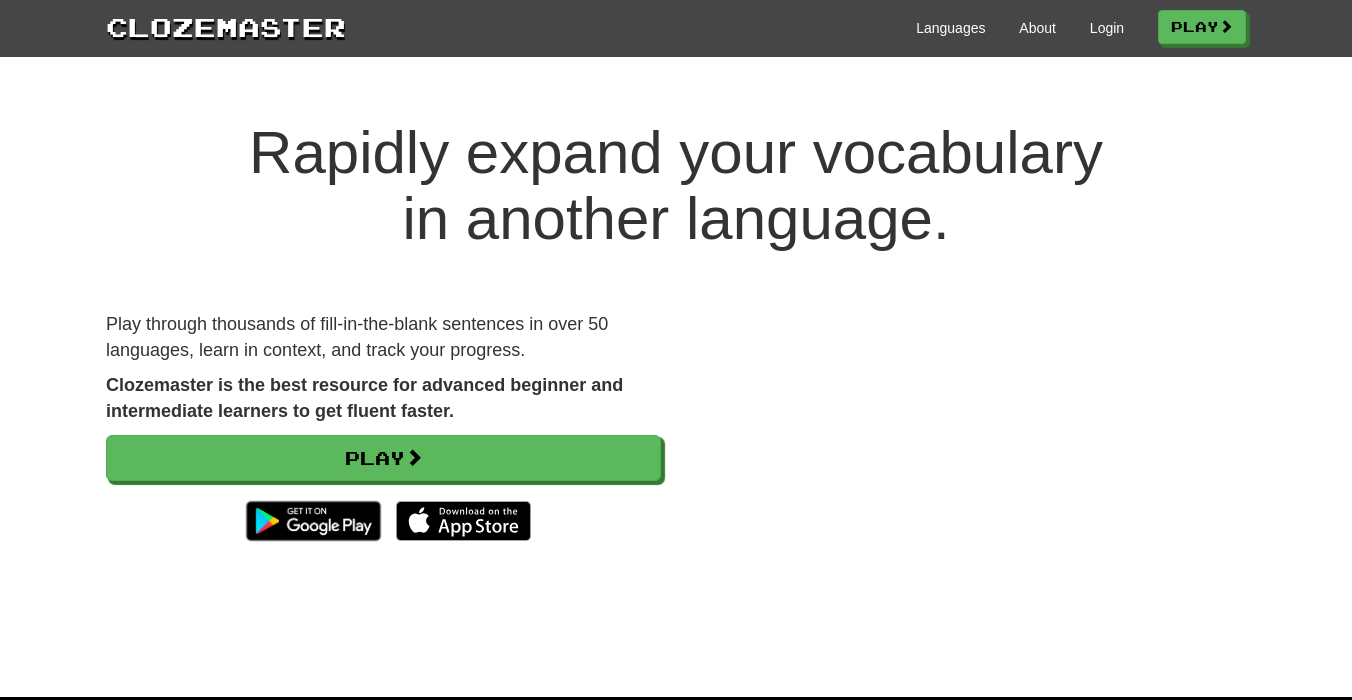 scroll, scrollTop: 0, scrollLeft: 0, axis: both 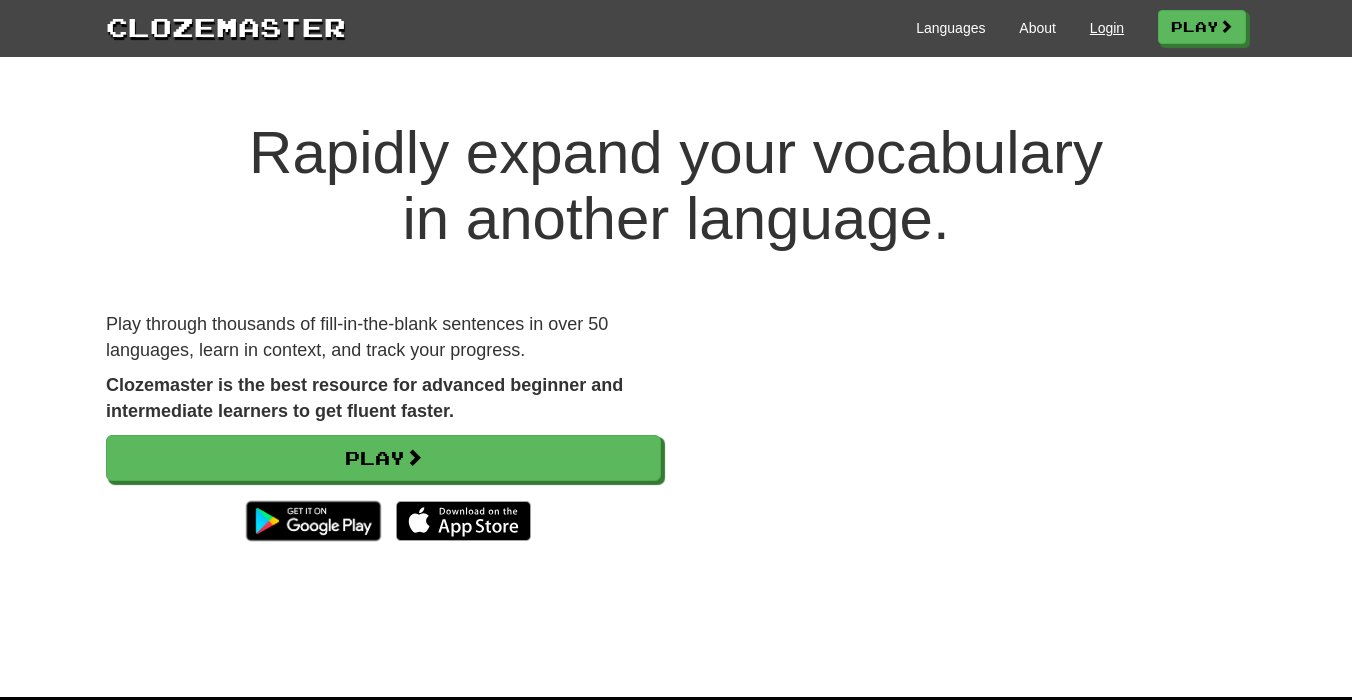 click on "Login" at bounding box center (1107, 28) 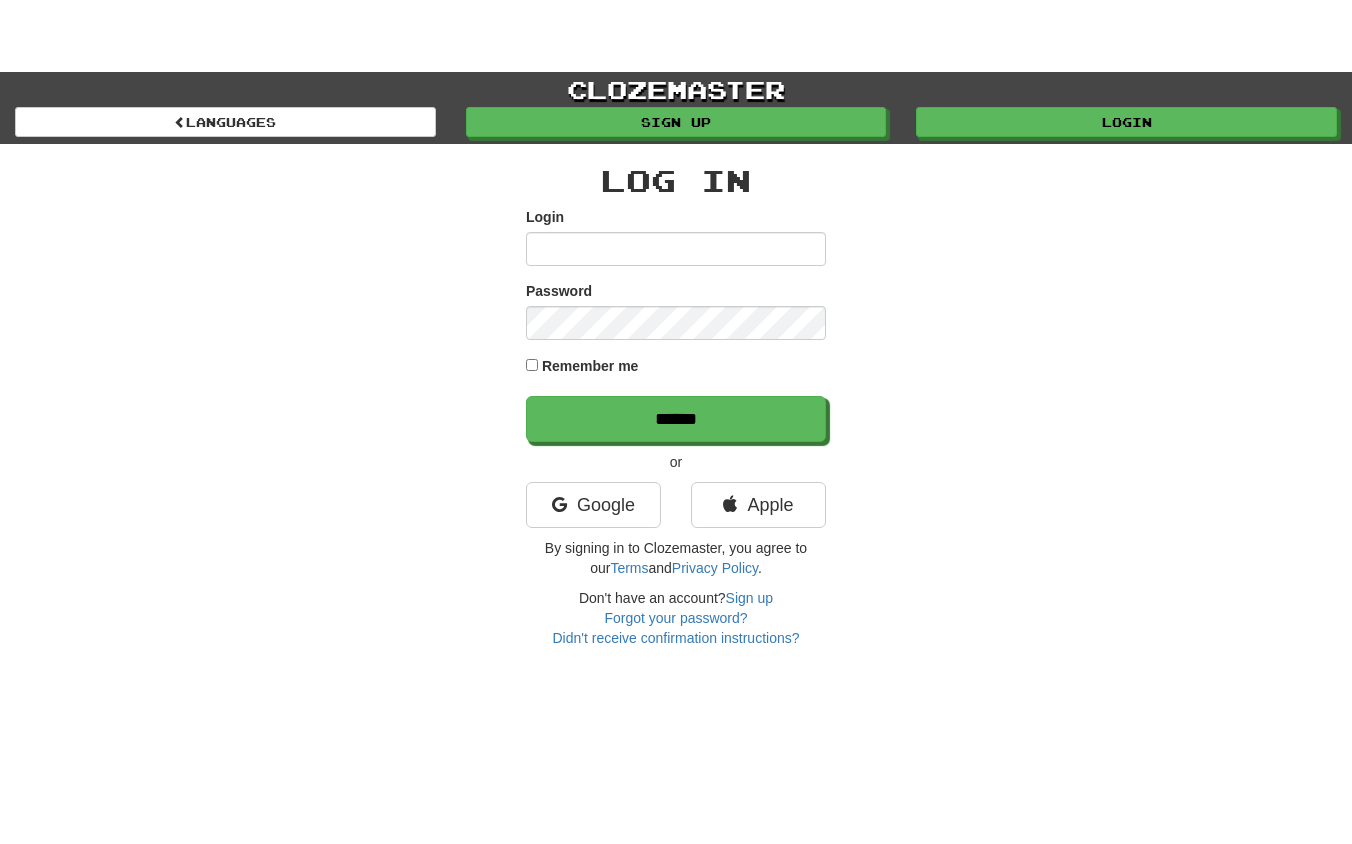 scroll, scrollTop: 0, scrollLeft: 0, axis: both 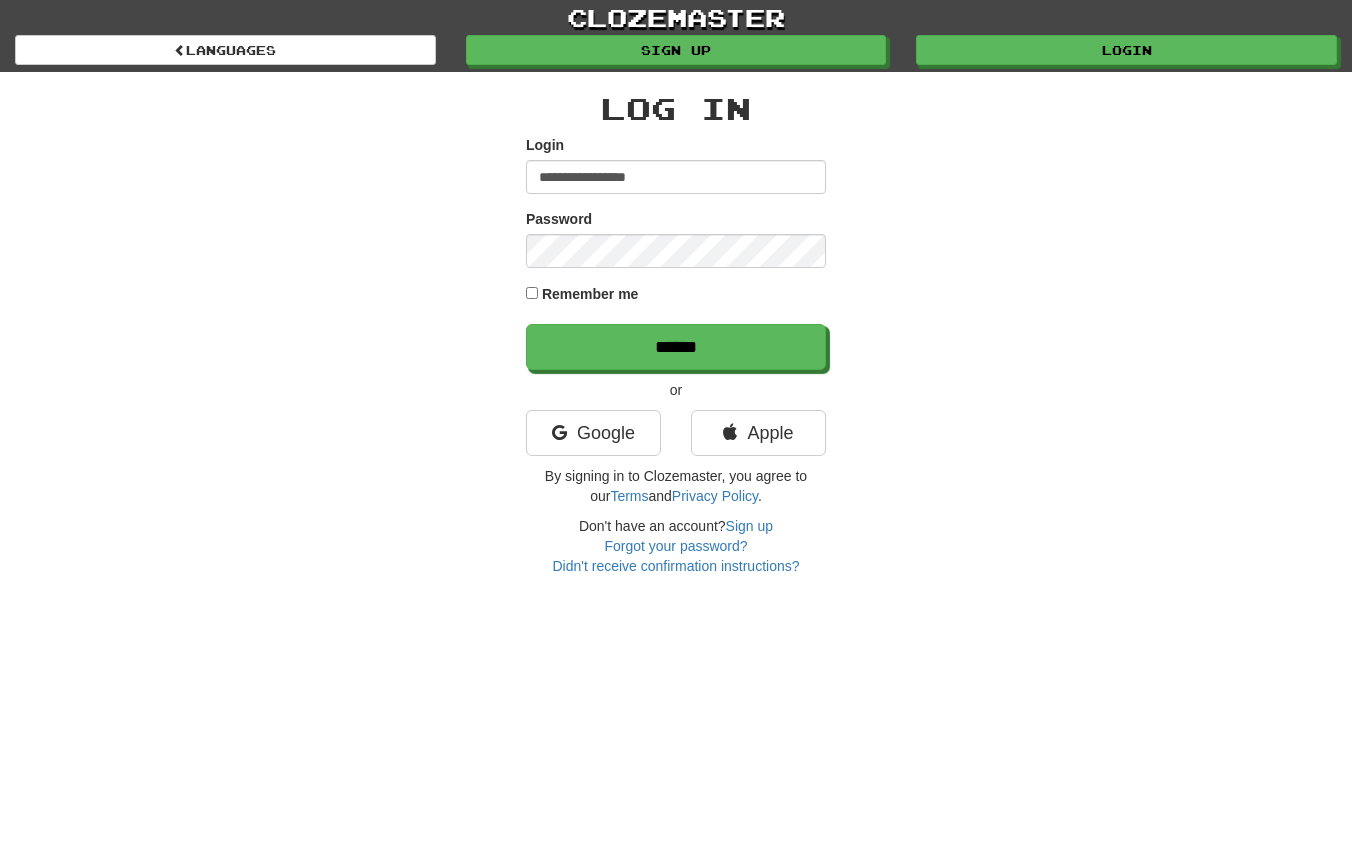 type on "**********" 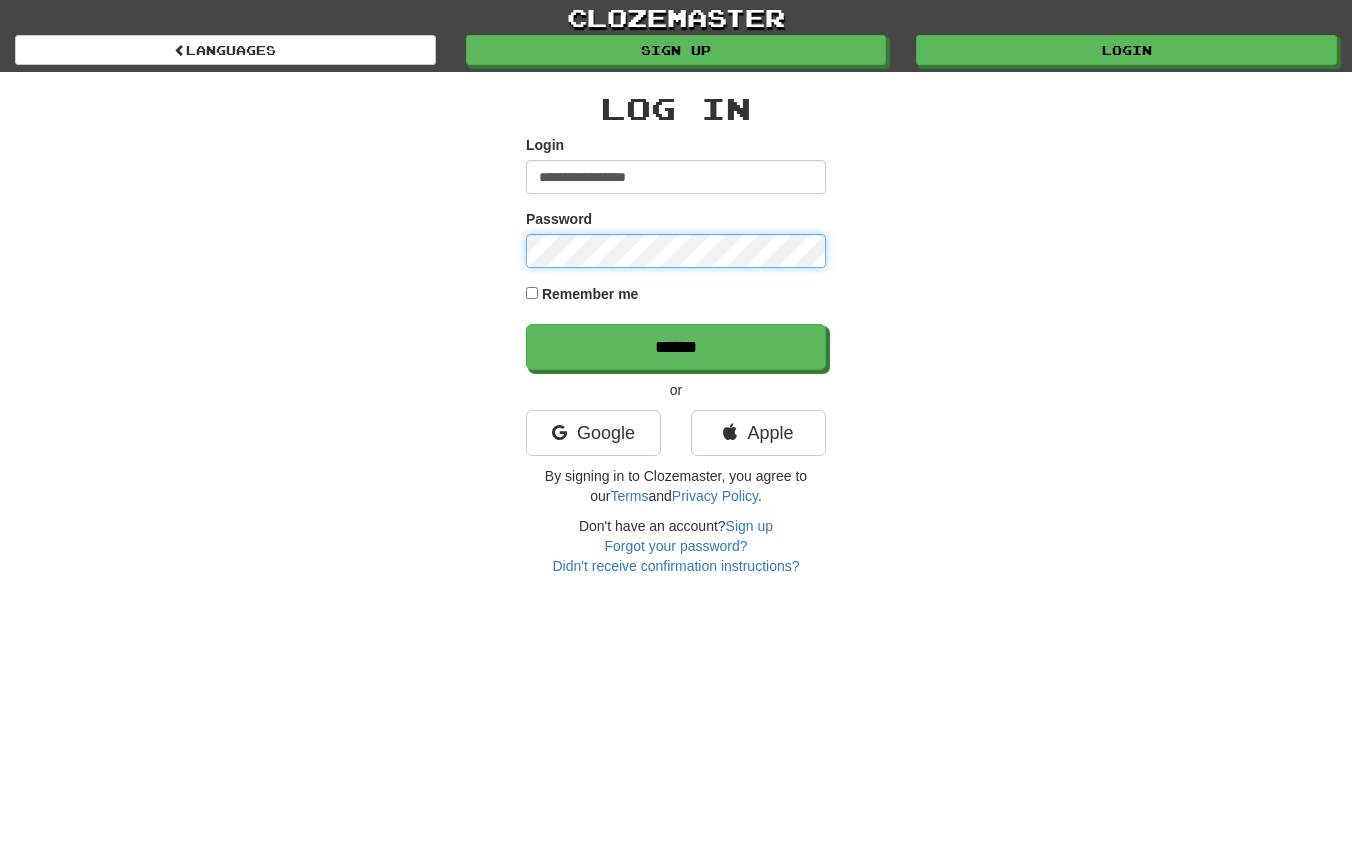 click on "******" at bounding box center [676, 347] 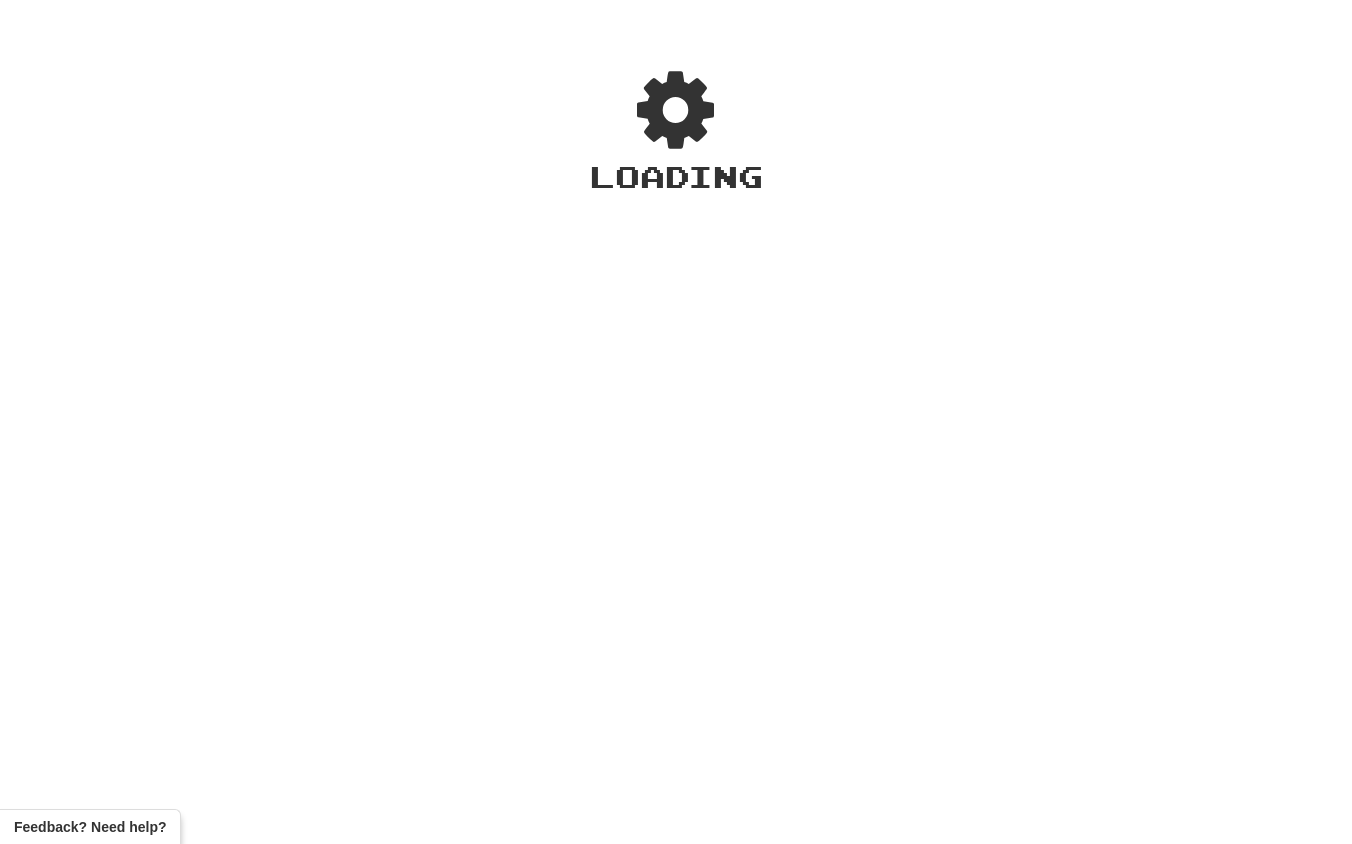 scroll, scrollTop: 0, scrollLeft: 0, axis: both 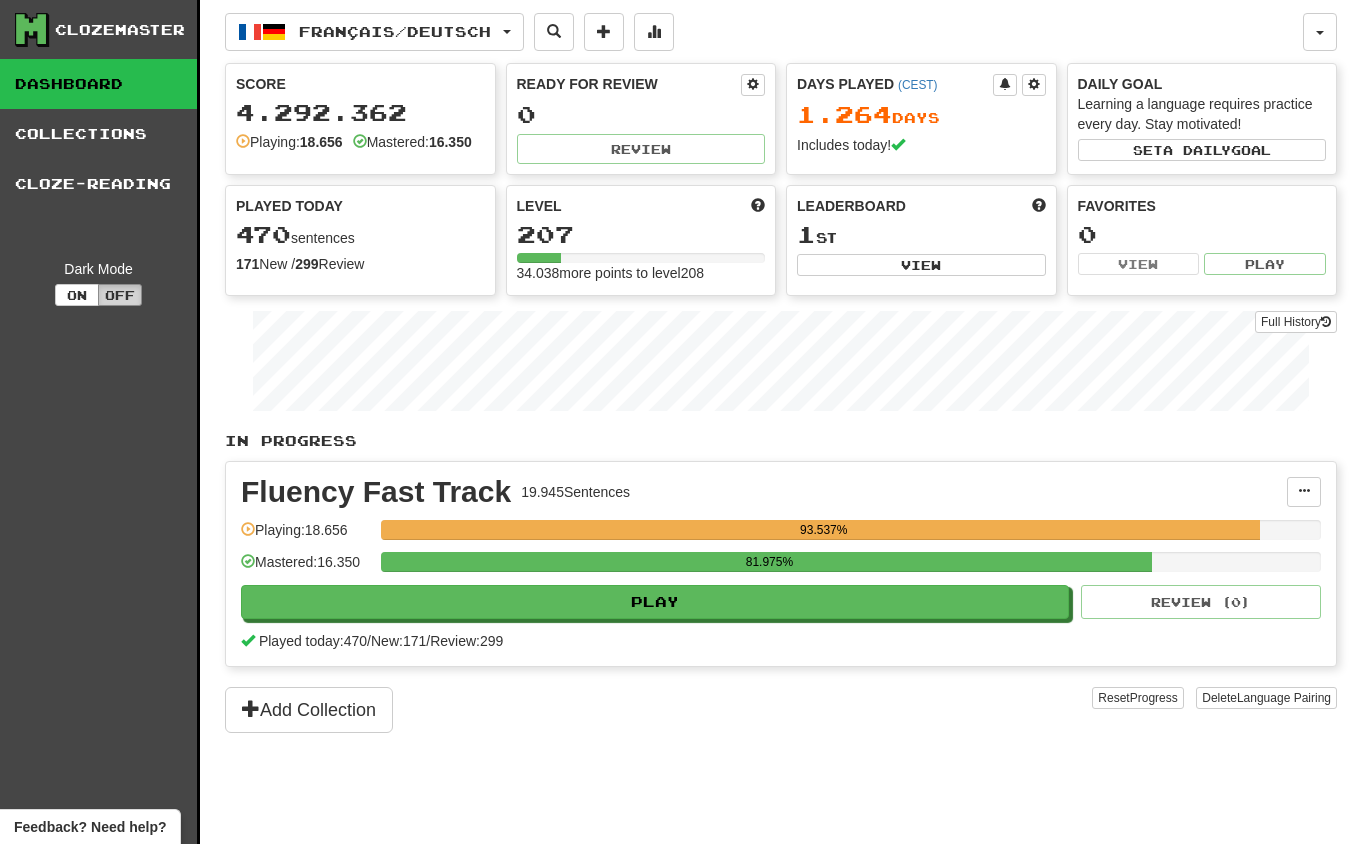 click on "Off" at bounding box center (120, 295) 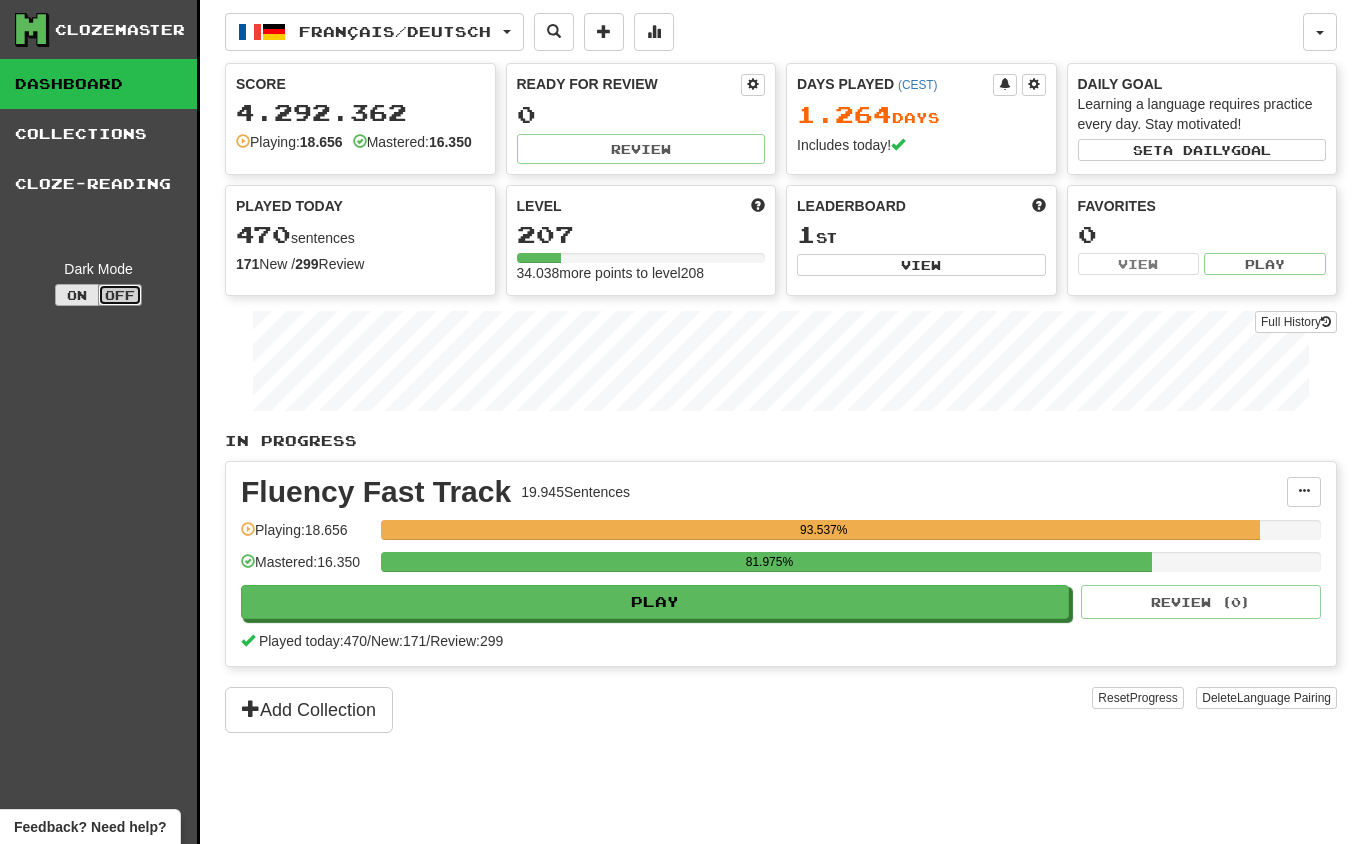 click on "On" at bounding box center (77, 295) 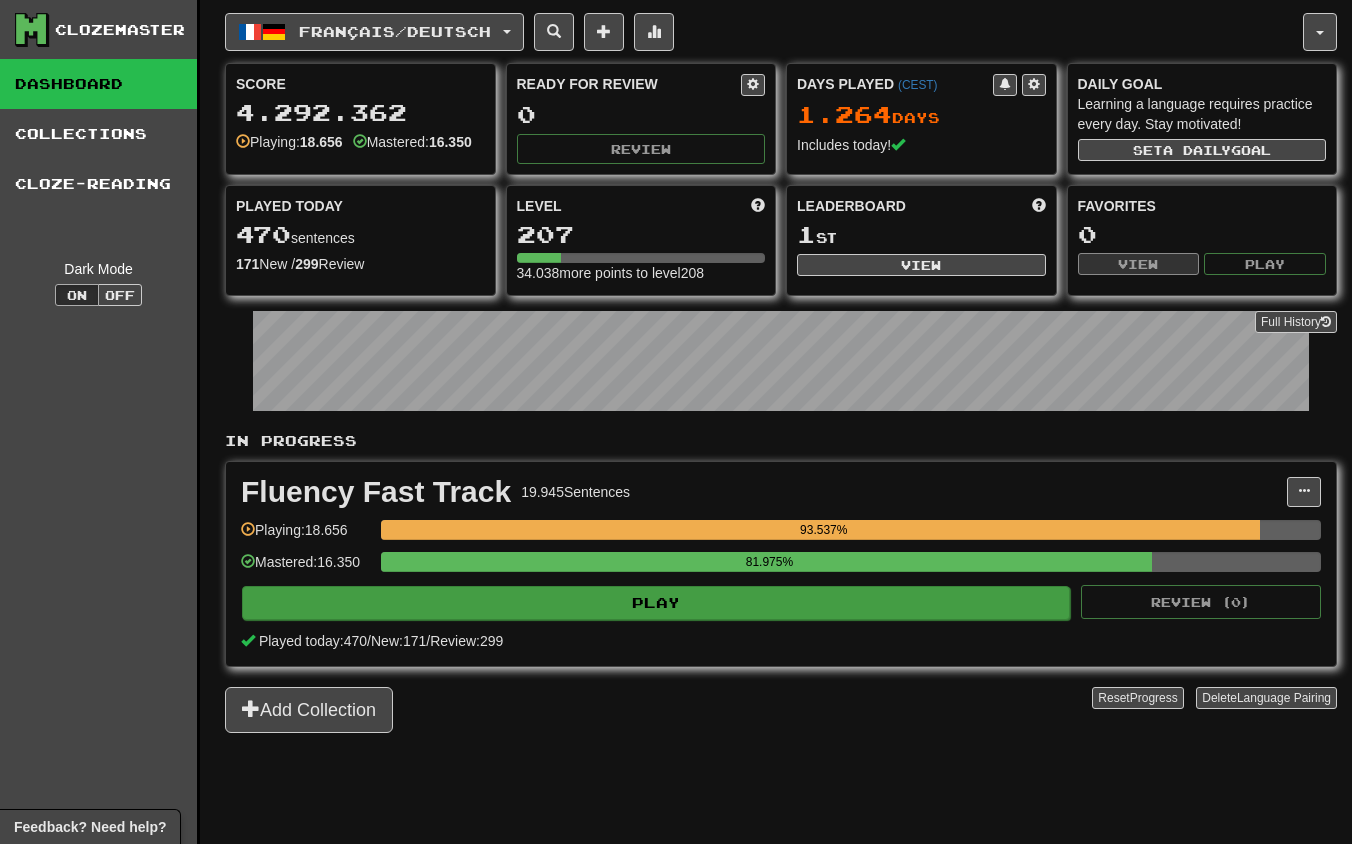 click on "Play" at bounding box center (656, 603) 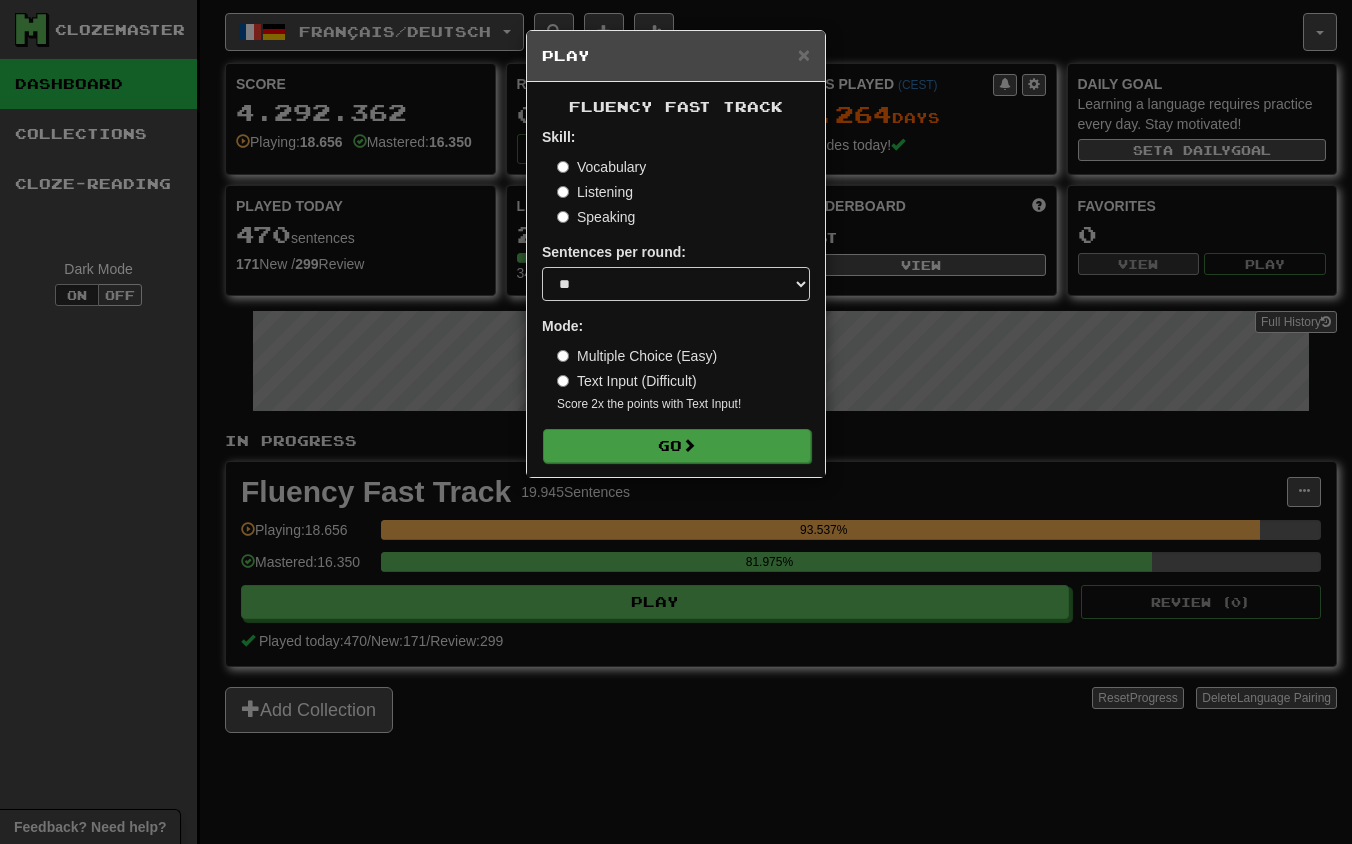 click on "Go" at bounding box center (677, 446) 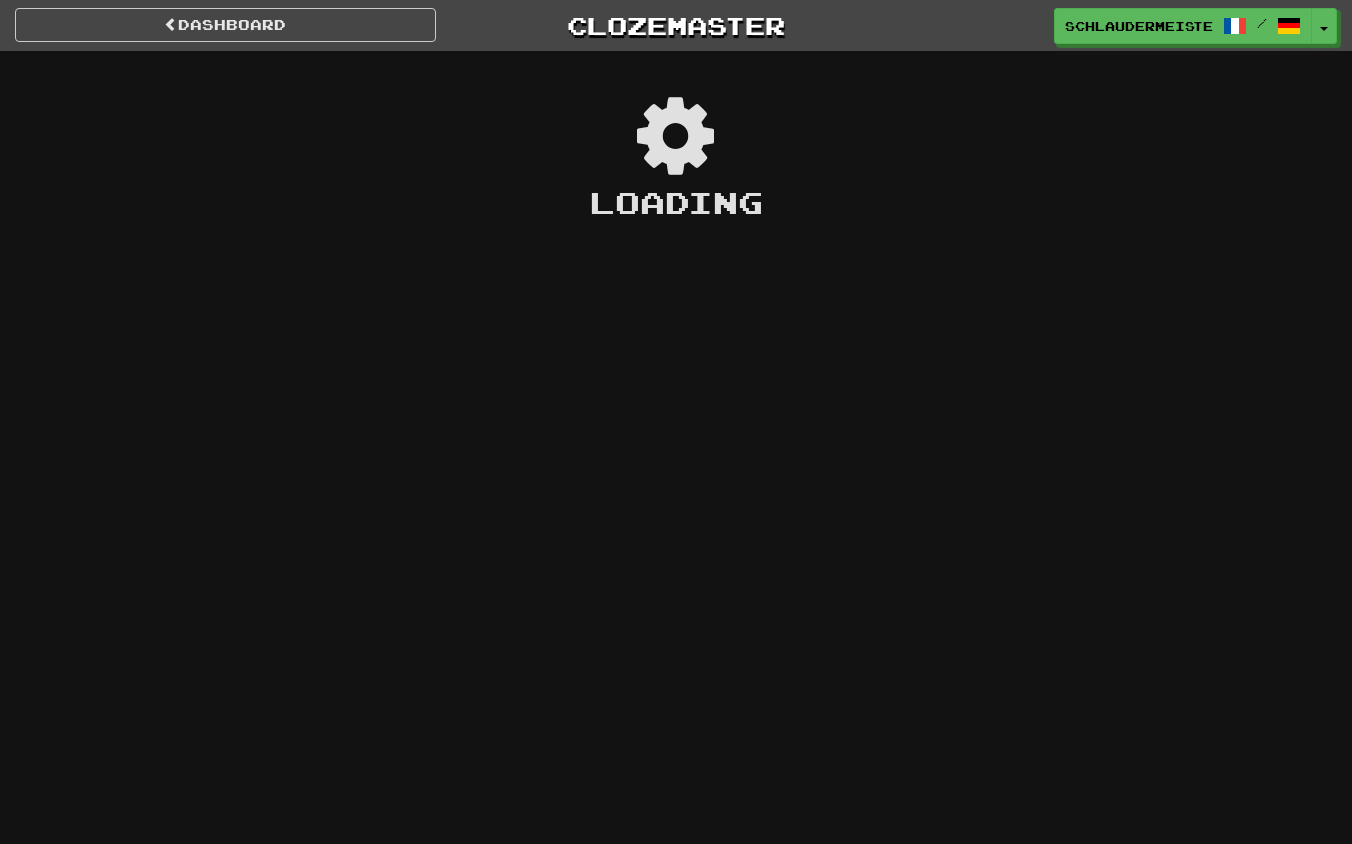 scroll, scrollTop: 0, scrollLeft: 0, axis: both 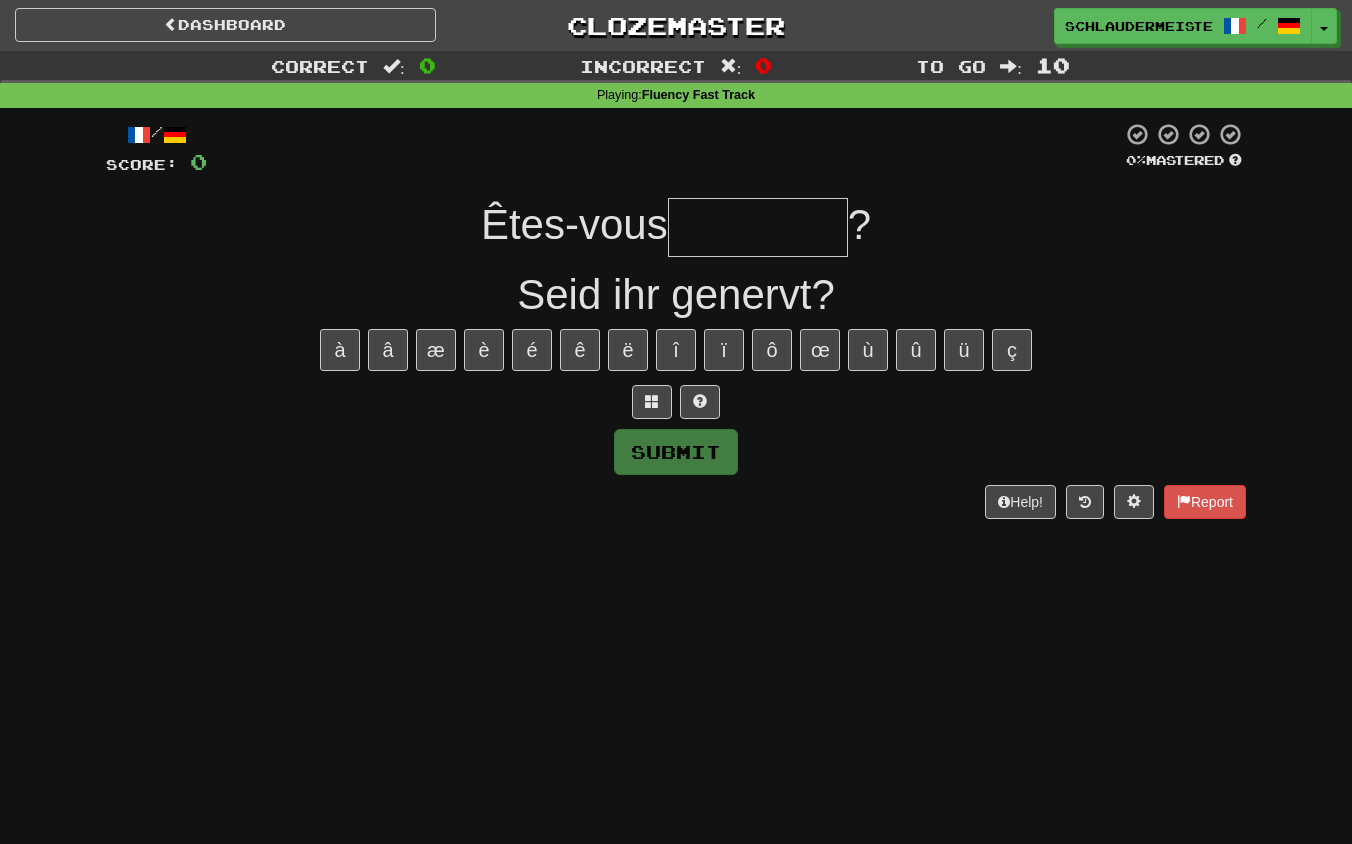 type on "*" 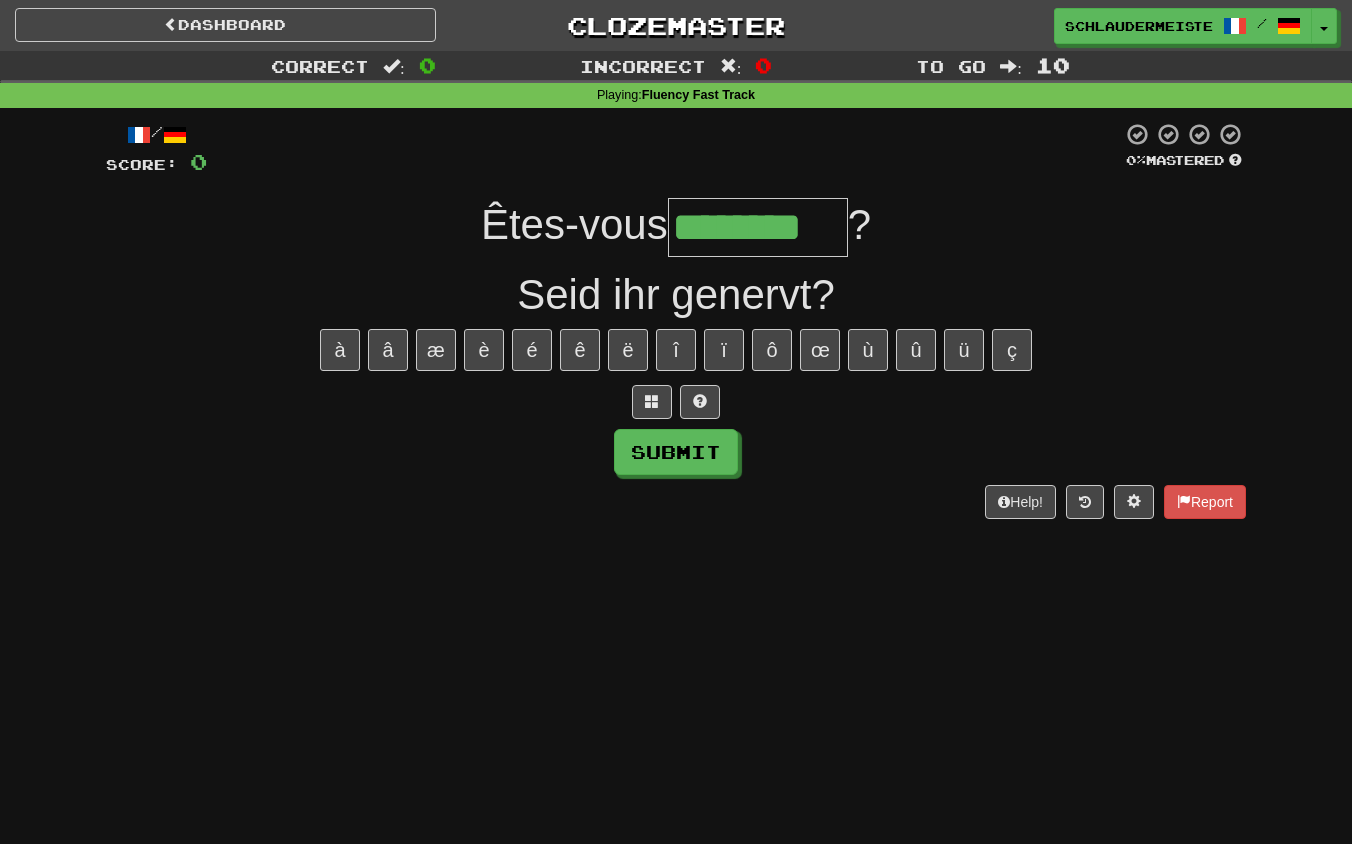 type on "********" 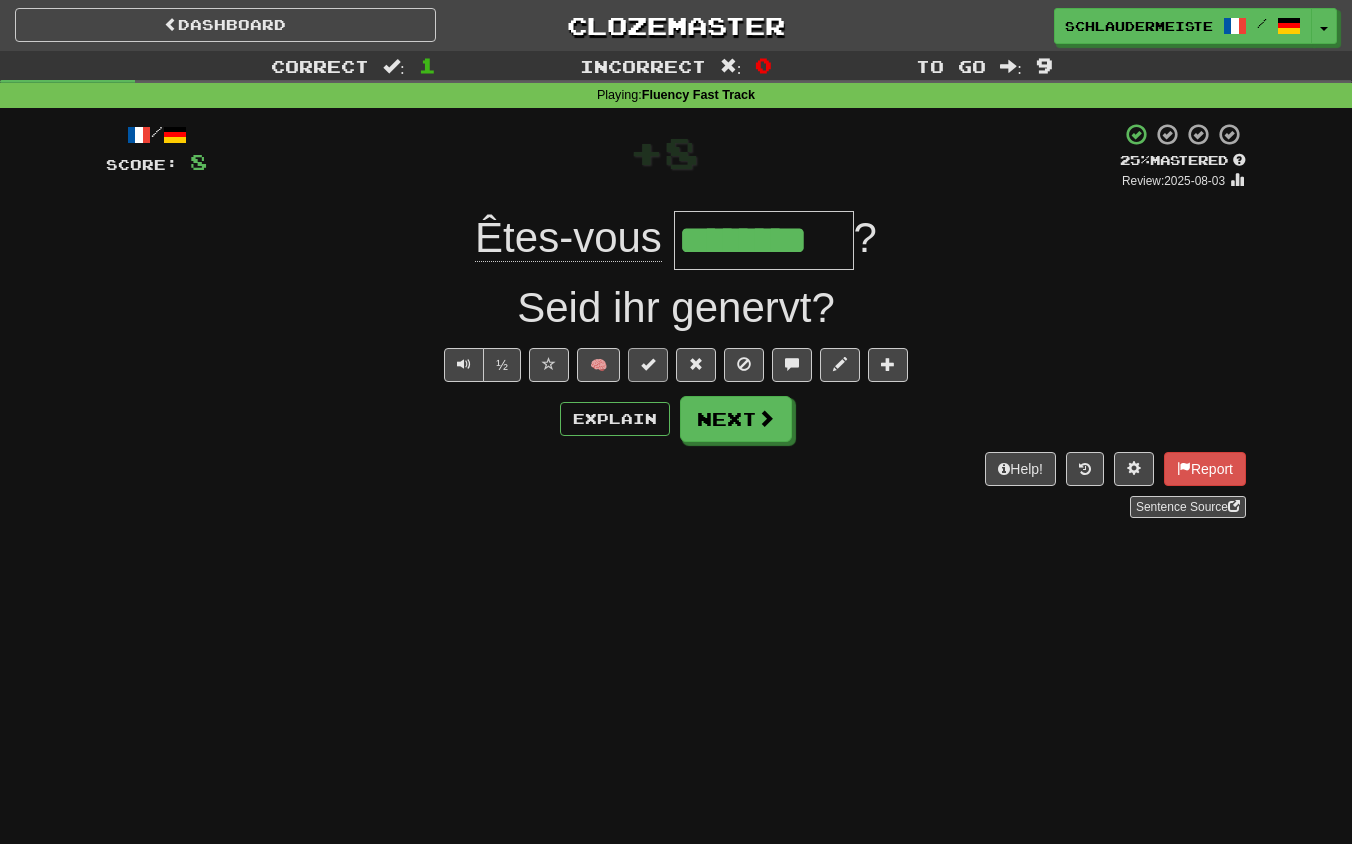 click at bounding box center (648, 364) 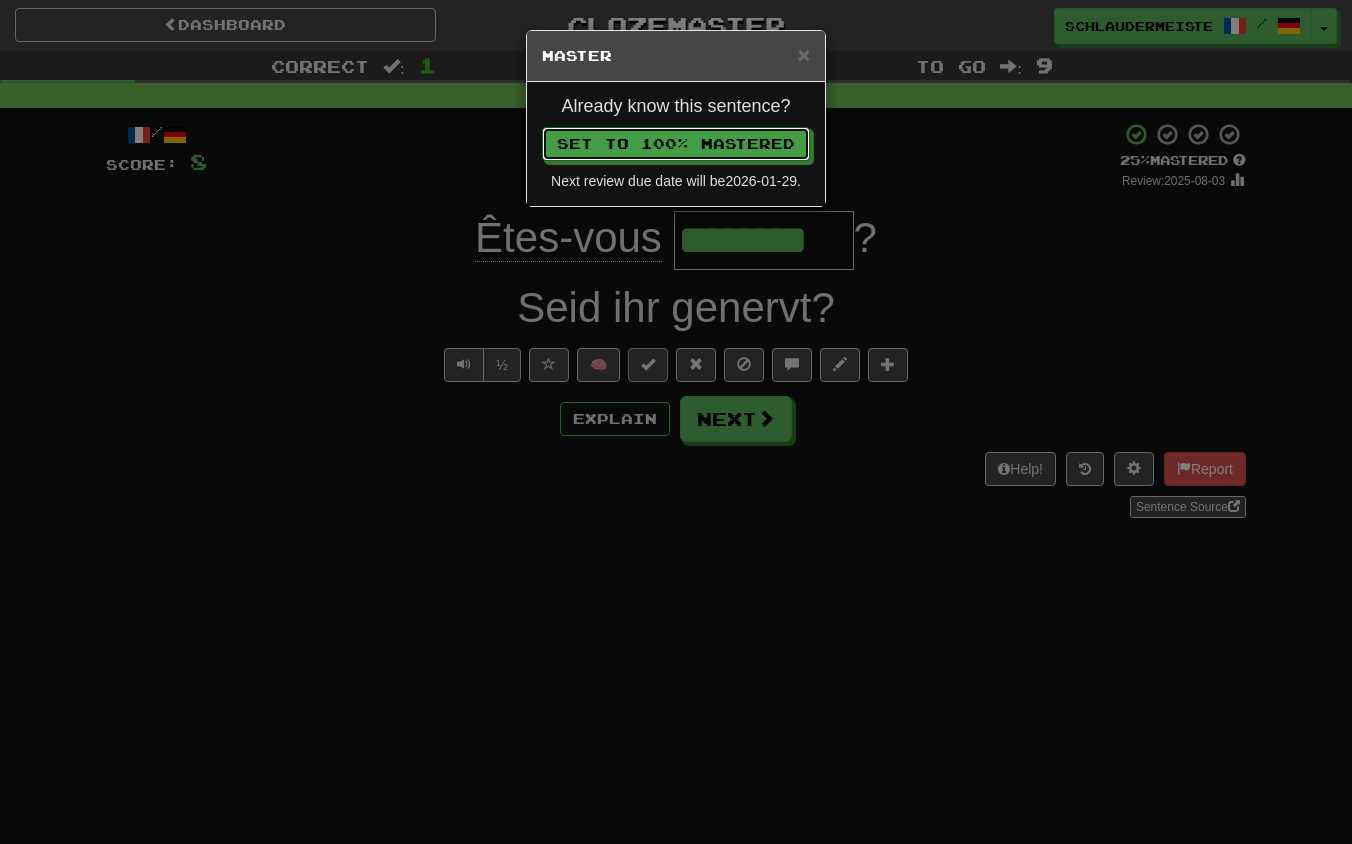 type 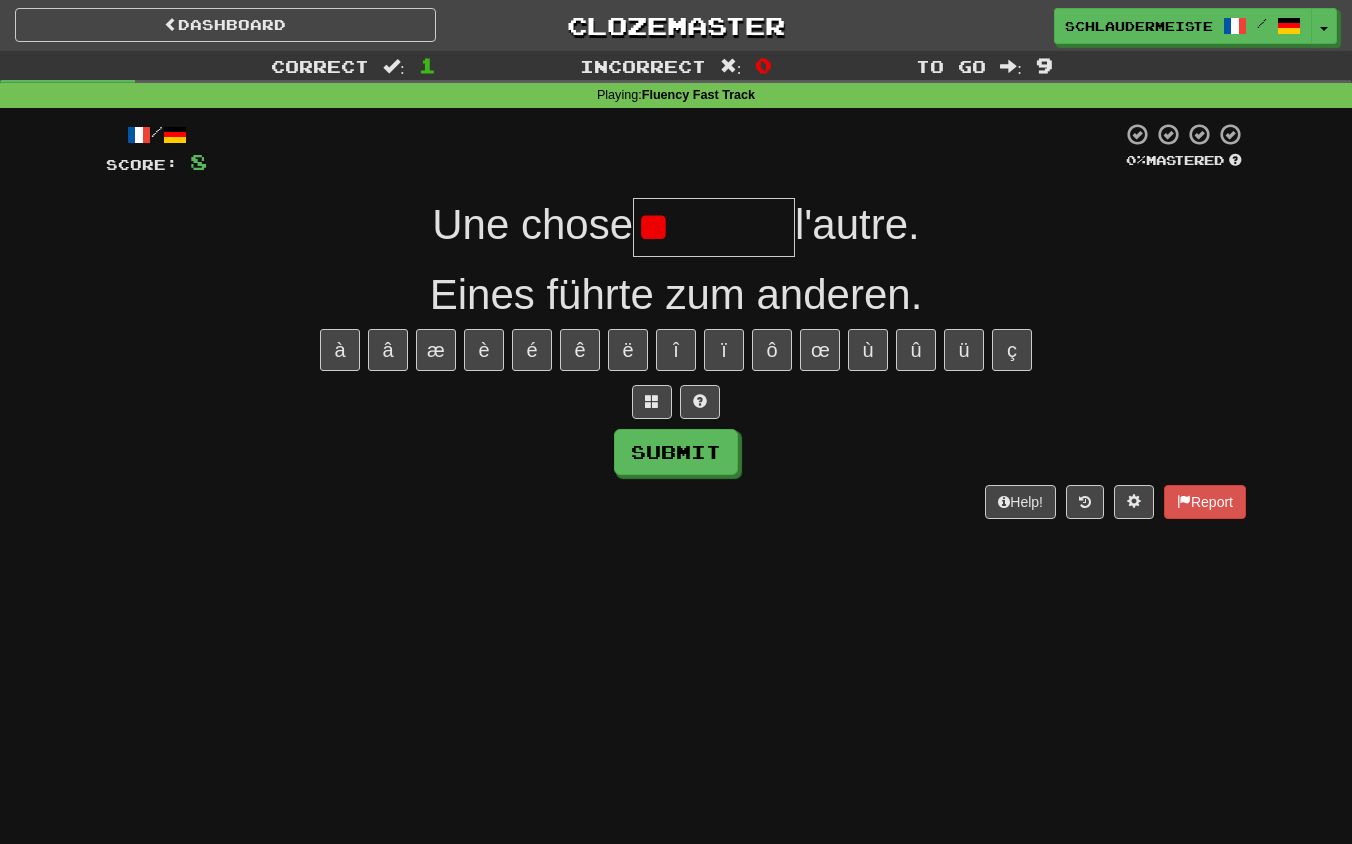 type on "*" 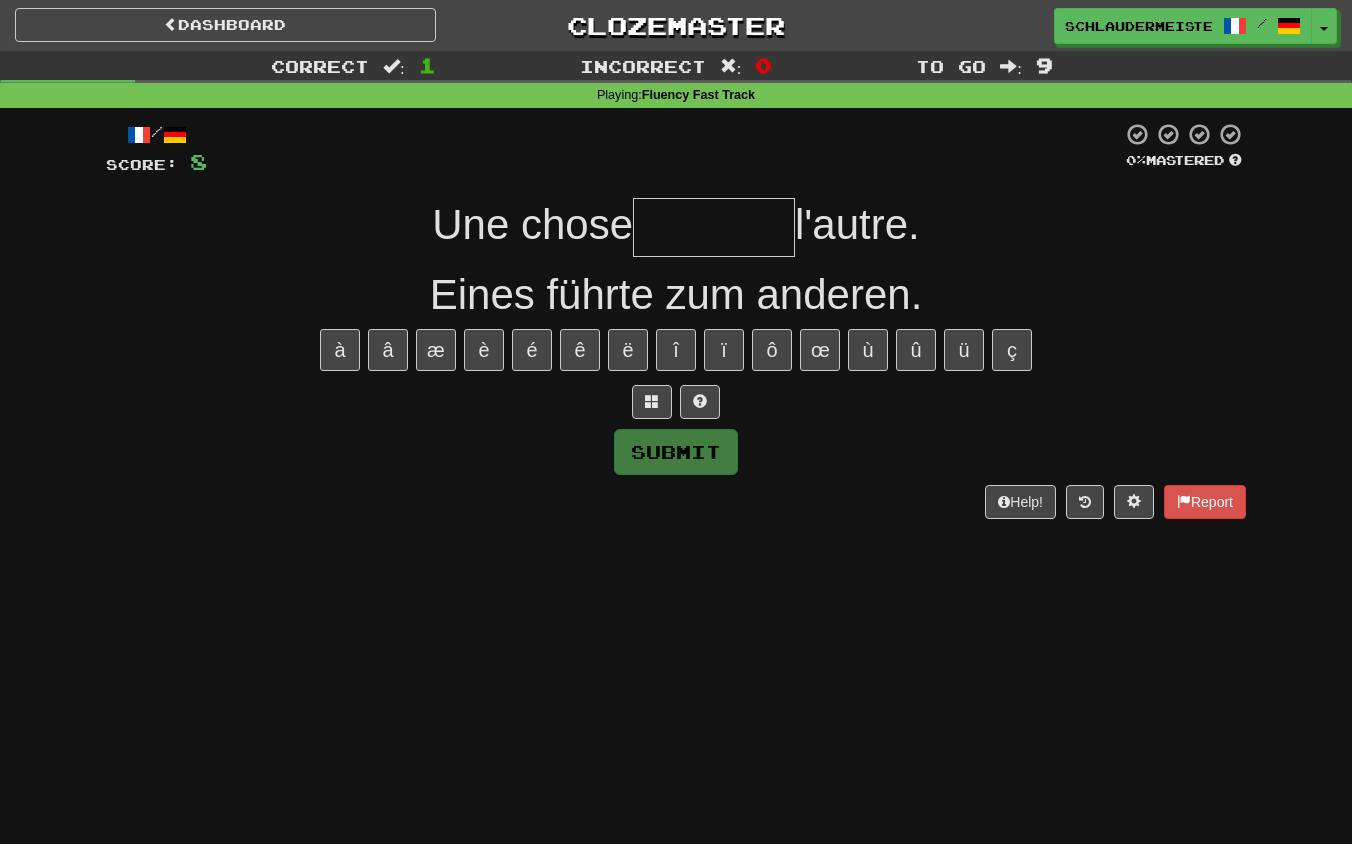 type on "*" 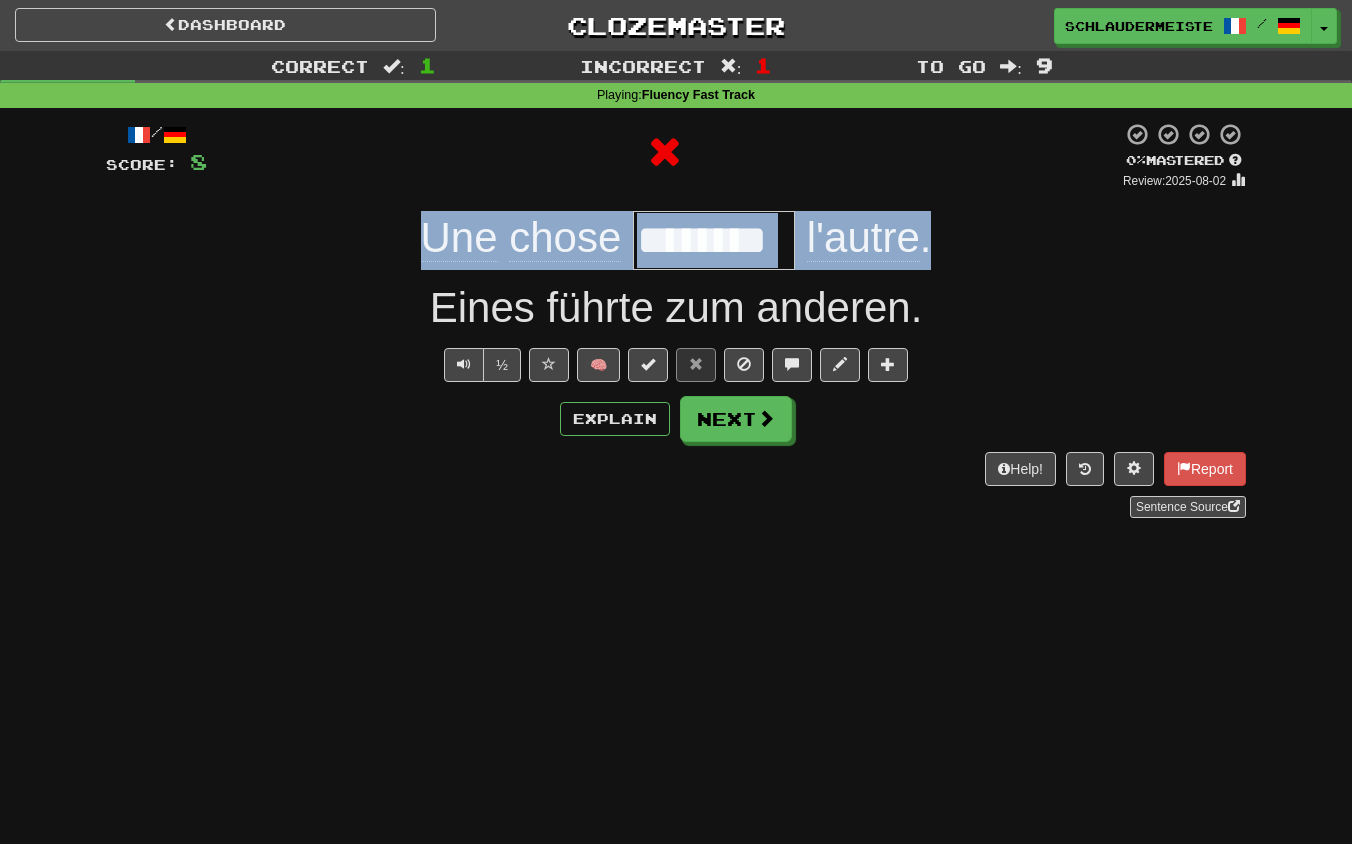 drag, startPoint x: 411, startPoint y: 223, endPoint x: 989, endPoint y: 236, distance: 578.1462 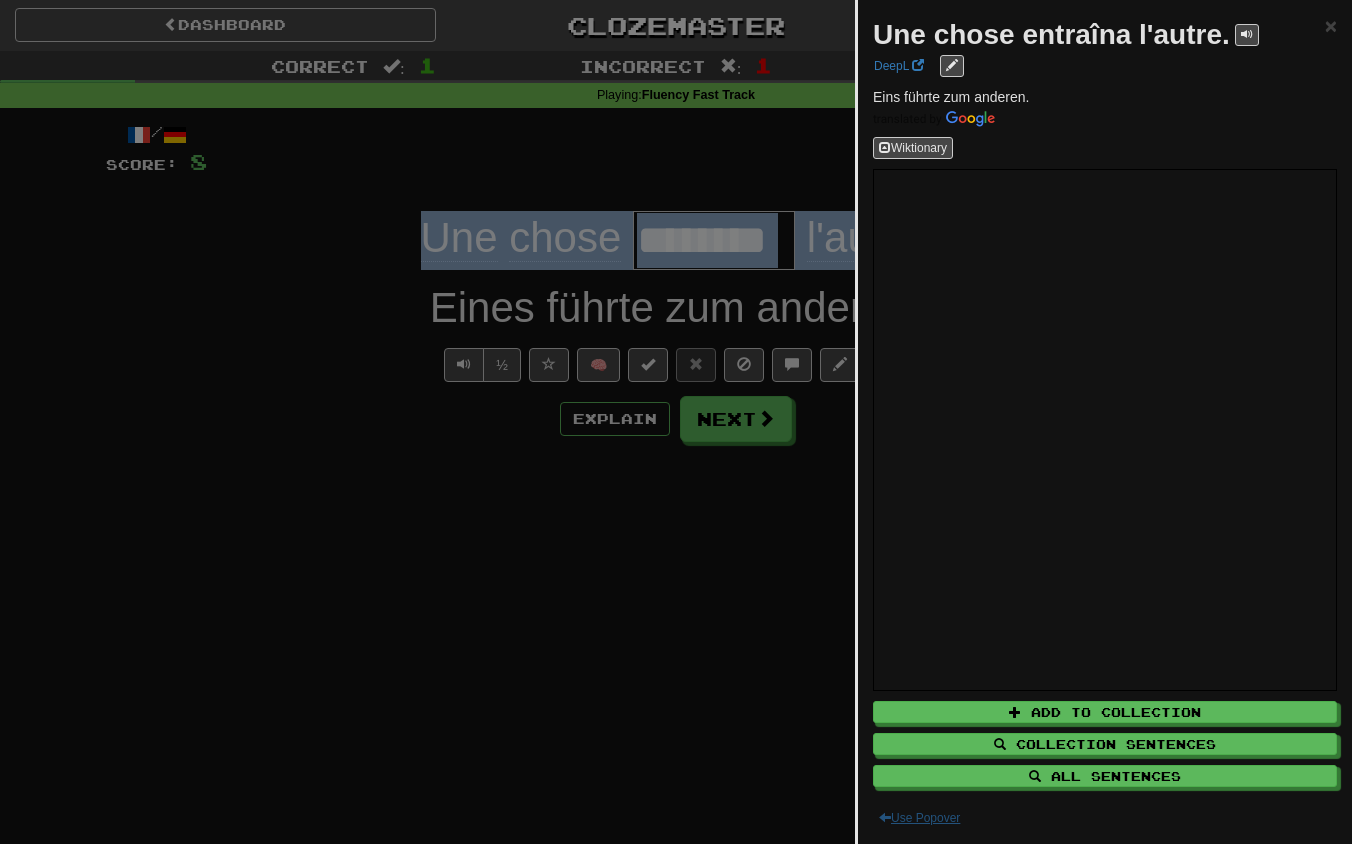 click on "Use Popover" at bounding box center [919, 818] 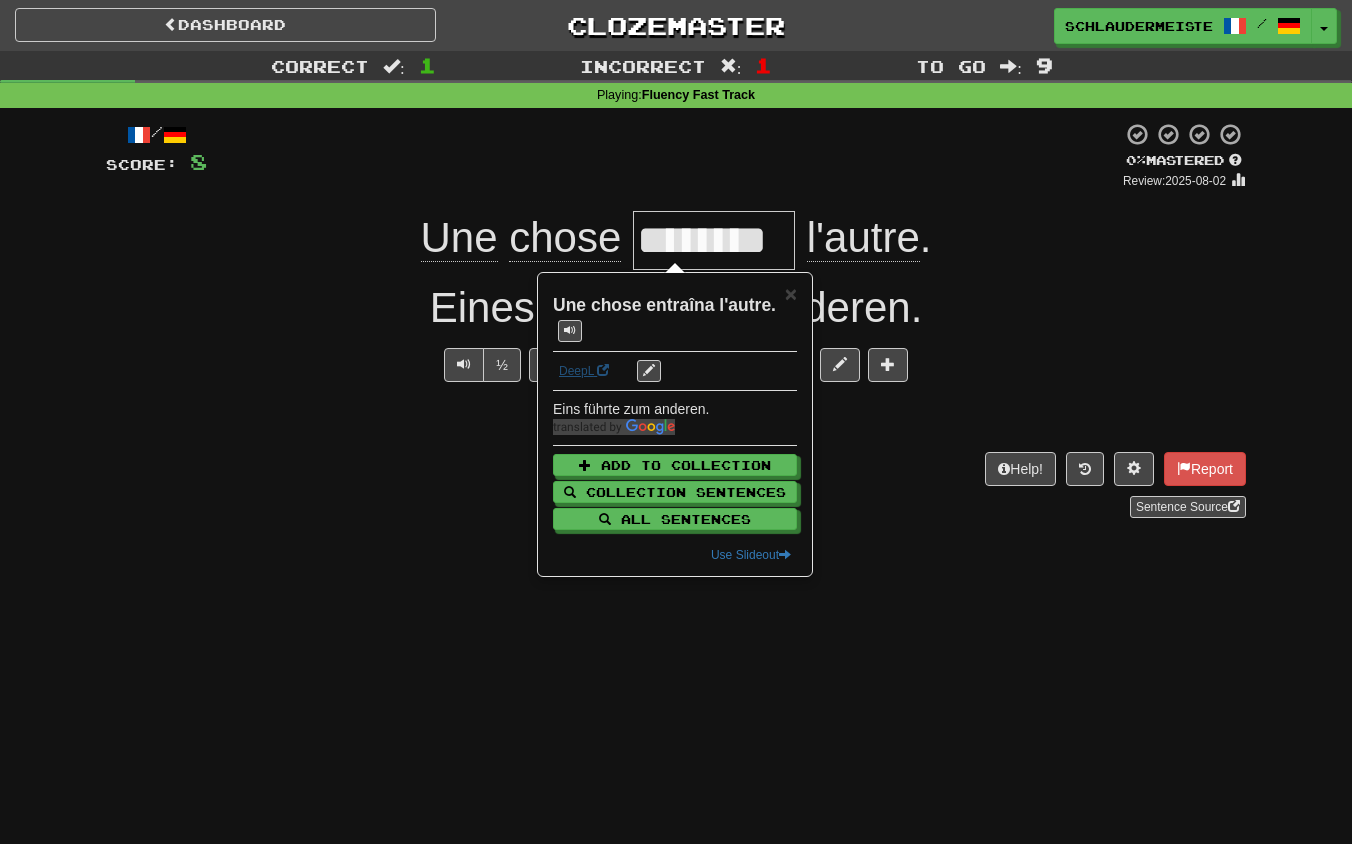 click on "DeepL" at bounding box center [584, 371] 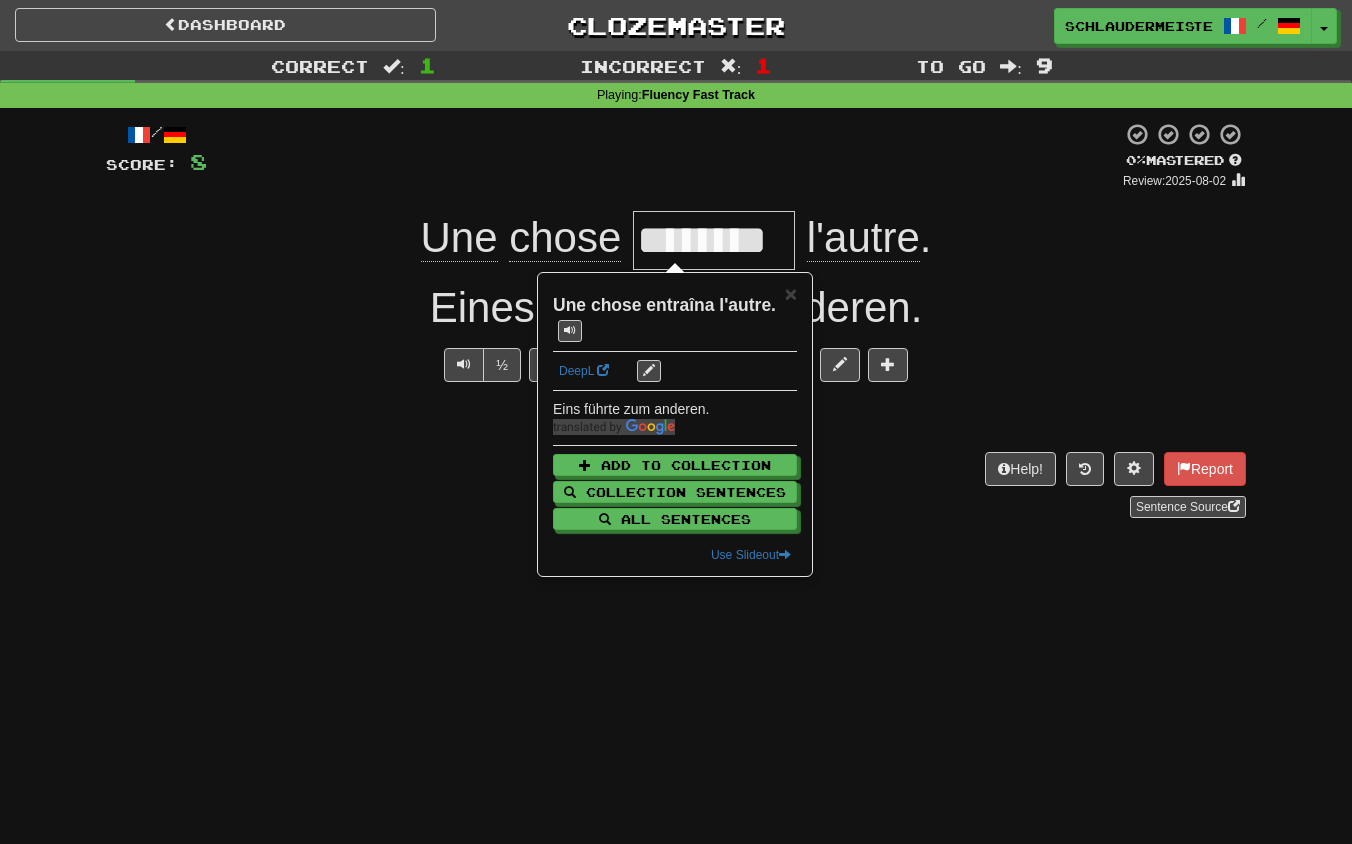 click on "/  Score:   8 0 %  Mastered Review:  2025-08-02 Une   chose   ********   l'autre . Eines führte zum anderen. ½ 🧠 Explain Next  Help!  Report Sentence Source" at bounding box center (676, 327) 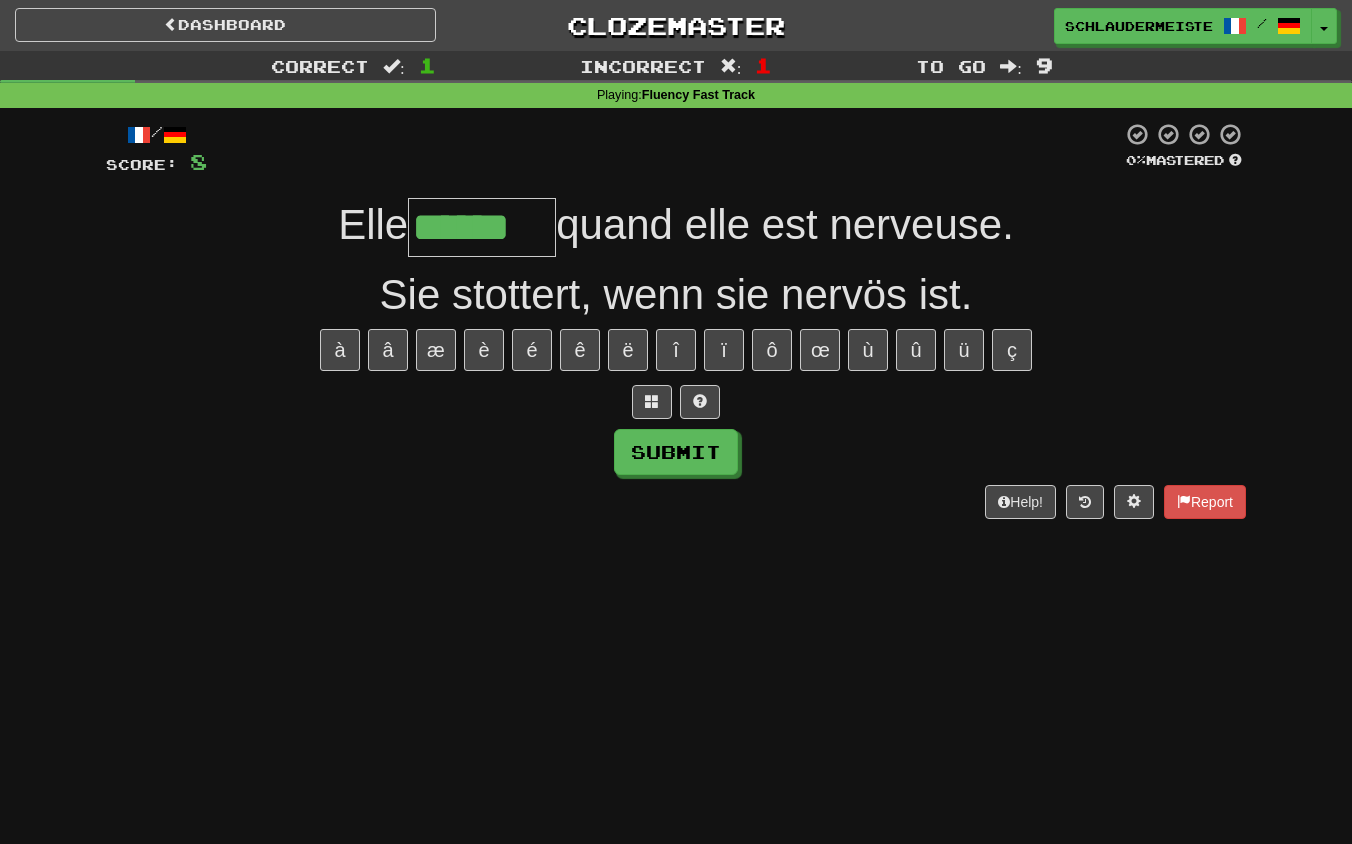 type on "******" 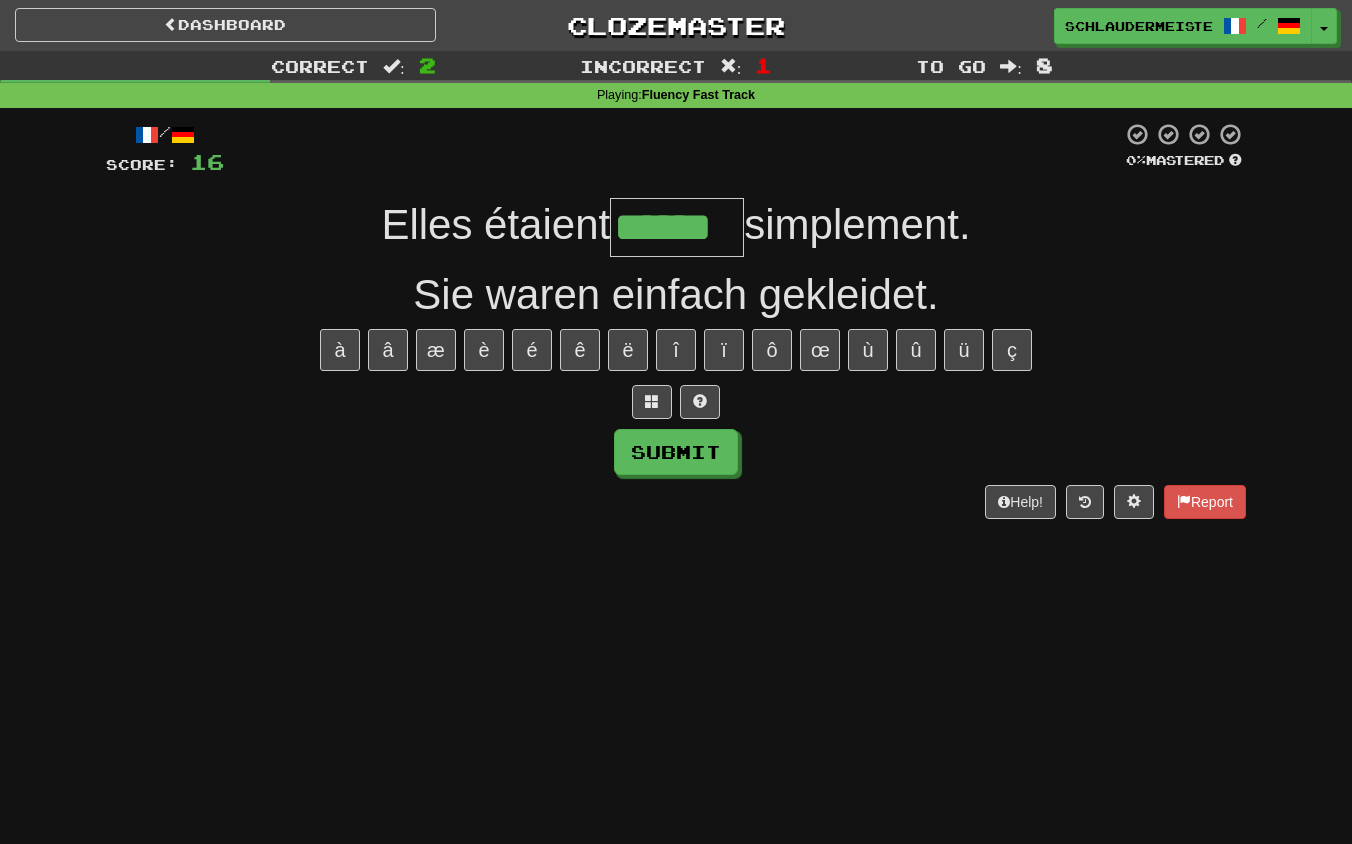 type on "******" 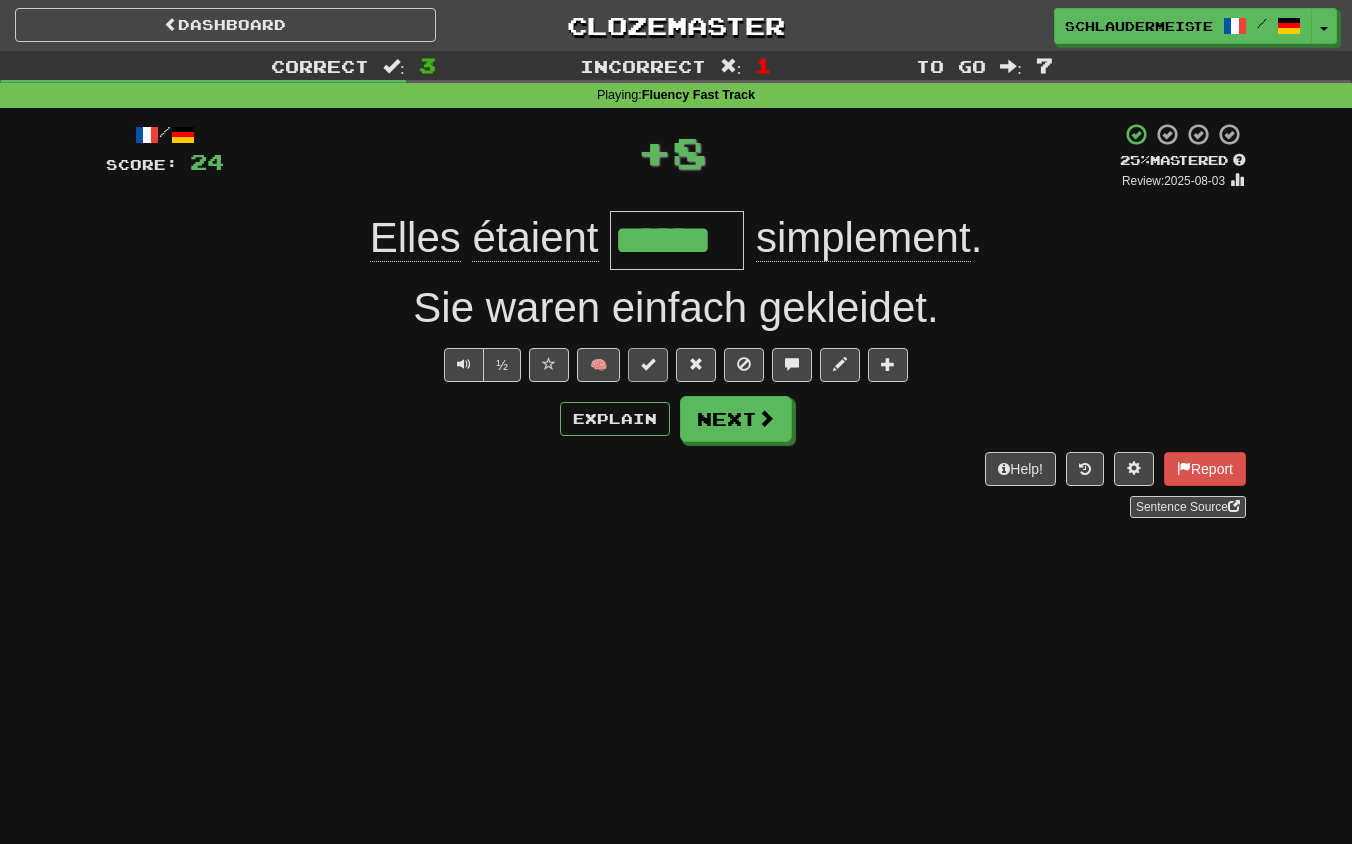 click at bounding box center [648, 364] 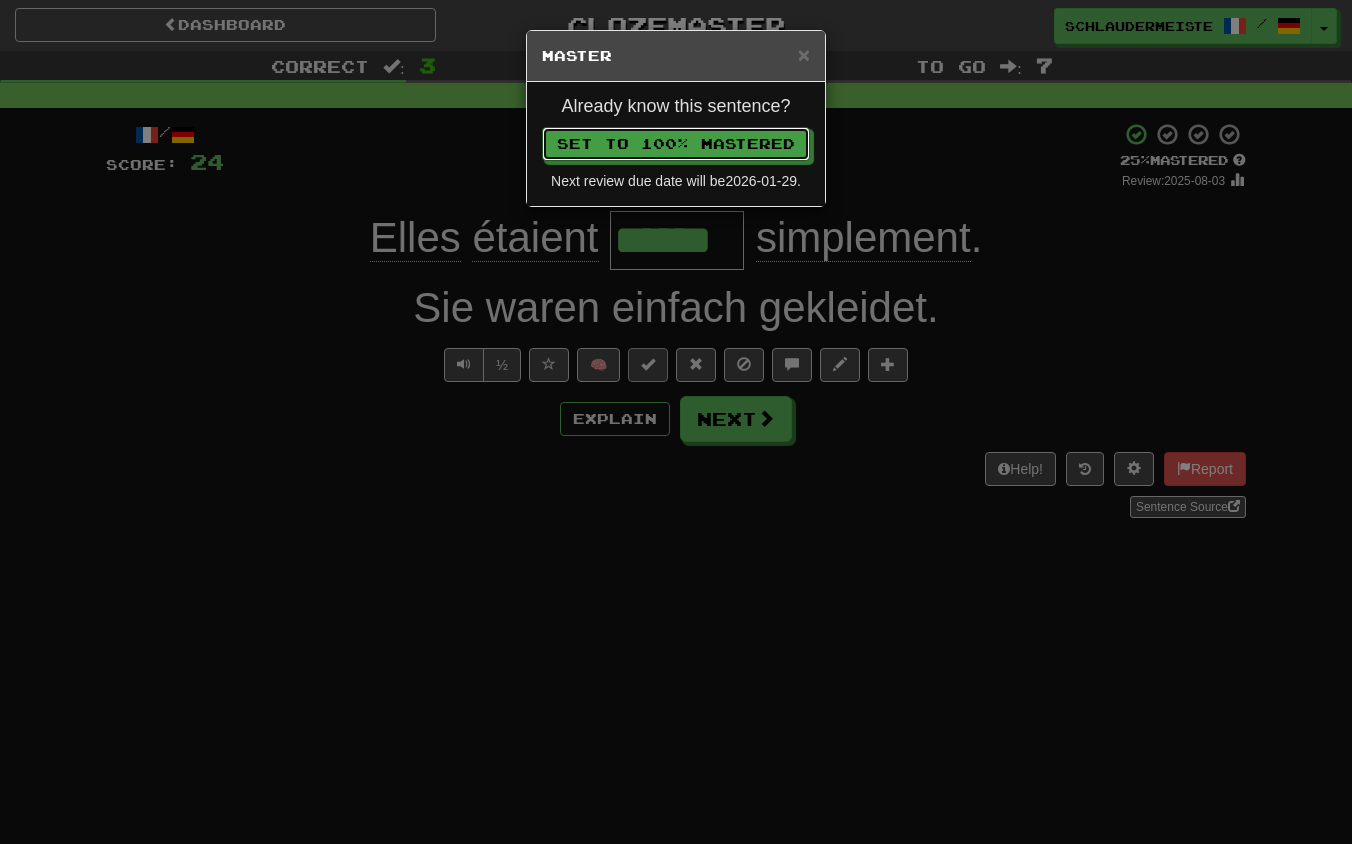 click on "Set to 100% Mastered" at bounding box center [676, 144] 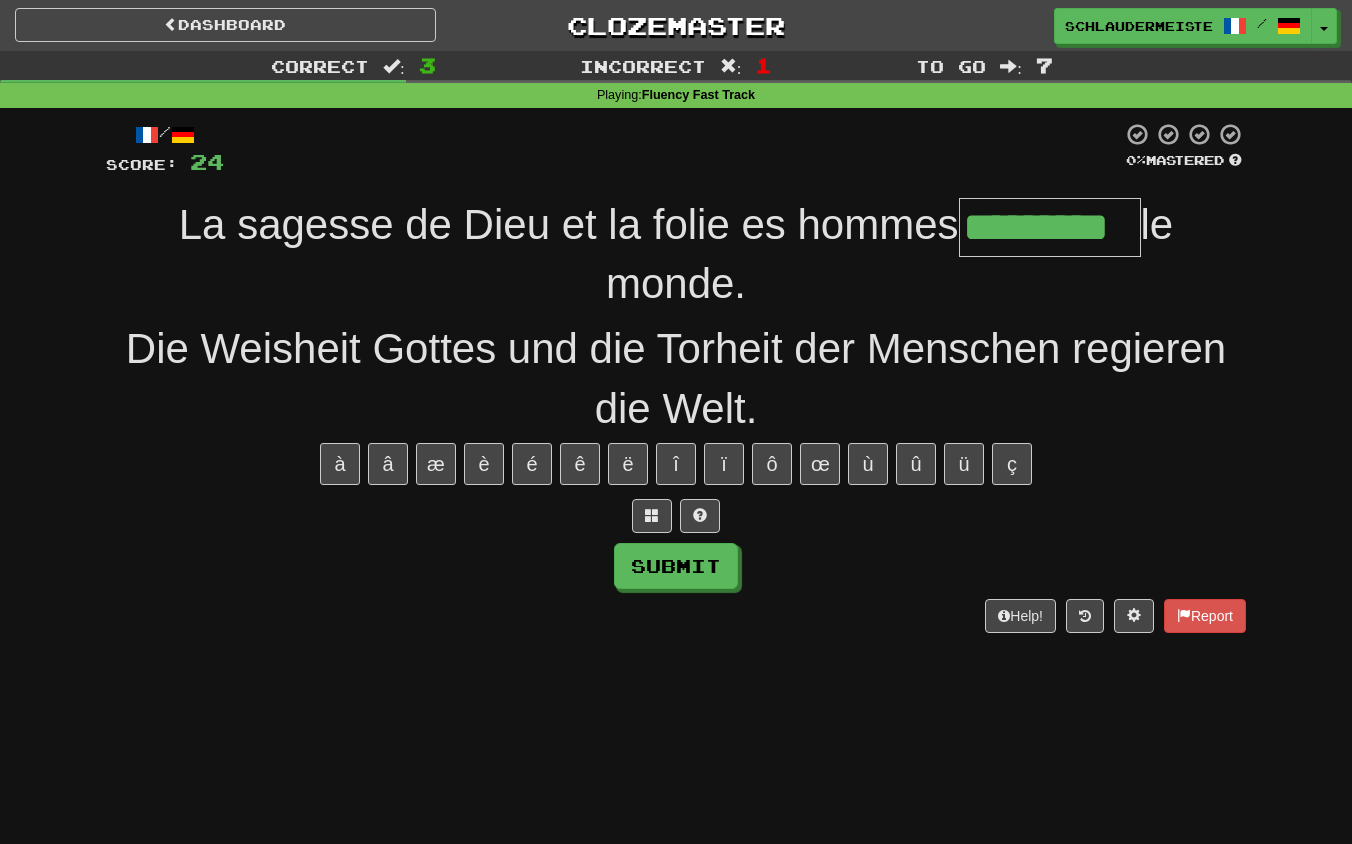 type on "*********" 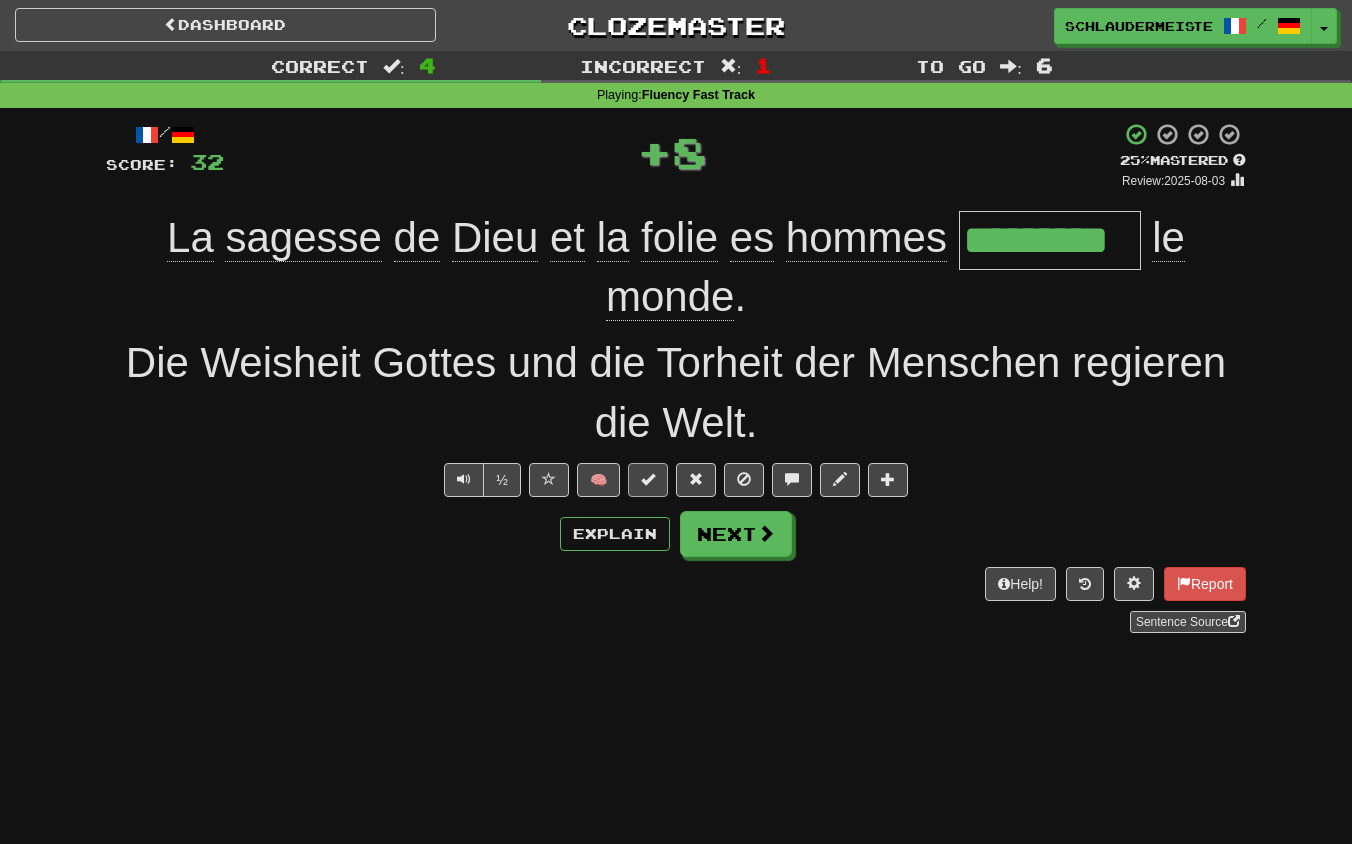 click at bounding box center (648, 479) 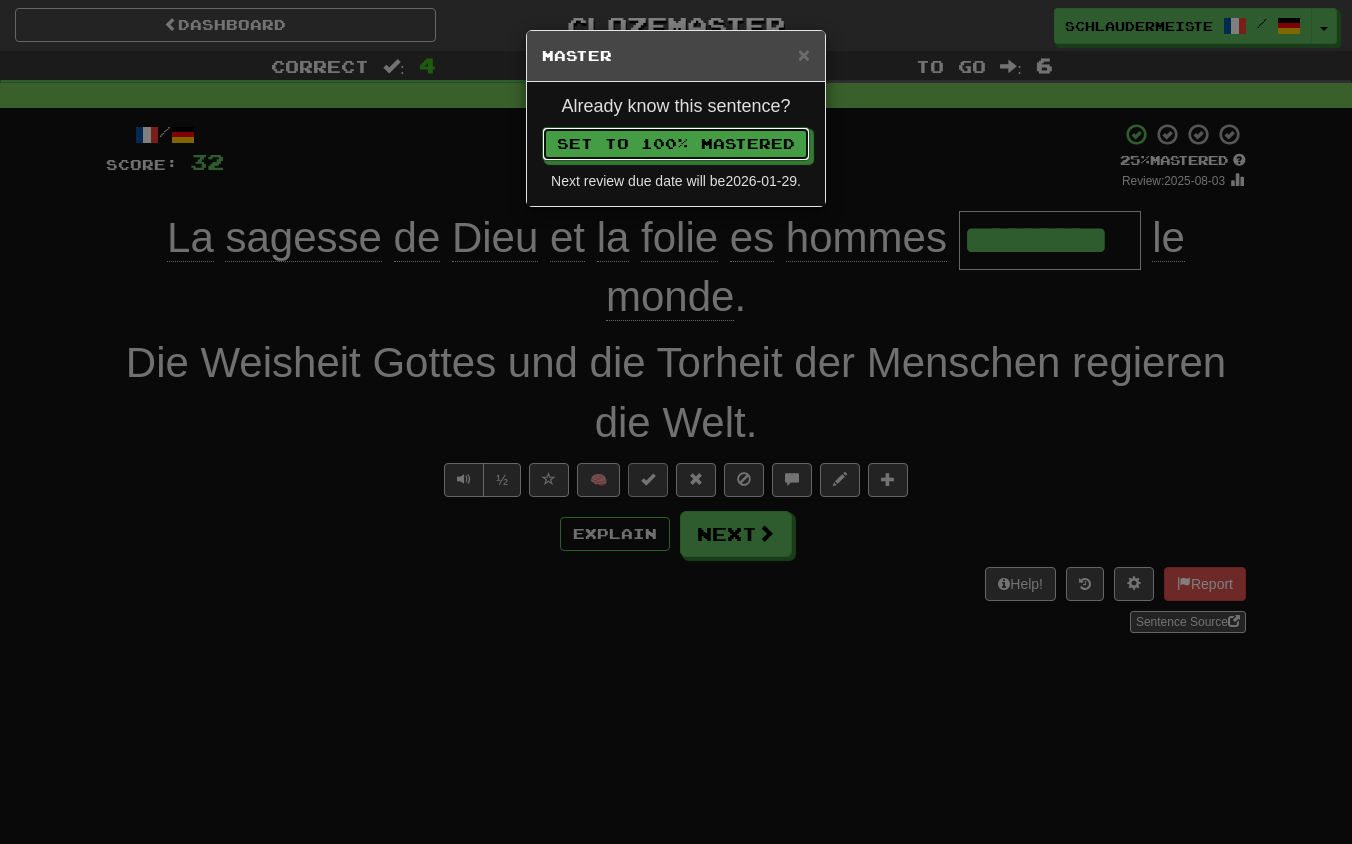 click on "Set to 100% Mastered" at bounding box center [676, 144] 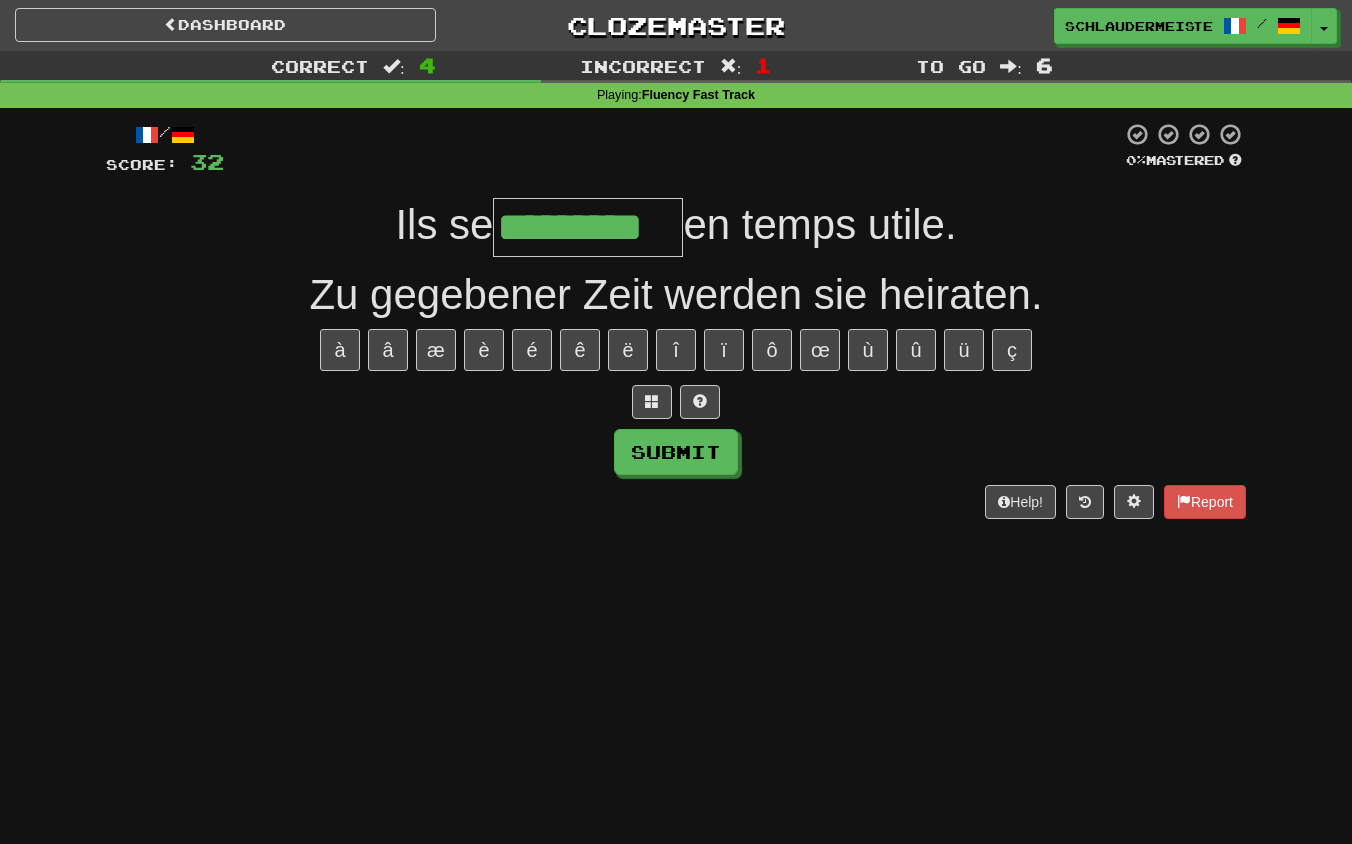 type on "*********" 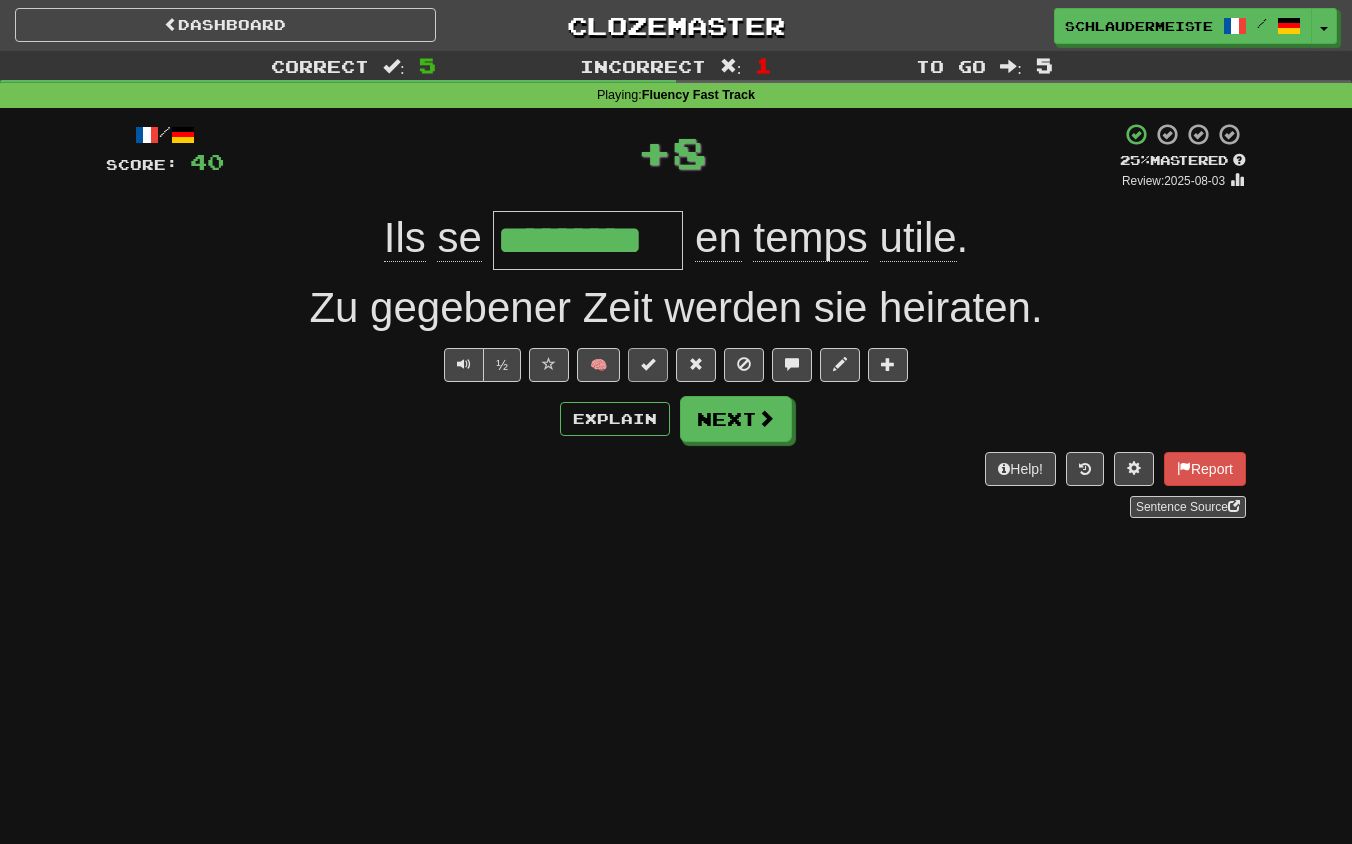 click at bounding box center (648, 364) 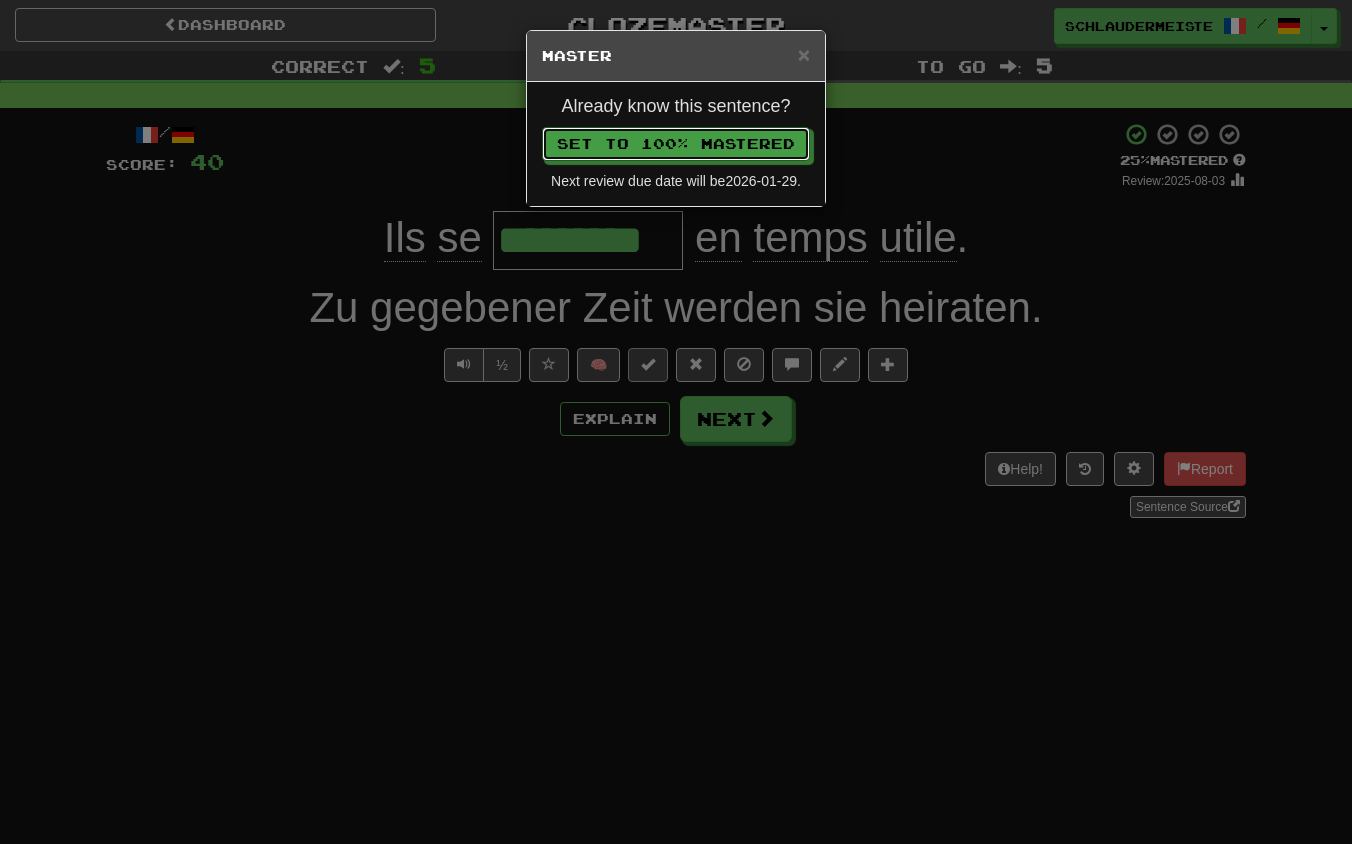 click on "Set to 100% Mastered" at bounding box center (676, 144) 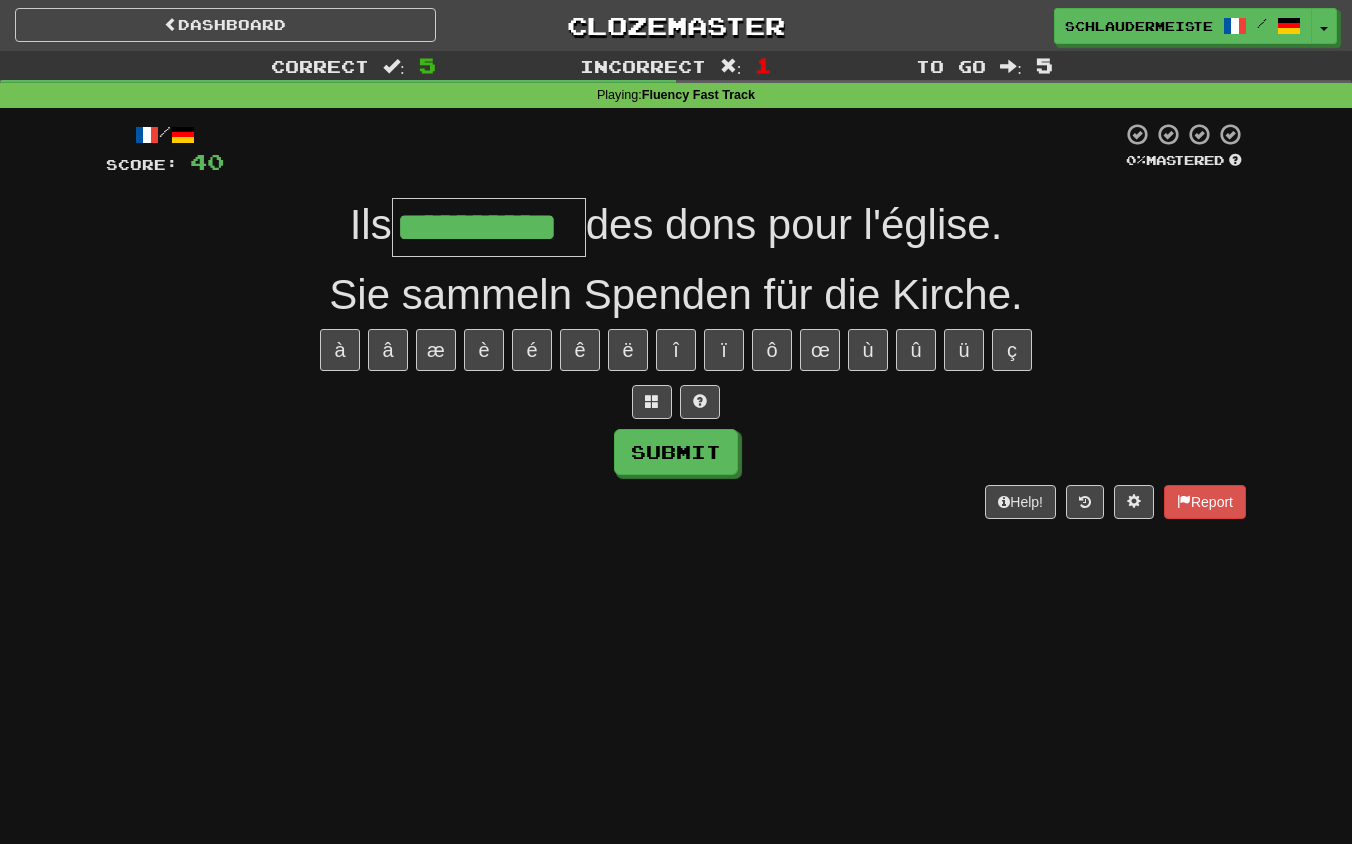 type on "**********" 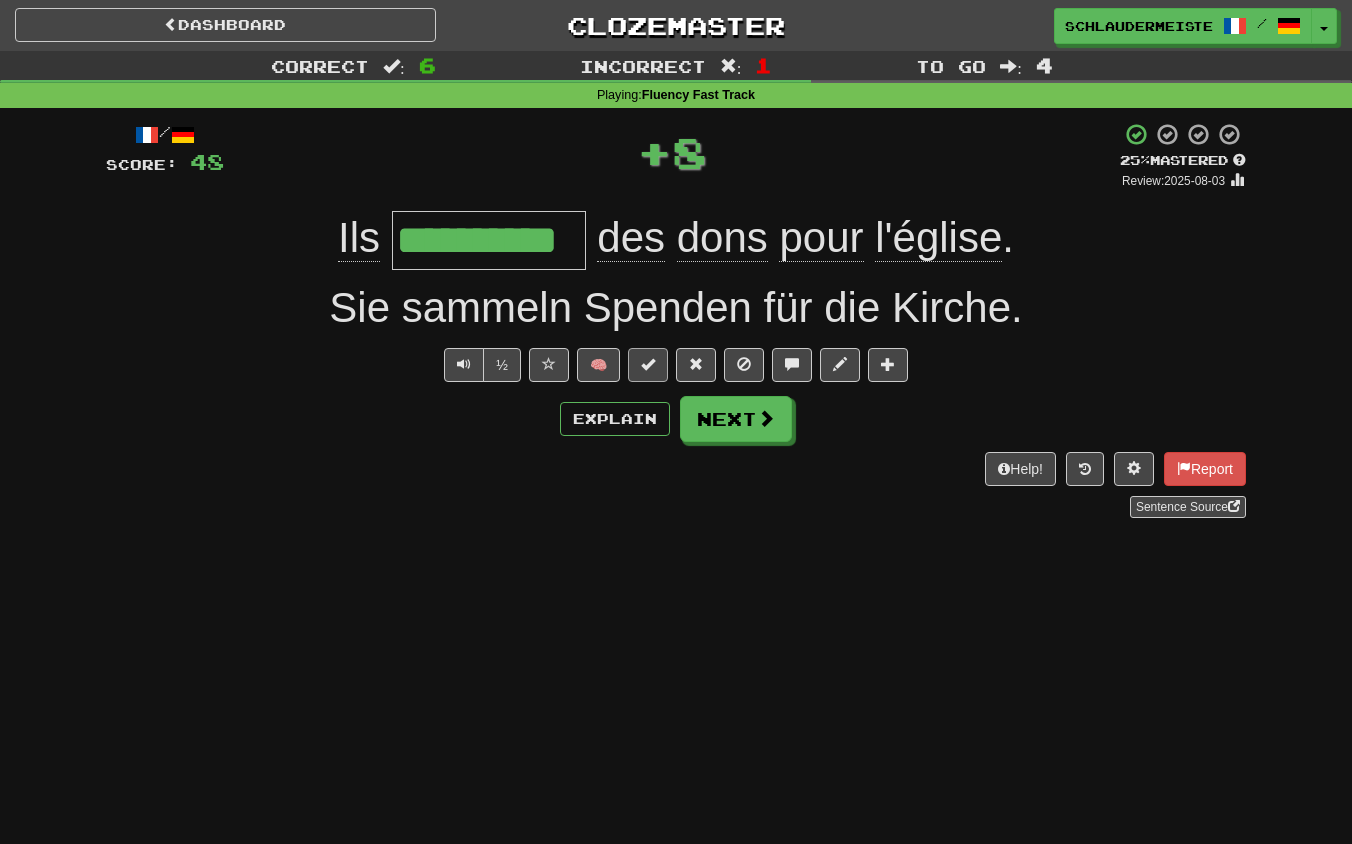 click at bounding box center (648, 365) 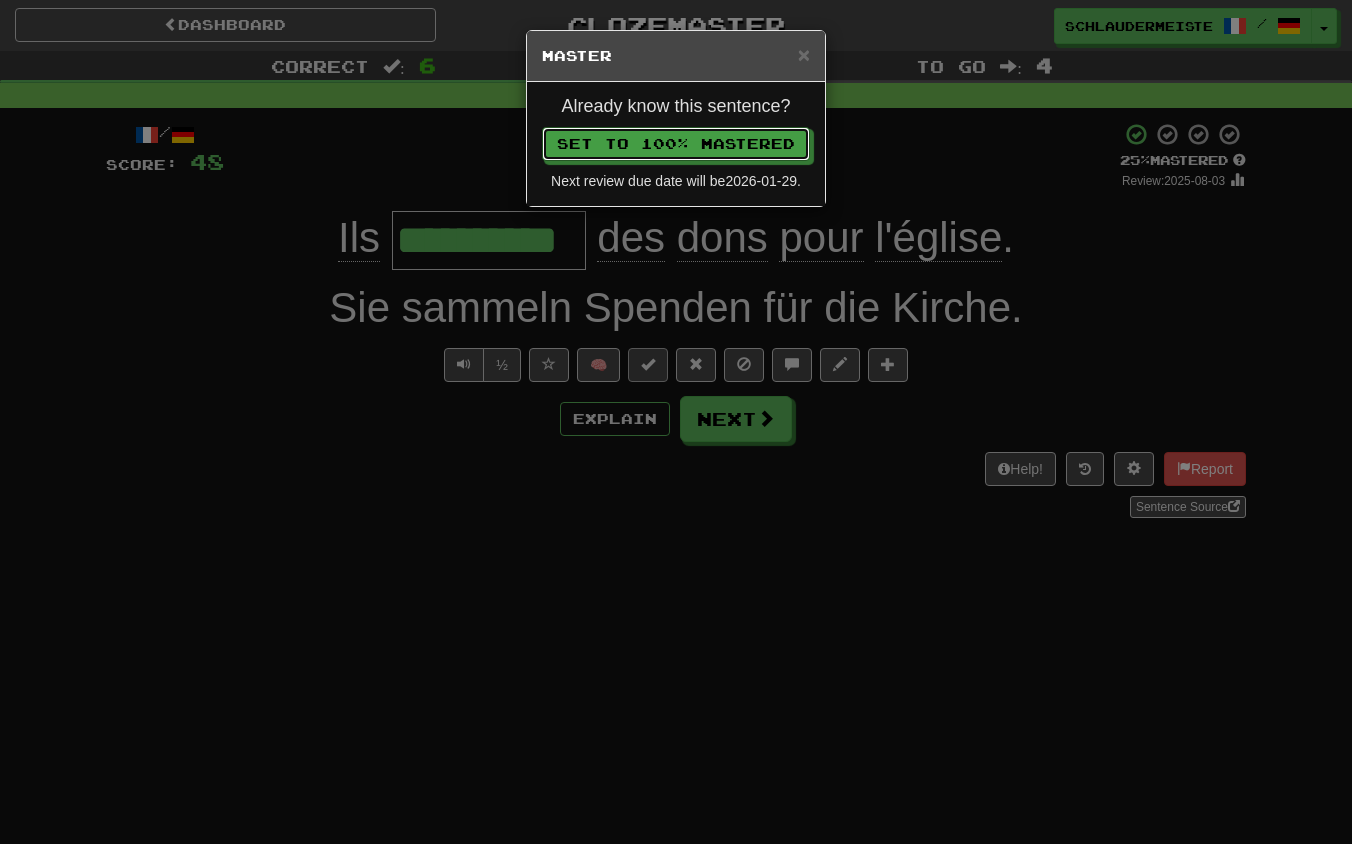 click on "Set to 100% Mastered" at bounding box center [676, 144] 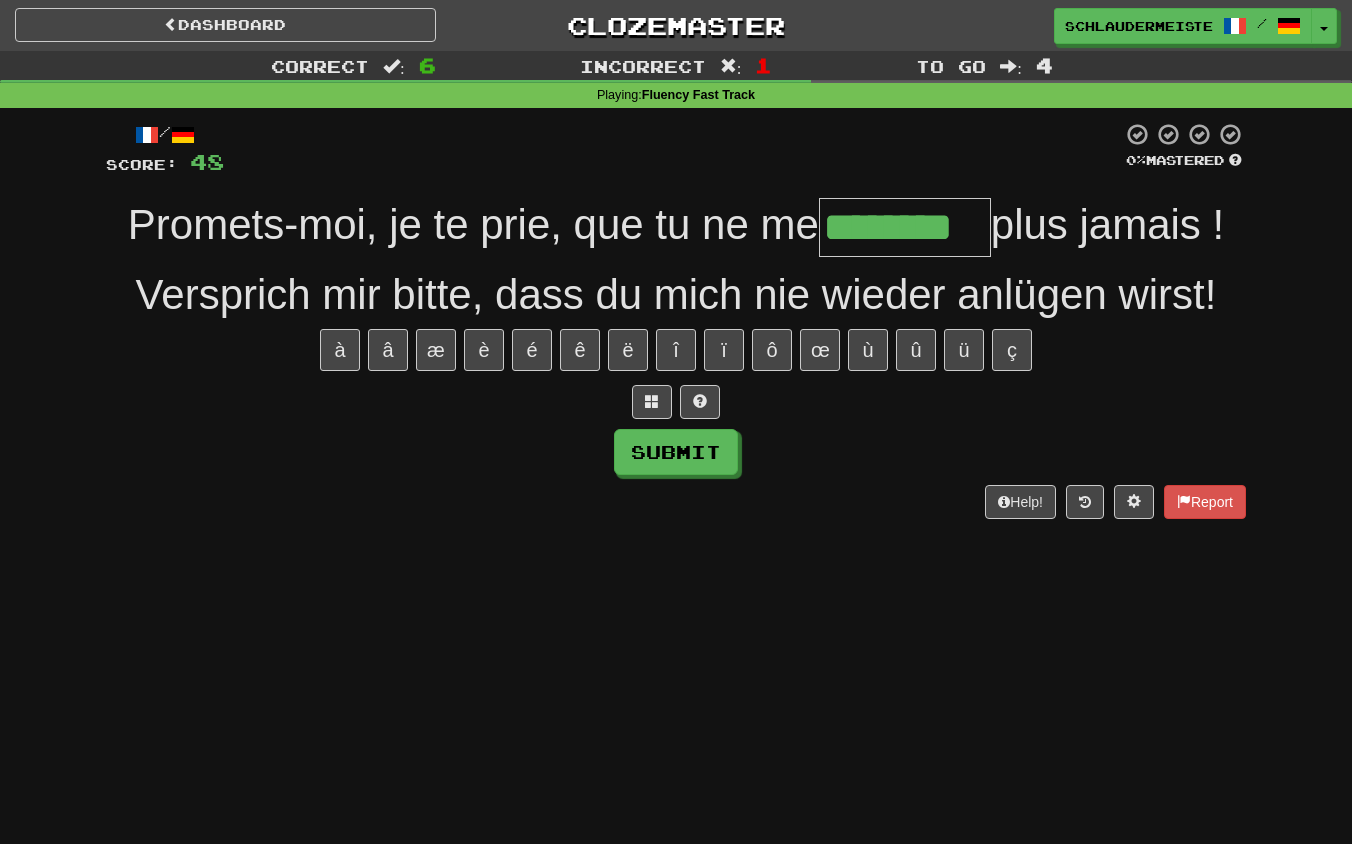 type on "********" 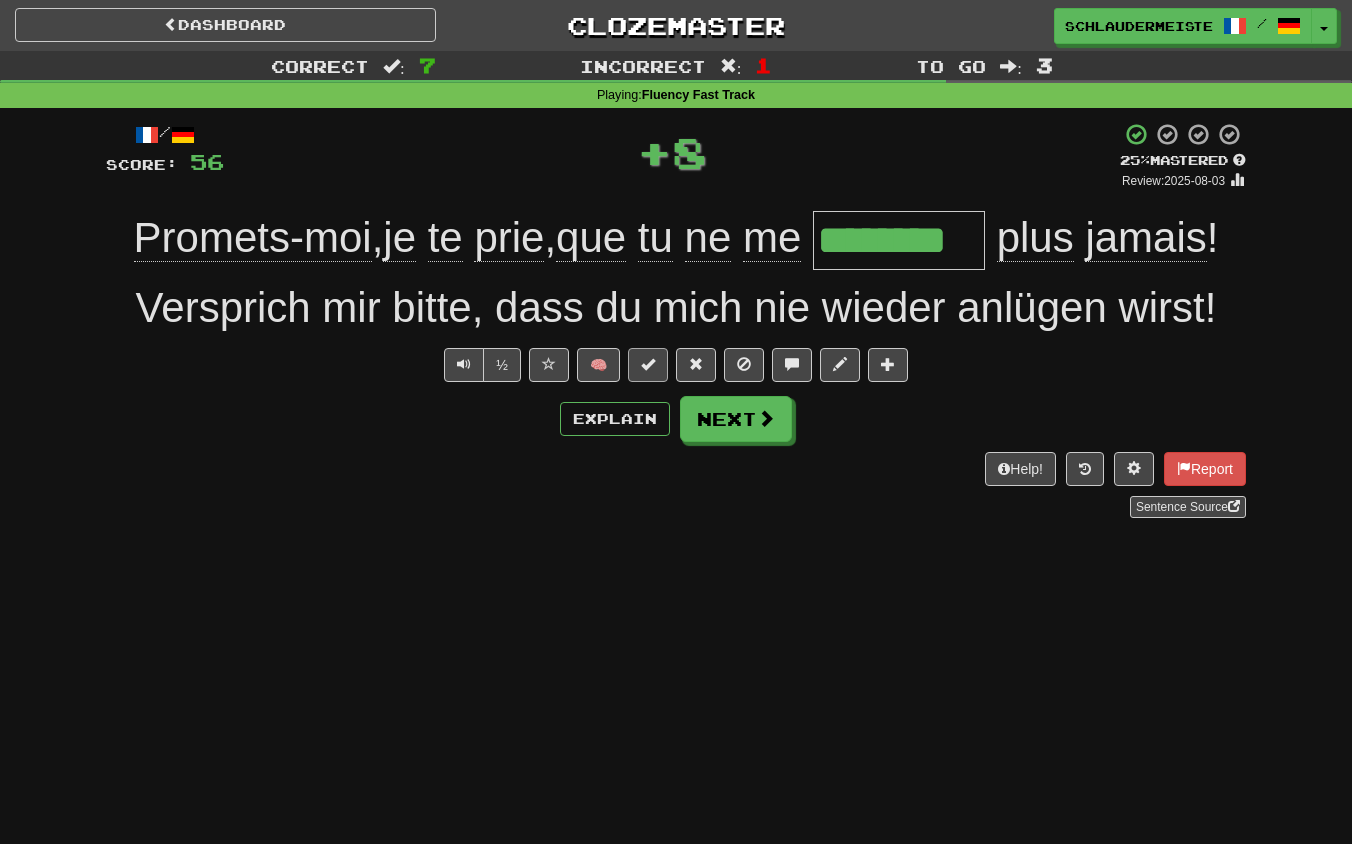 click at bounding box center (648, 364) 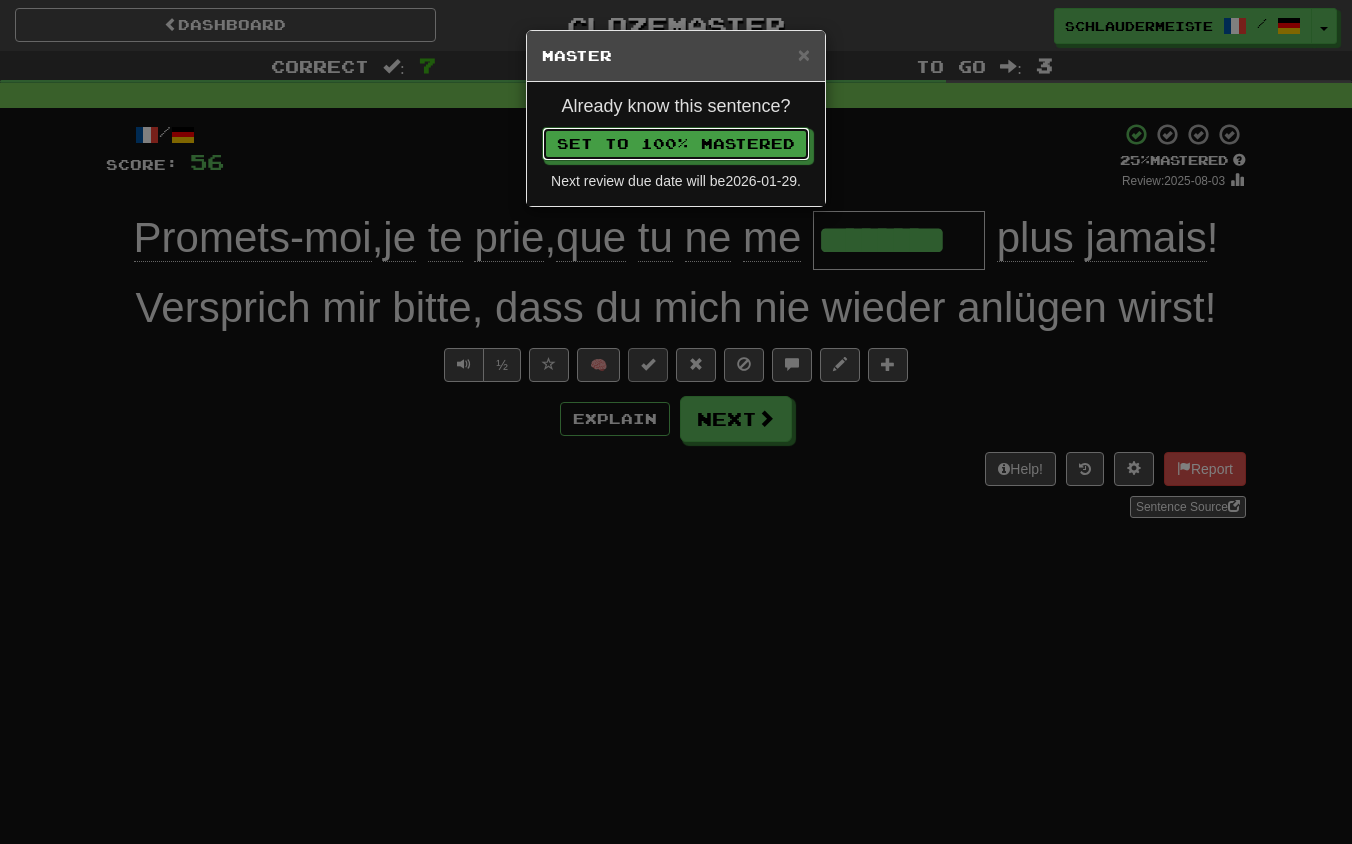 click on "Set to 100% Mastered" at bounding box center [676, 144] 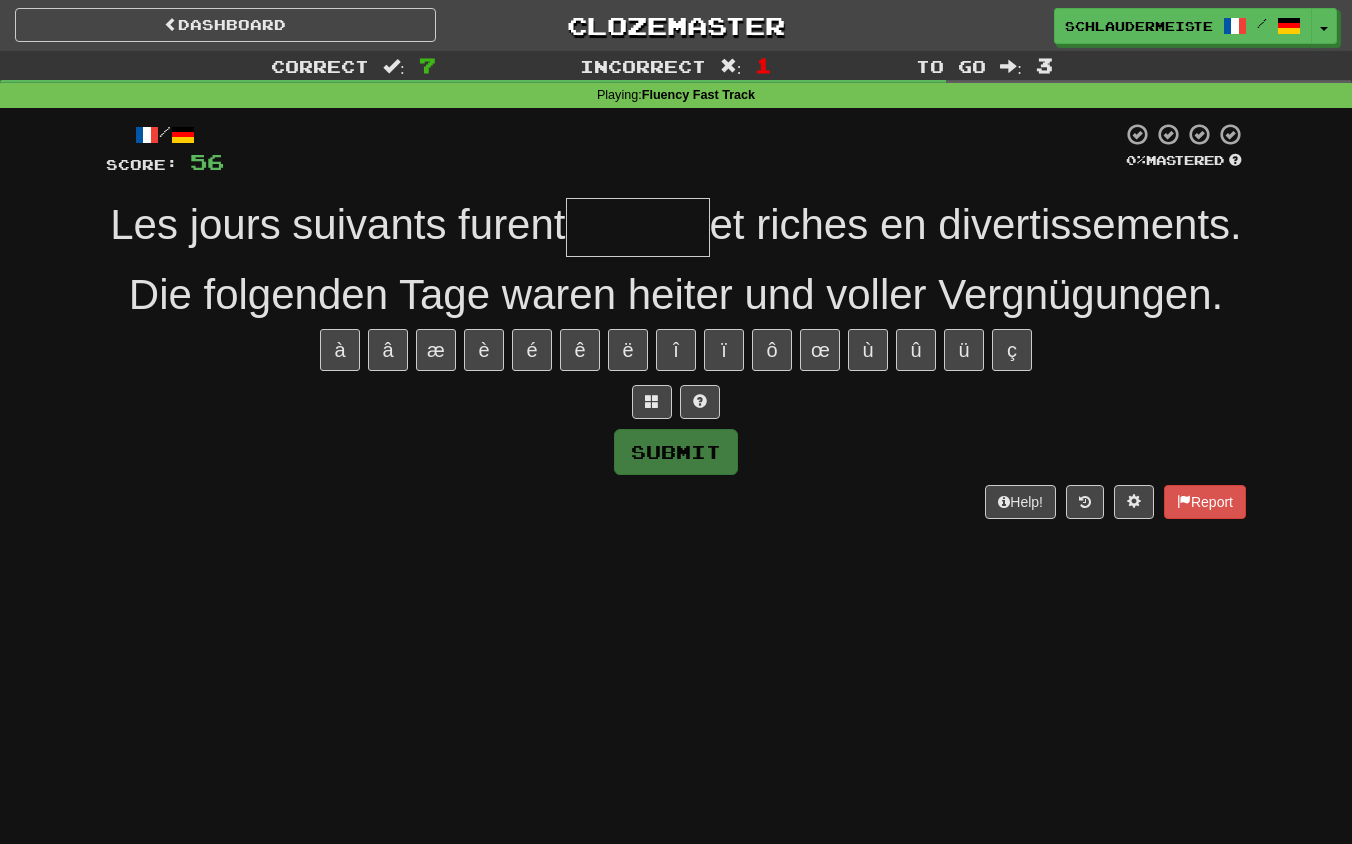 type on "*" 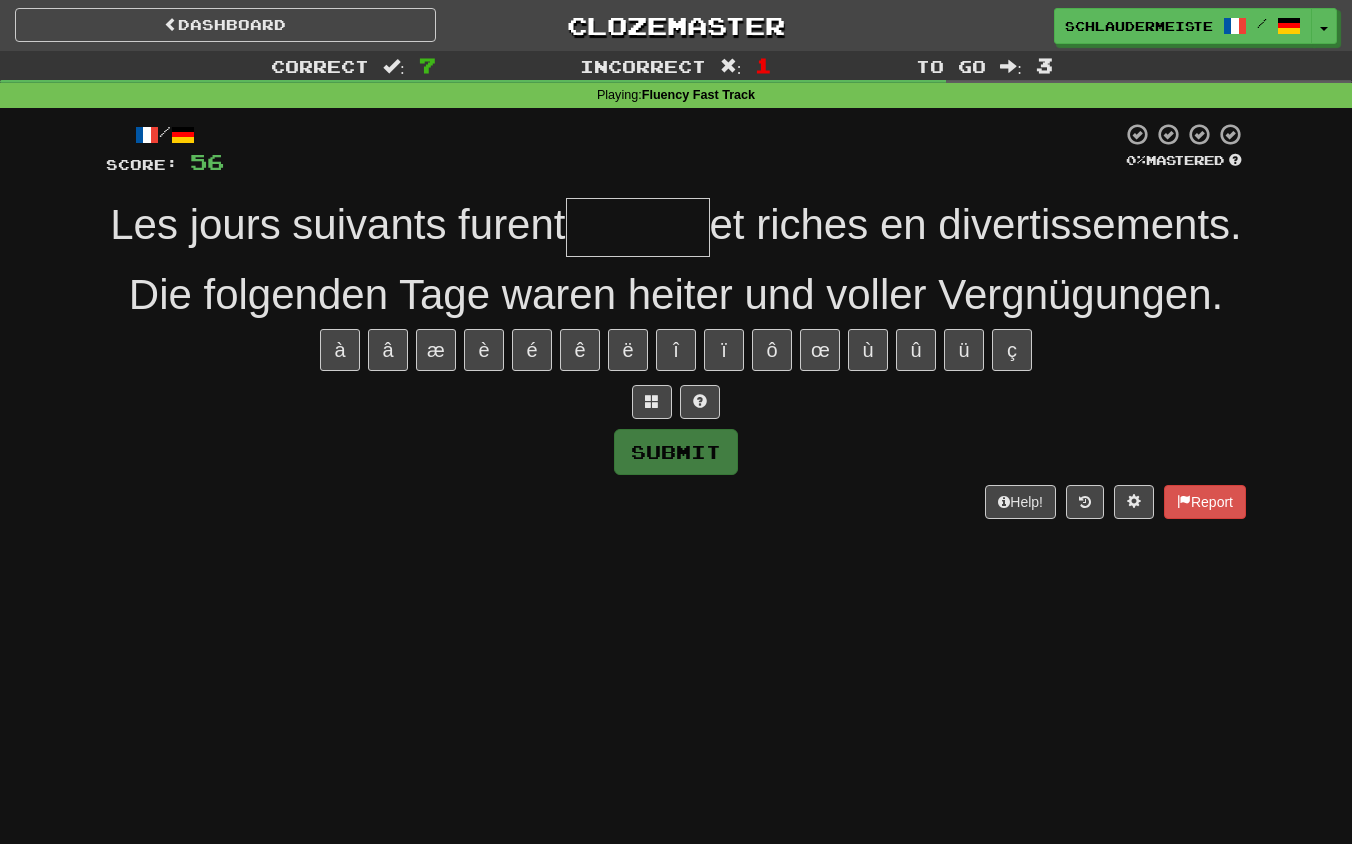 type on "*" 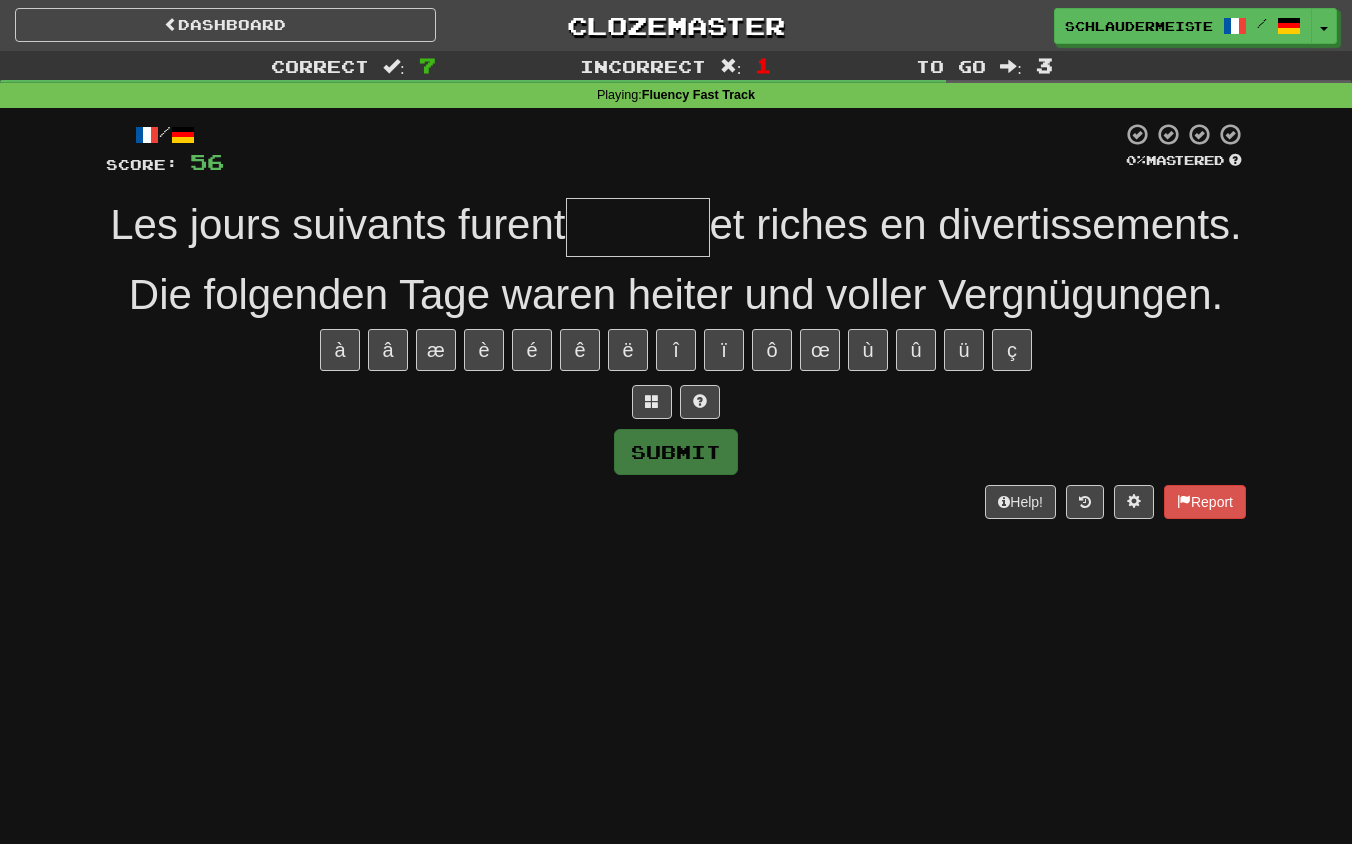 type on "*******" 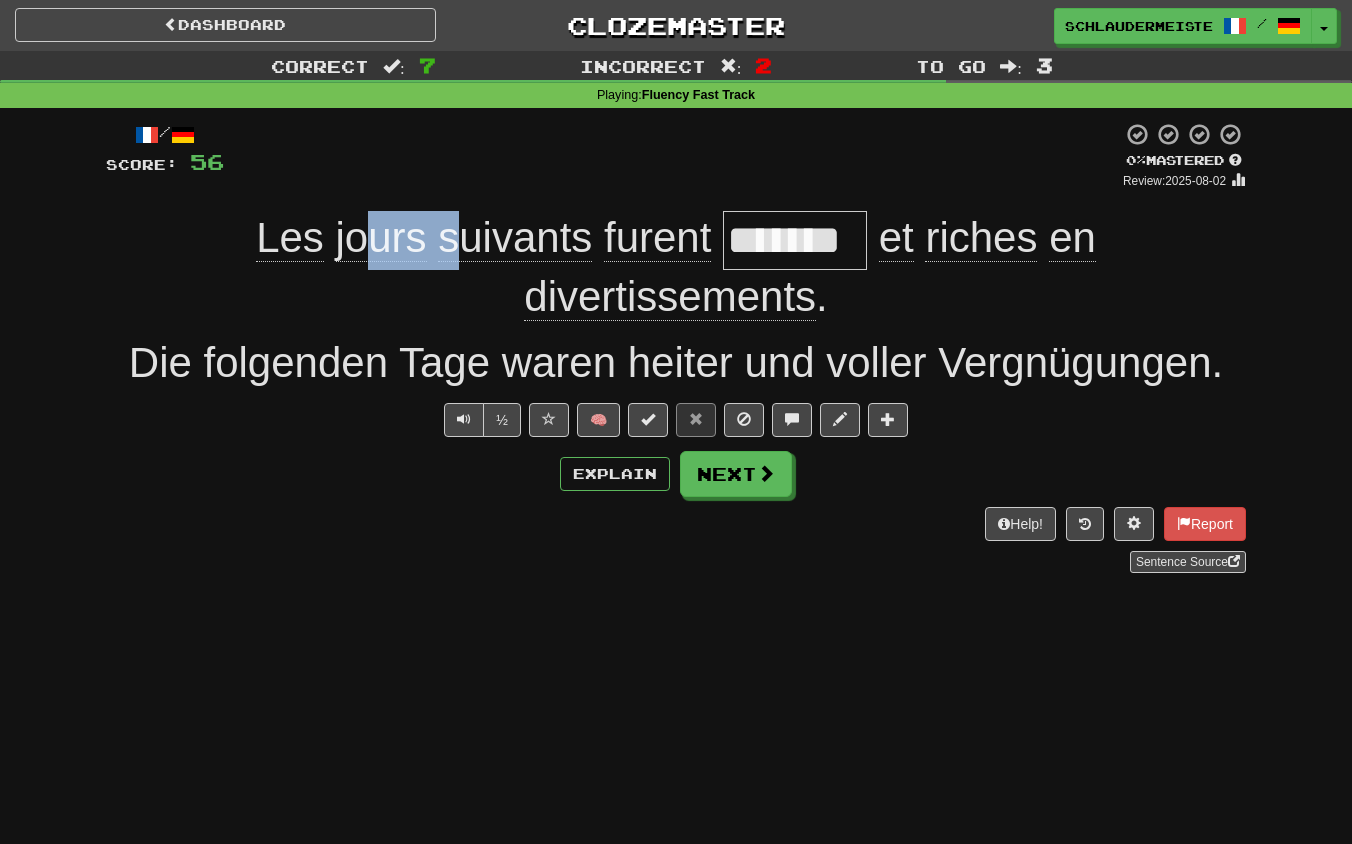 drag, startPoint x: 481, startPoint y: 268, endPoint x: 459, endPoint y: 233, distance: 41.340054 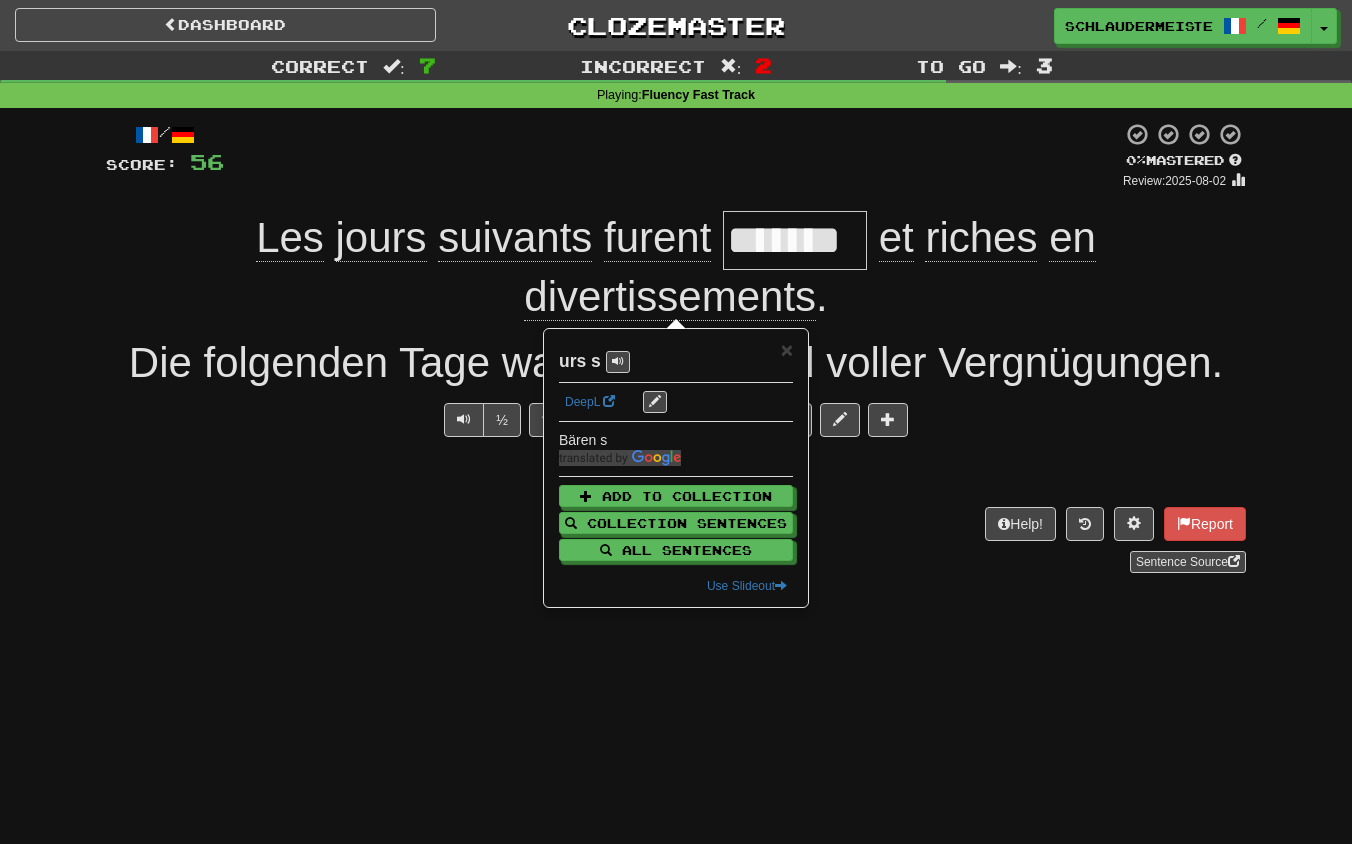 click on "Les   jours   suivants   furent   *******   et   riches   en   divertissements ." at bounding box center (676, 267) 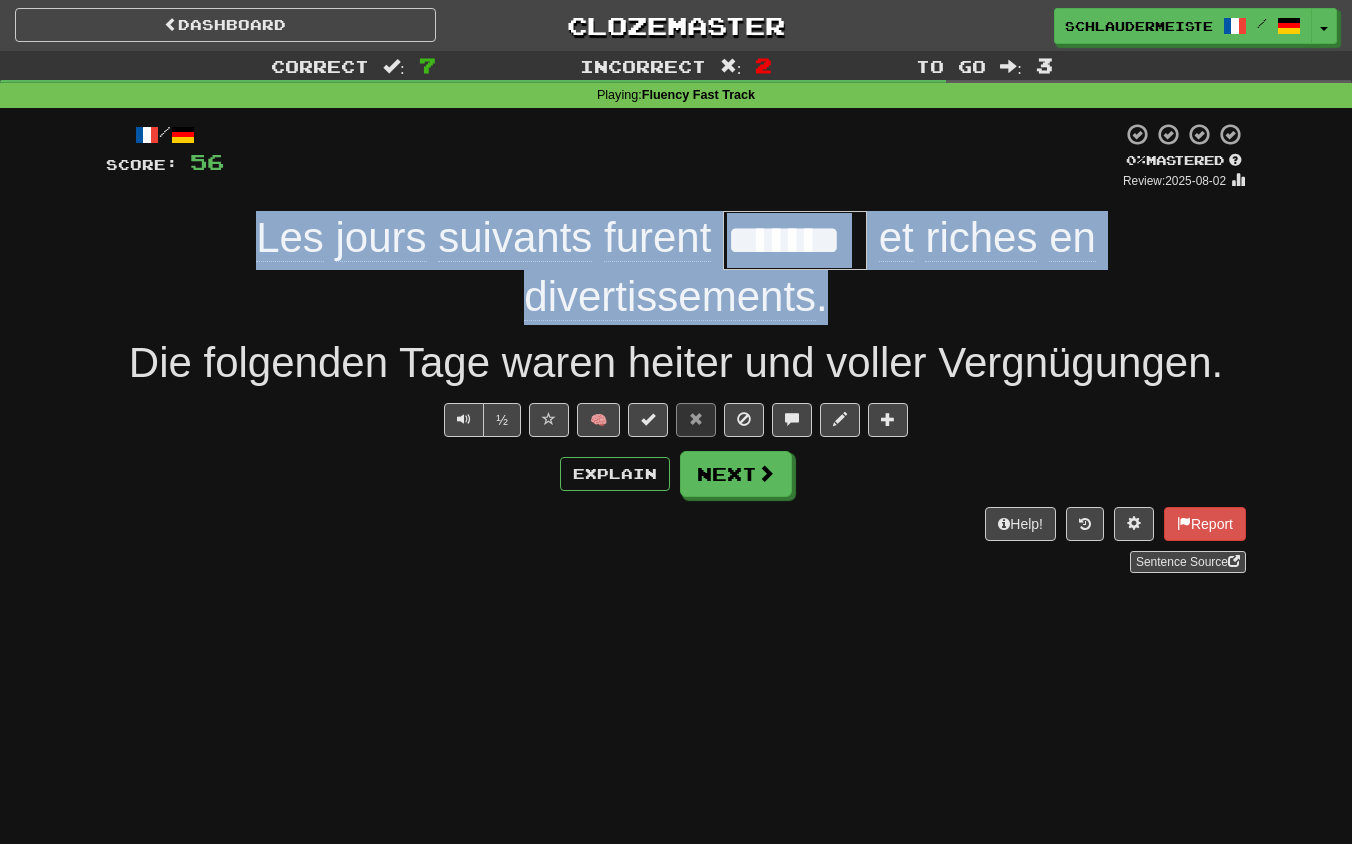 drag, startPoint x: 236, startPoint y: 231, endPoint x: 865, endPoint y: 296, distance: 632.3496 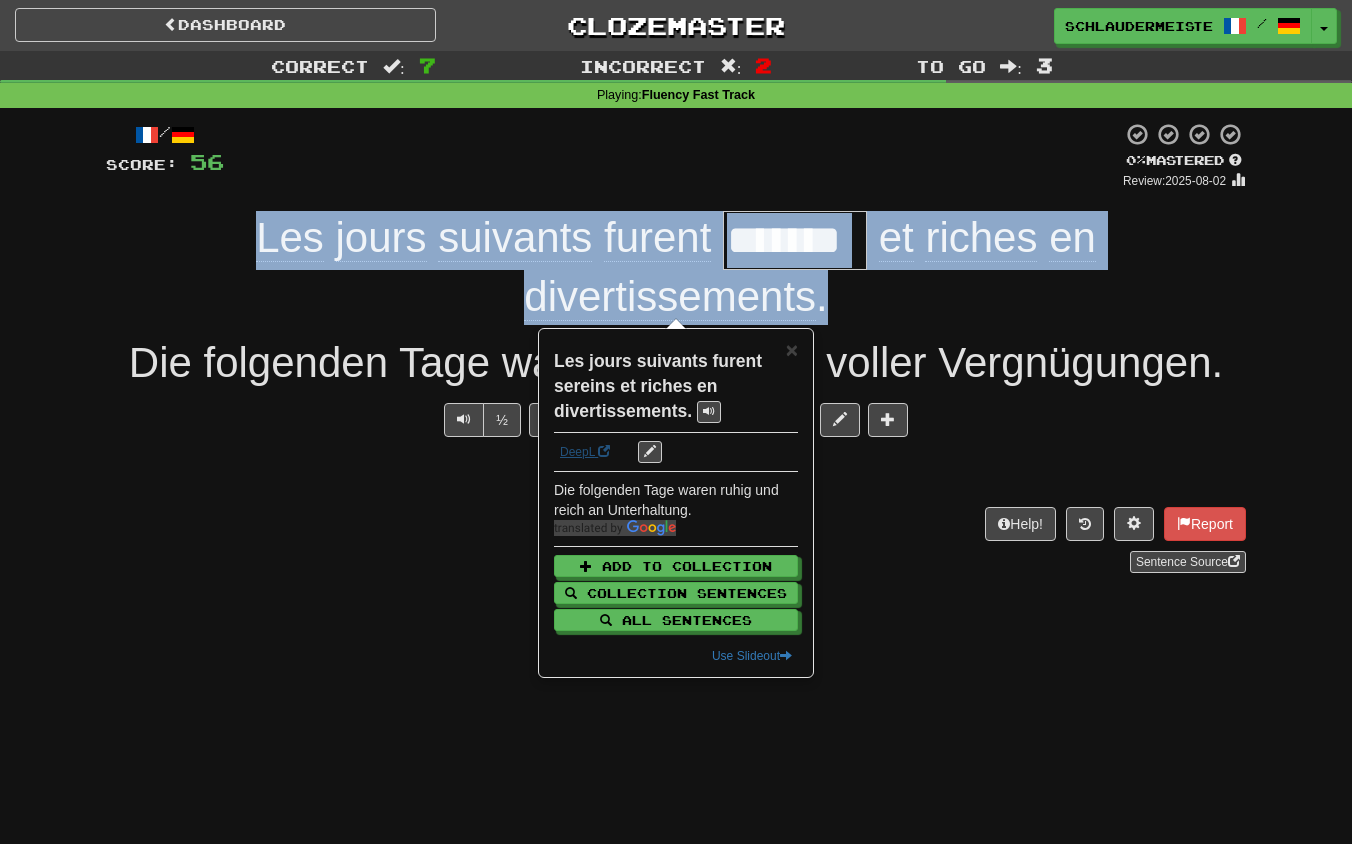 click on "DeepL" at bounding box center [585, 452] 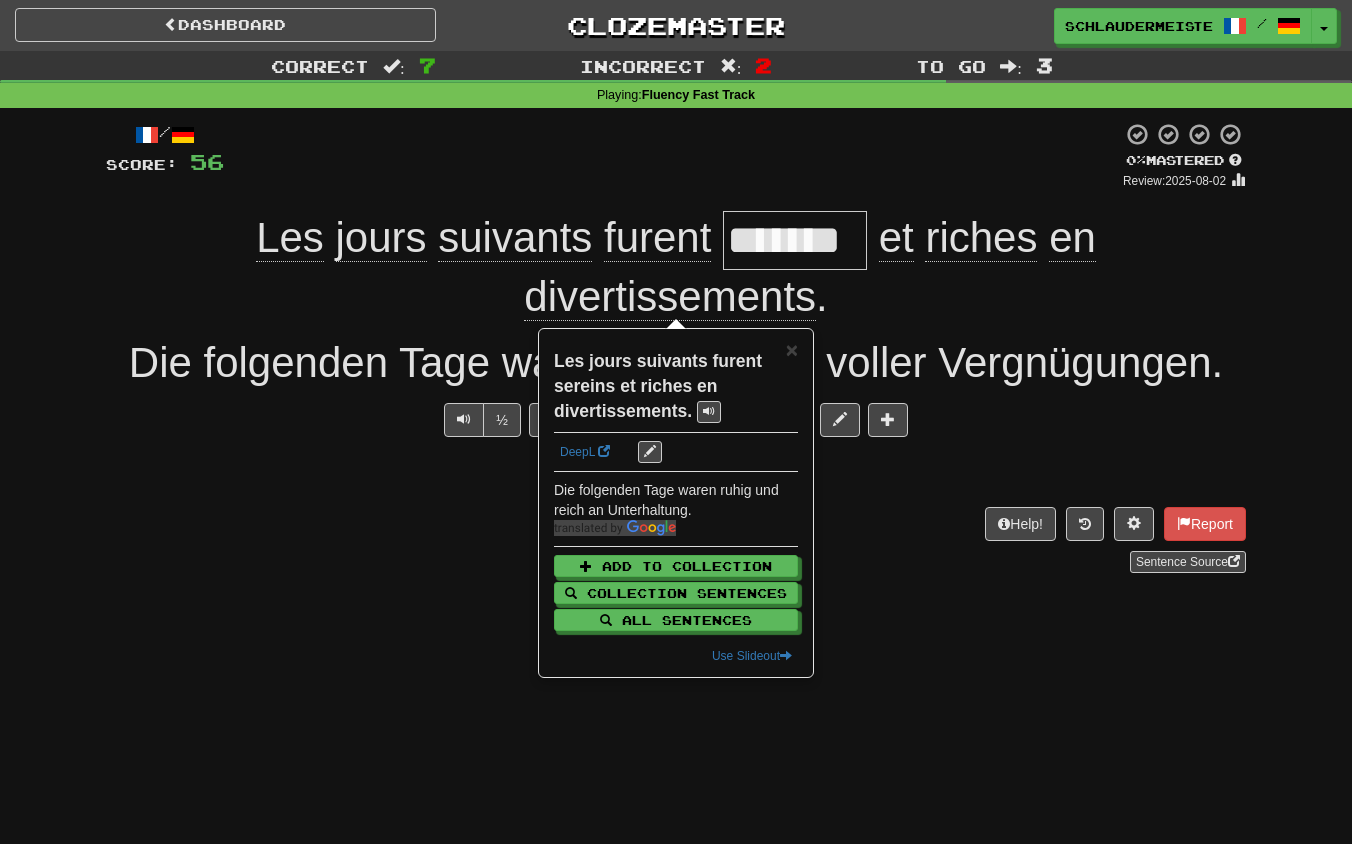 click on "Sentence Source" at bounding box center (676, 562) 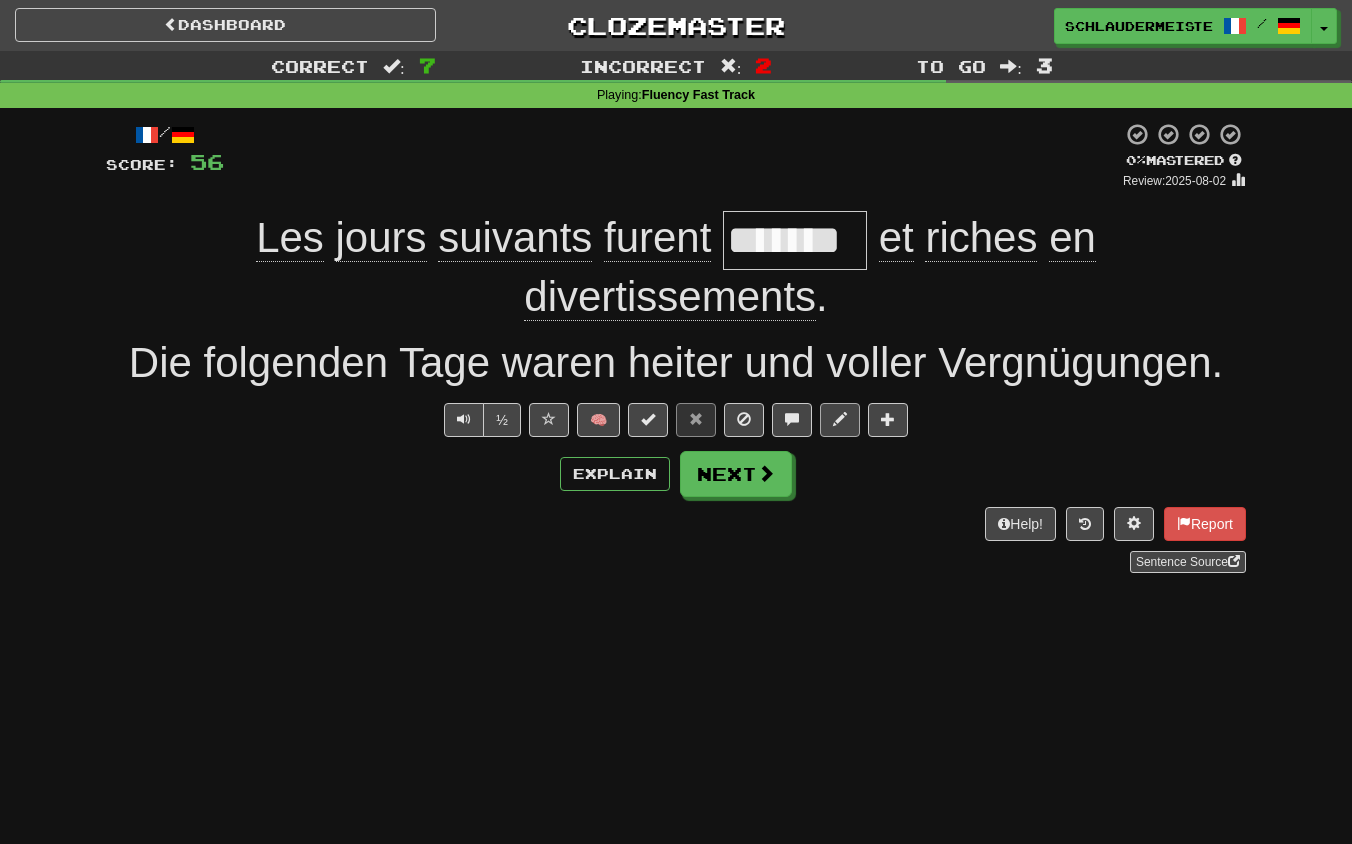 click at bounding box center (840, 419) 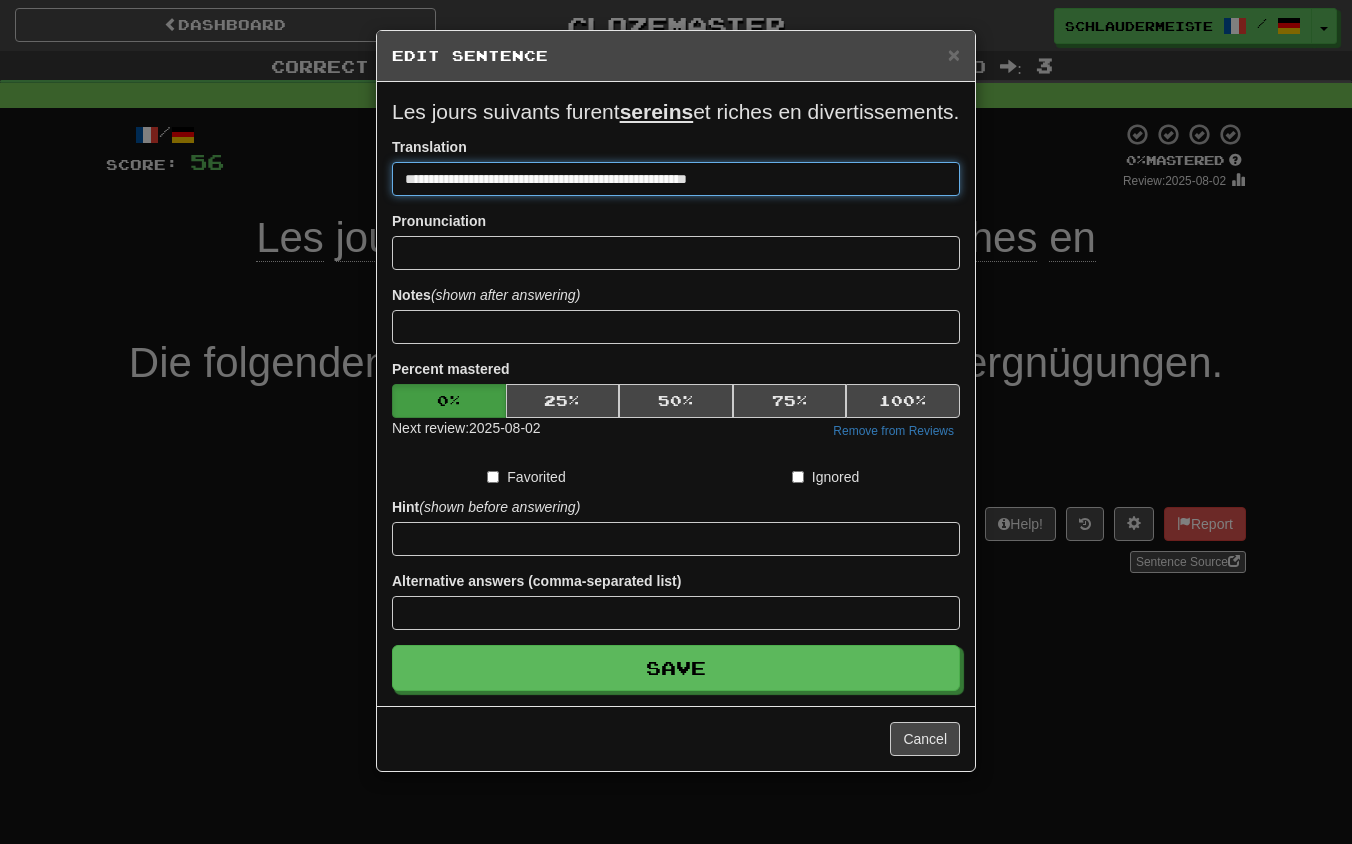drag, startPoint x: 814, startPoint y: 212, endPoint x: 251, endPoint y: 192, distance: 563.3551 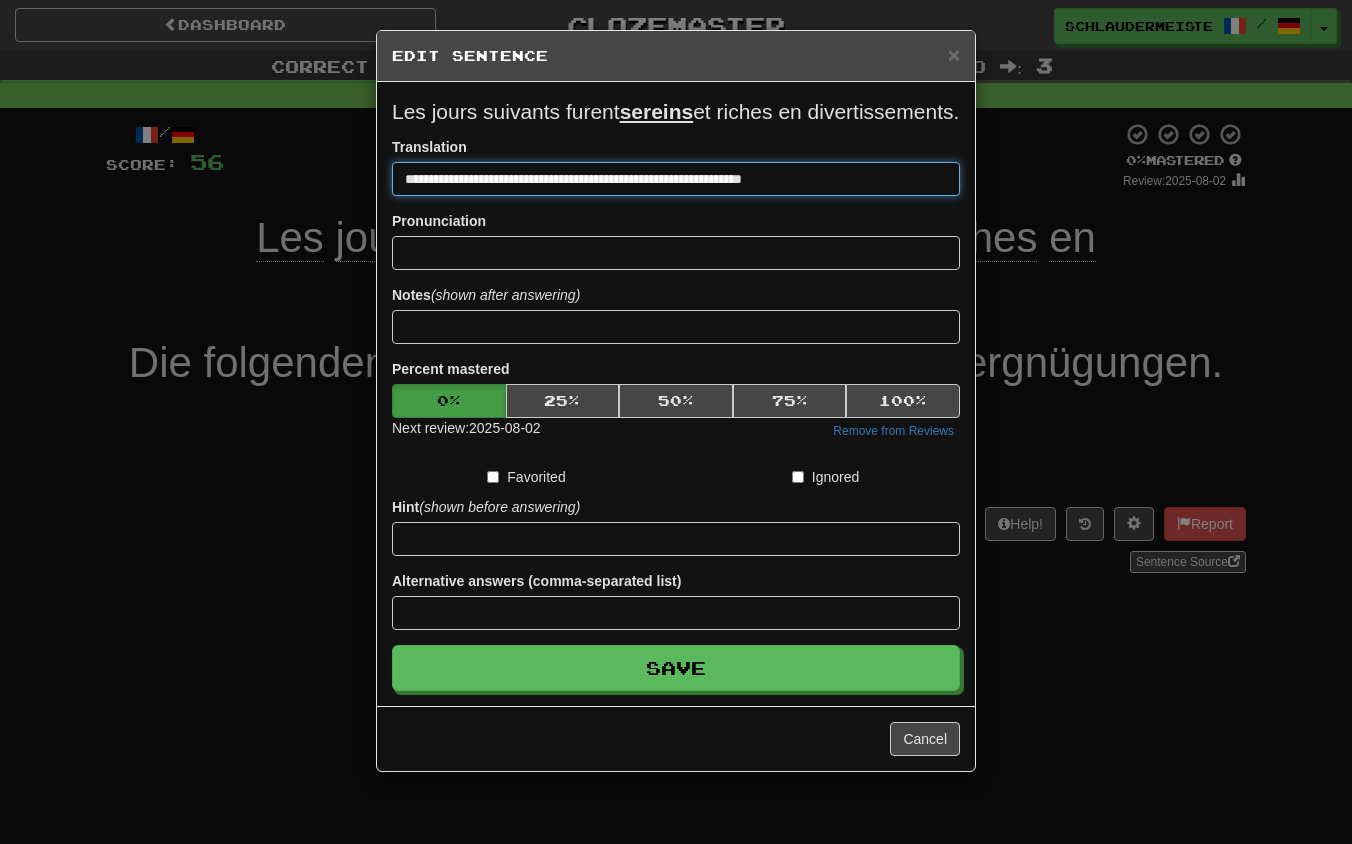 type on "**********" 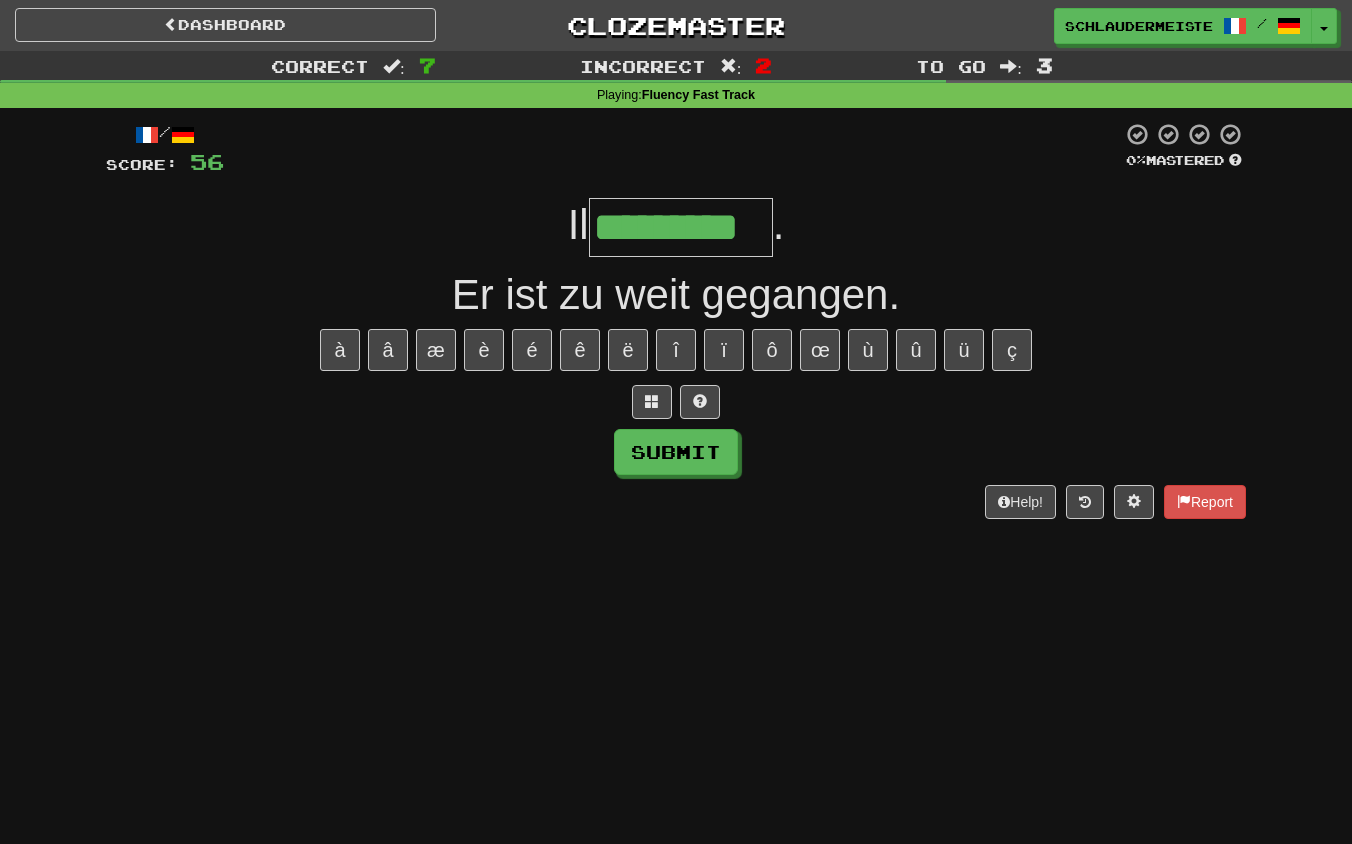 type on "*********" 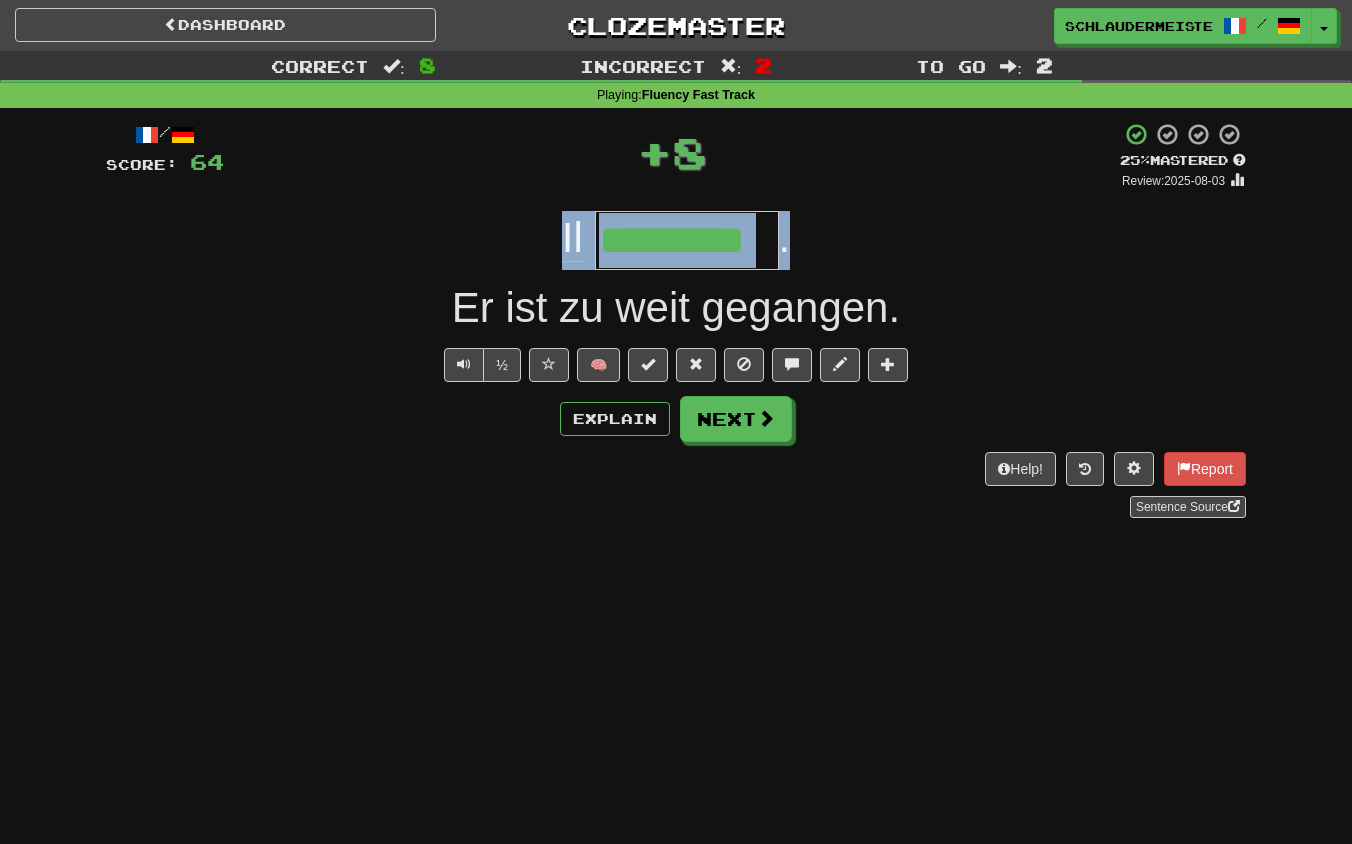 drag, startPoint x: 514, startPoint y: 228, endPoint x: 835, endPoint y: 237, distance: 321.12613 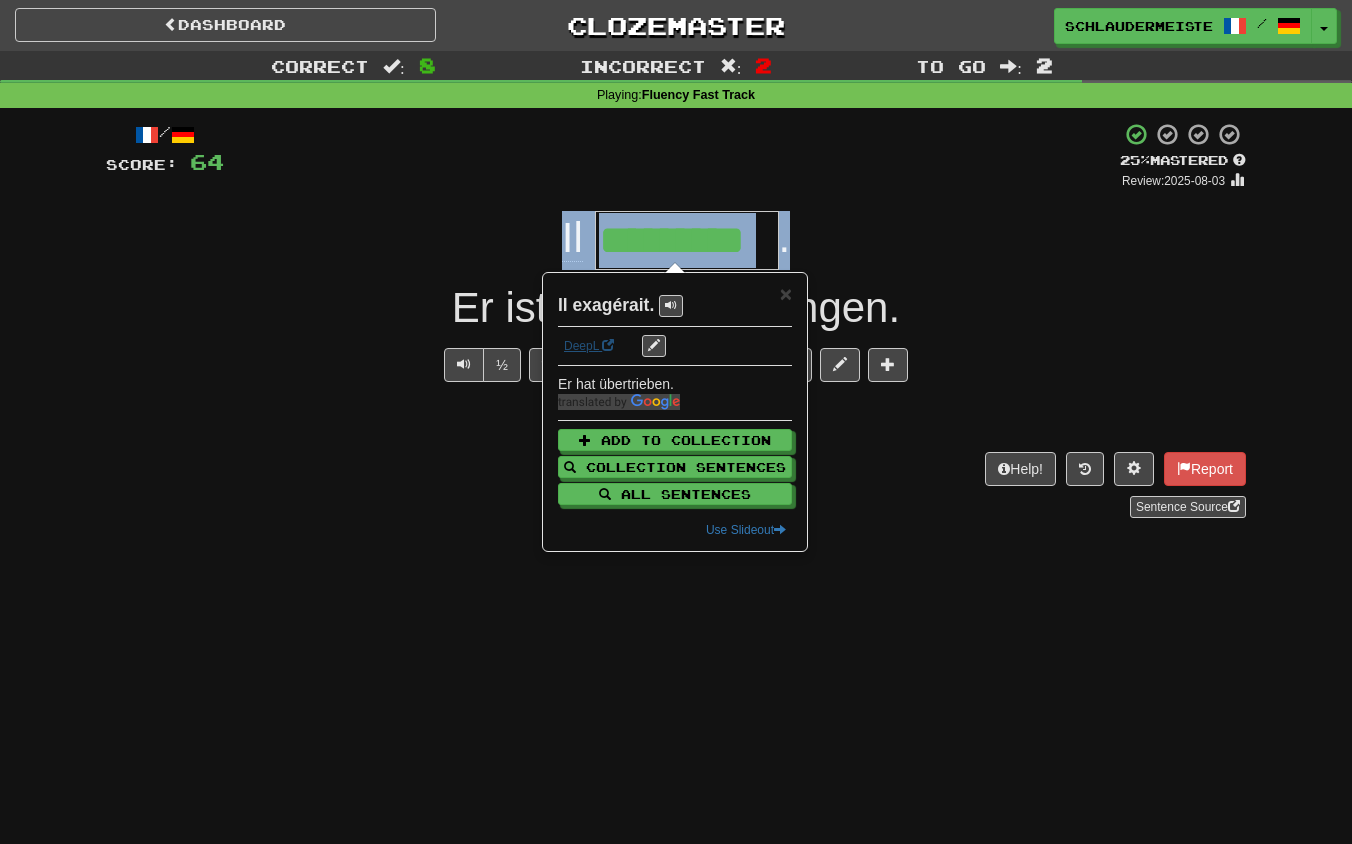 click on "DeepL" at bounding box center [589, 346] 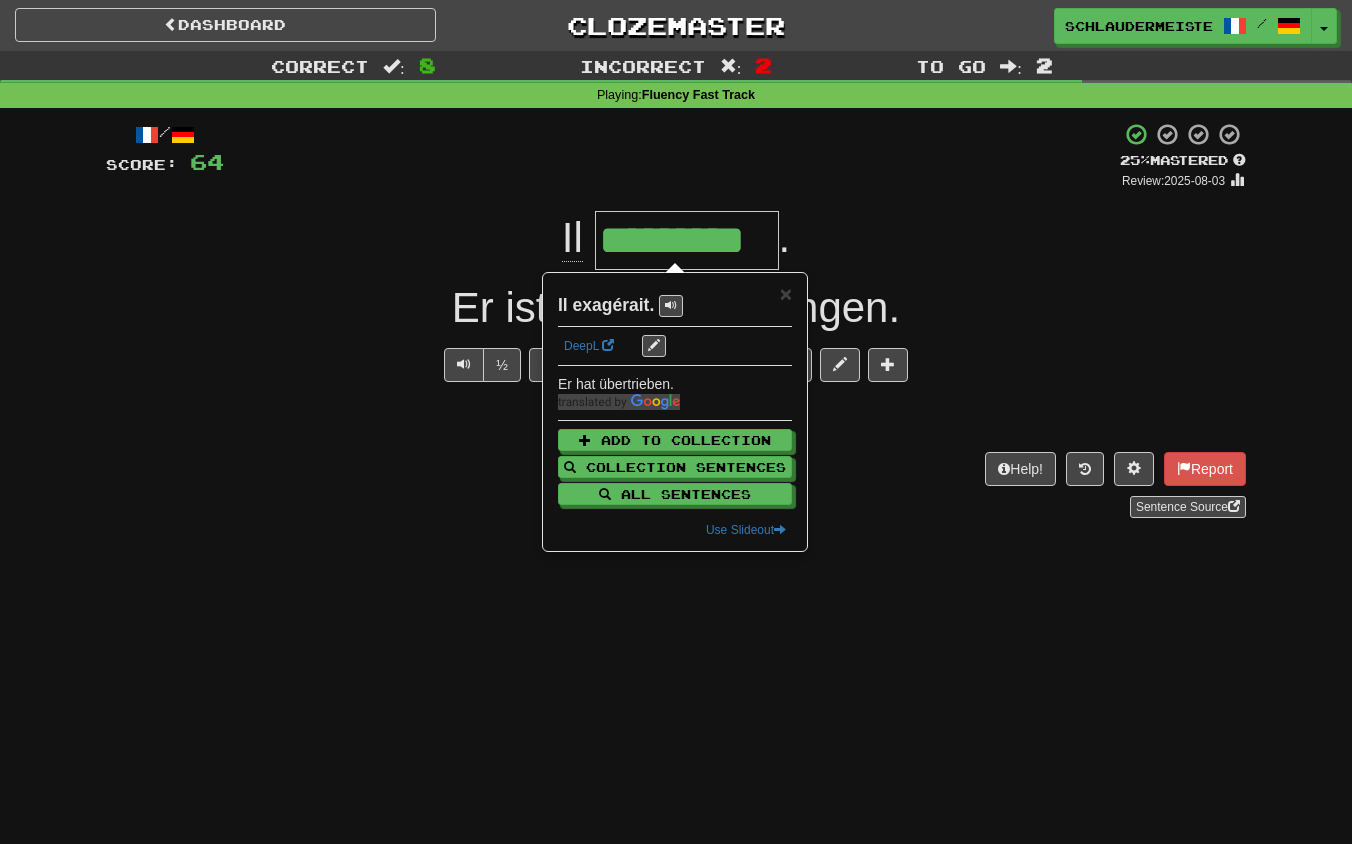 click on "Sentence Source" at bounding box center [676, 507] 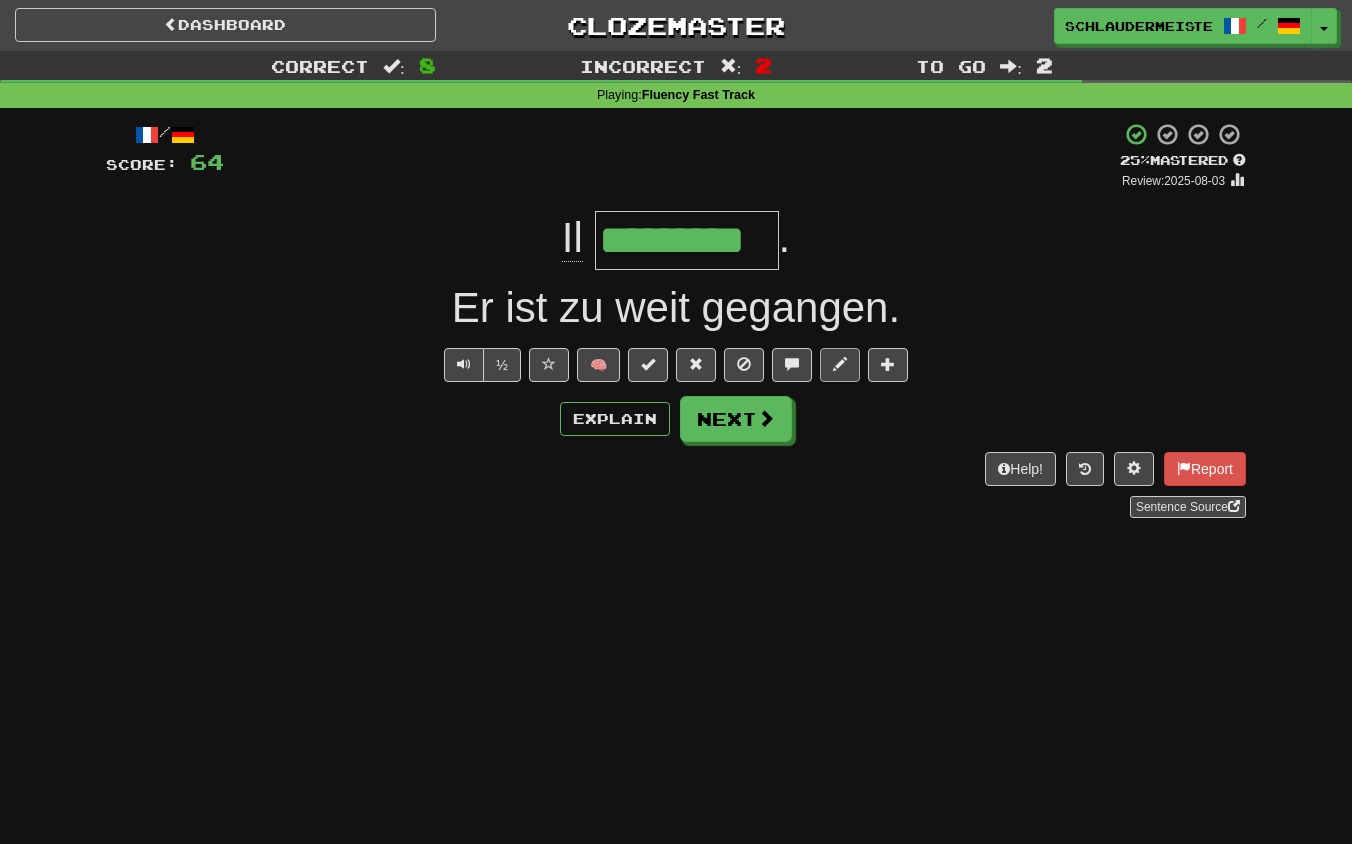 click at bounding box center [840, 364] 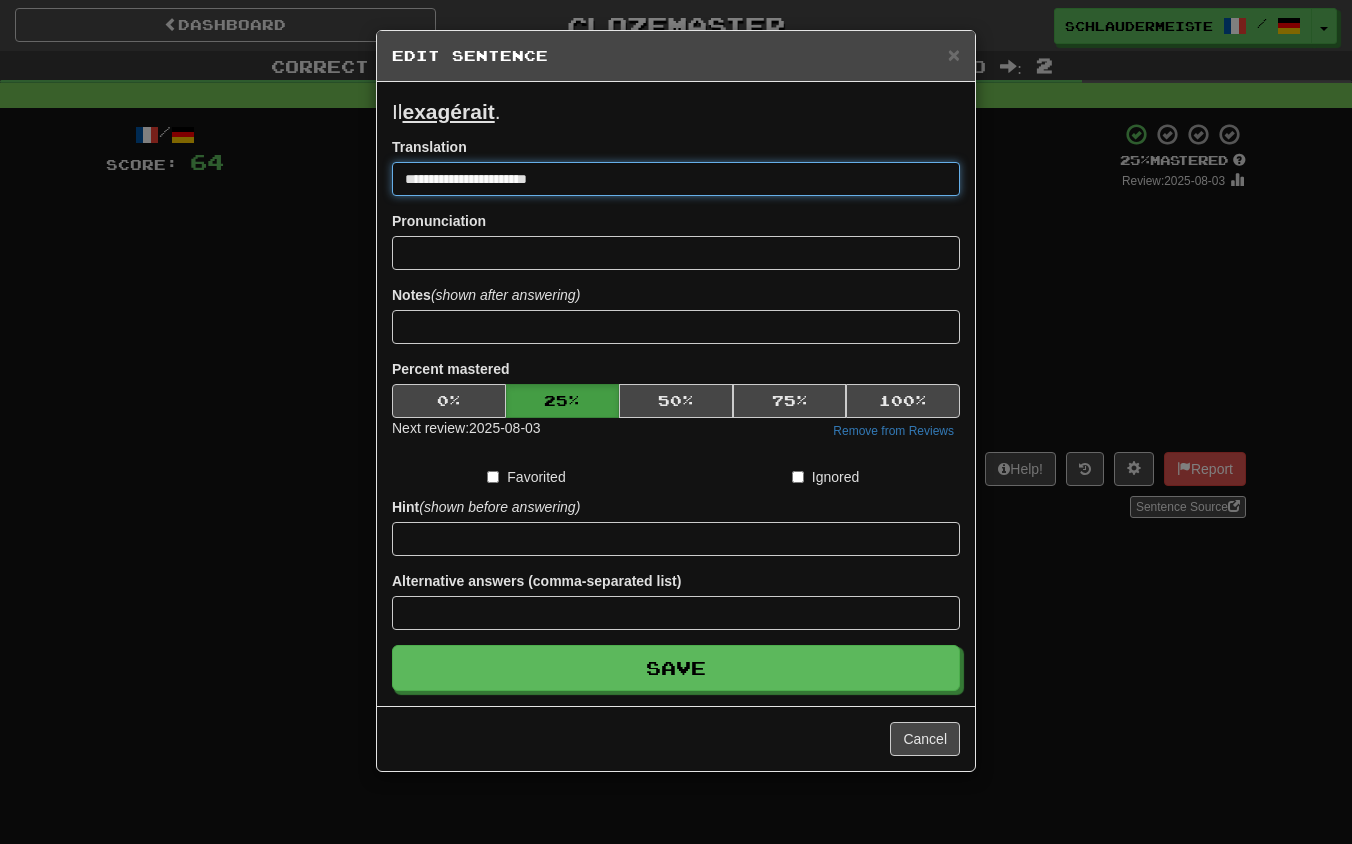 drag, startPoint x: 765, startPoint y: 188, endPoint x: 169, endPoint y: 140, distance: 597.92975 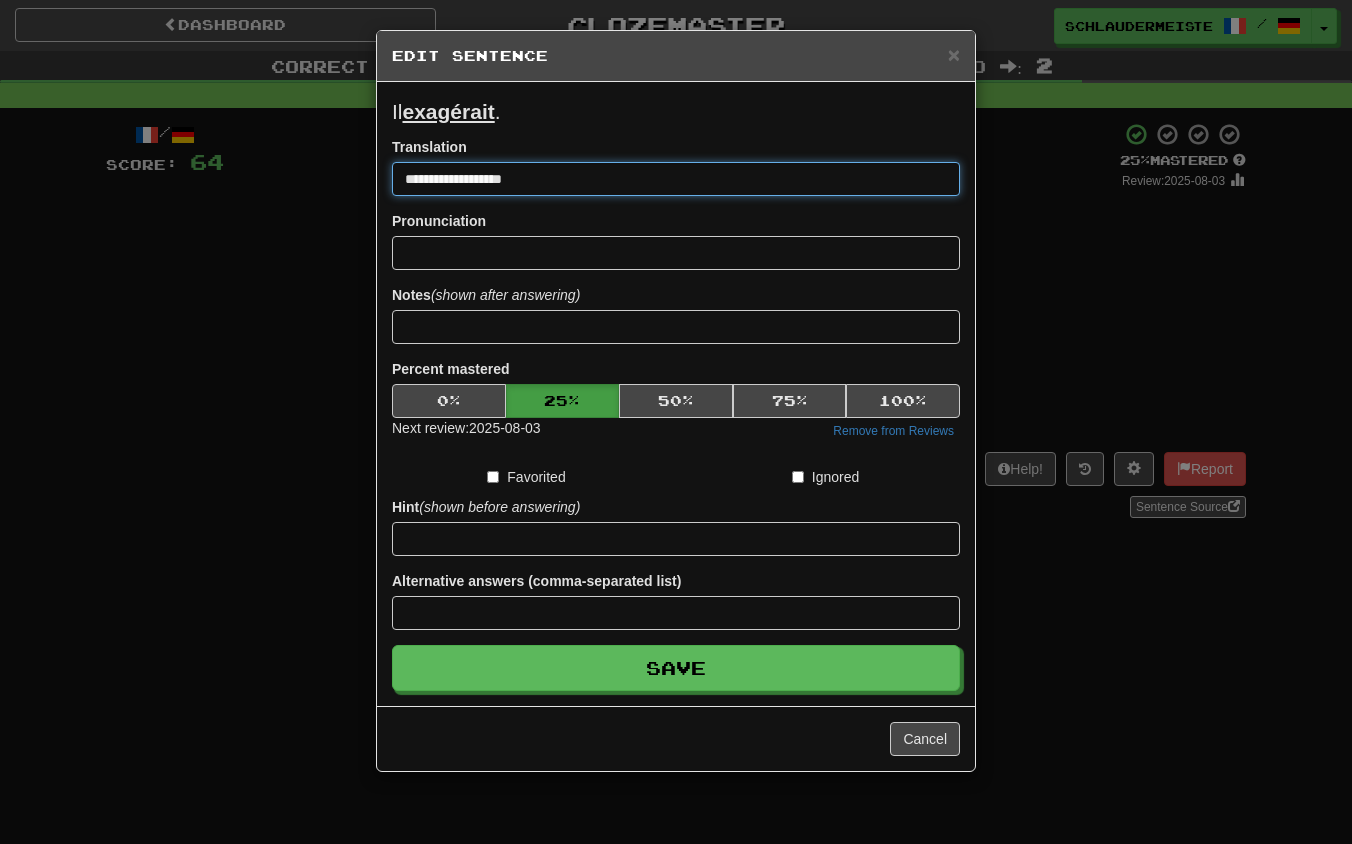 type on "**********" 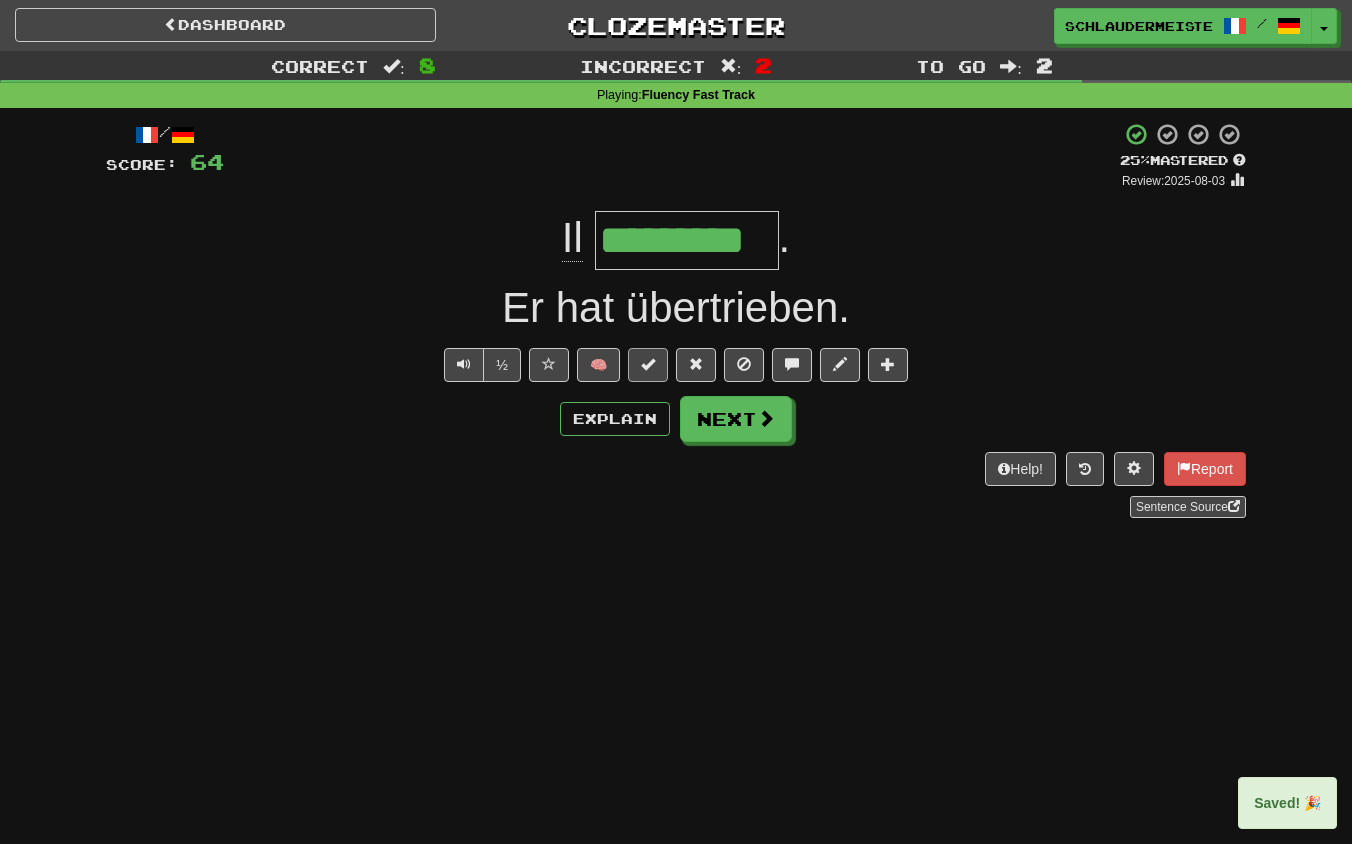 click at bounding box center [648, 364] 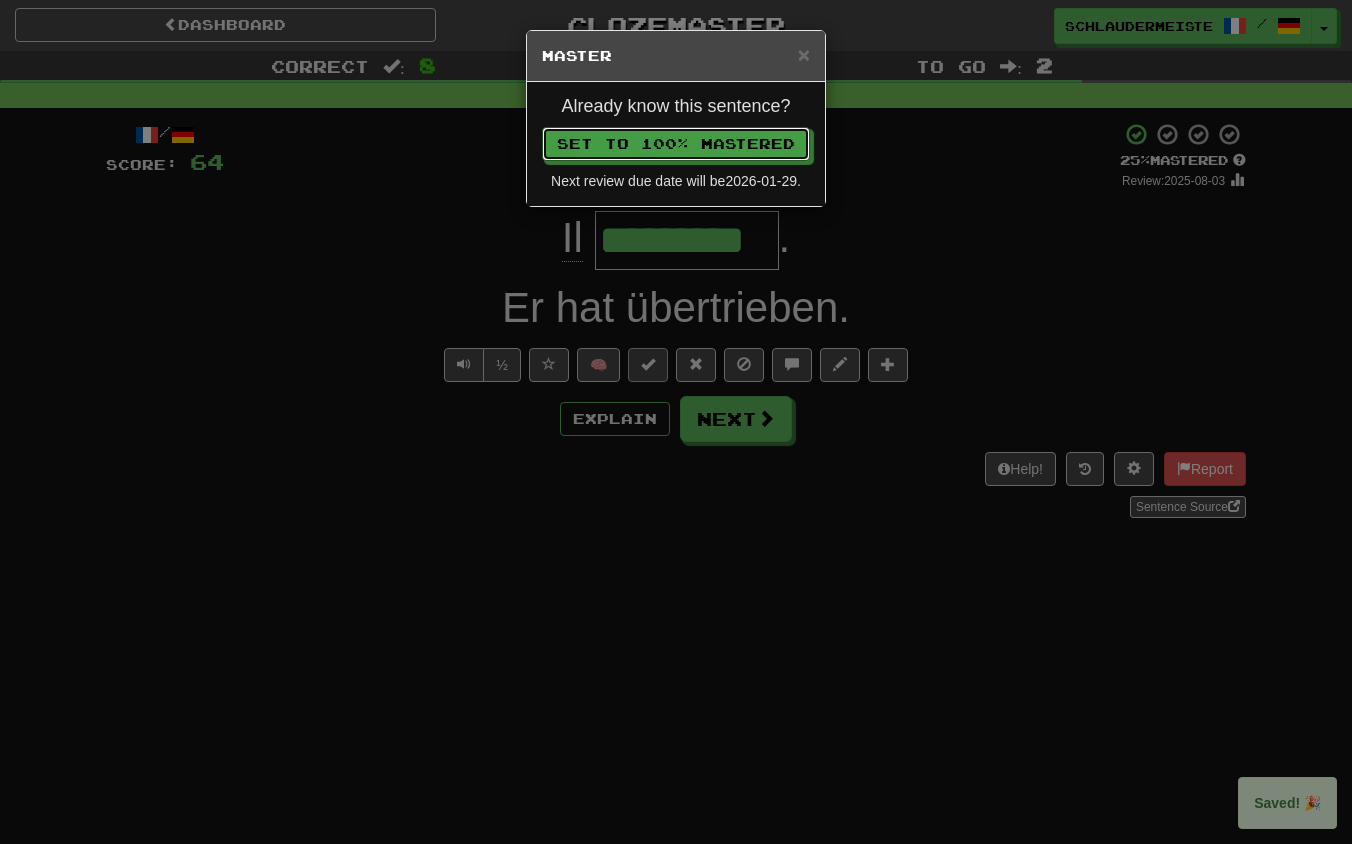 click on "Set to 100% Mastered" at bounding box center (676, 144) 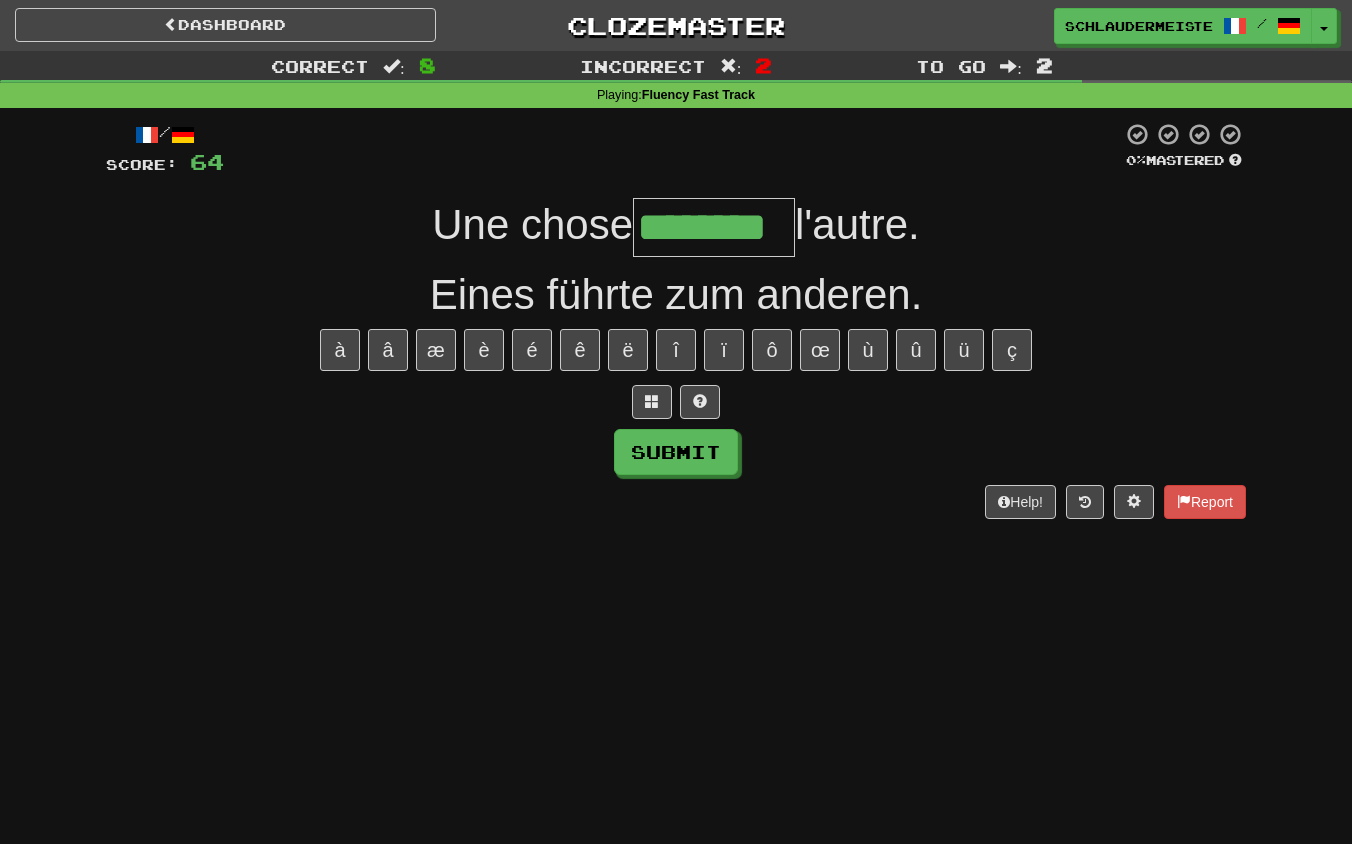type on "********" 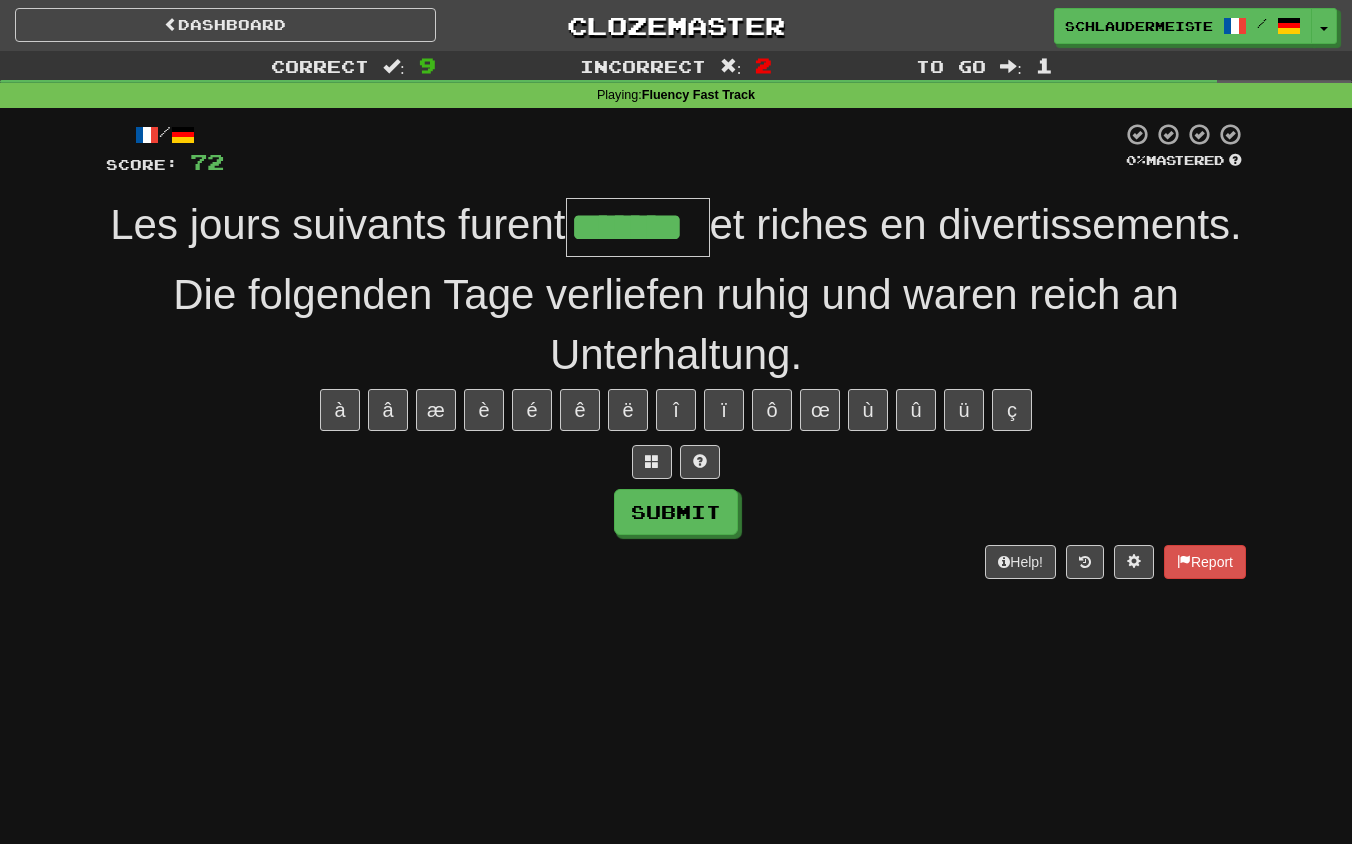 type on "*******" 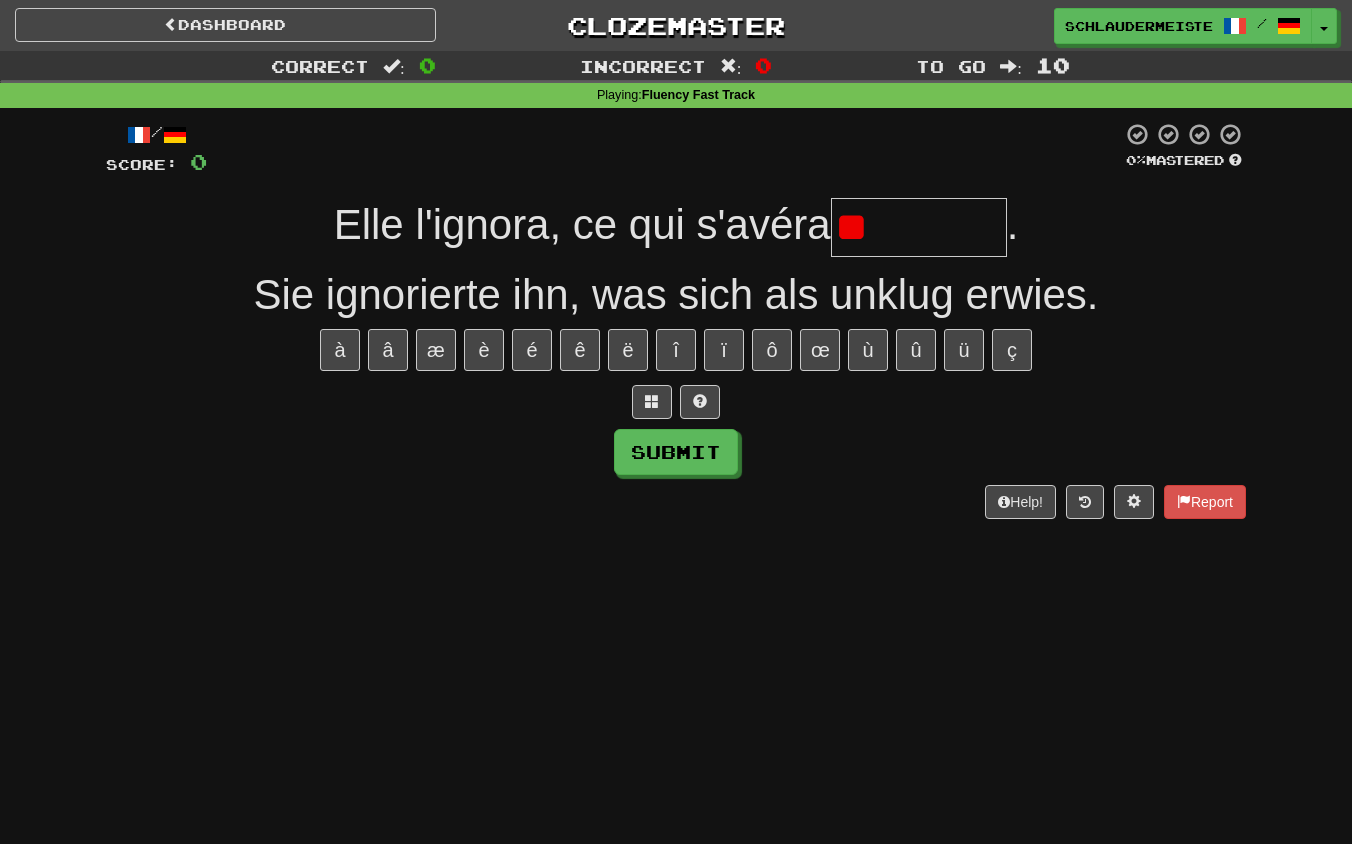type on "*" 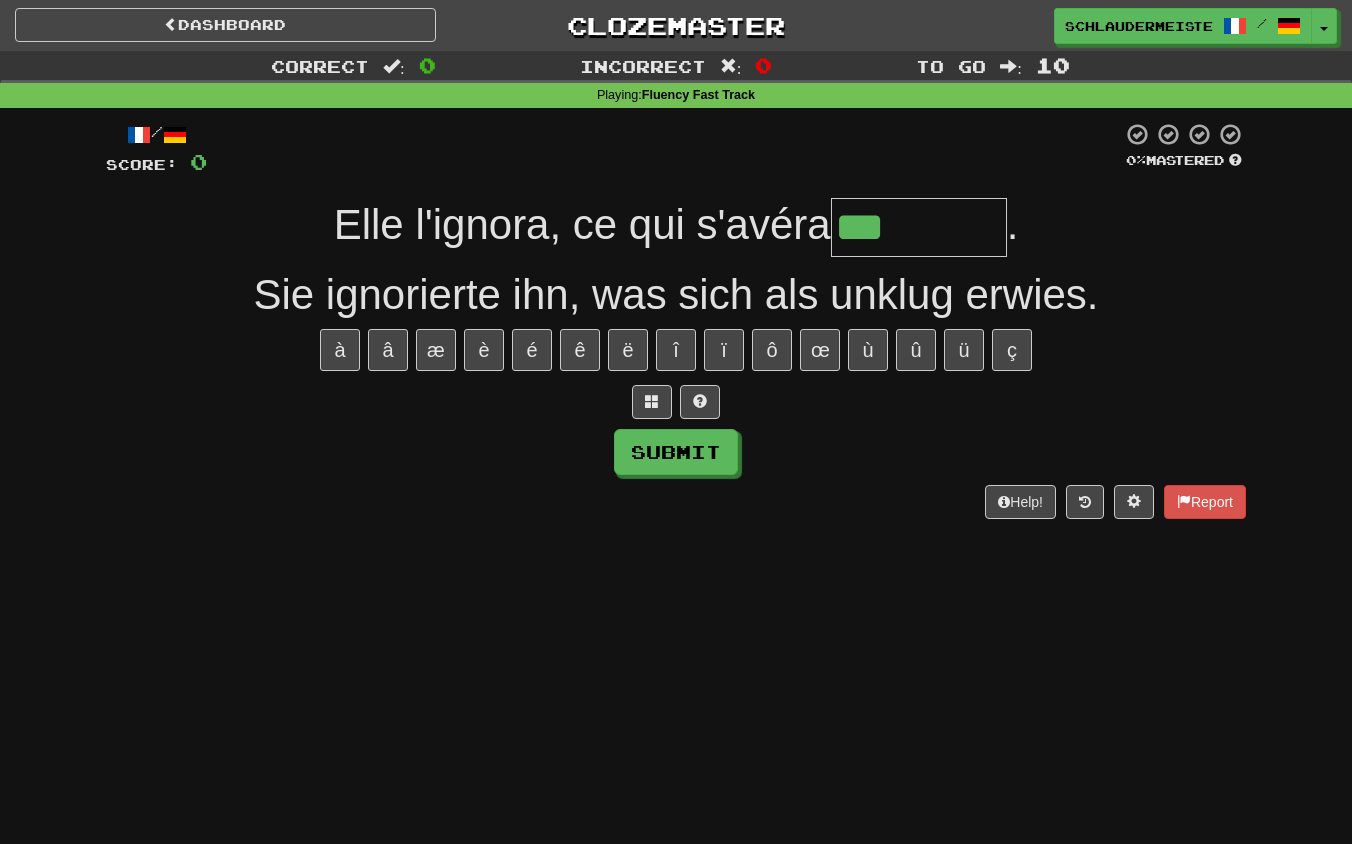 type on "********" 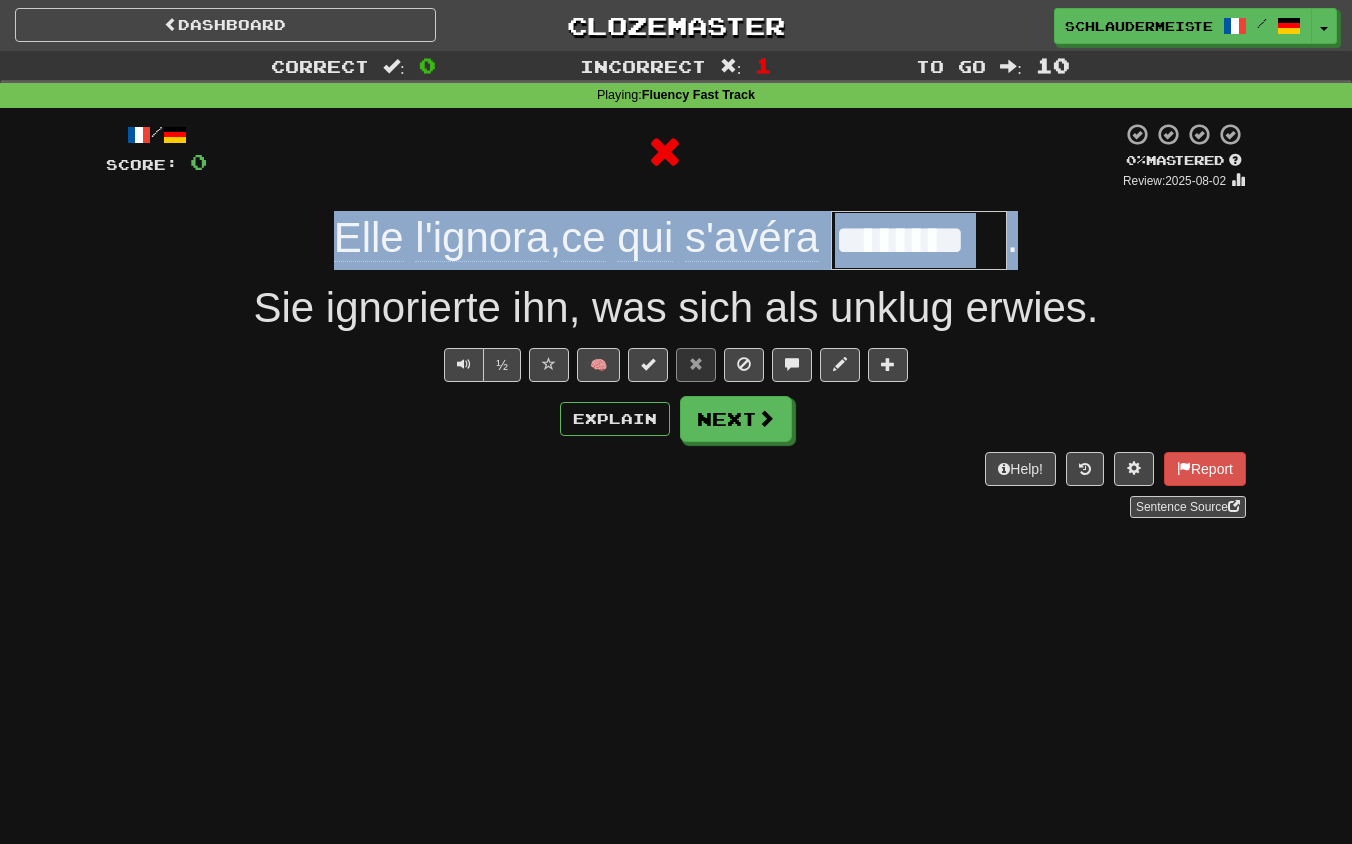 drag, startPoint x: 301, startPoint y: 235, endPoint x: 1097, endPoint y: 244, distance: 796.0509 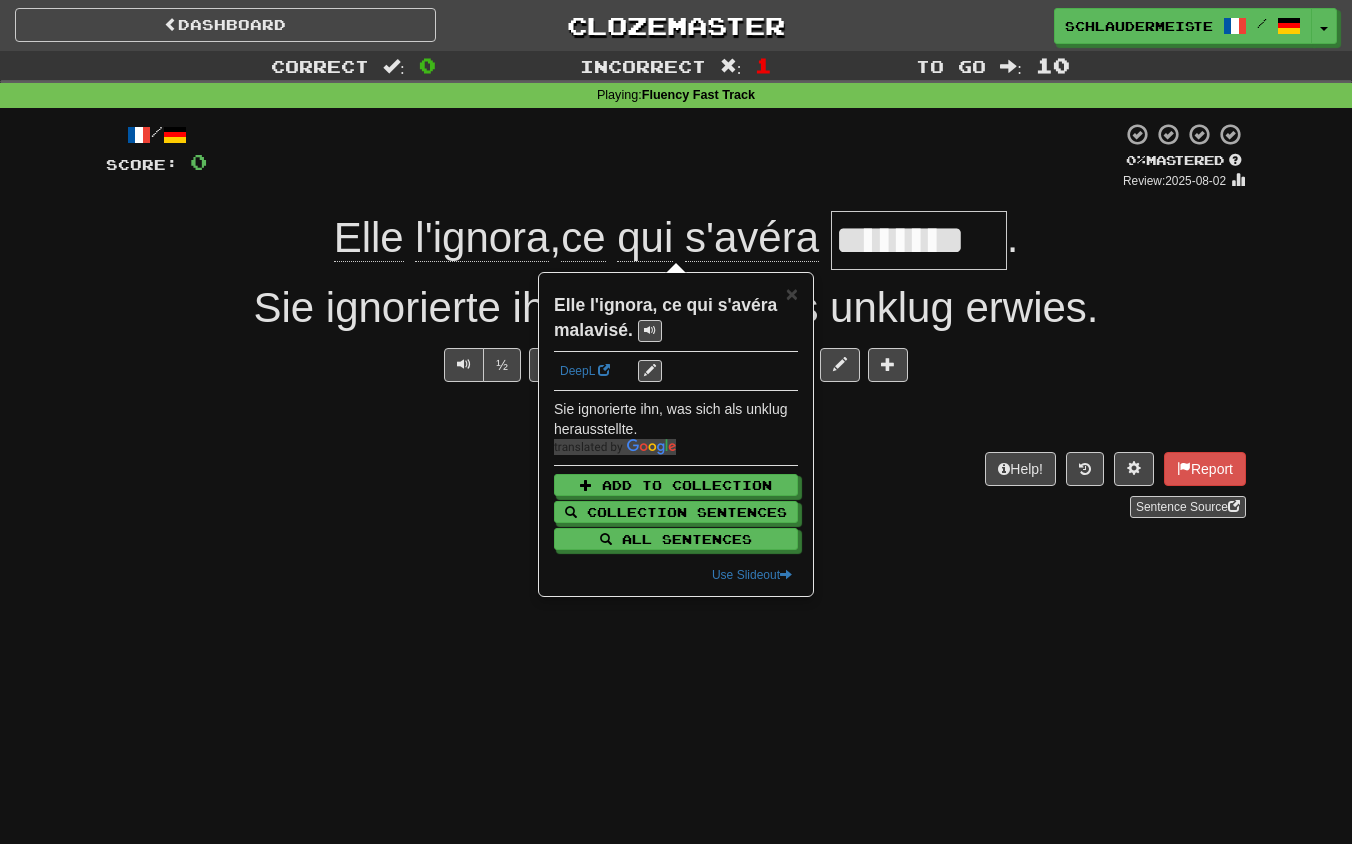 click on "Help!  Report Sentence Source" at bounding box center [676, 485] 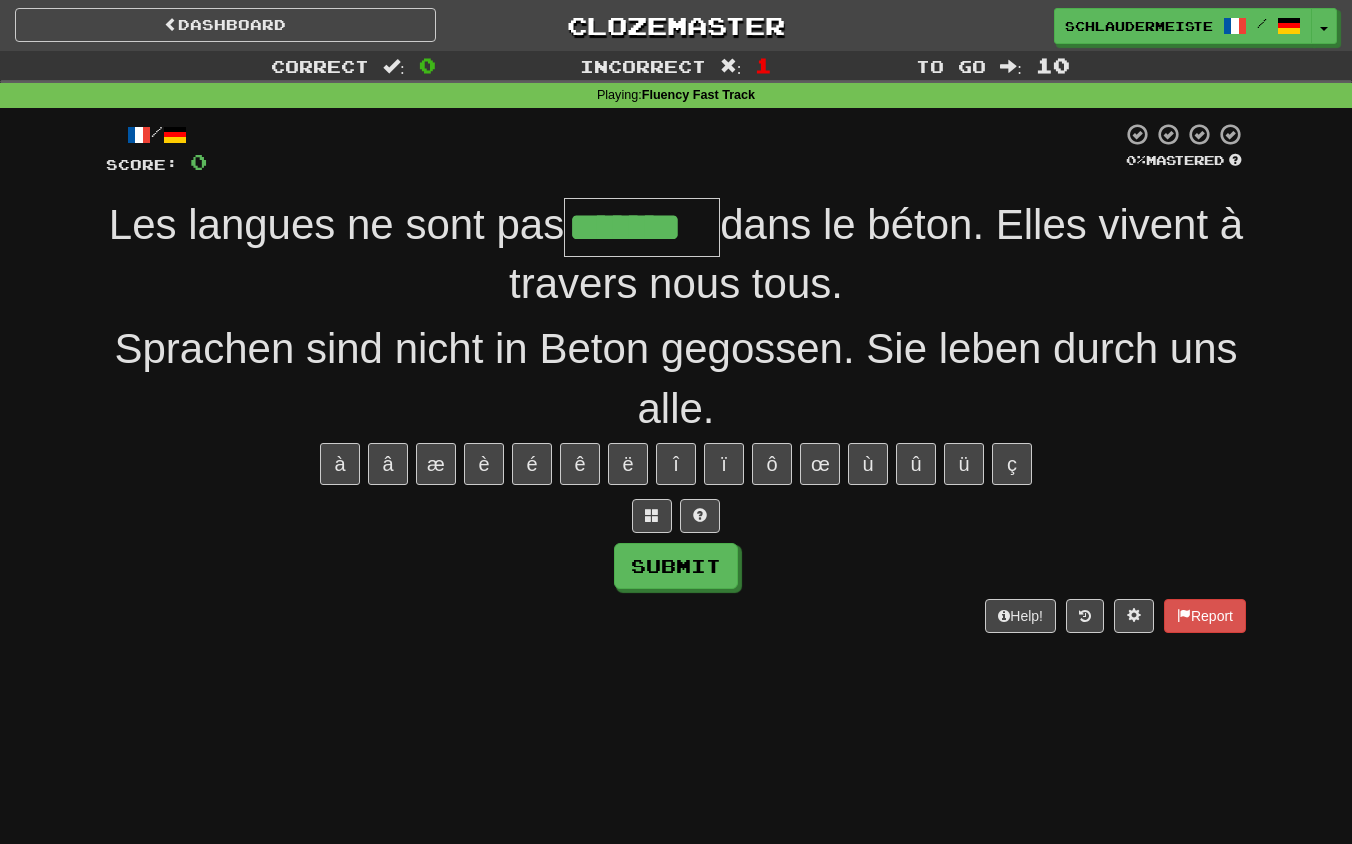 type on "*******" 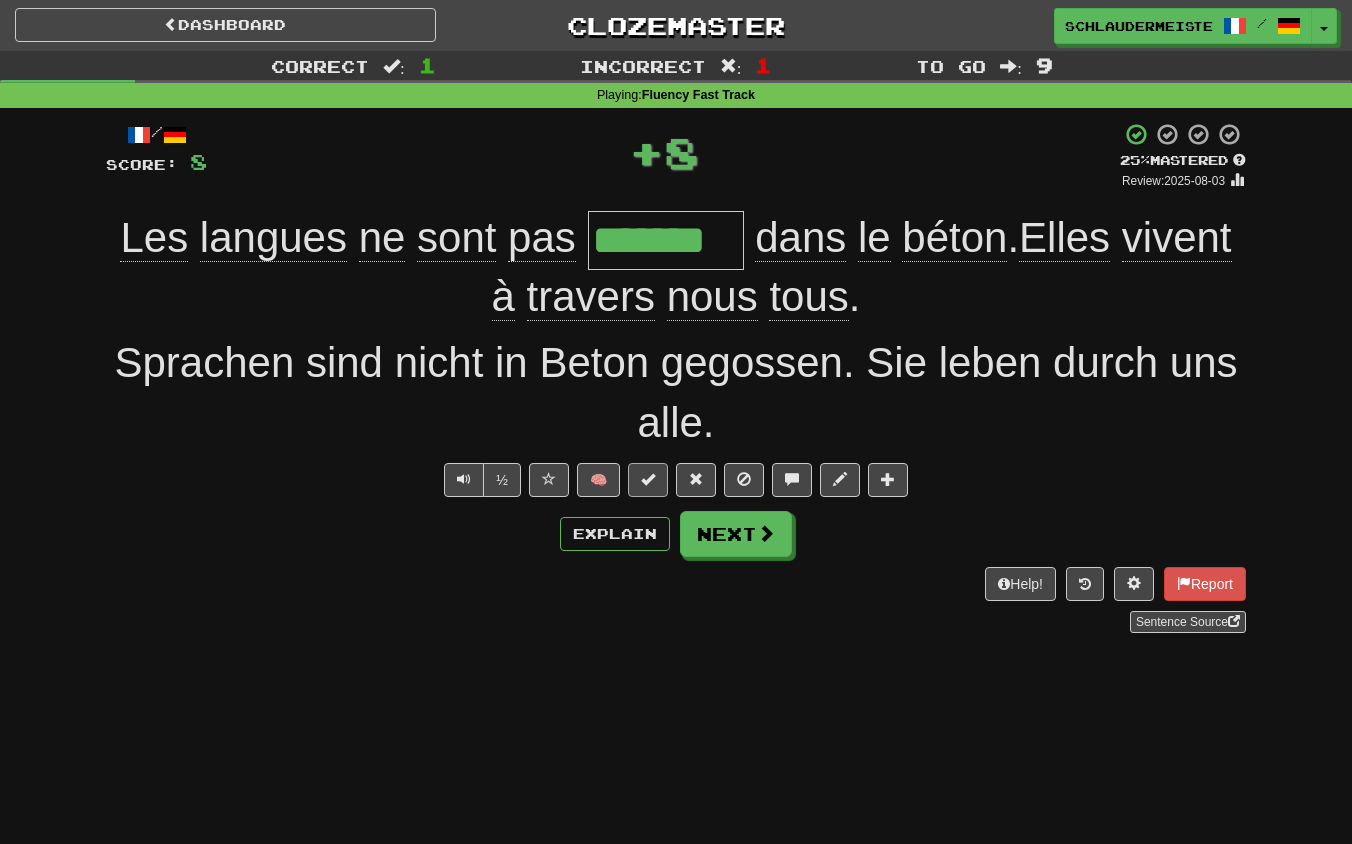 click at bounding box center (648, 479) 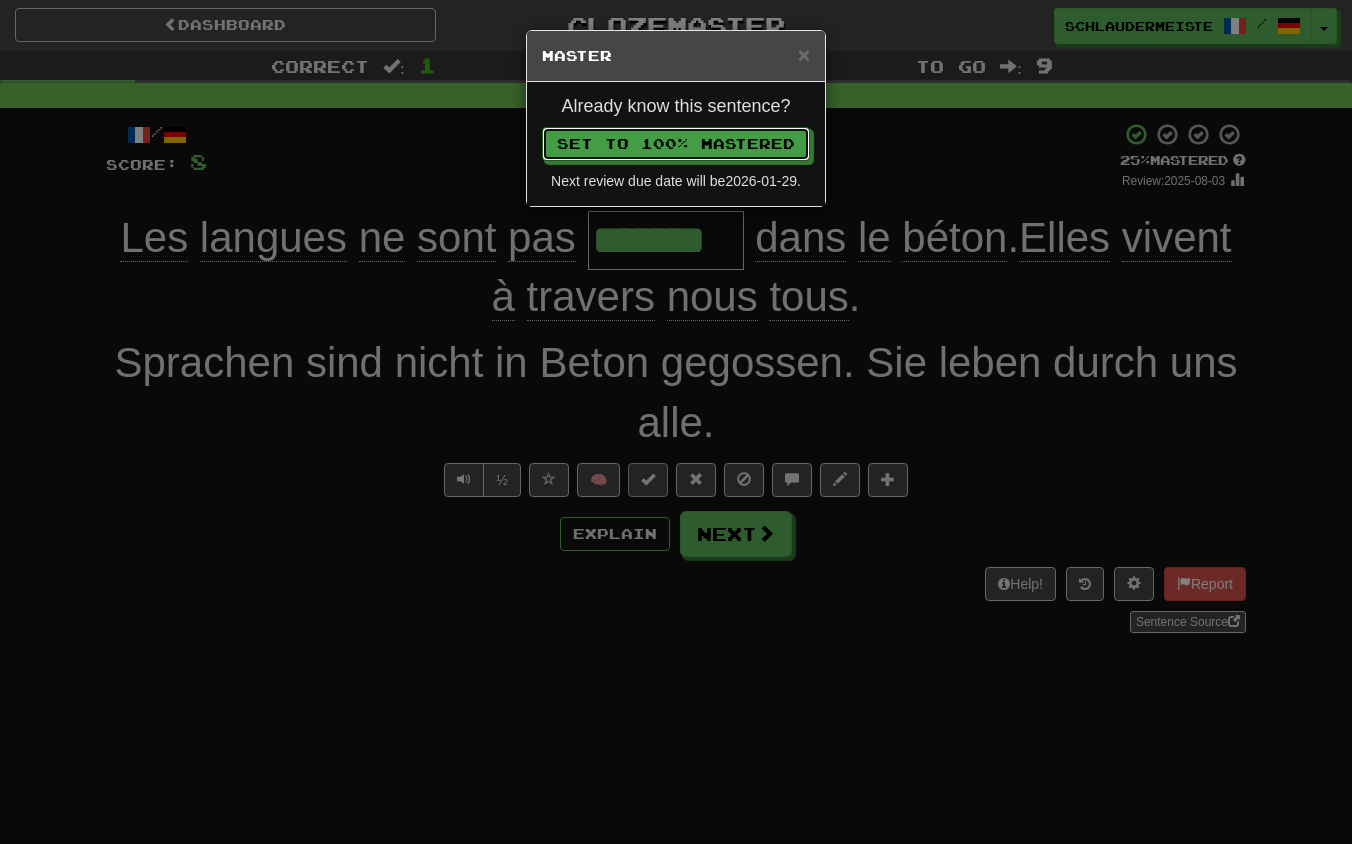 type 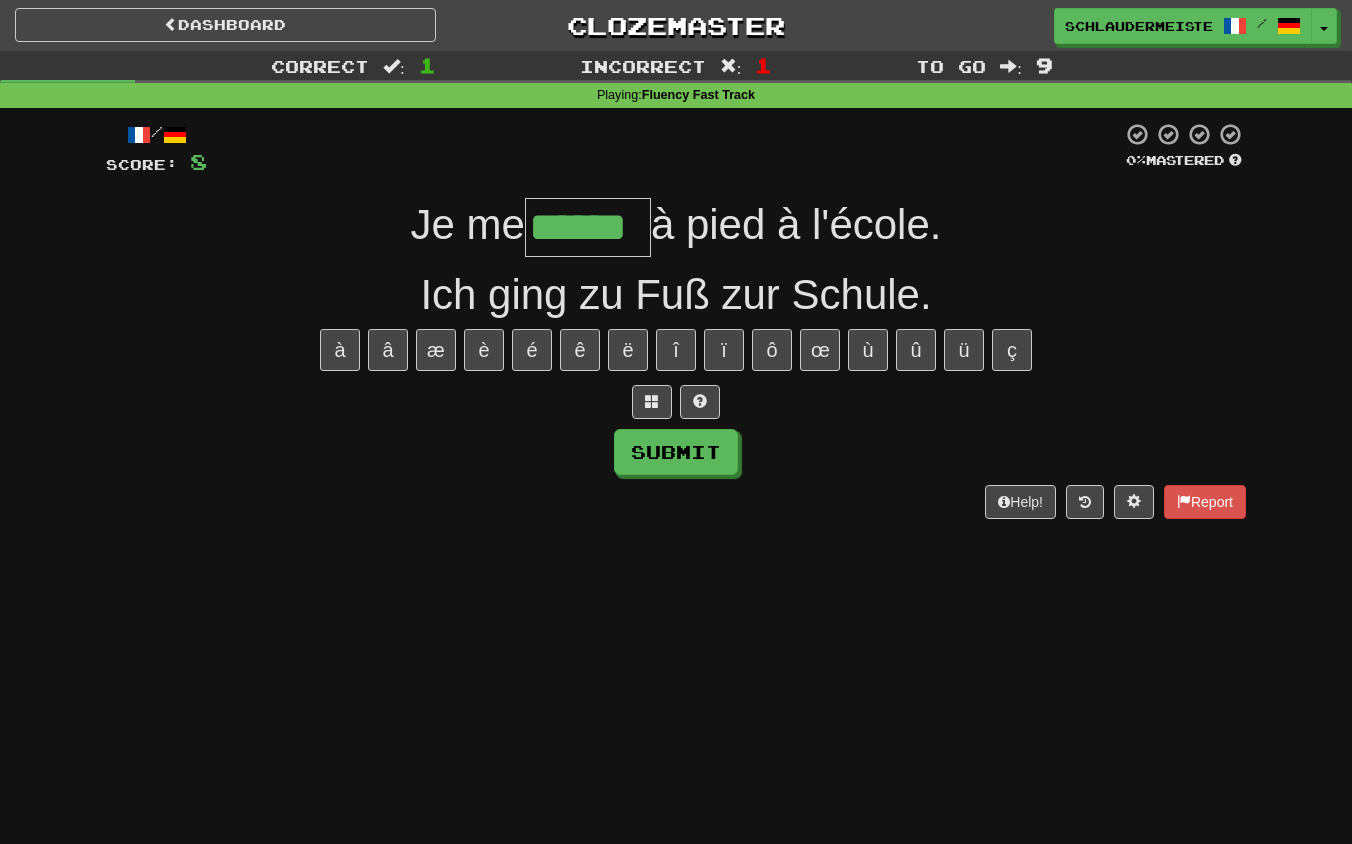 type on "******" 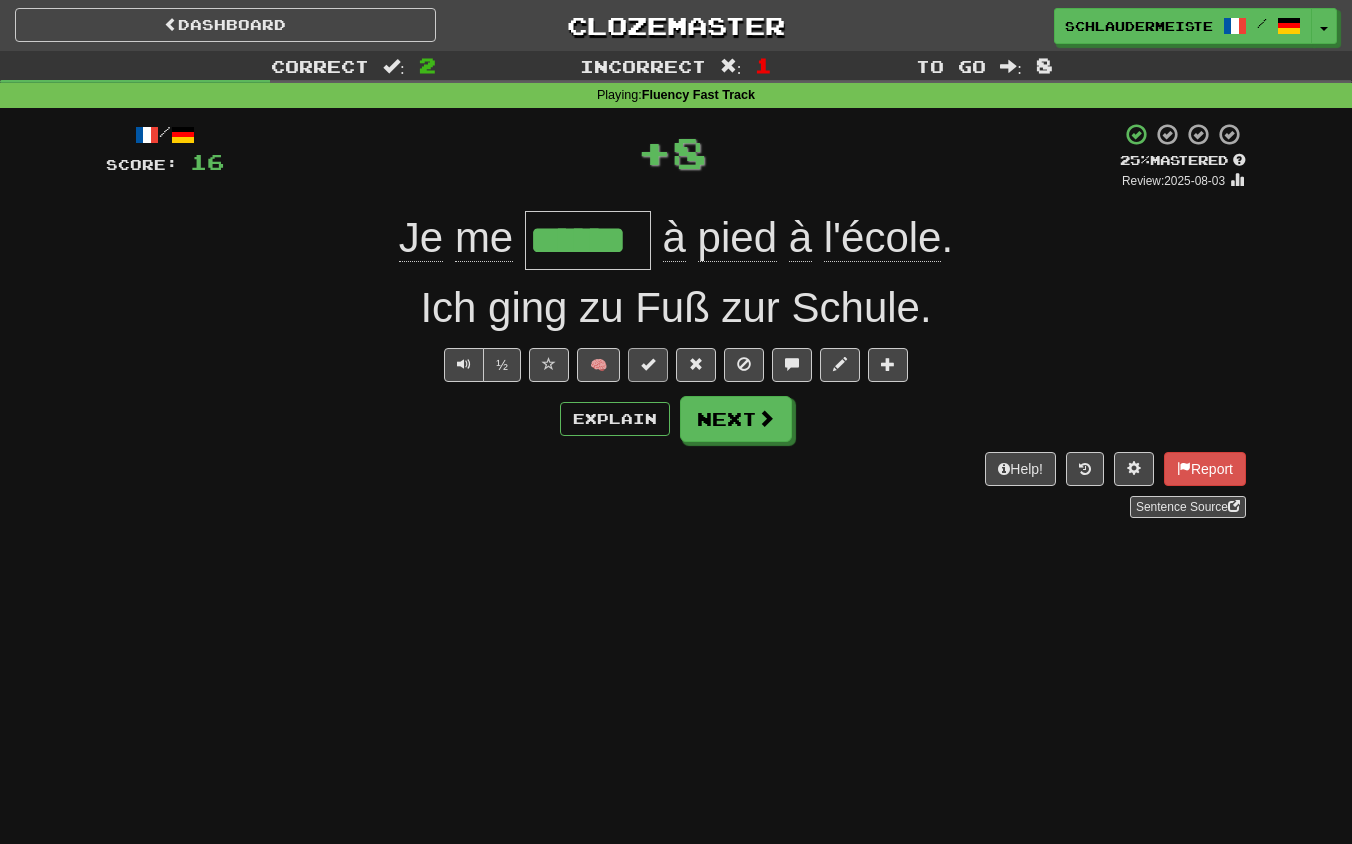 click at bounding box center (648, 364) 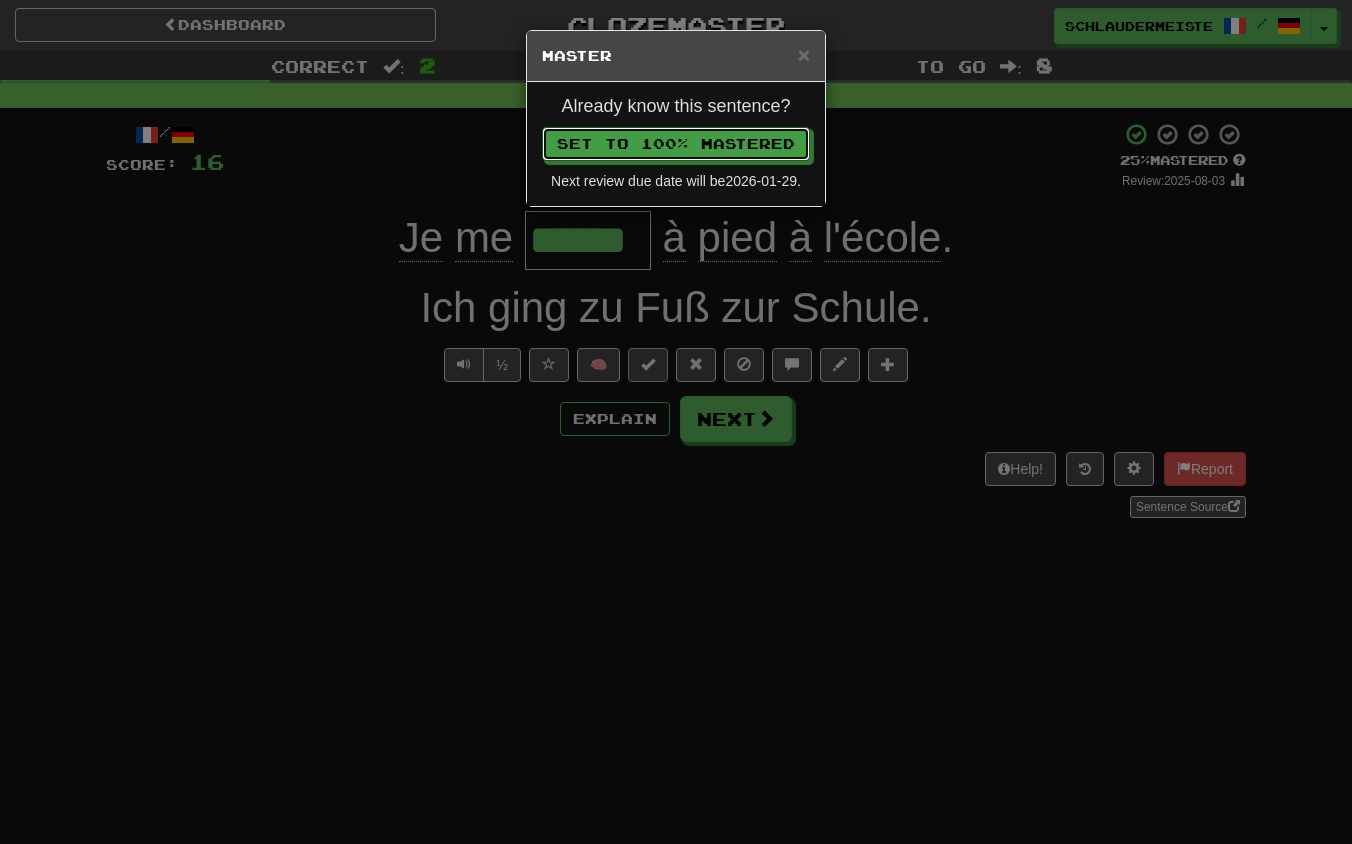 click on "Set to 100% Mastered" at bounding box center (676, 144) 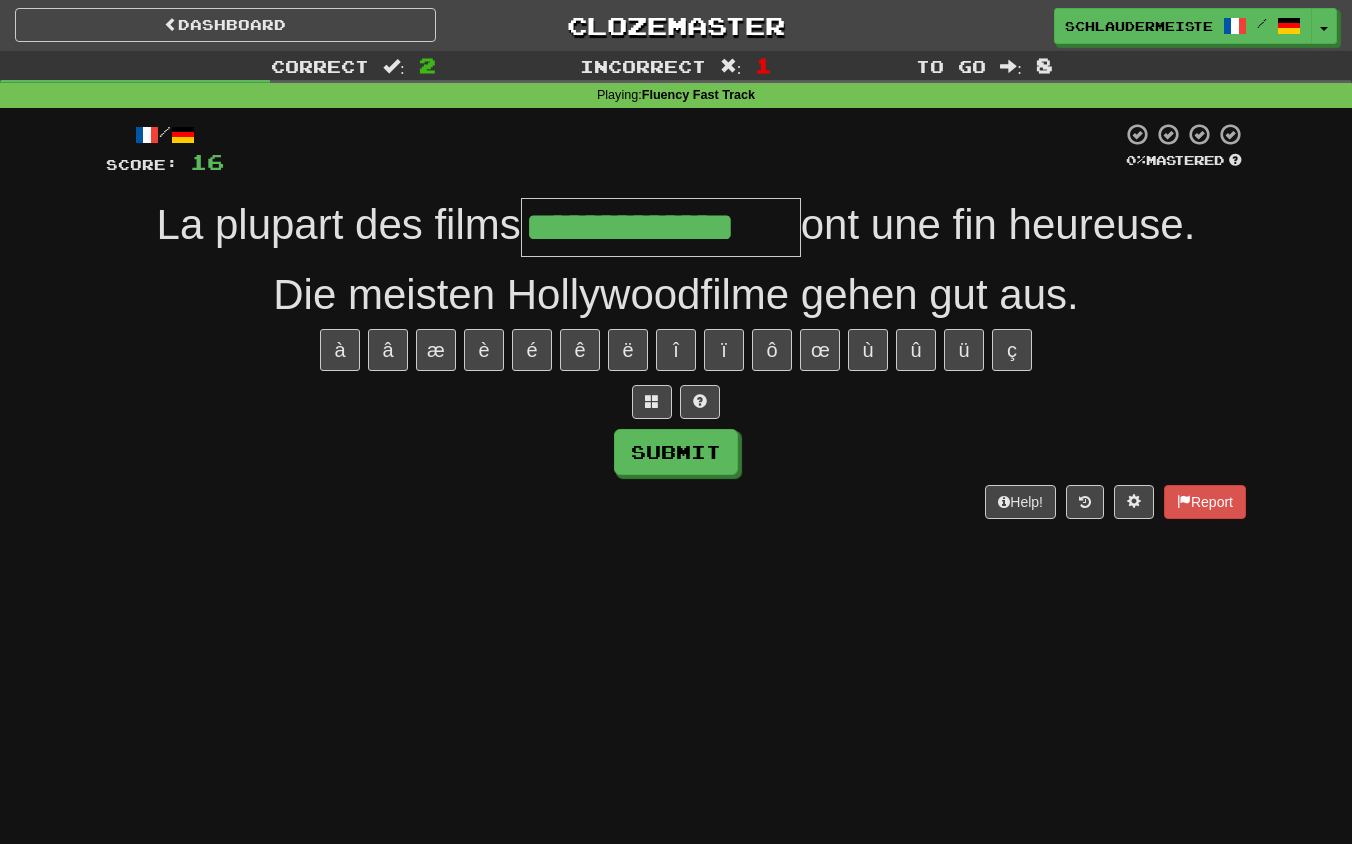 type on "**********" 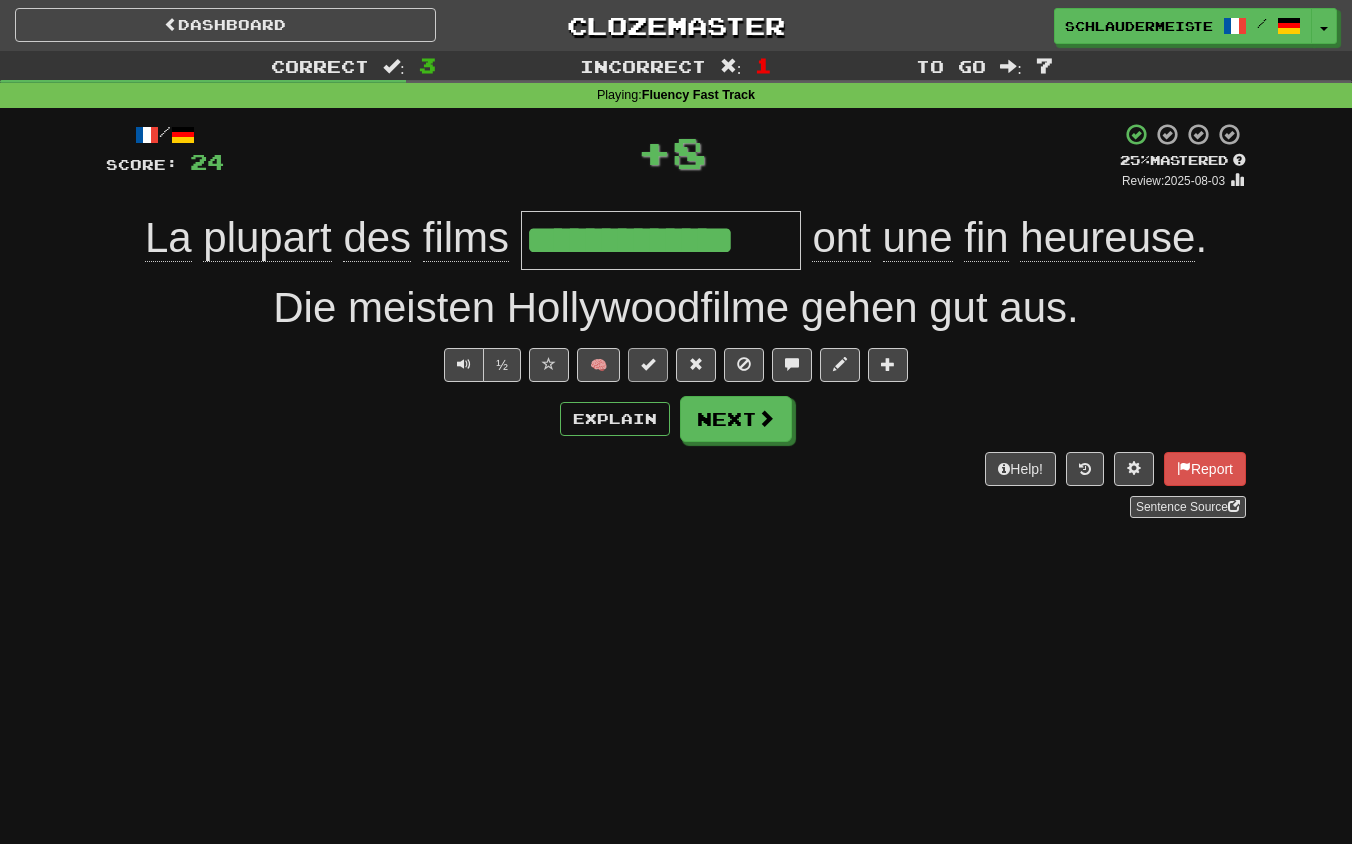 click at bounding box center [648, 364] 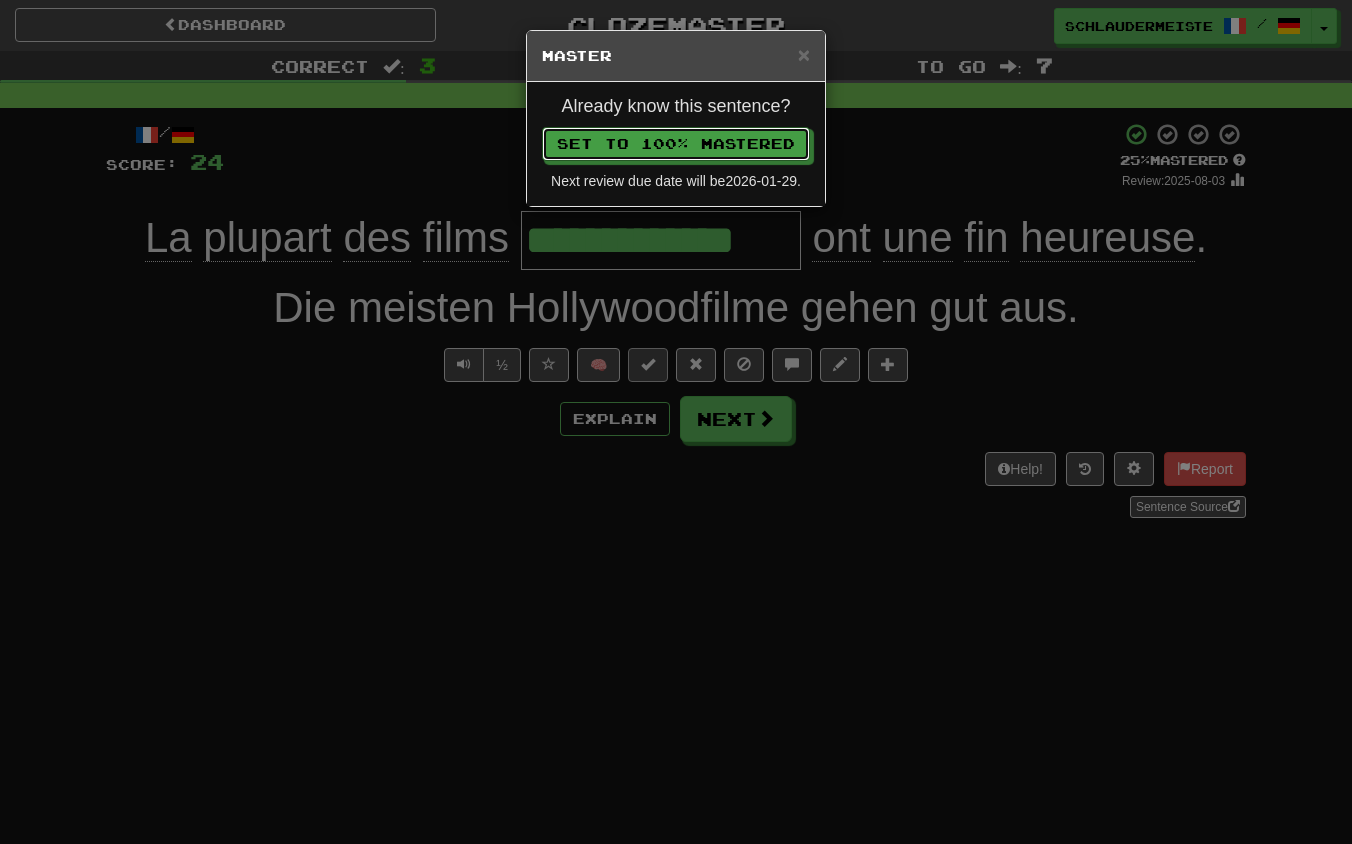 click on "Set to 100% Mastered" at bounding box center [676, 144] 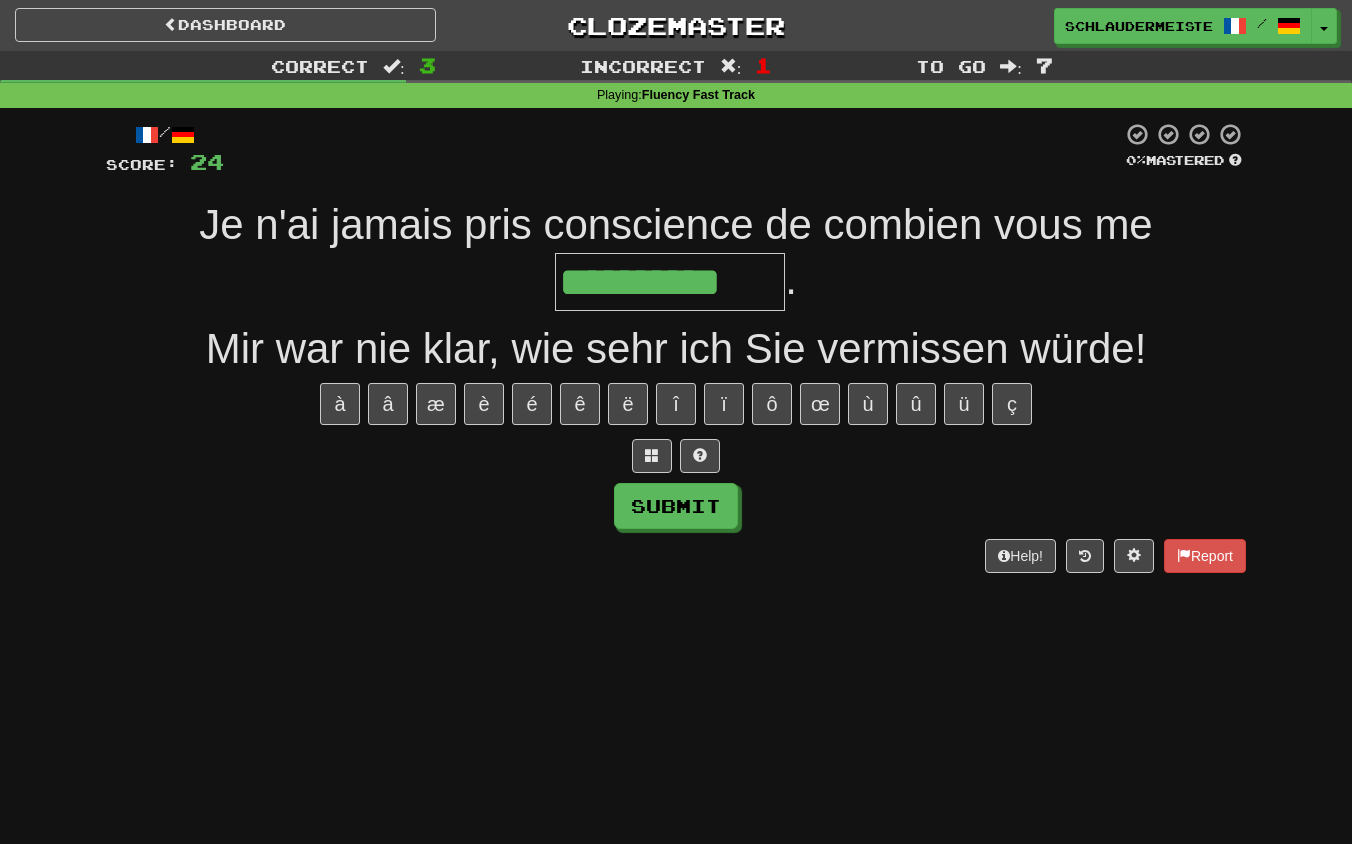 type on "**********" 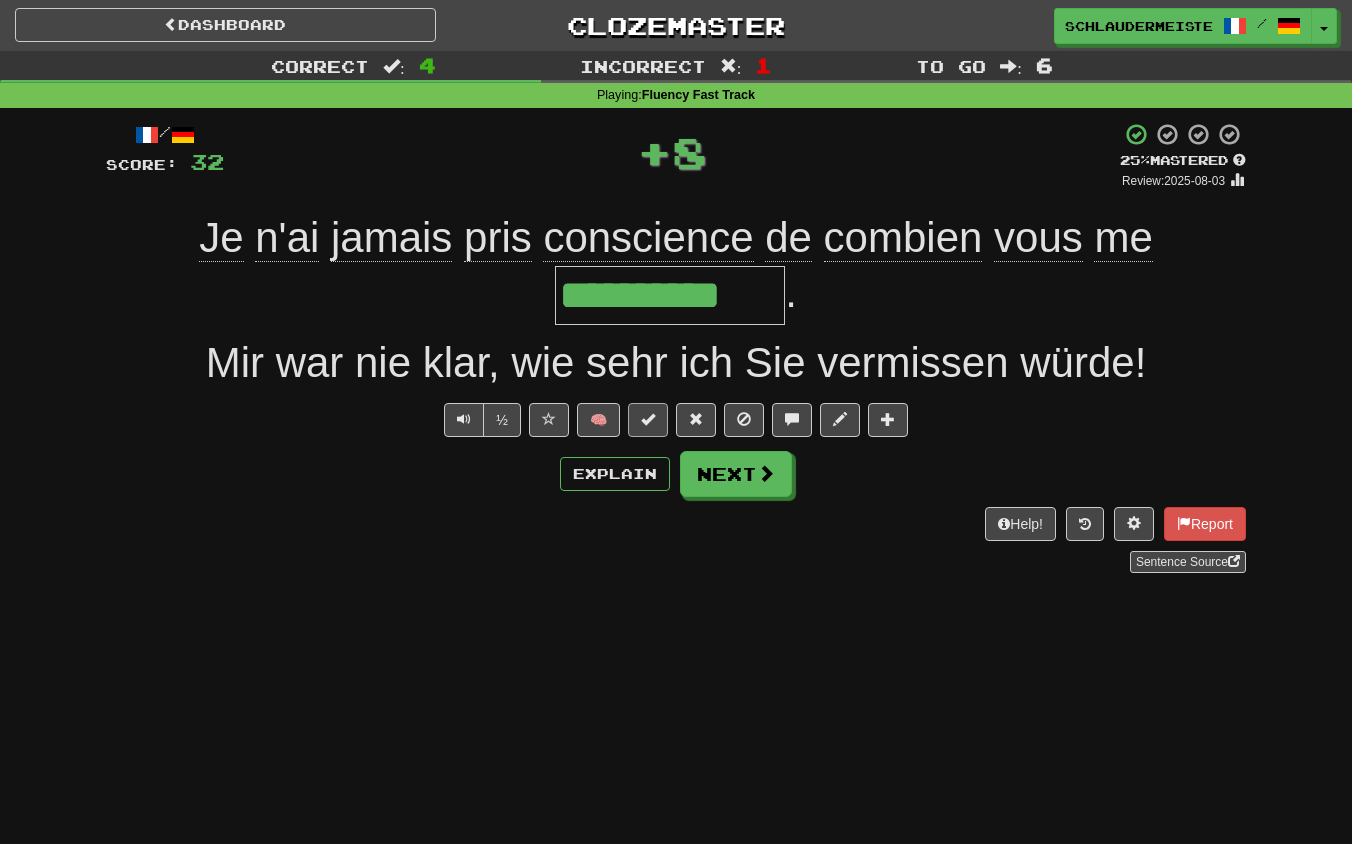 click at bounding box center (648, 419) 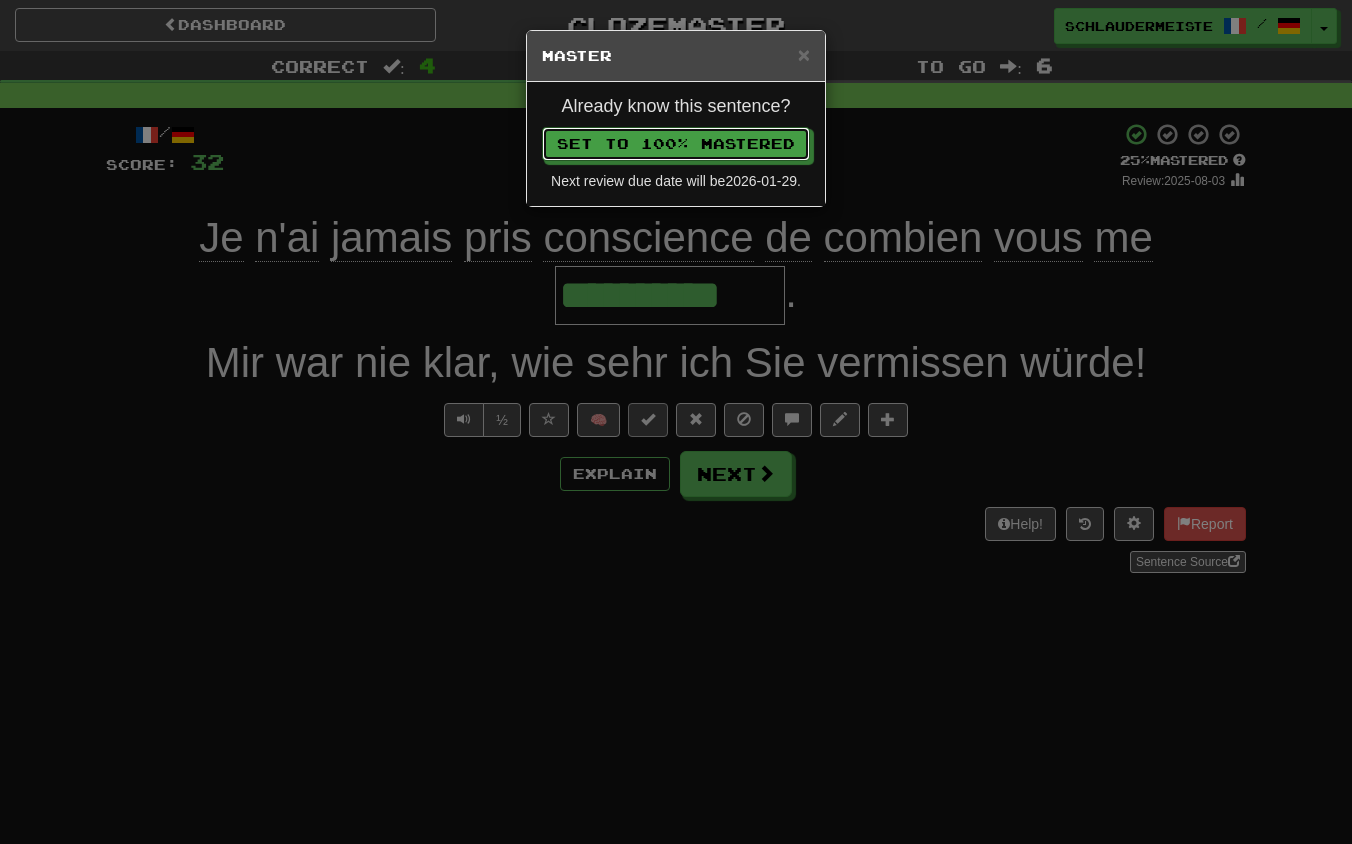 click on "Set to 100% Mastered" at bounding box center (676, 144) 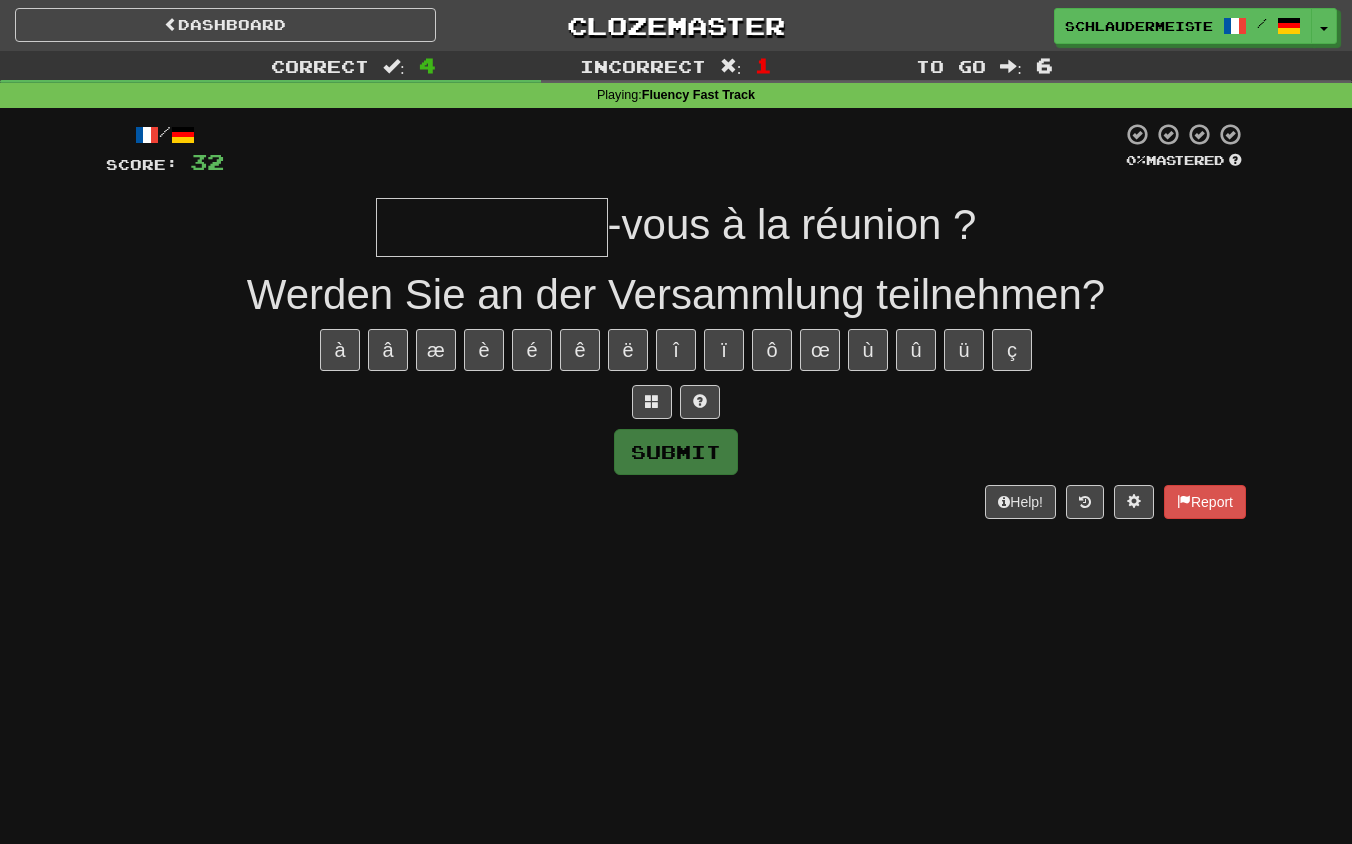 type on "*" 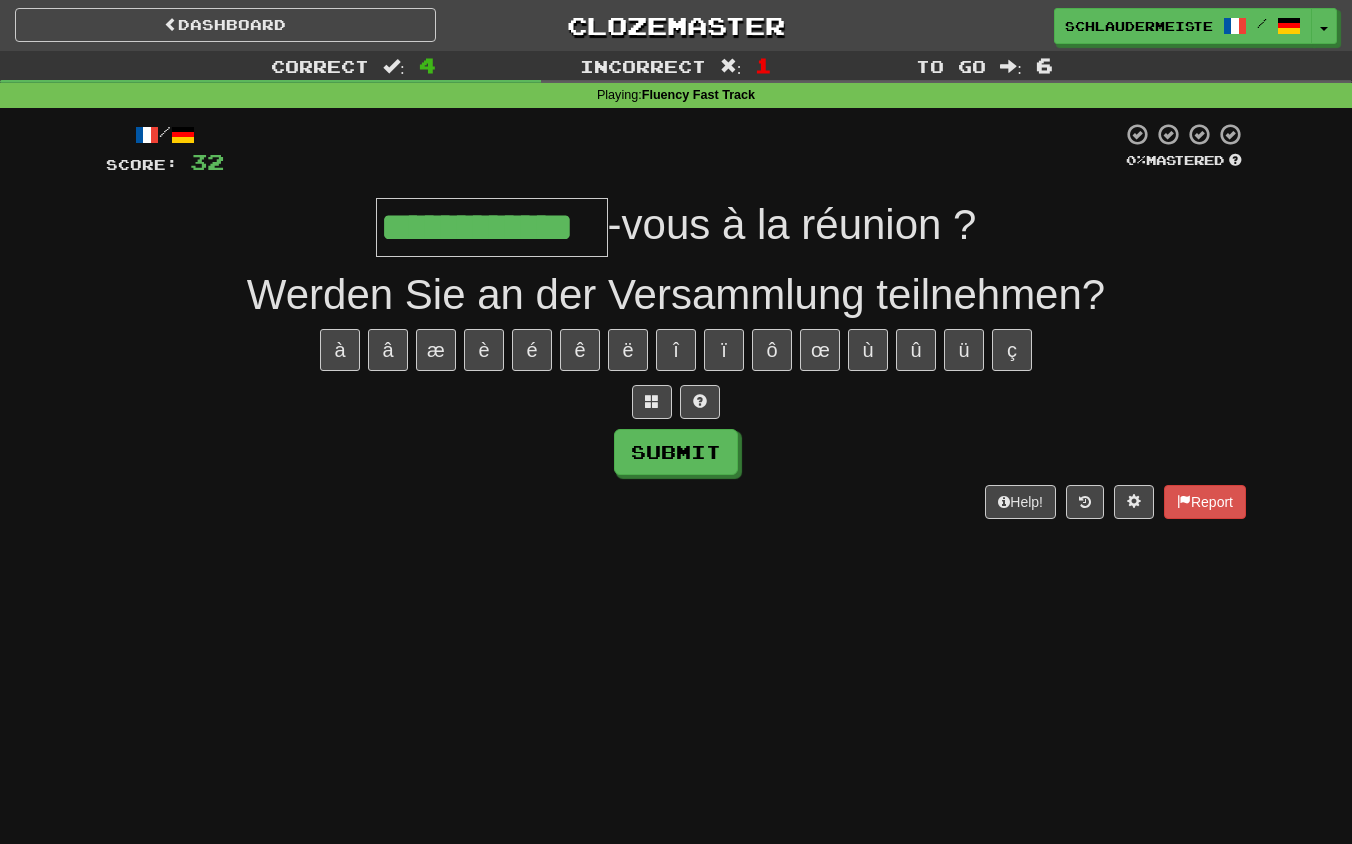 type on "**********" 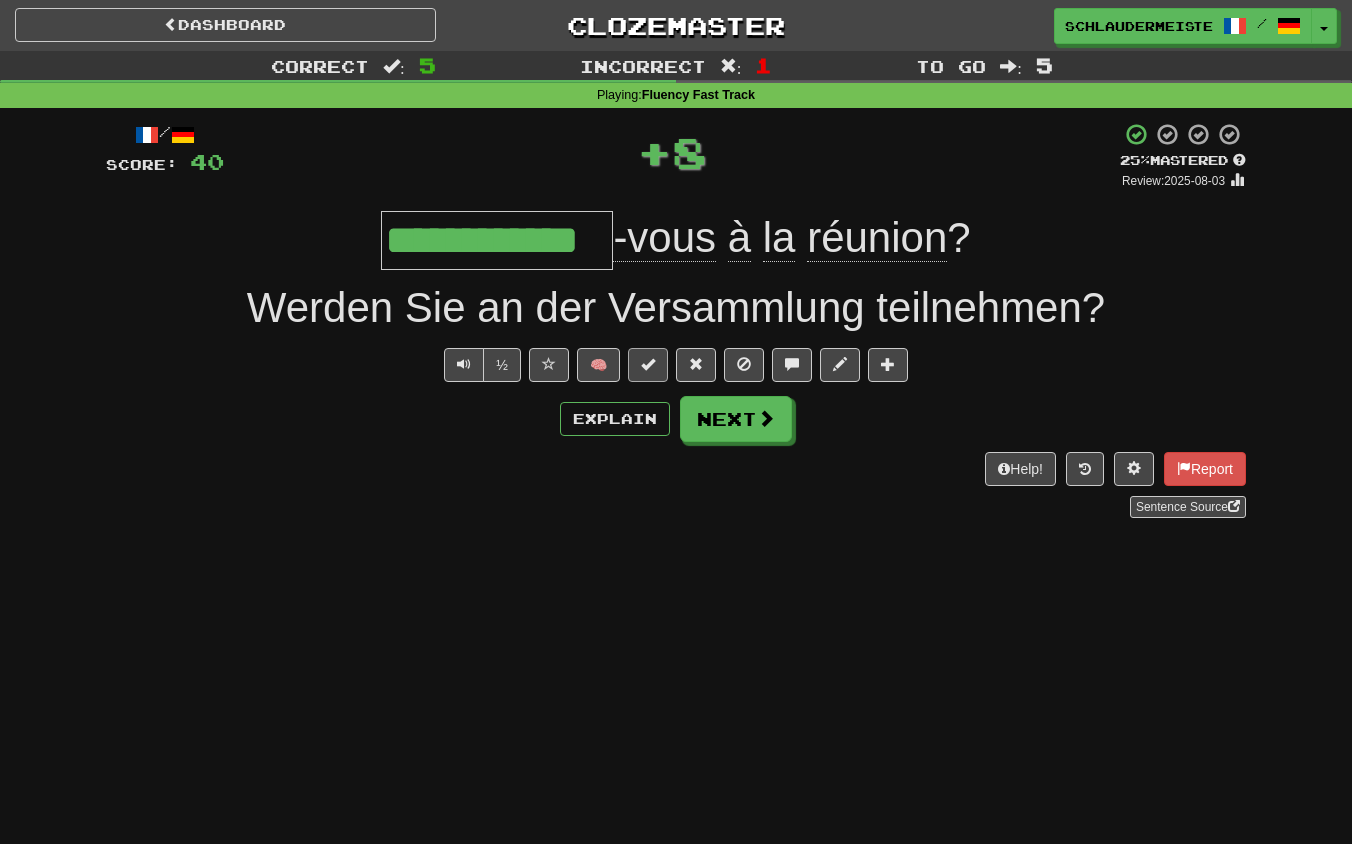 click at bounding box center [648, 364] 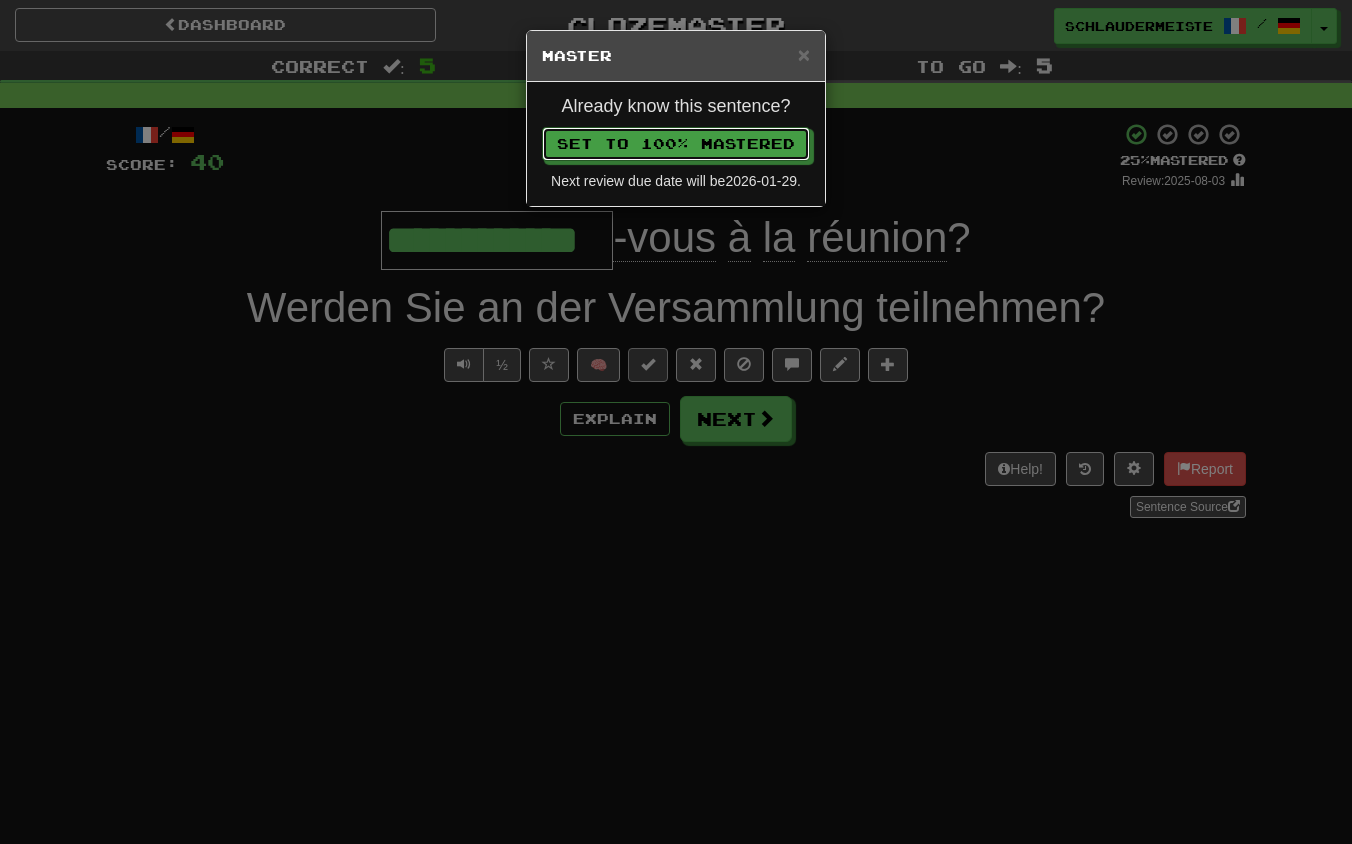 click on "Set to 100% Mastered" at bounding box center [676, 144] 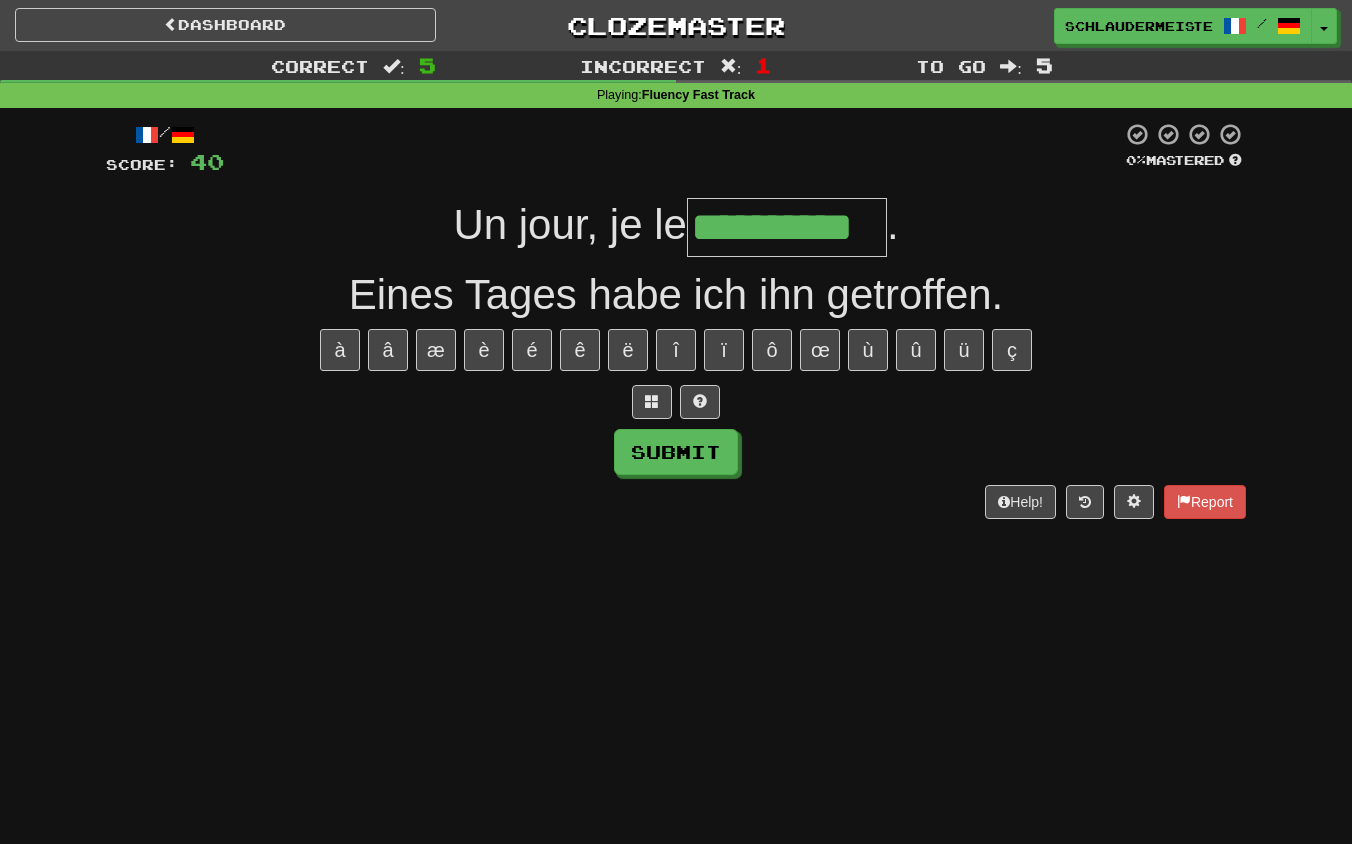 type on "**********" 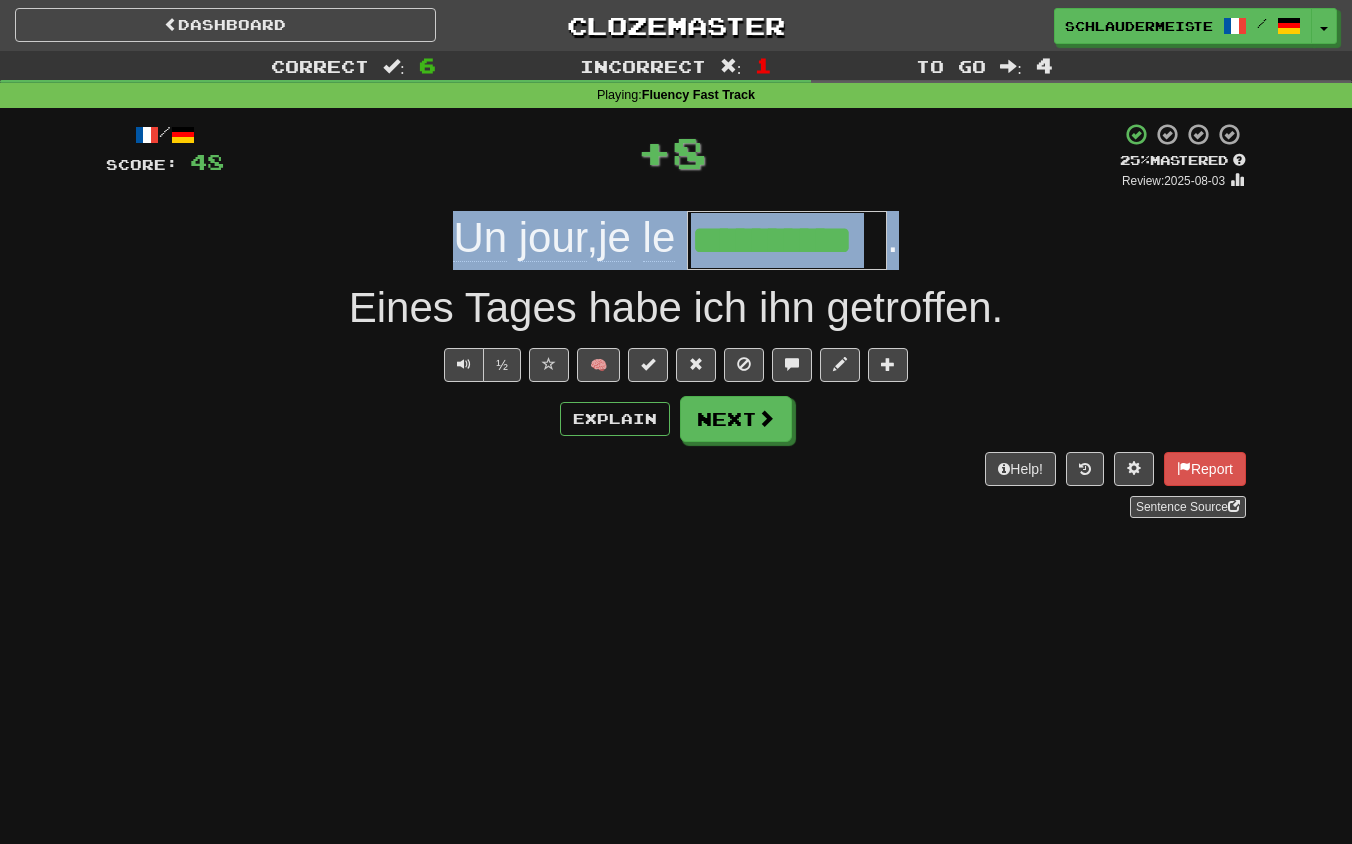 drag, startPoint x: 418, startPoint y: 232, endPoint x: 964, endPoint y: 222, distance: 546.09155 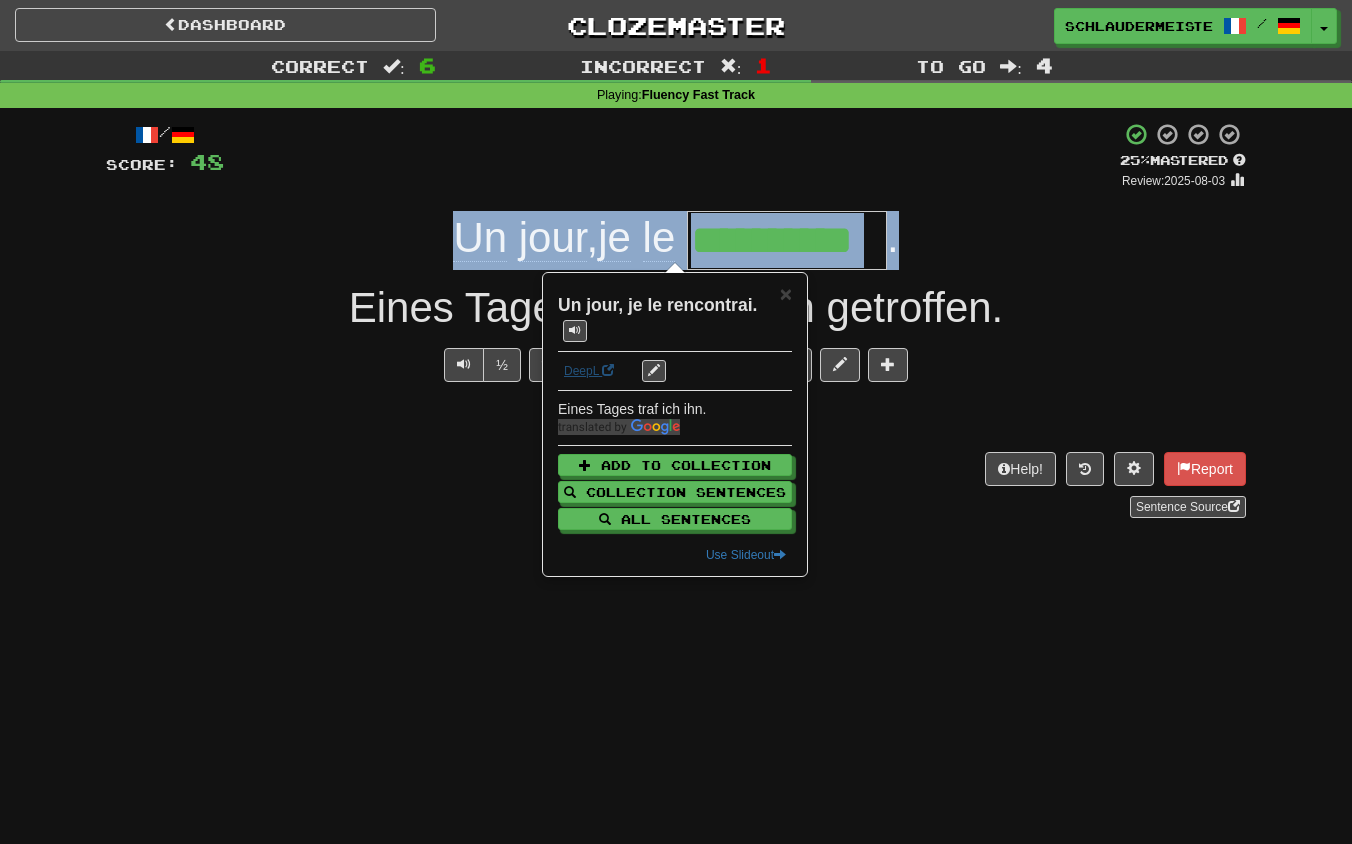 click on "DeepL" at bounding box center (589, 371) 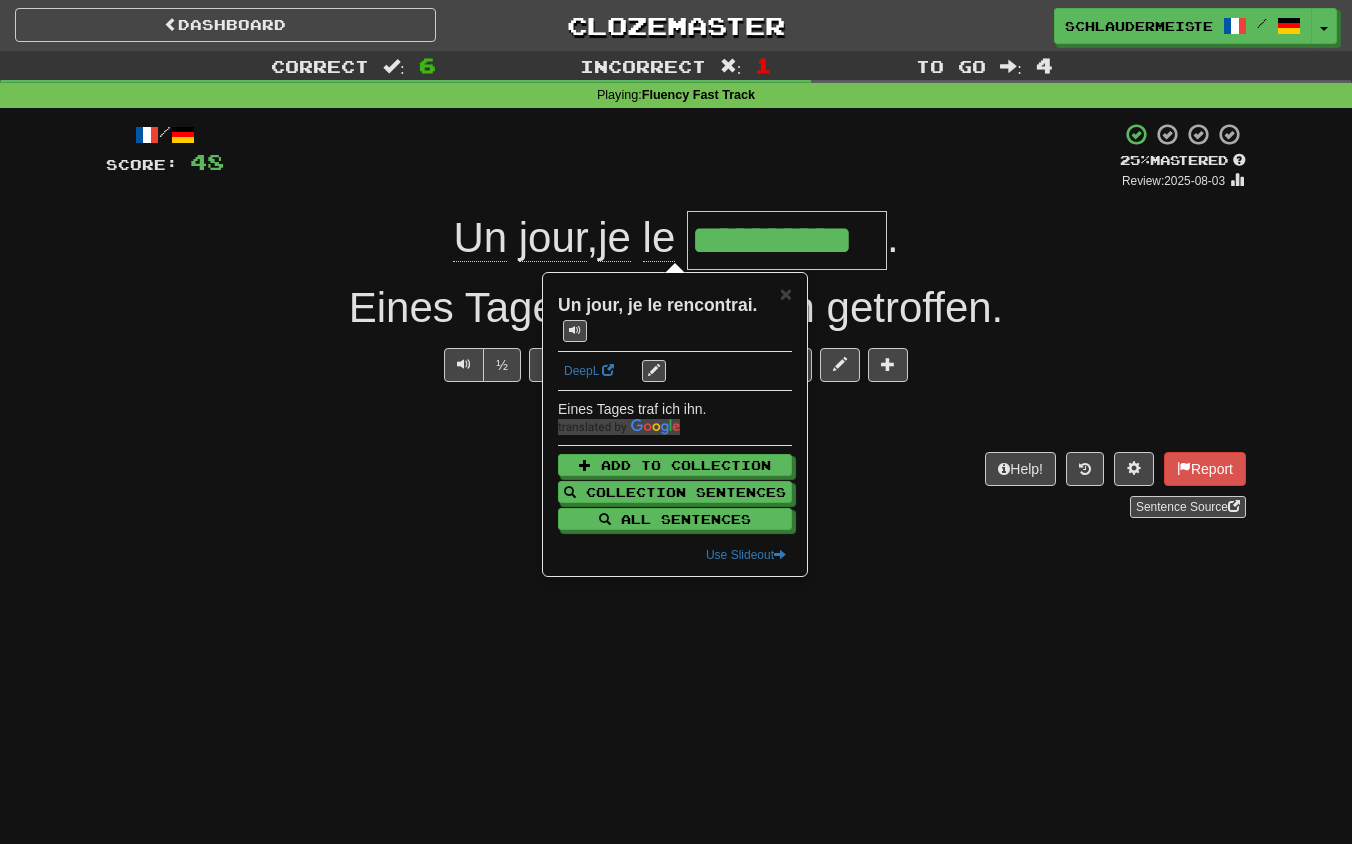 click on "Help!  Report Sentence Source" at bounding box center (676, 485) 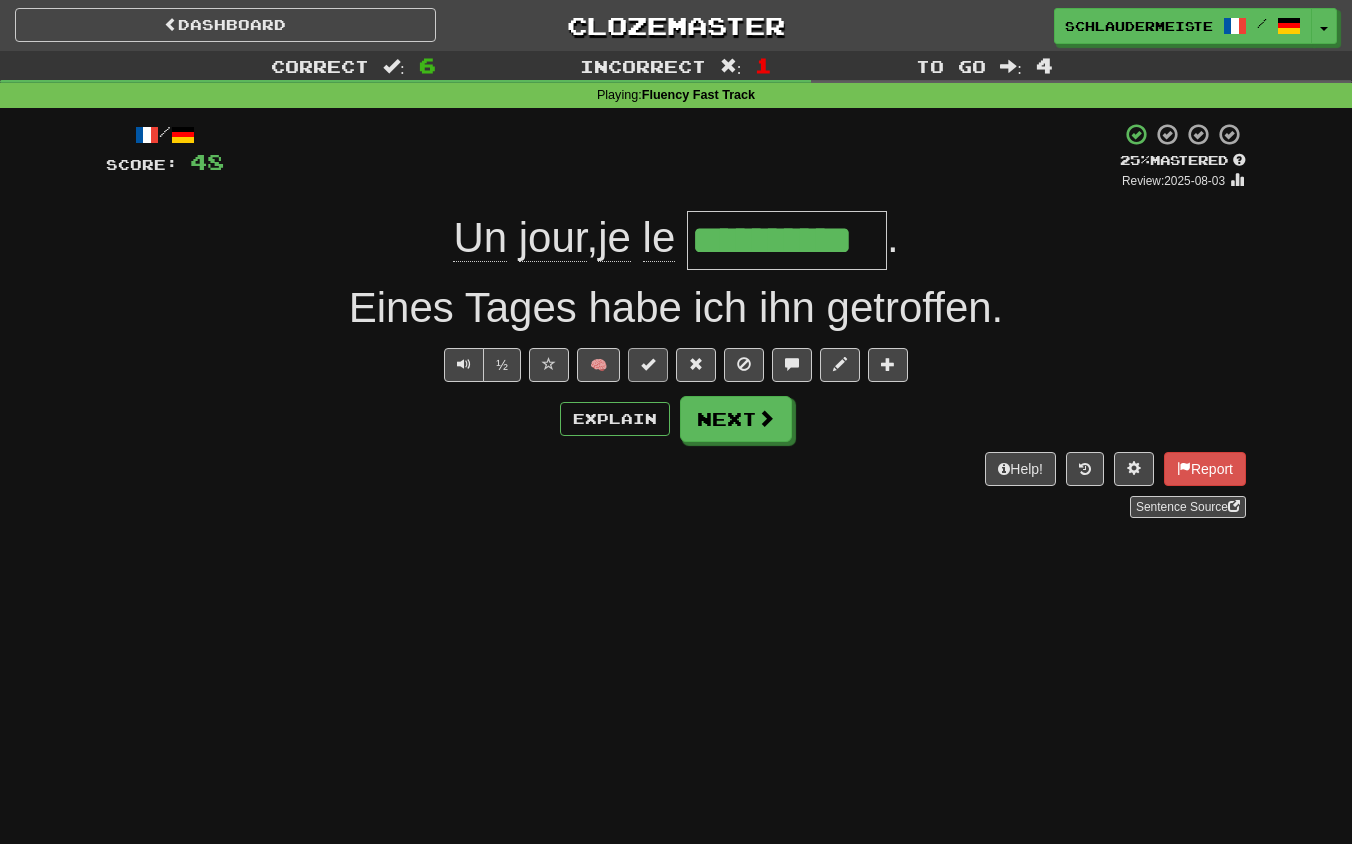 click at bounding box center (648, 364) 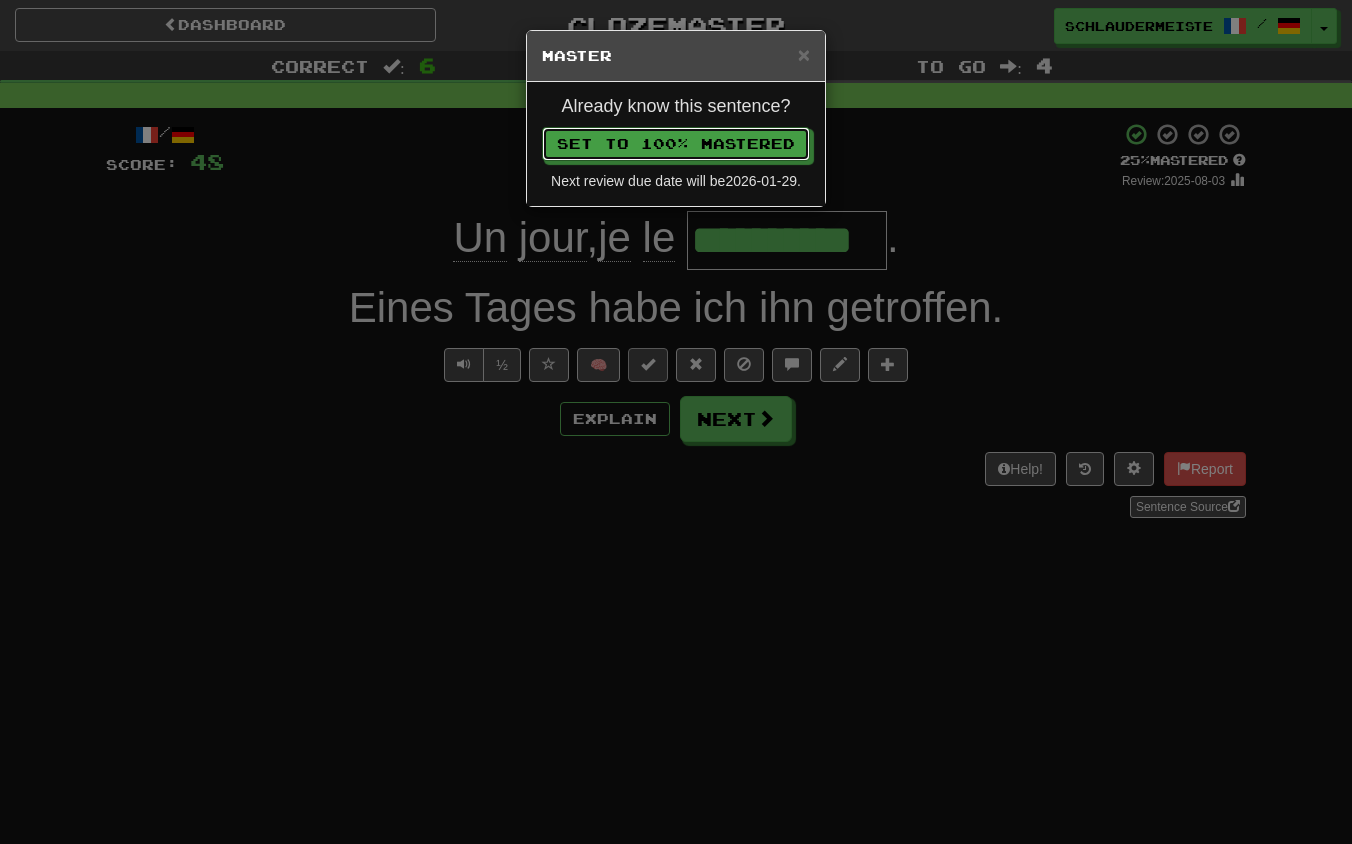 click on "Set to 100% Mastered" at bounding box center [676, 144] 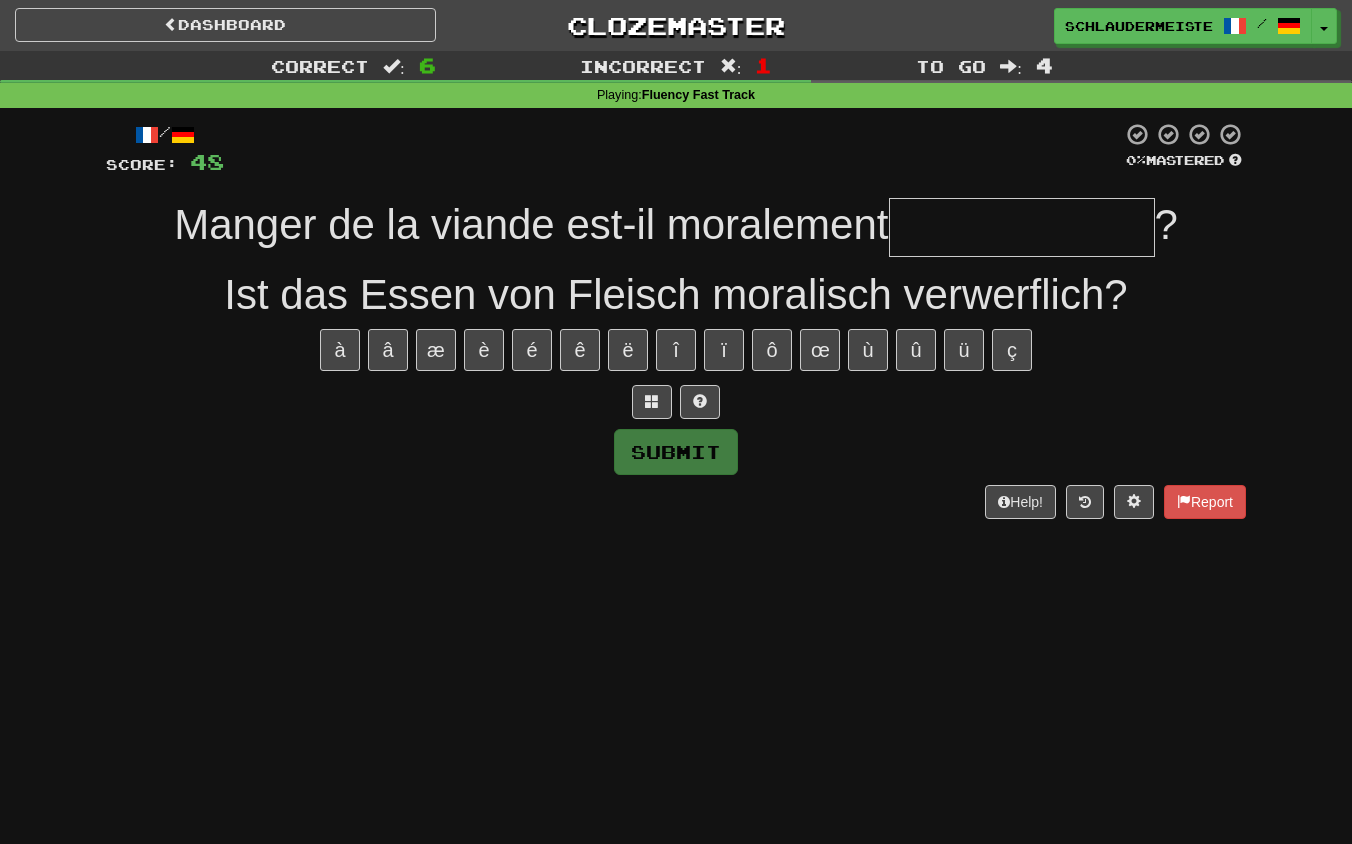 type on "*" 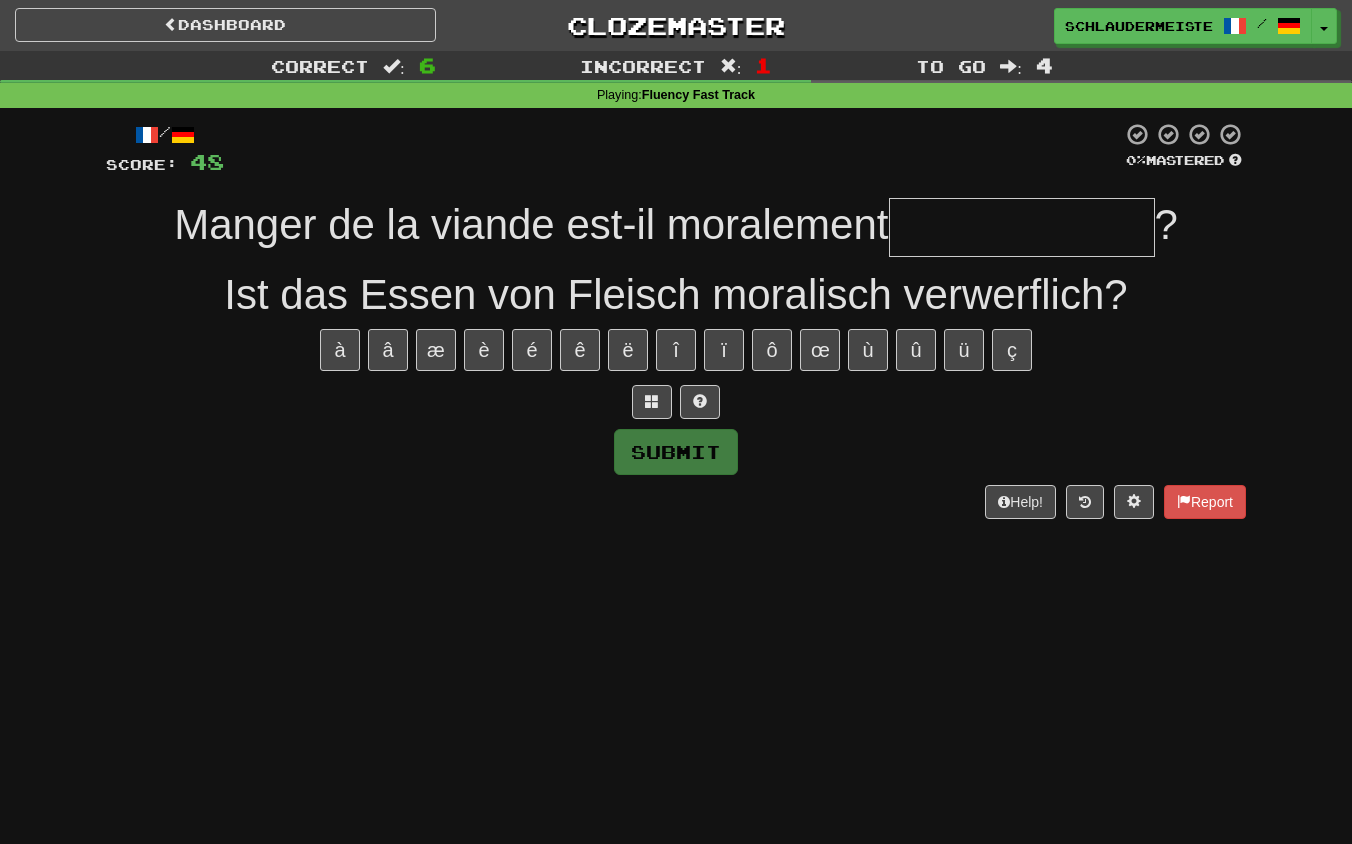type on "**********" 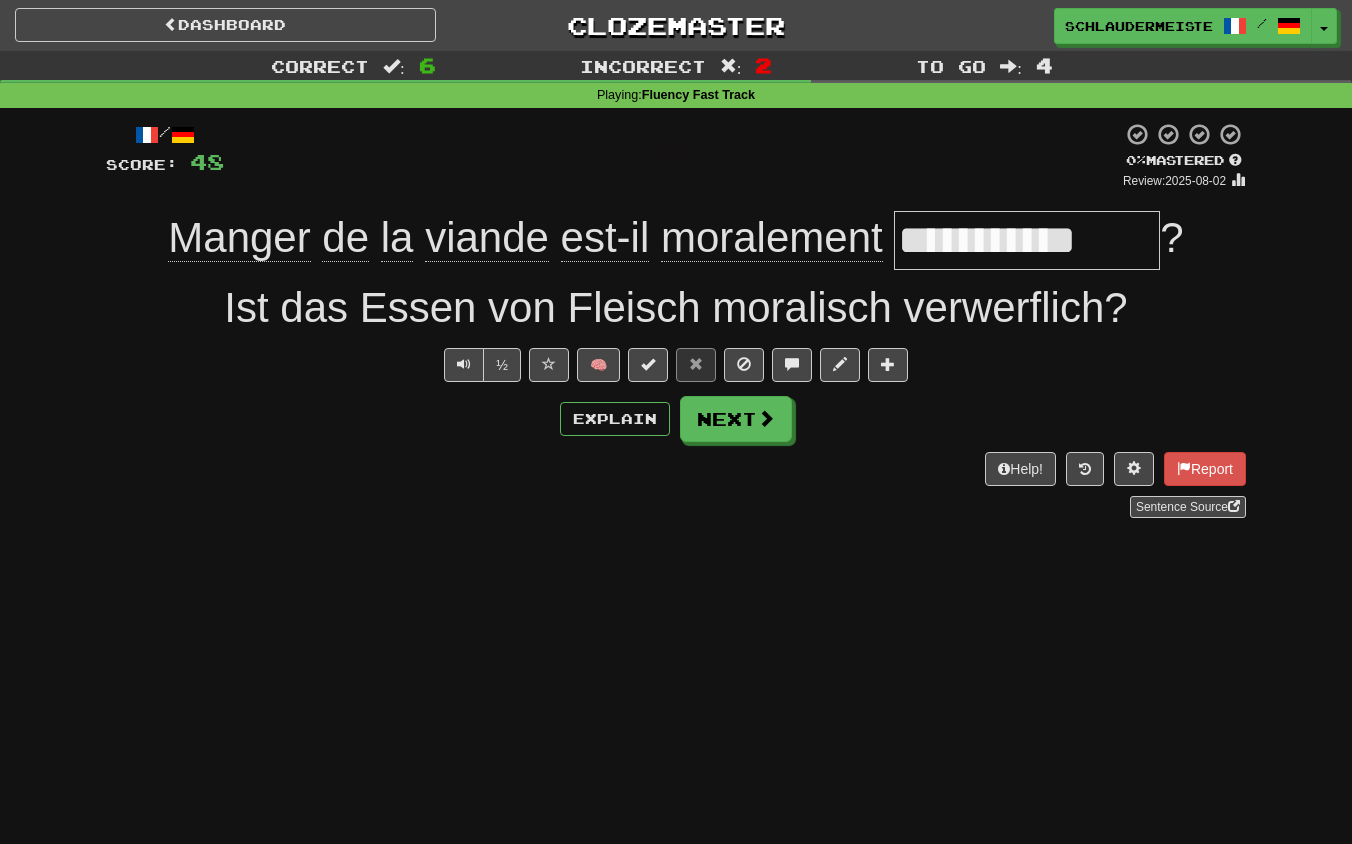 drag, startPoint x: 141, startPoint y: 229, endPoint x: 1193, endPoint y: 260, distance: 1052.4567 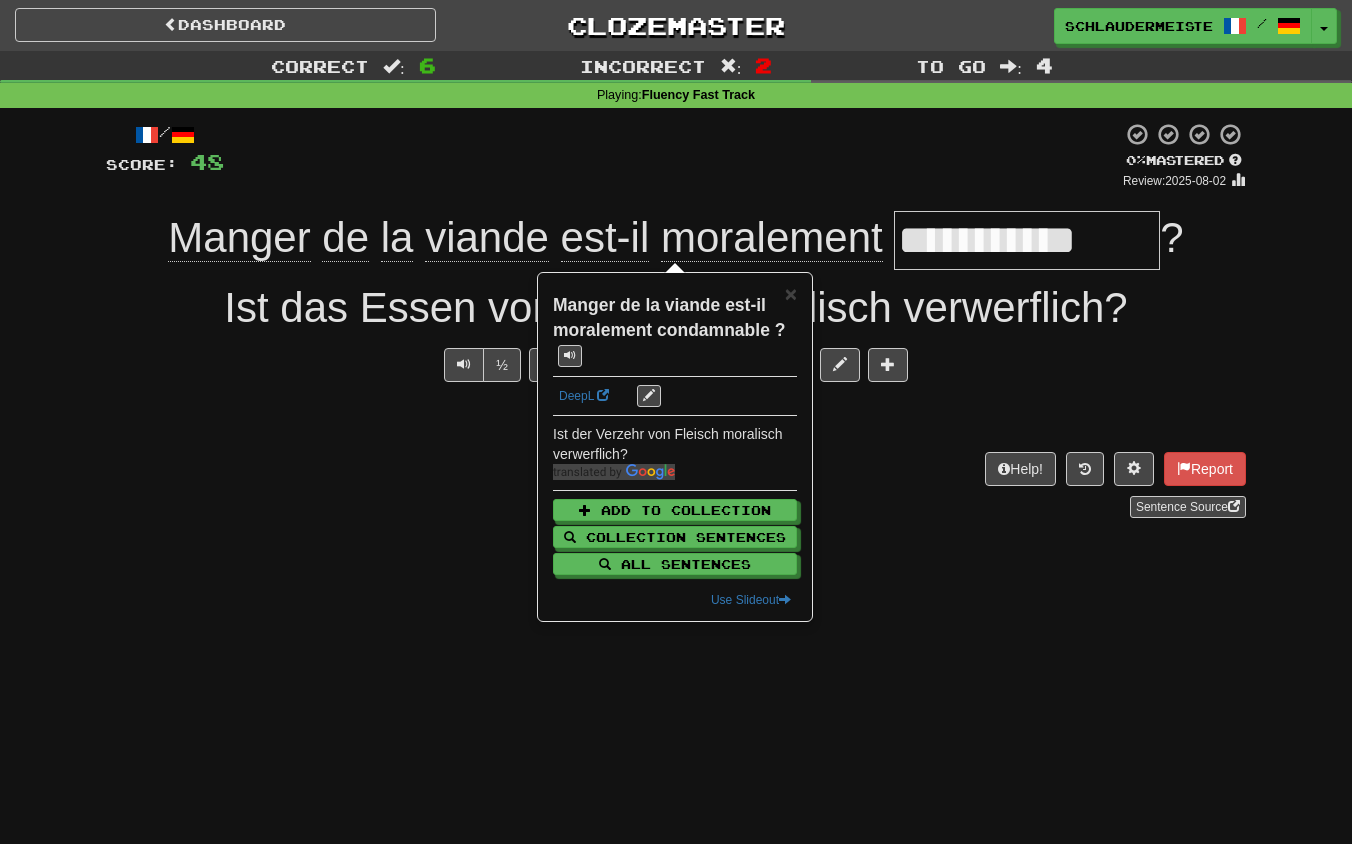 click on "Help!  Report Sentence Source" at bounding box center (676, 485) 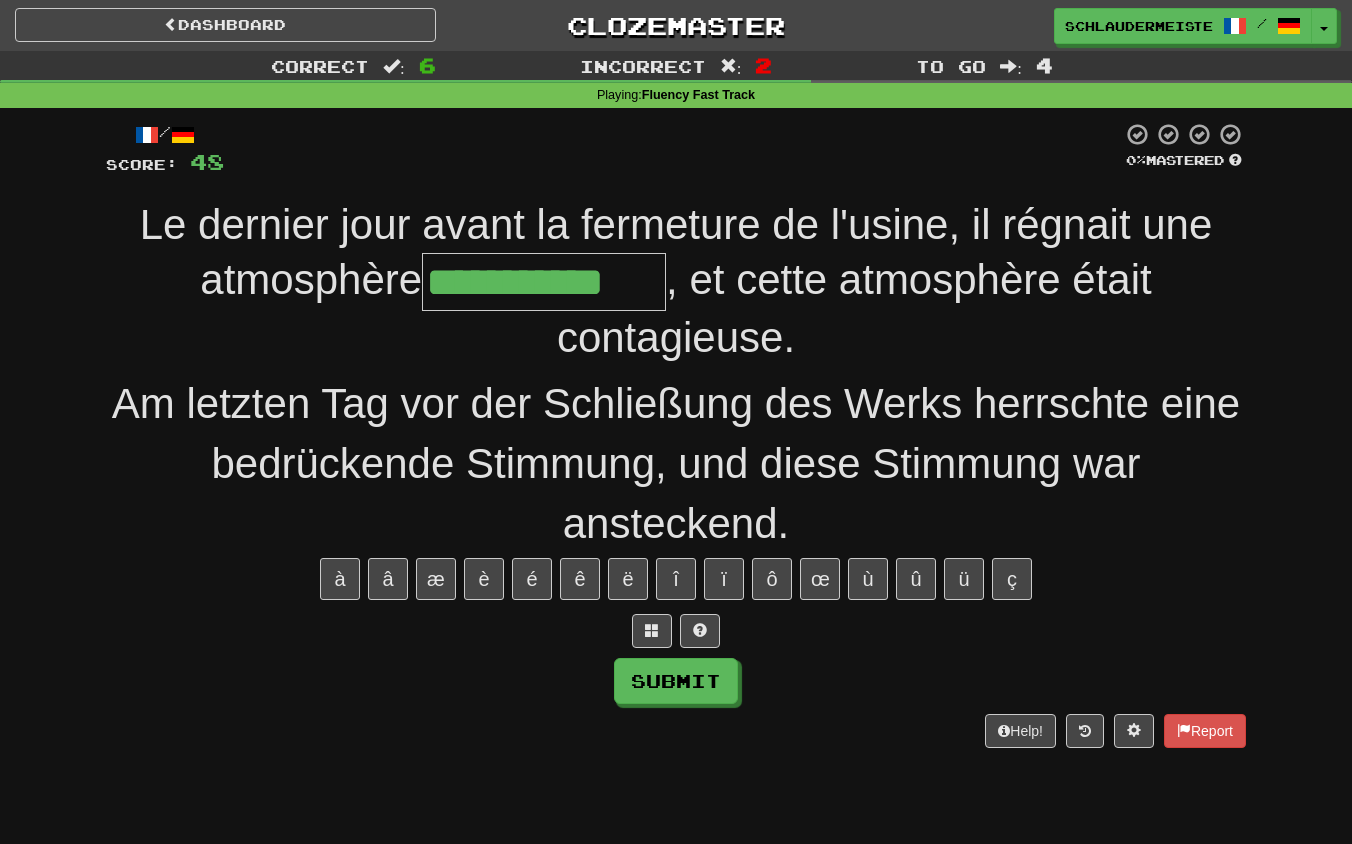 type on "**********" 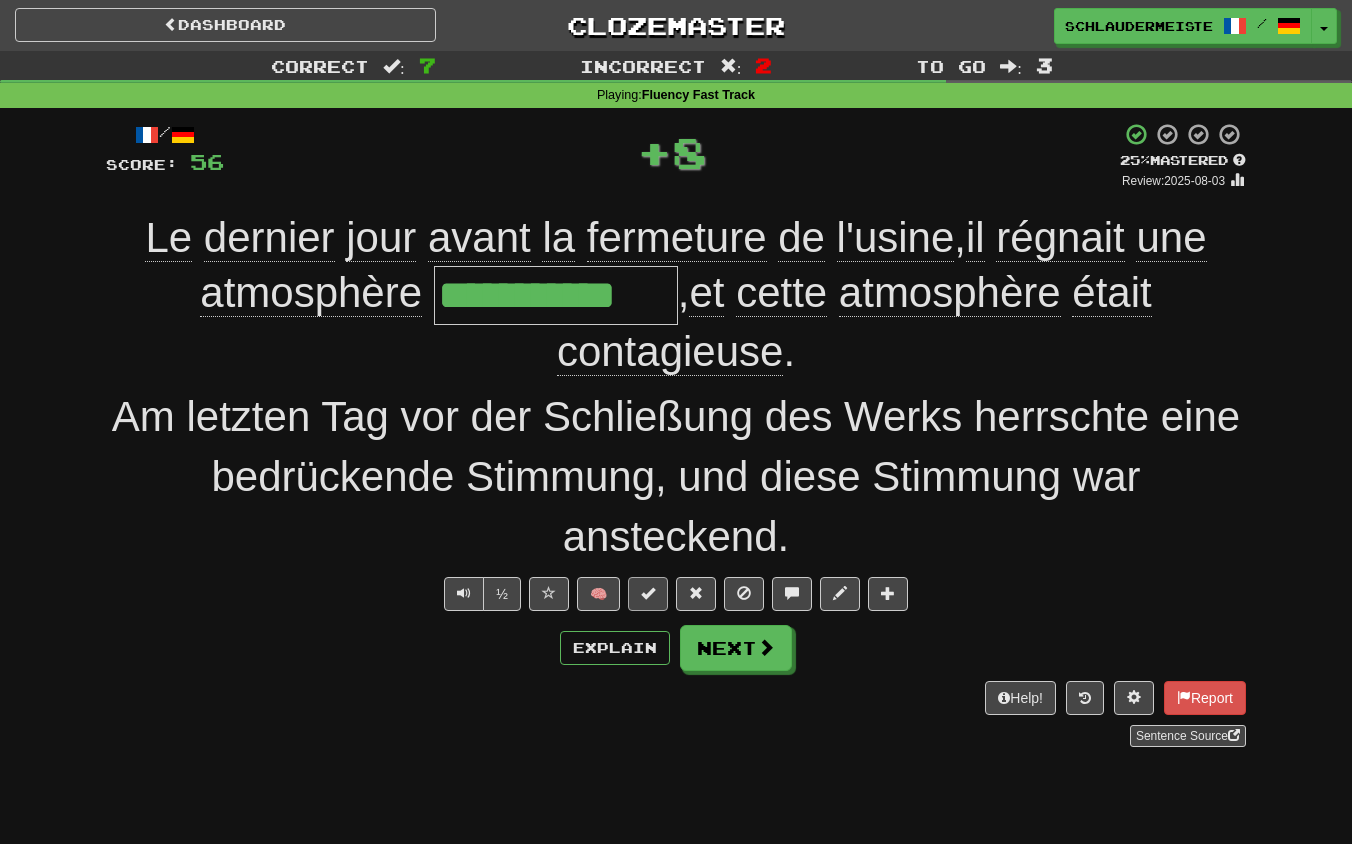 click at bounding box center [648, 593] 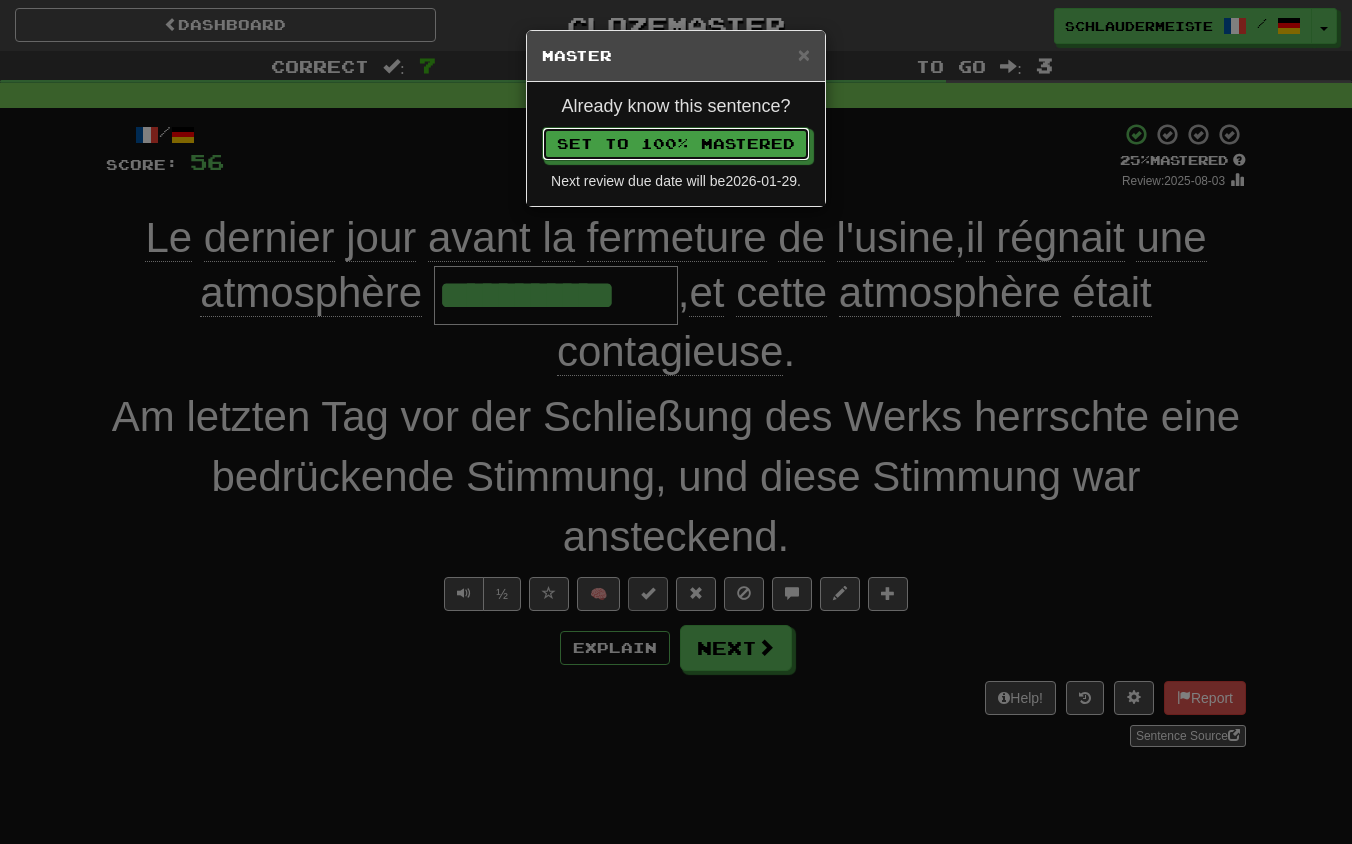 click on "Set to 100% Mastered" at bounding box center [676, 144] 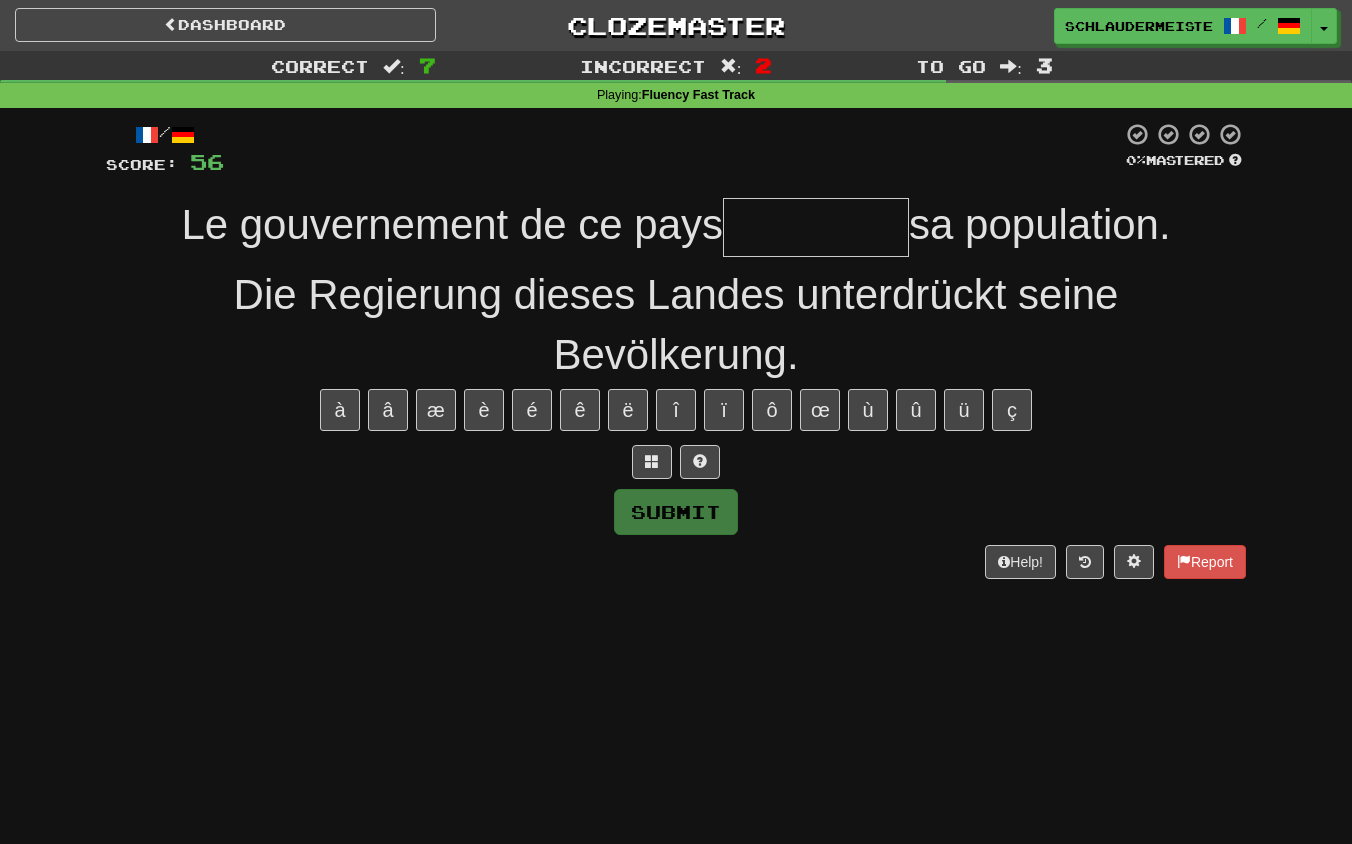 type on "*" 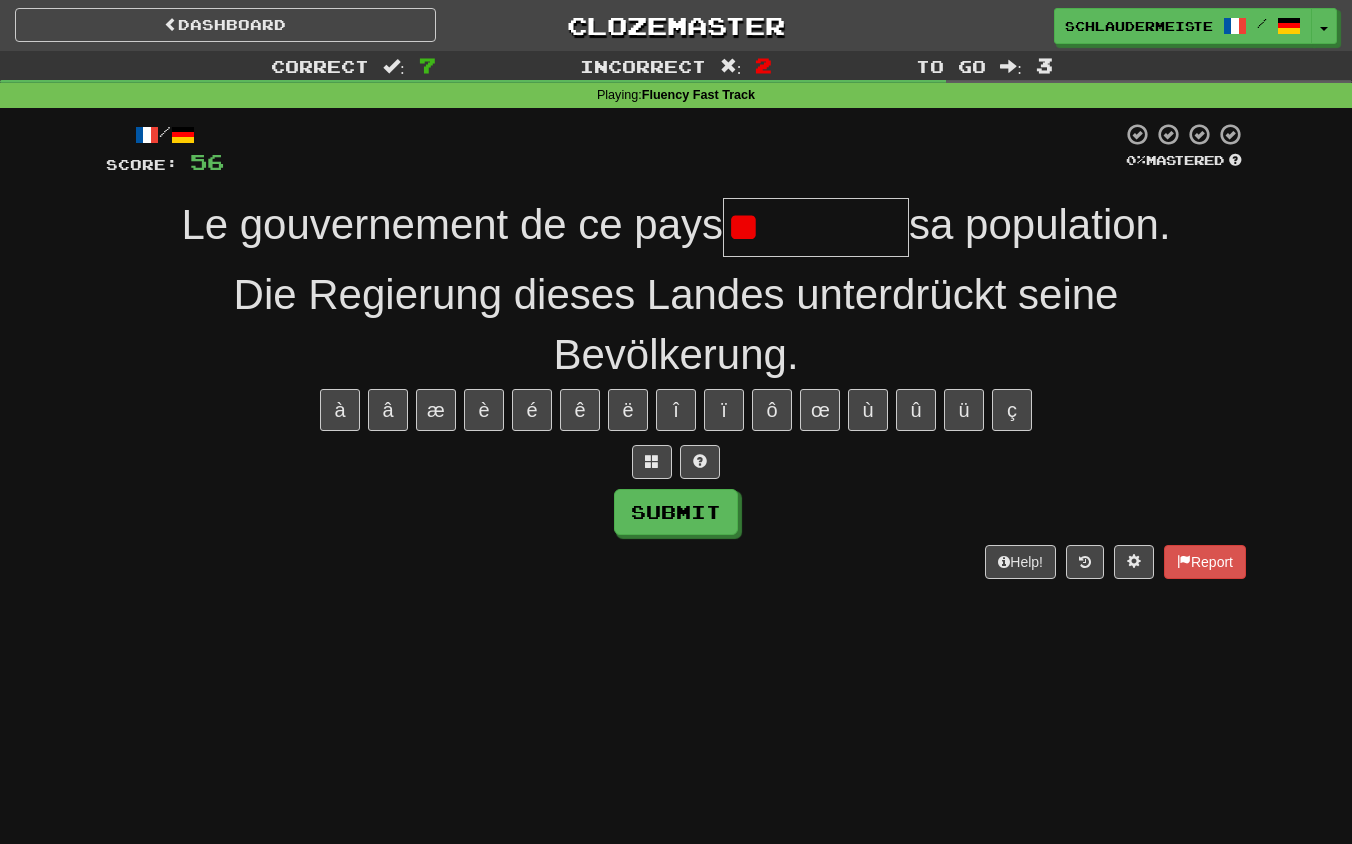 type on "*" 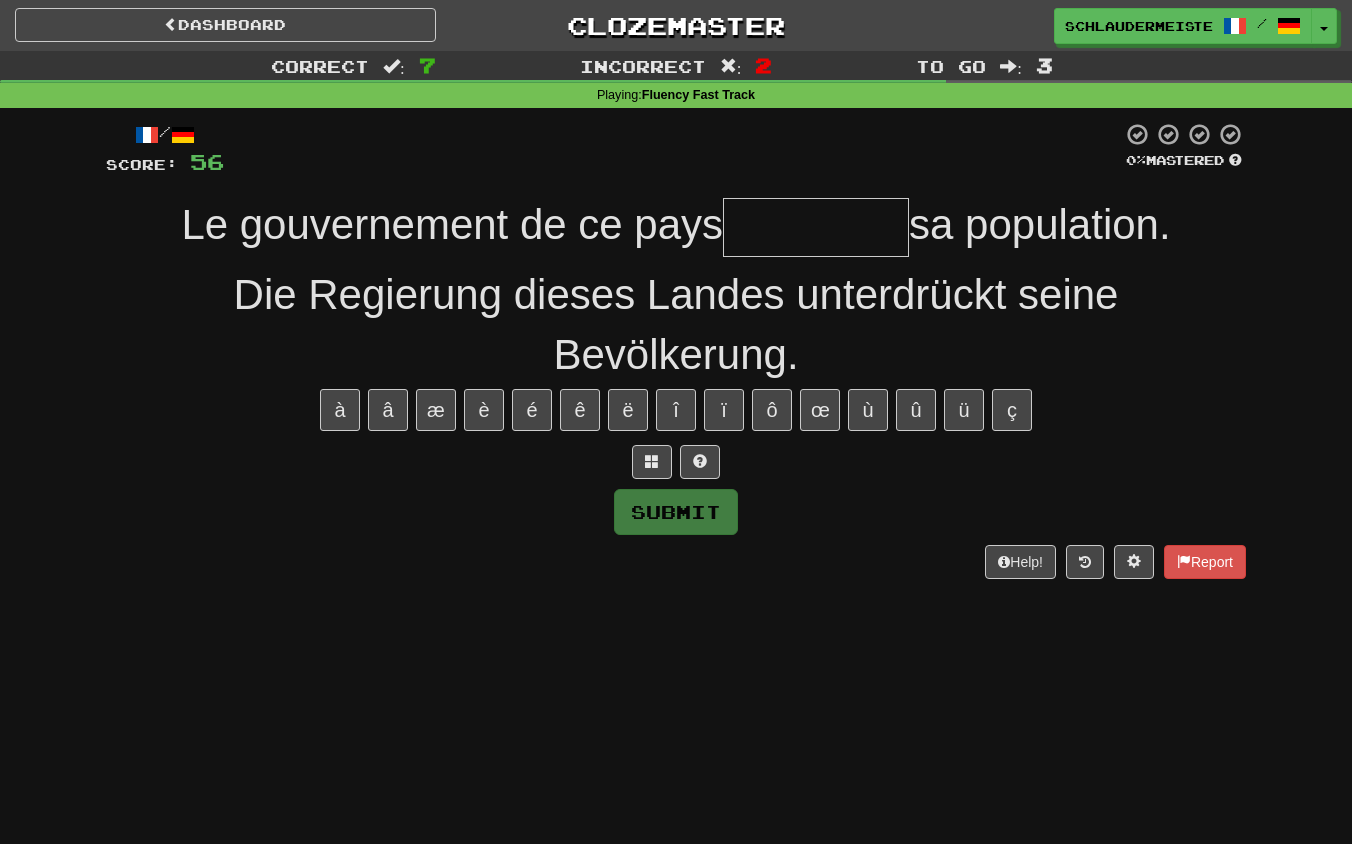 type on "*" 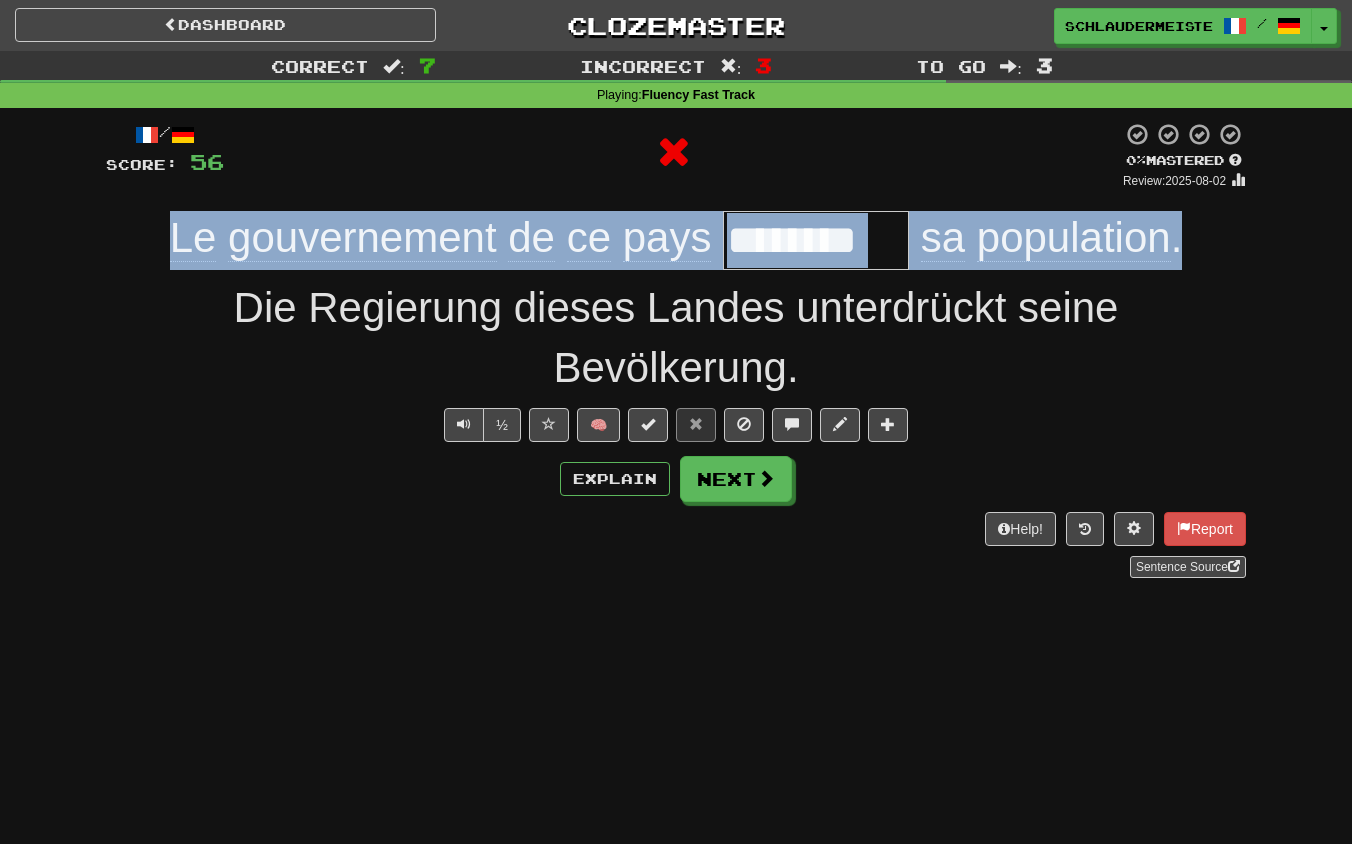 drag, startPoint x: 134, startPoint y: 225, endPoint x: 1205, endPoint y: 255, distance: 1071.42 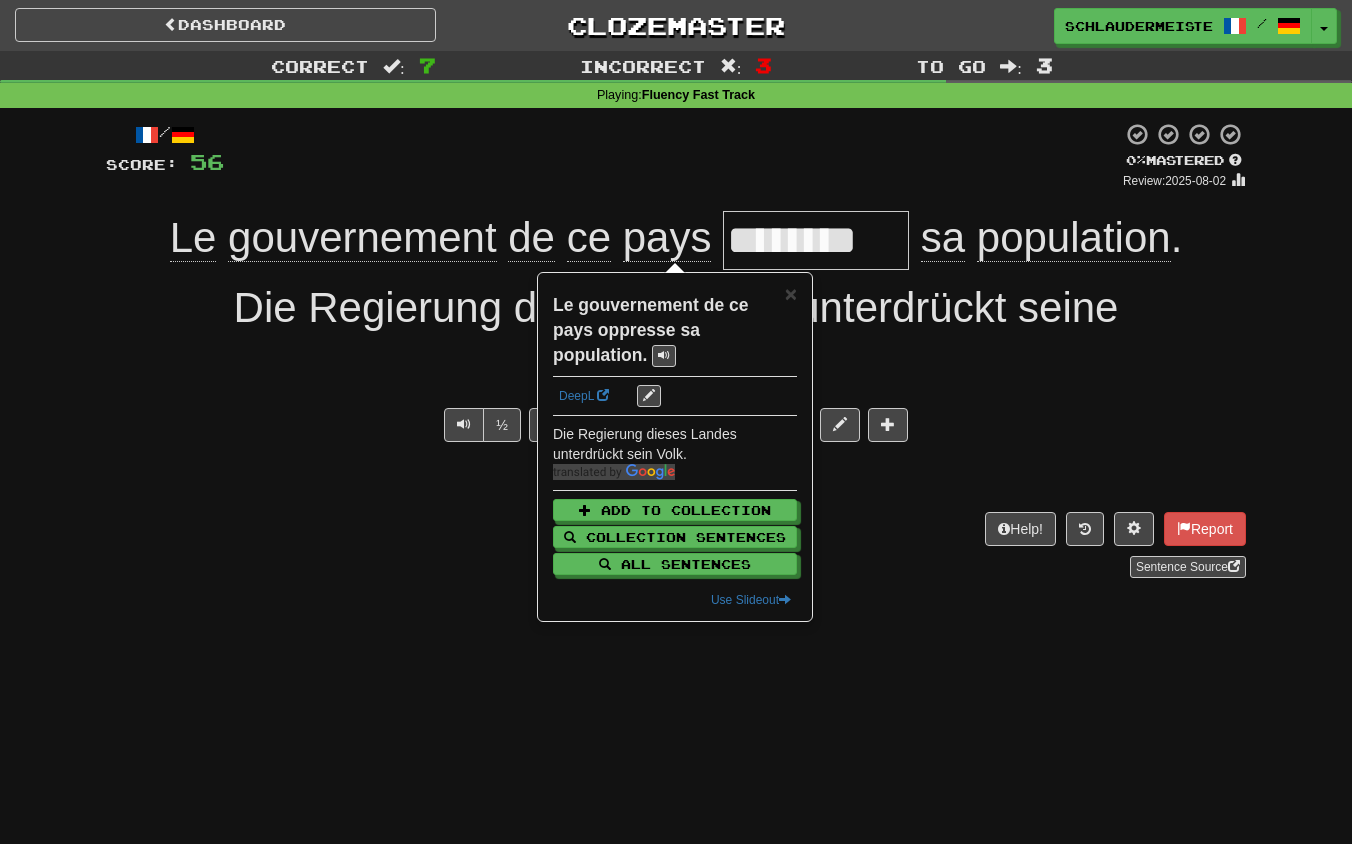click on "Sentence Source" at bounding box center (676, 567) 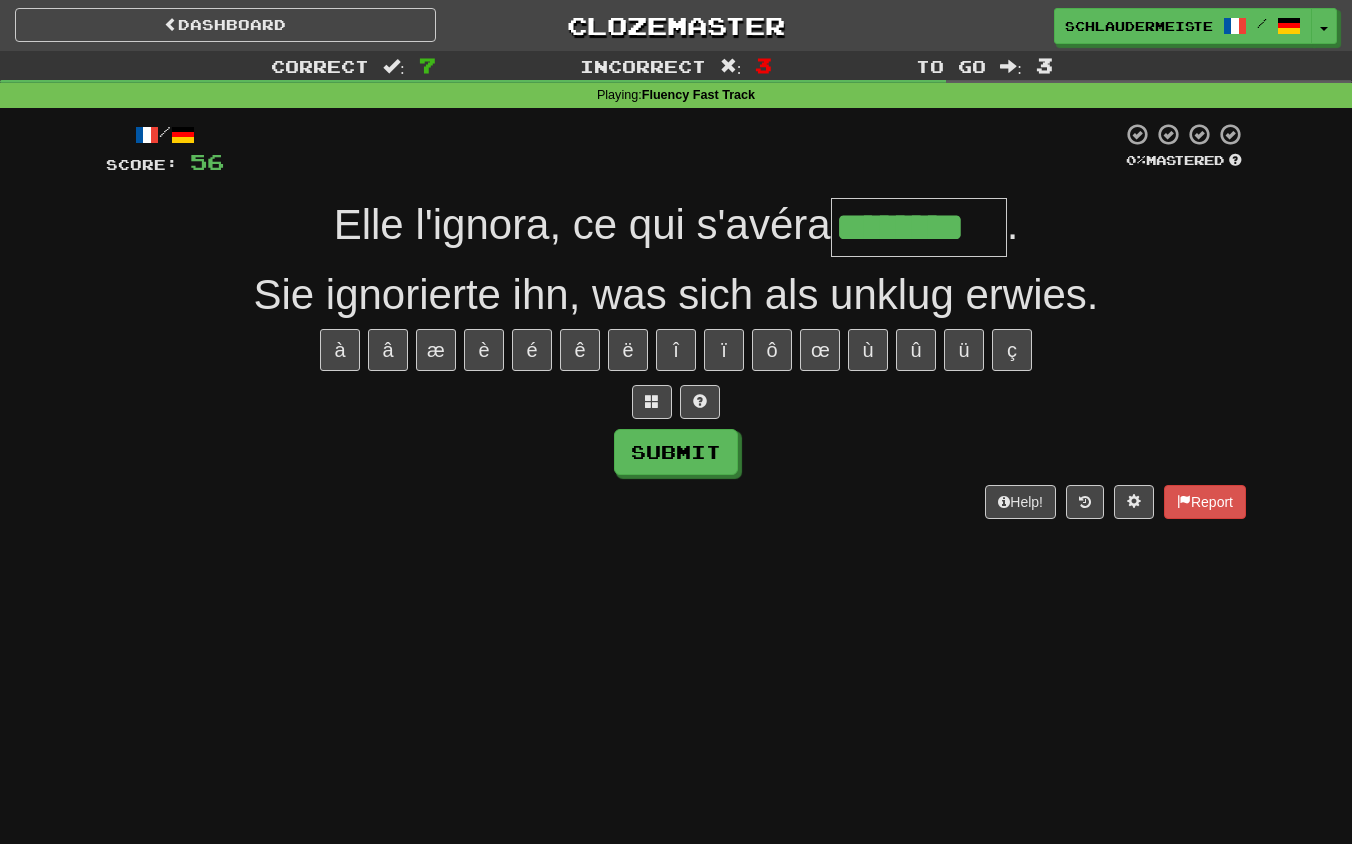type on "********" 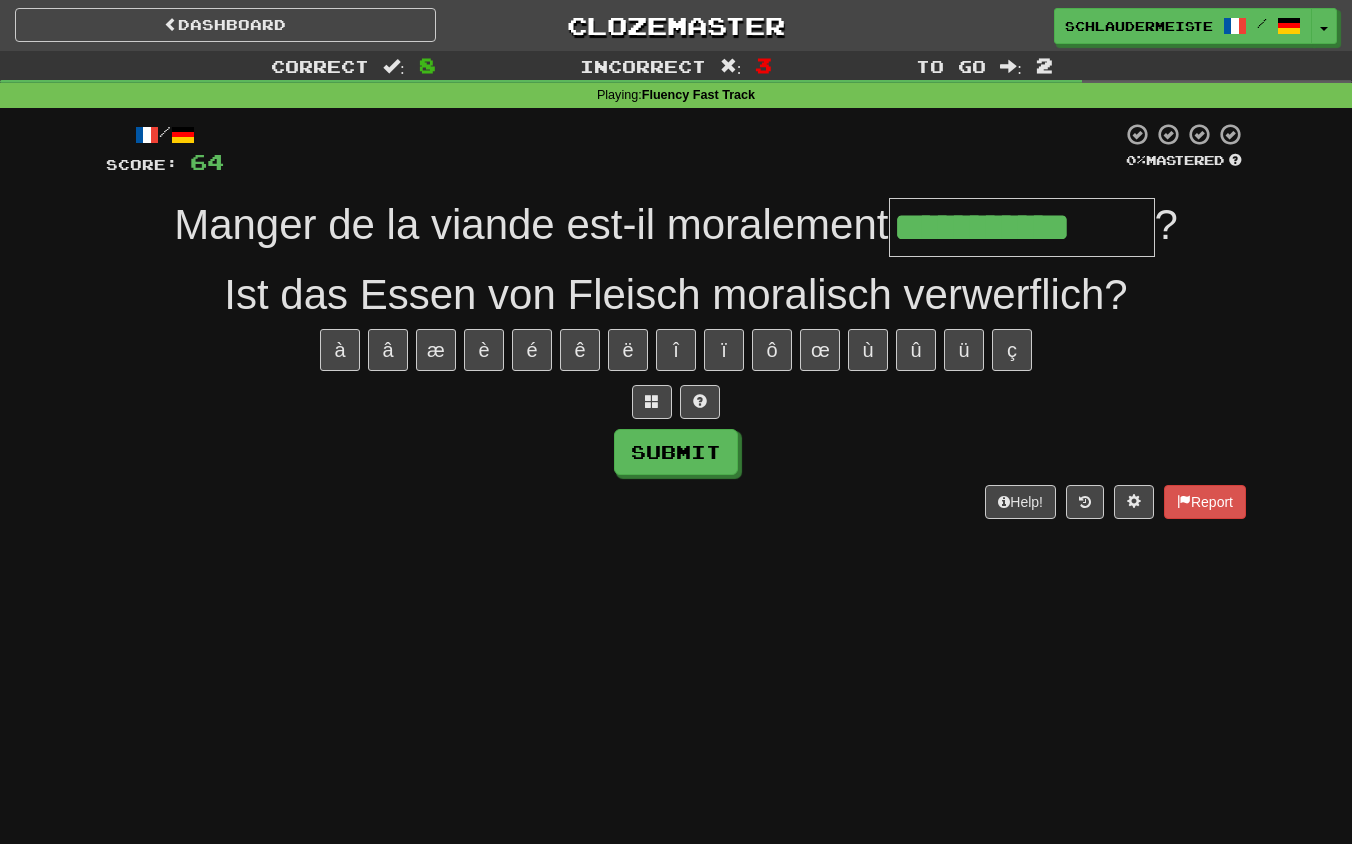 type on "**********" 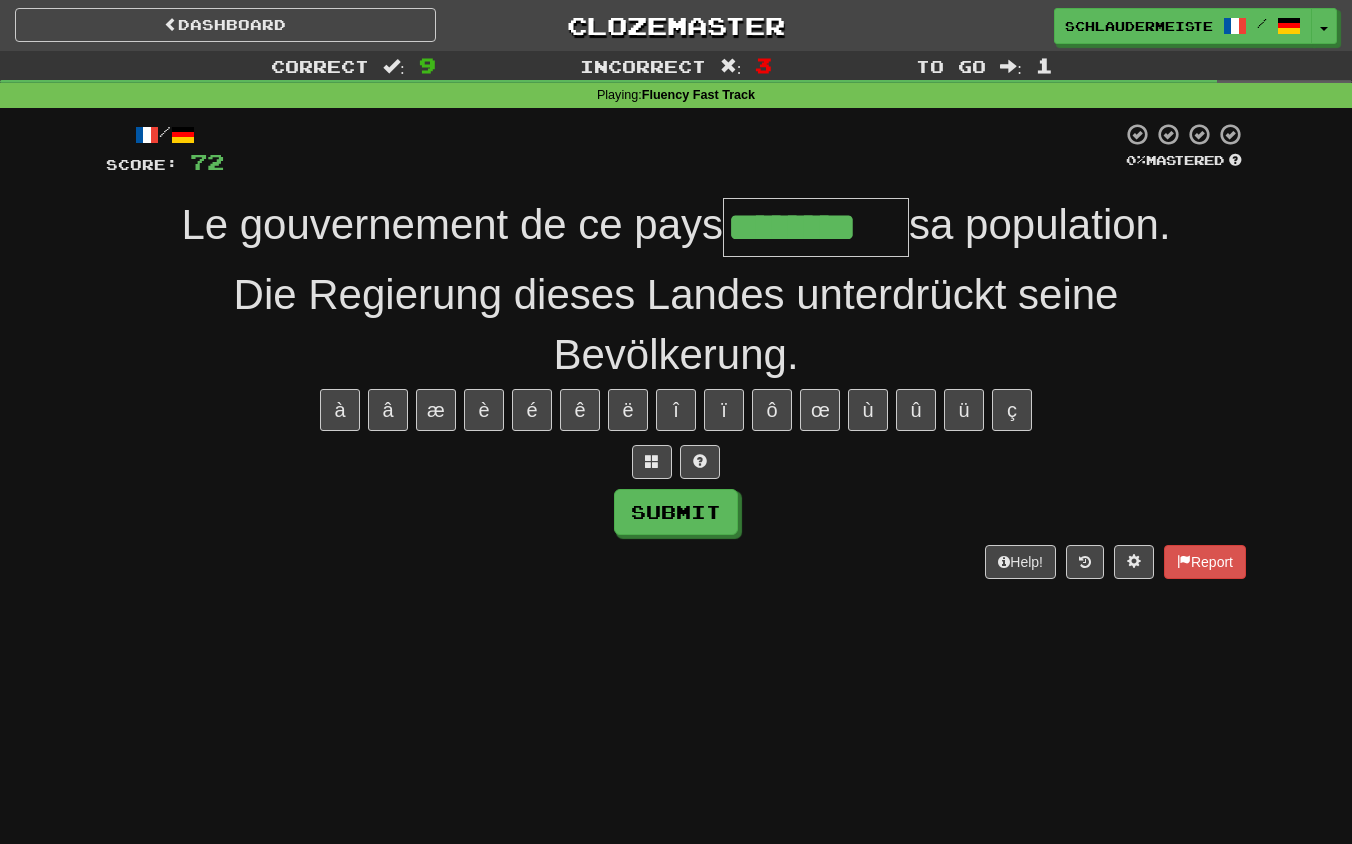 type on "********" 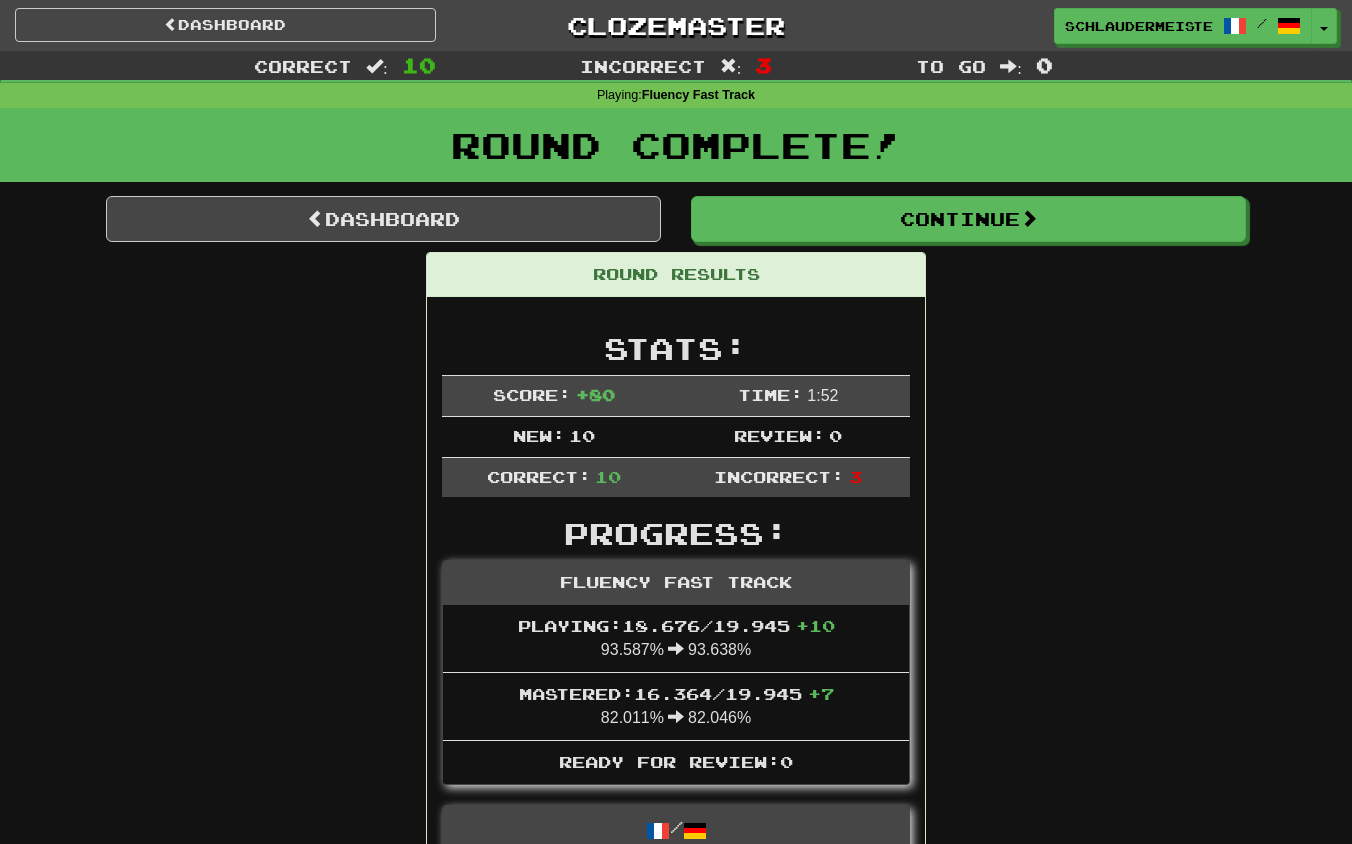 scroll, scrollTop: 0, scrollLeft: 0, axis: both 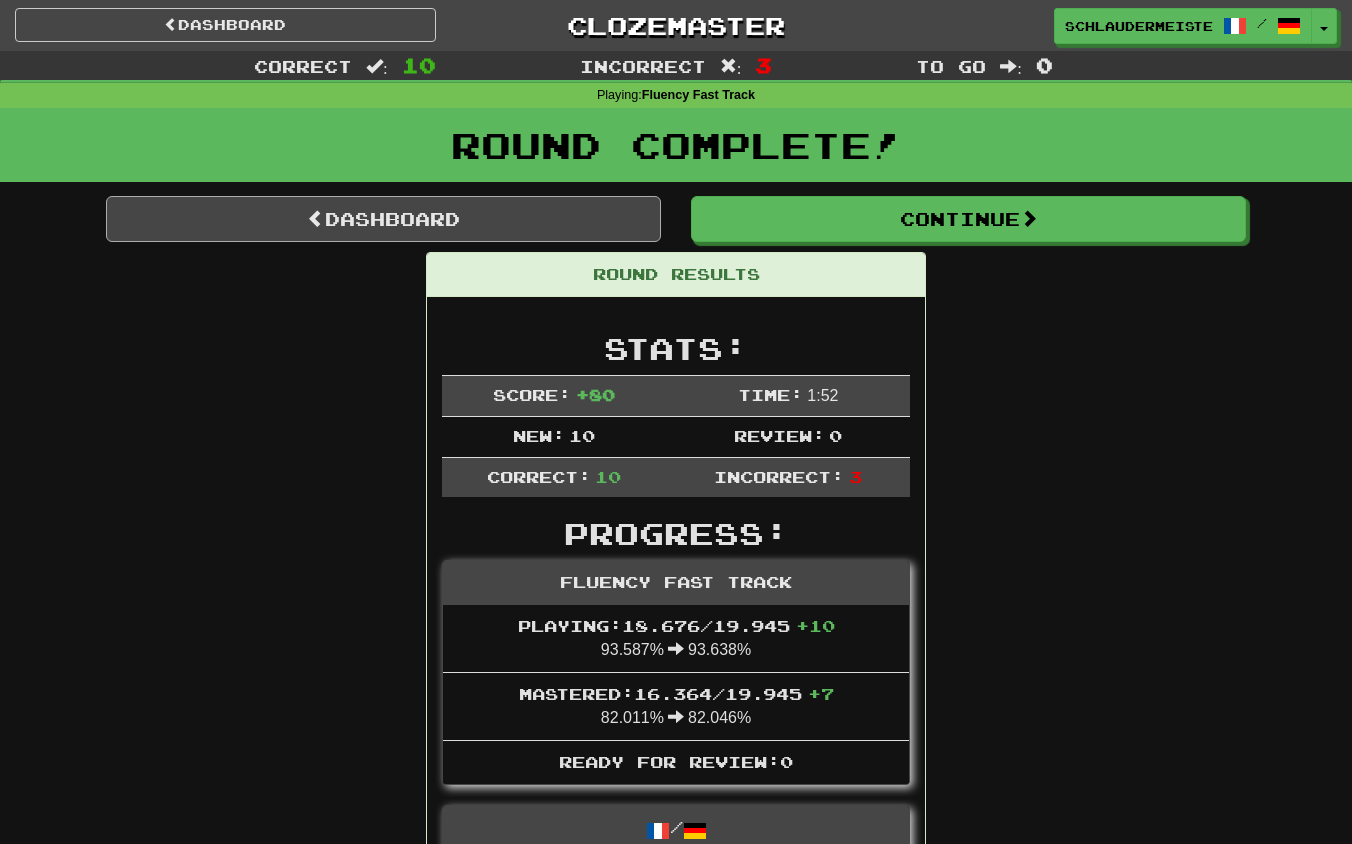 click on "Dashboard" at bounding box center [383, 219] 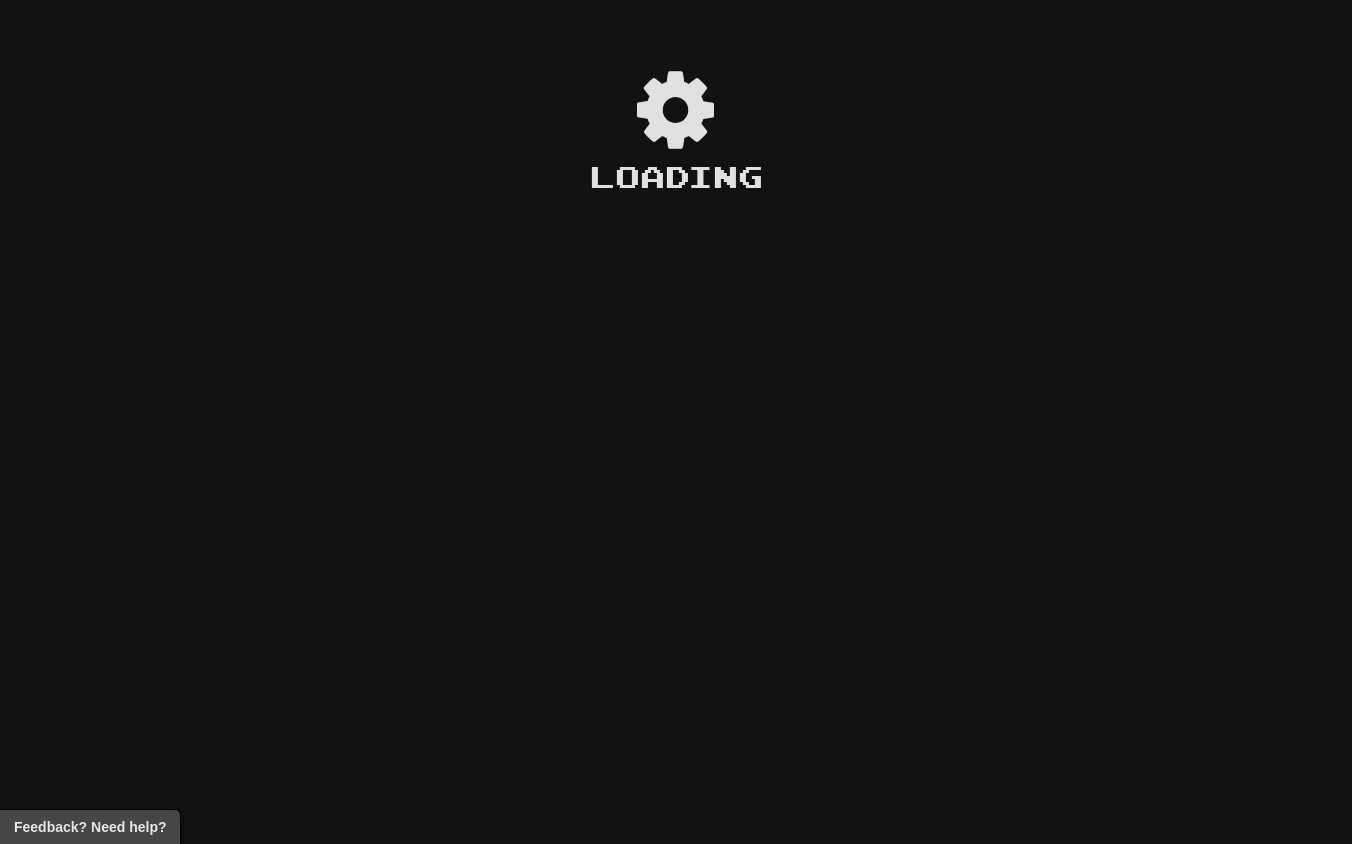 scroll, scrollTop: 0, scrollLeft: 0, axis: both 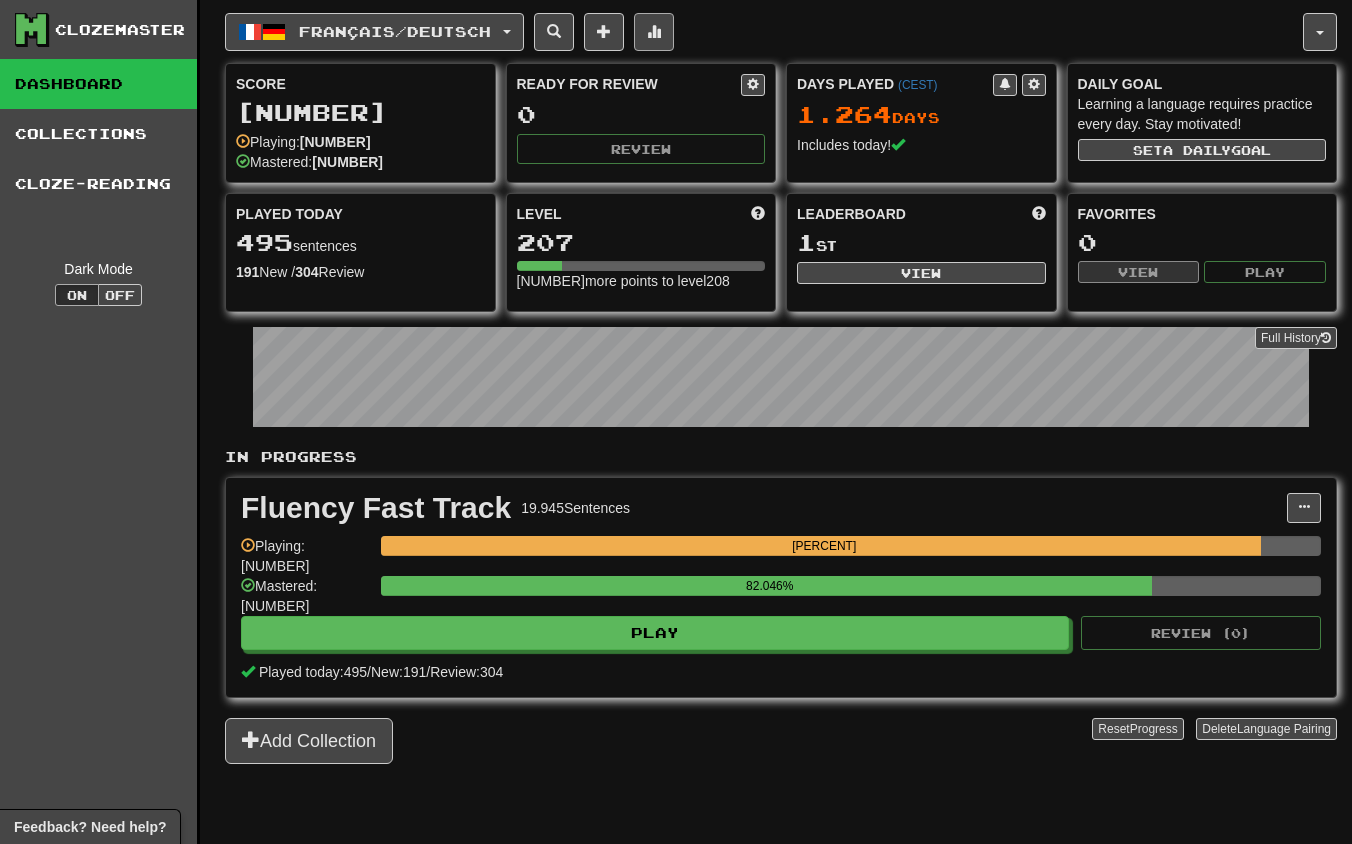 click at bounding box center [654, 31] 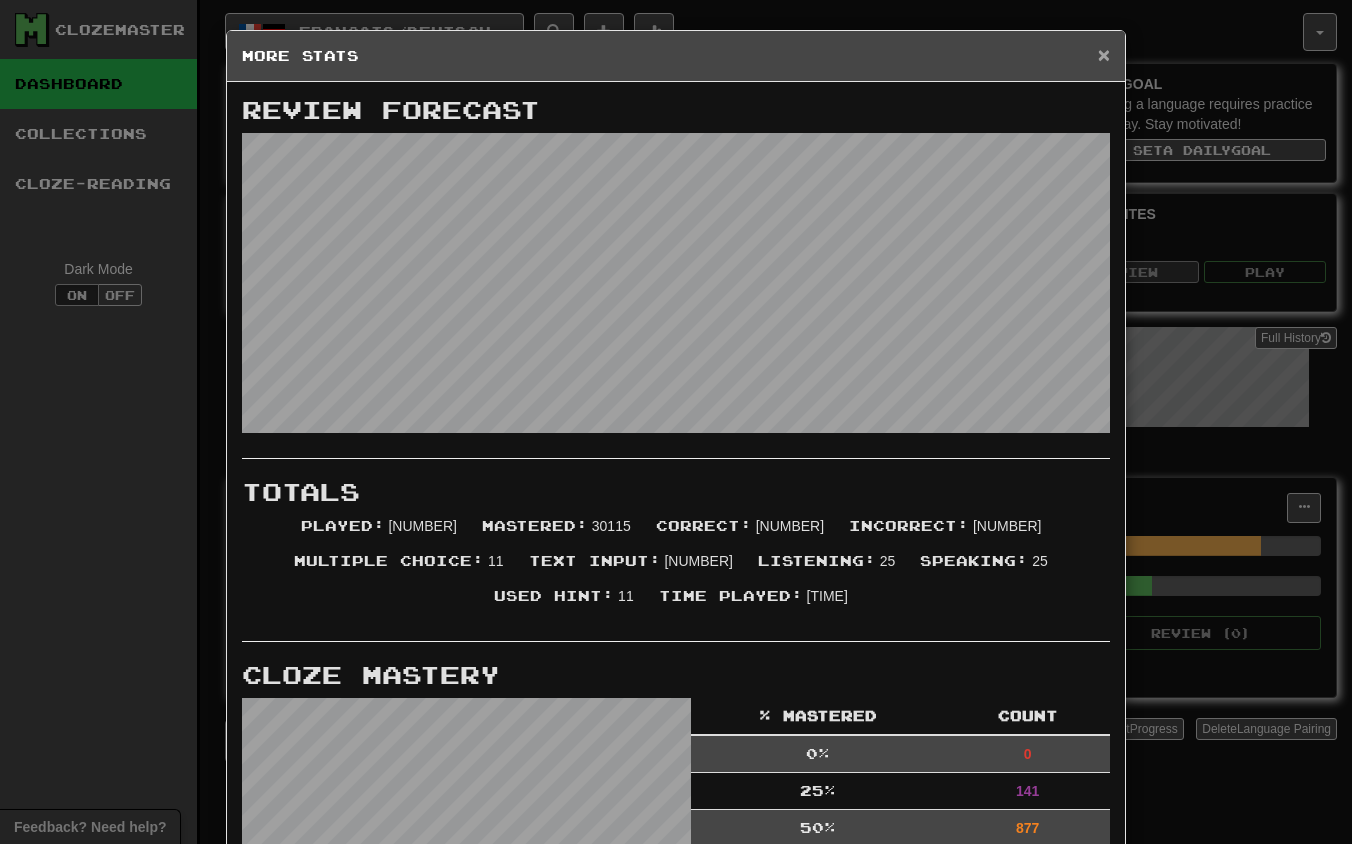 click on "×" at bounding box center (1104, 54) 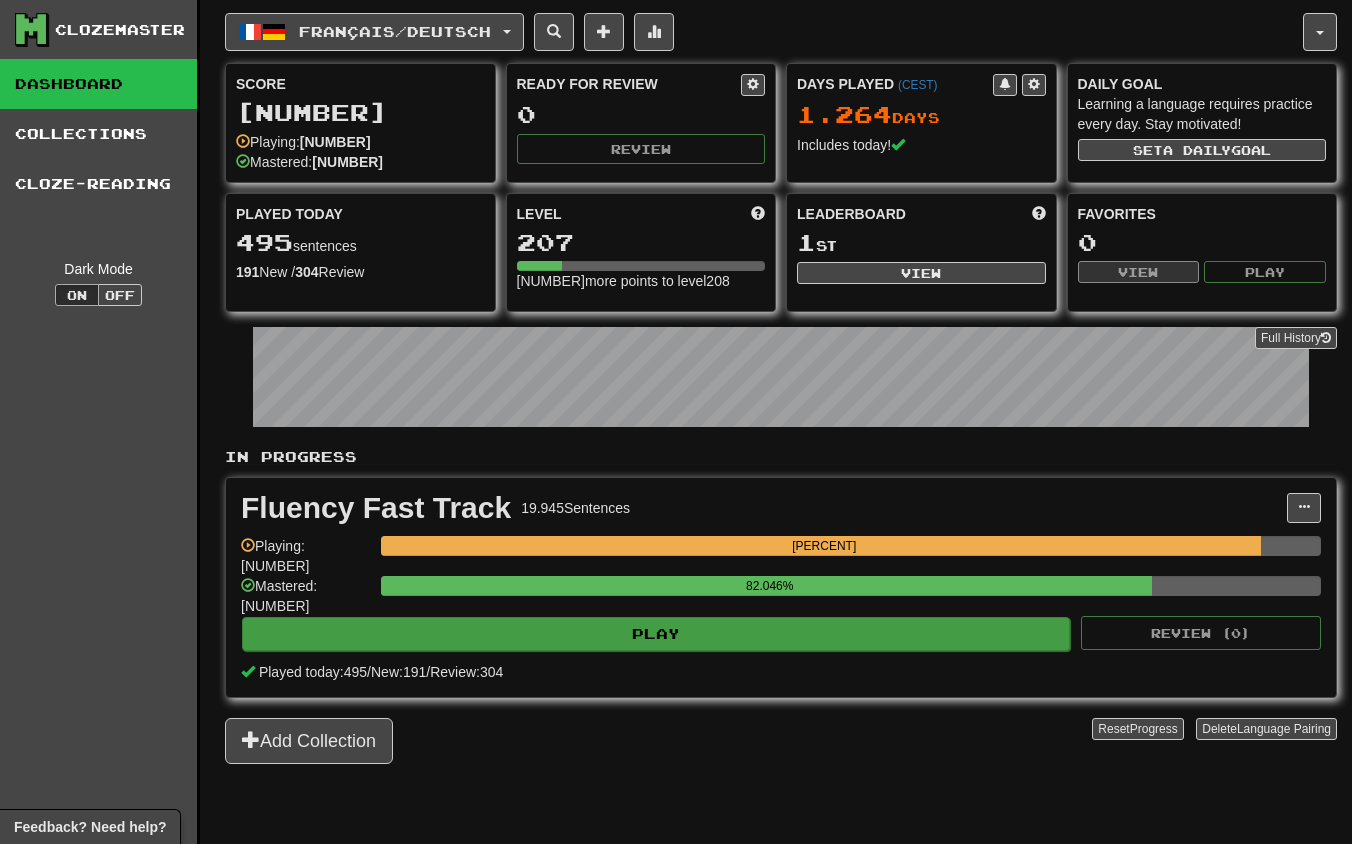 click on "Play" at bounding box center (656, 634) 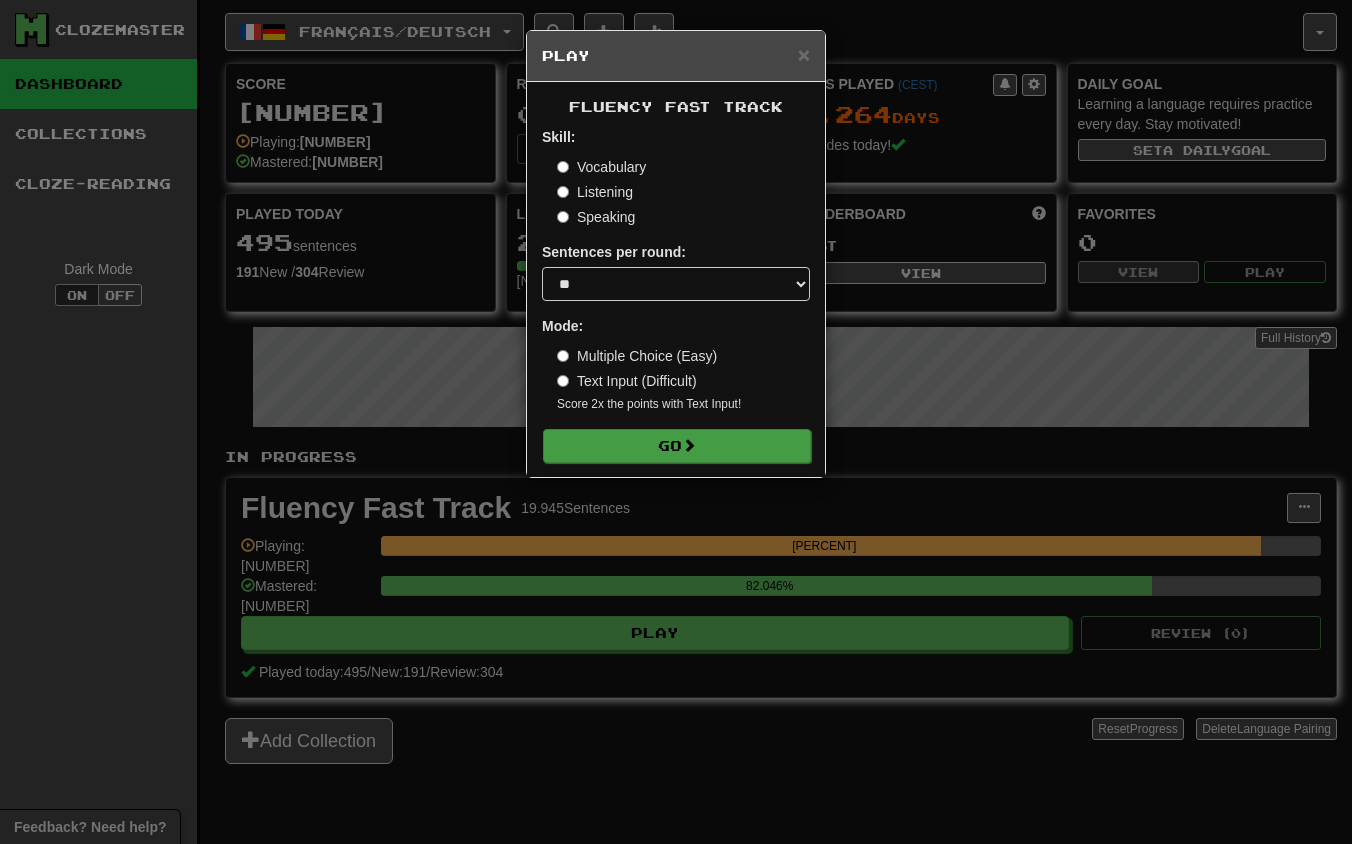 click on "Go" at bounding box center (677, 446) 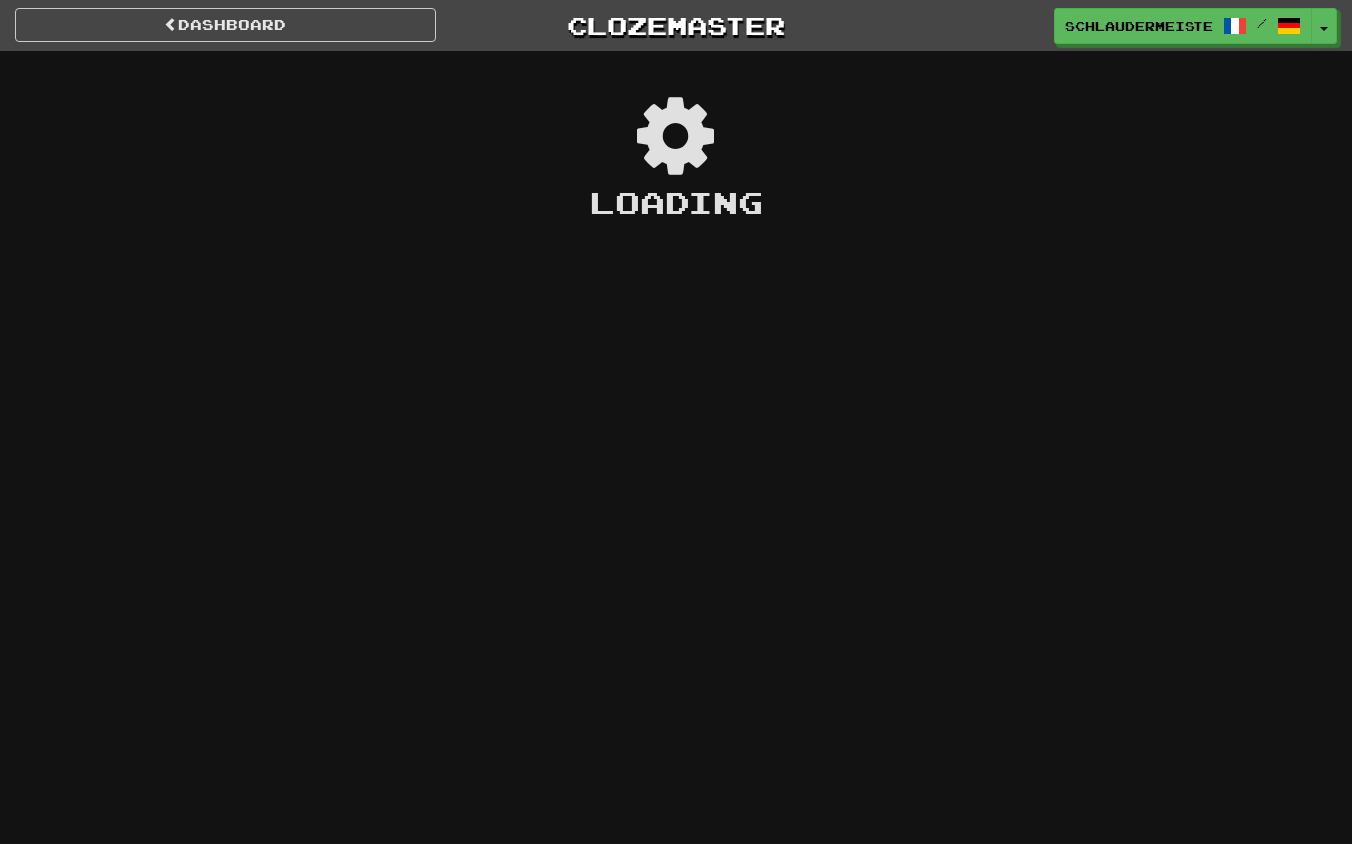 scroll, scrollTop: 0, scrollLeft: 0, axis: both 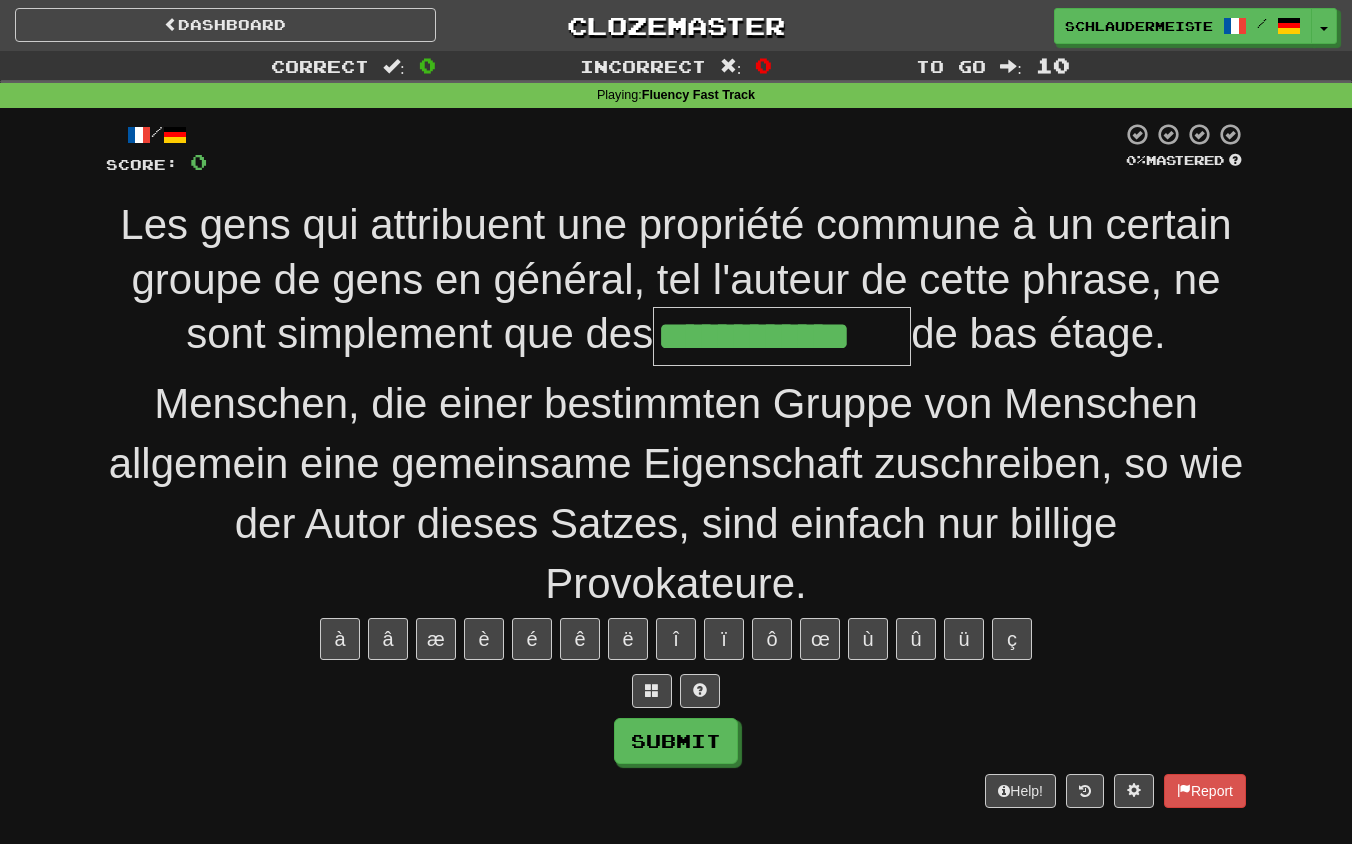 type on "**********" 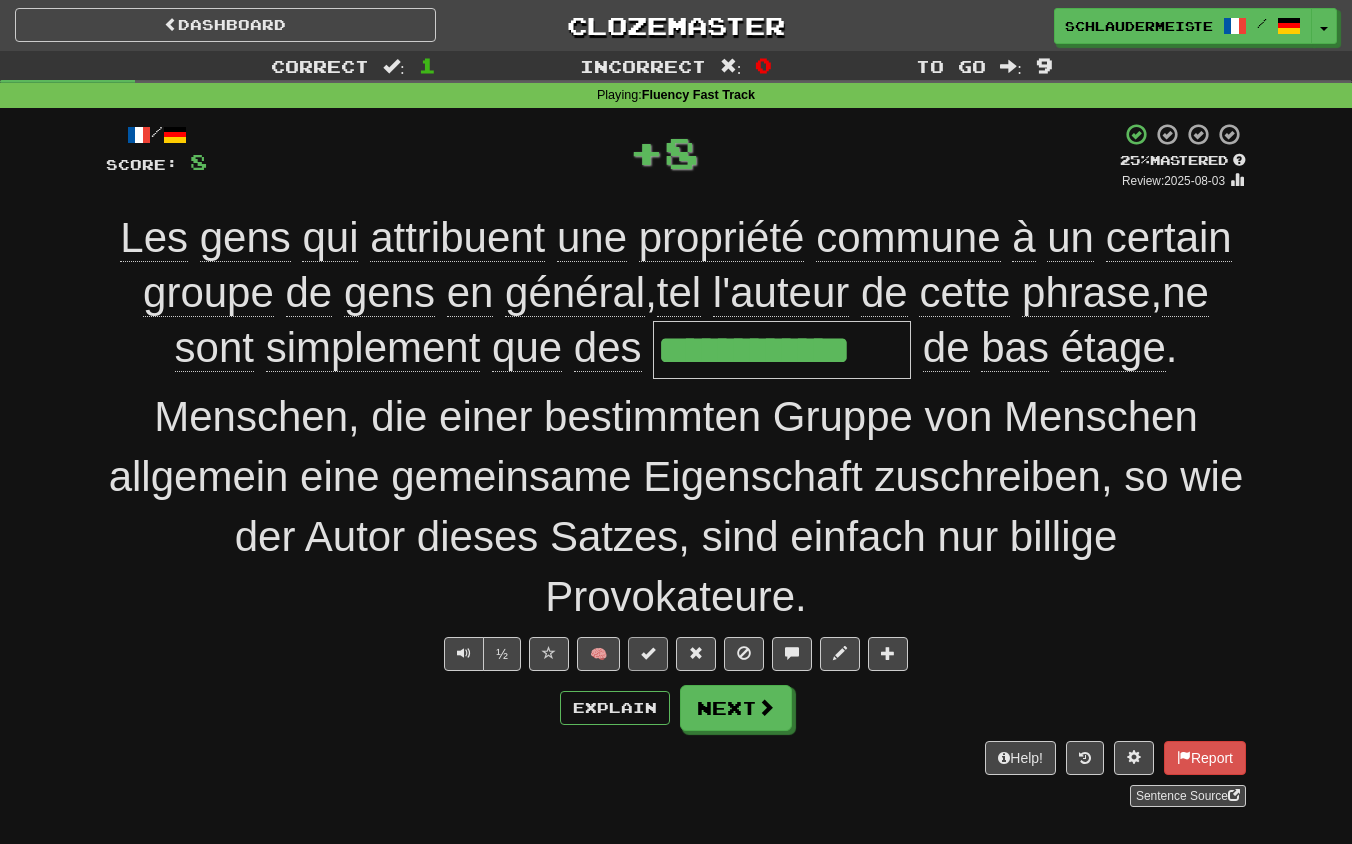 click at bounding box center [648, 653] 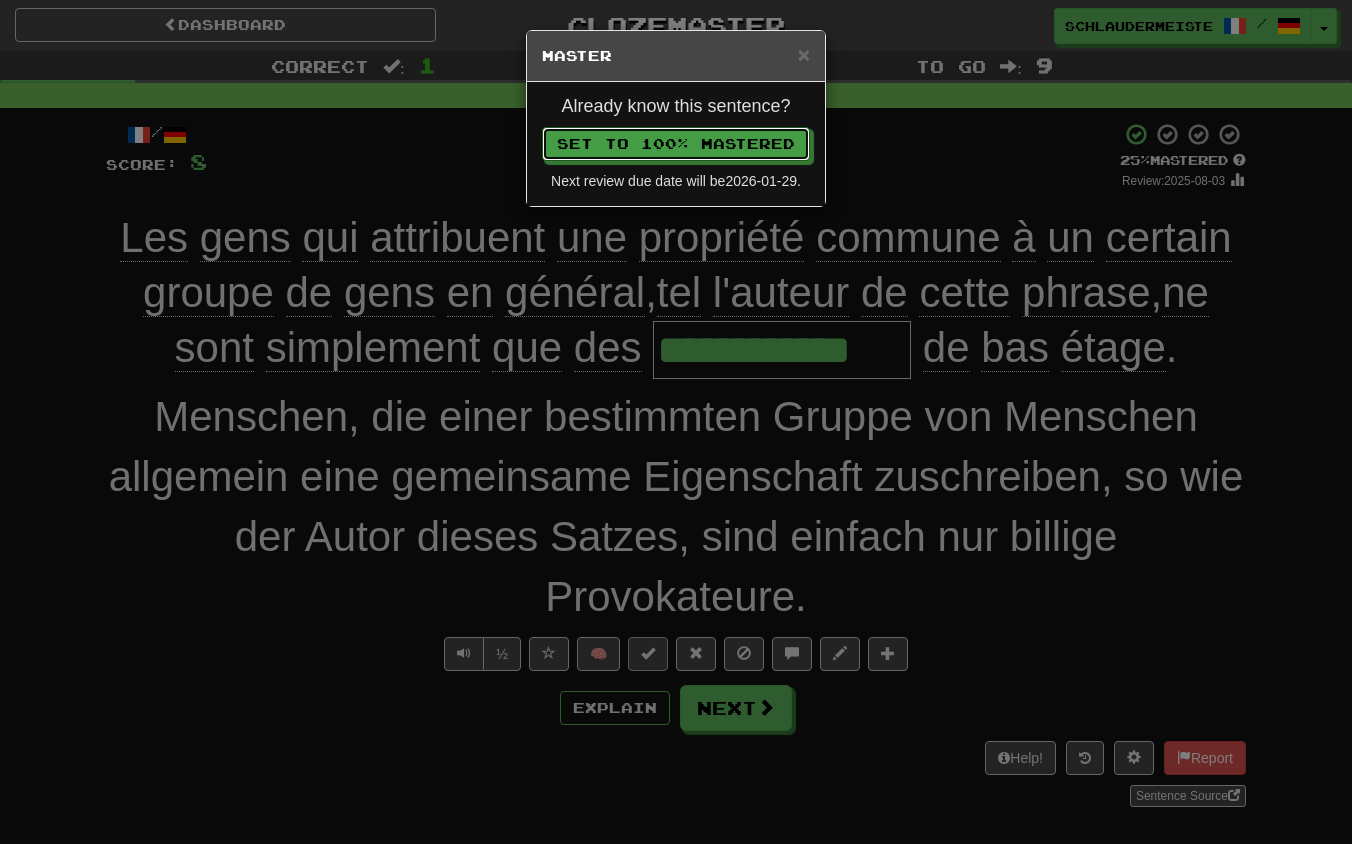 type 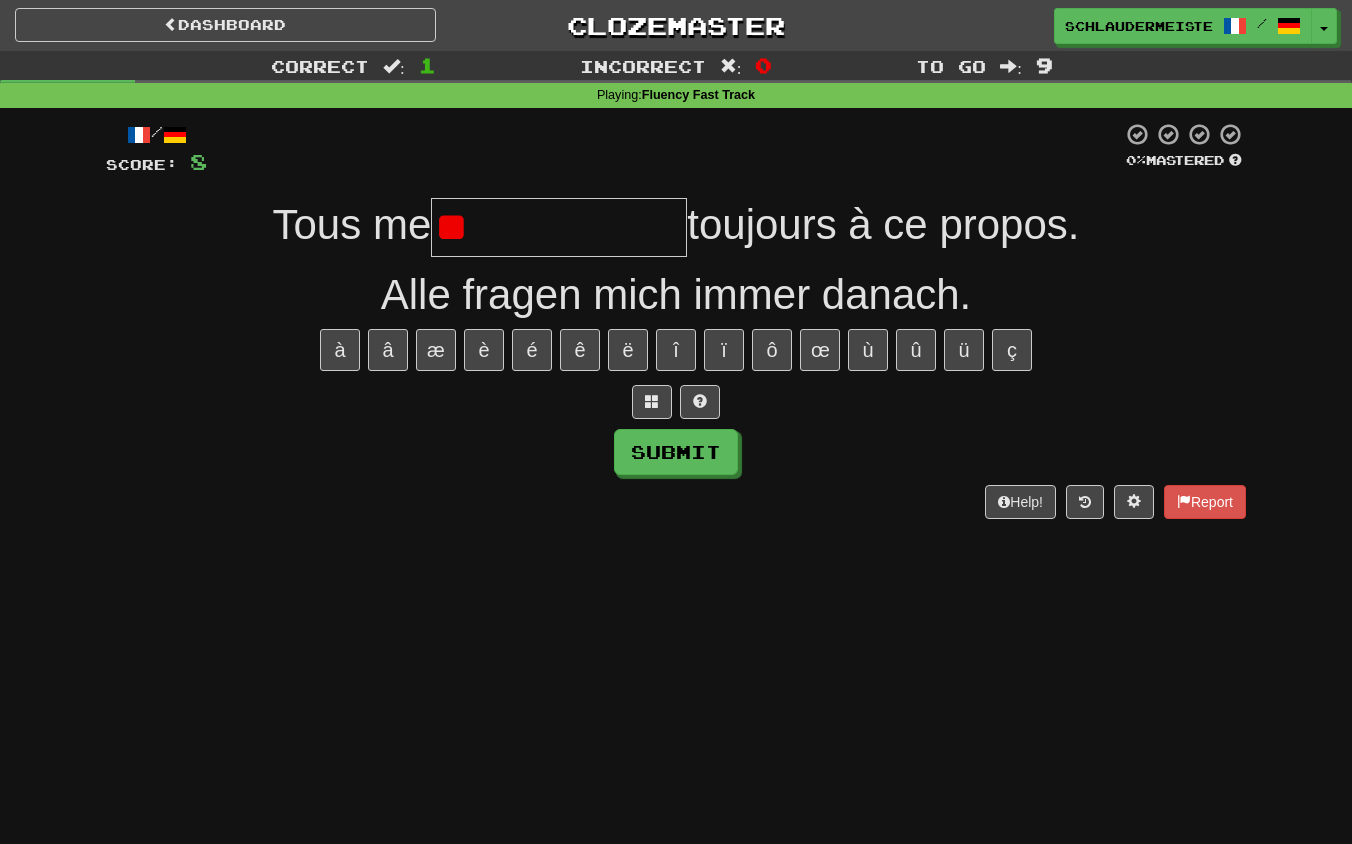 type on "*" 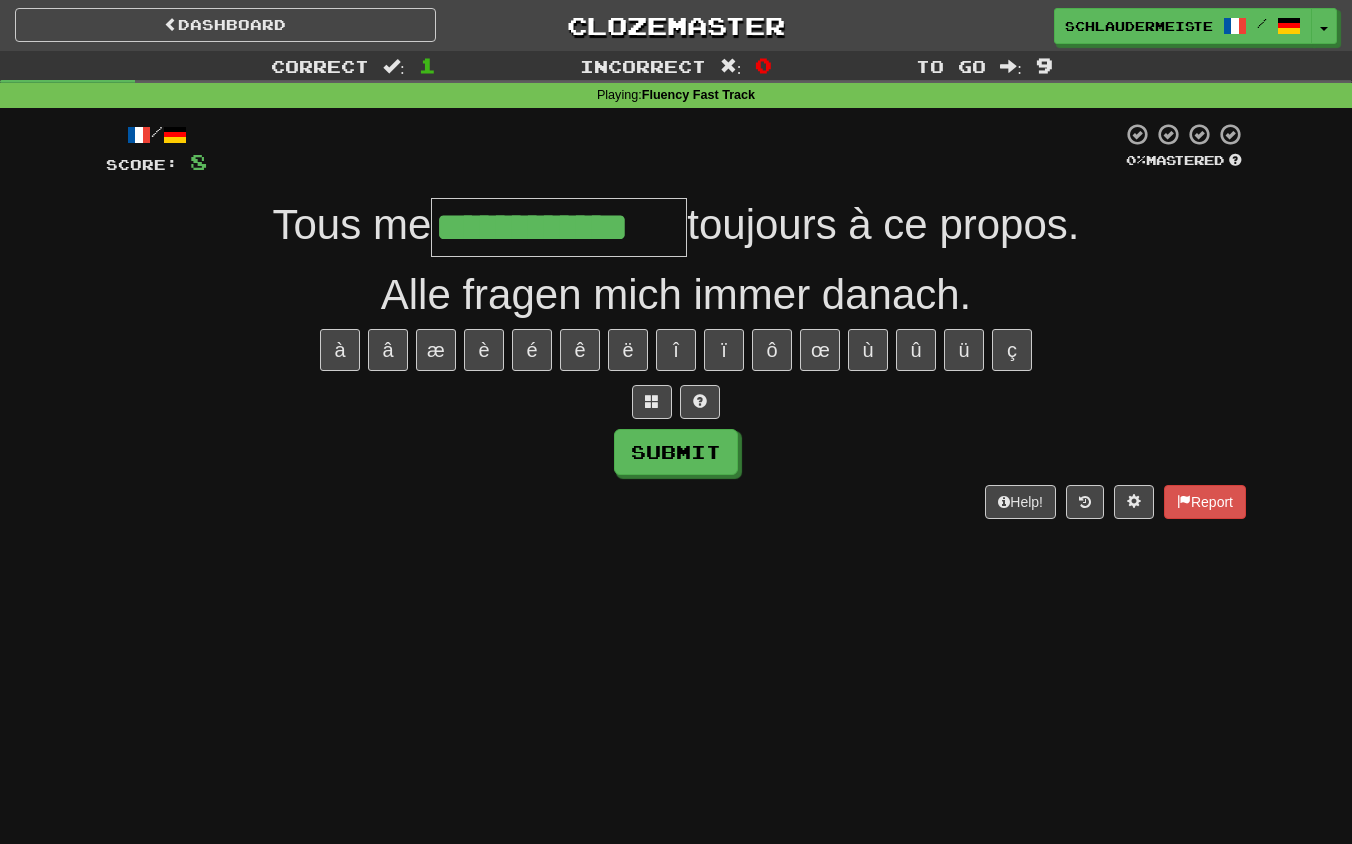 type on "**********" 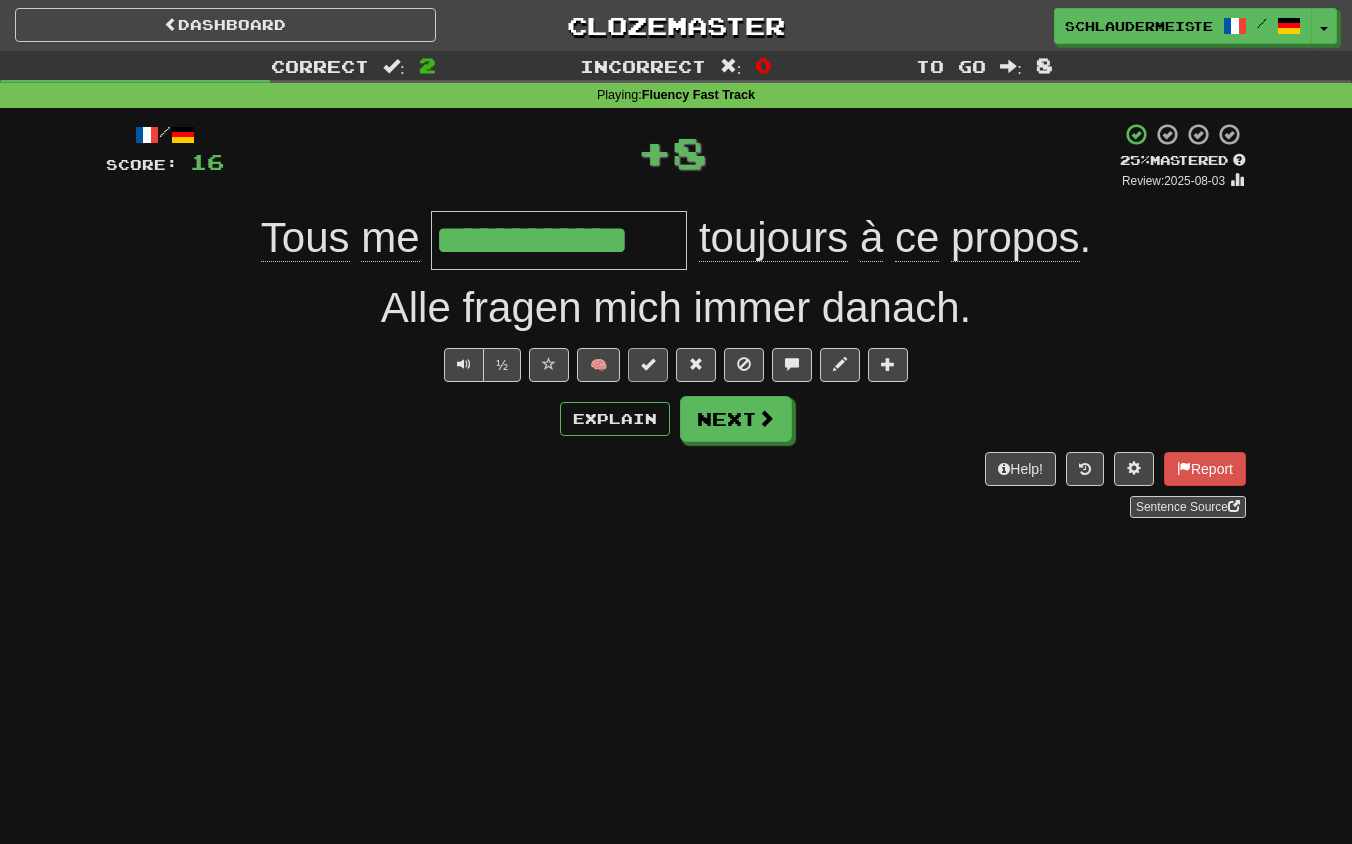 click at bounding box center (648, 364) 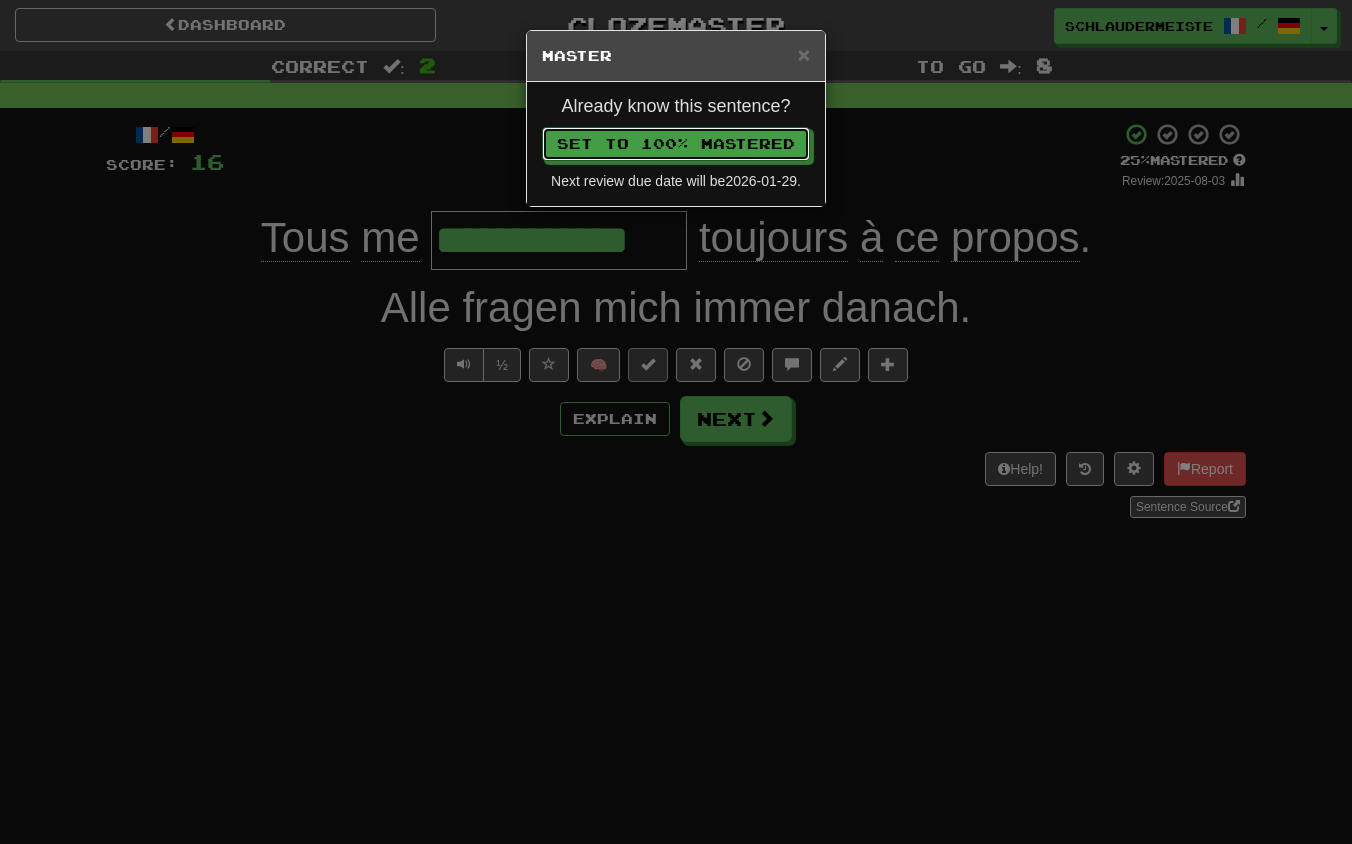 click on "Set to 100% Mastered" at bounding box center (676, 144) 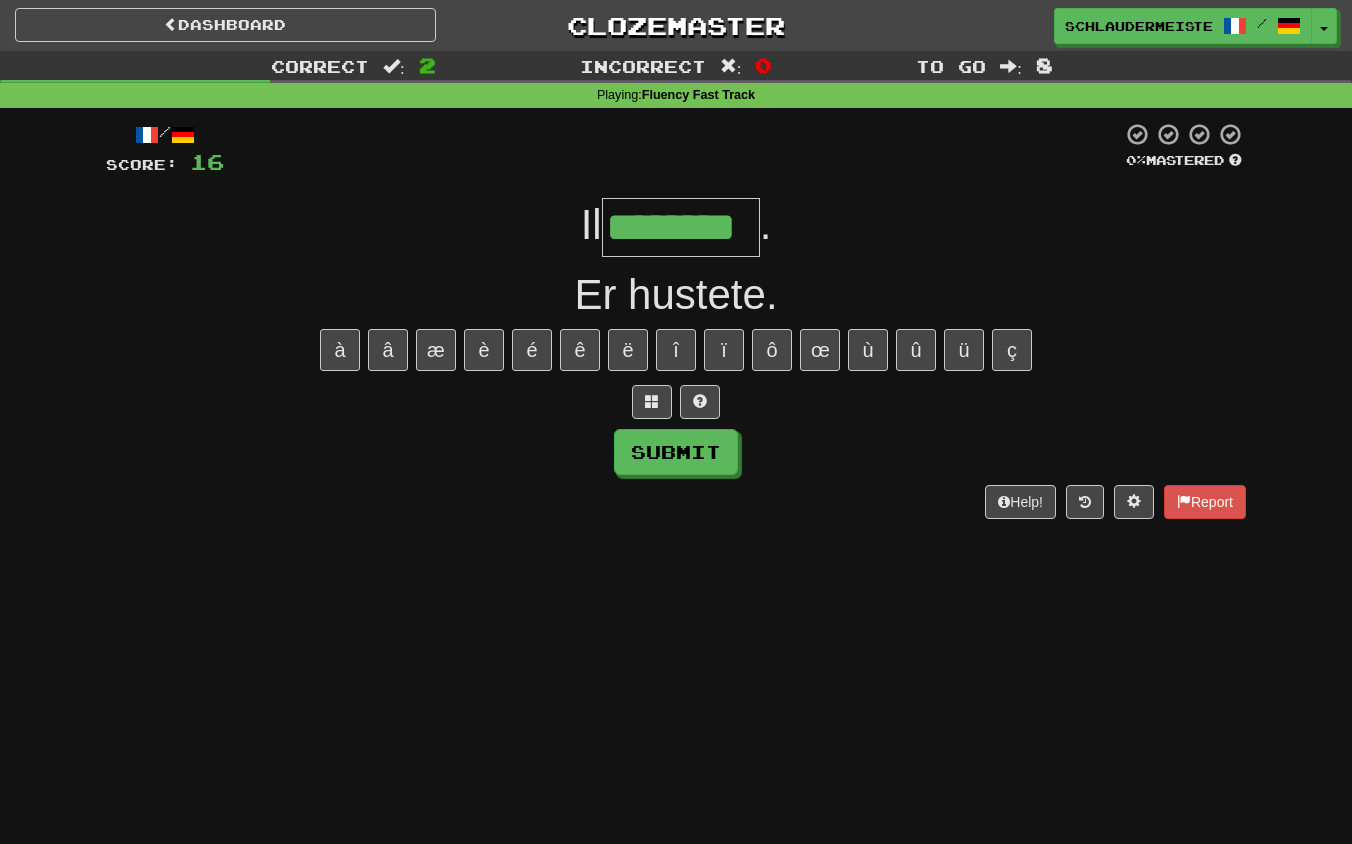 type on "********" 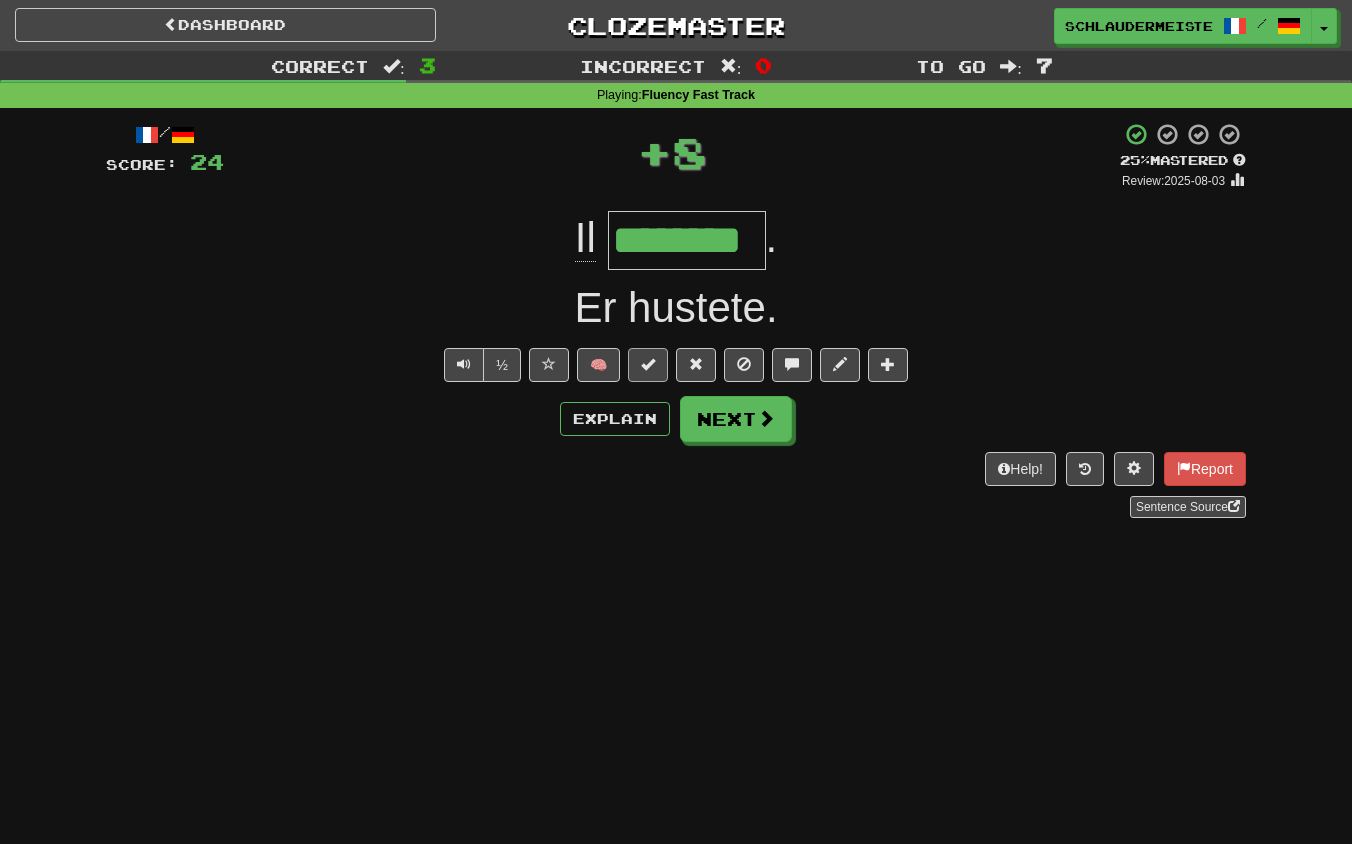 click at bounding box center [648, 364] 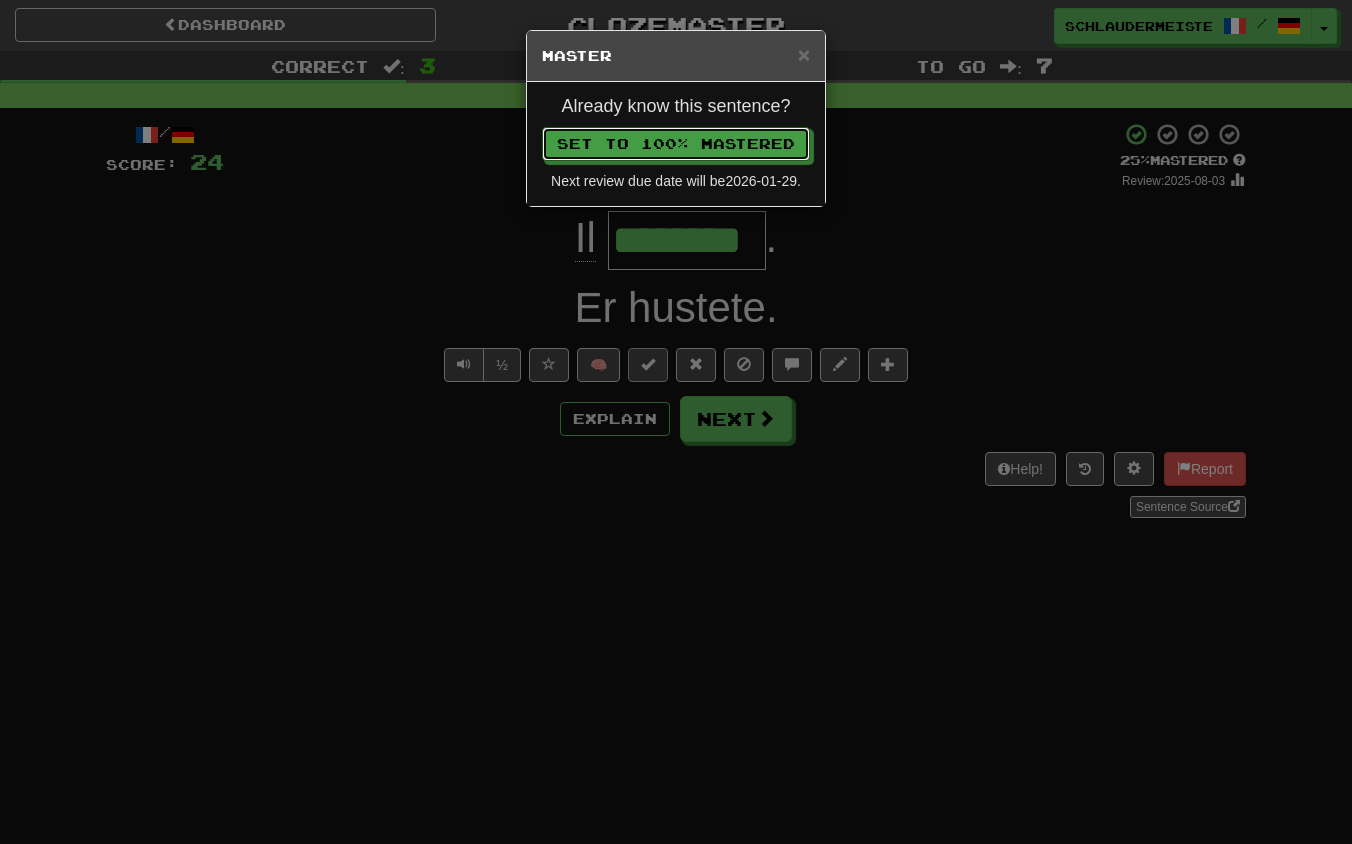click on "Set to 100% Mastered" at bounding box center [676, 144] 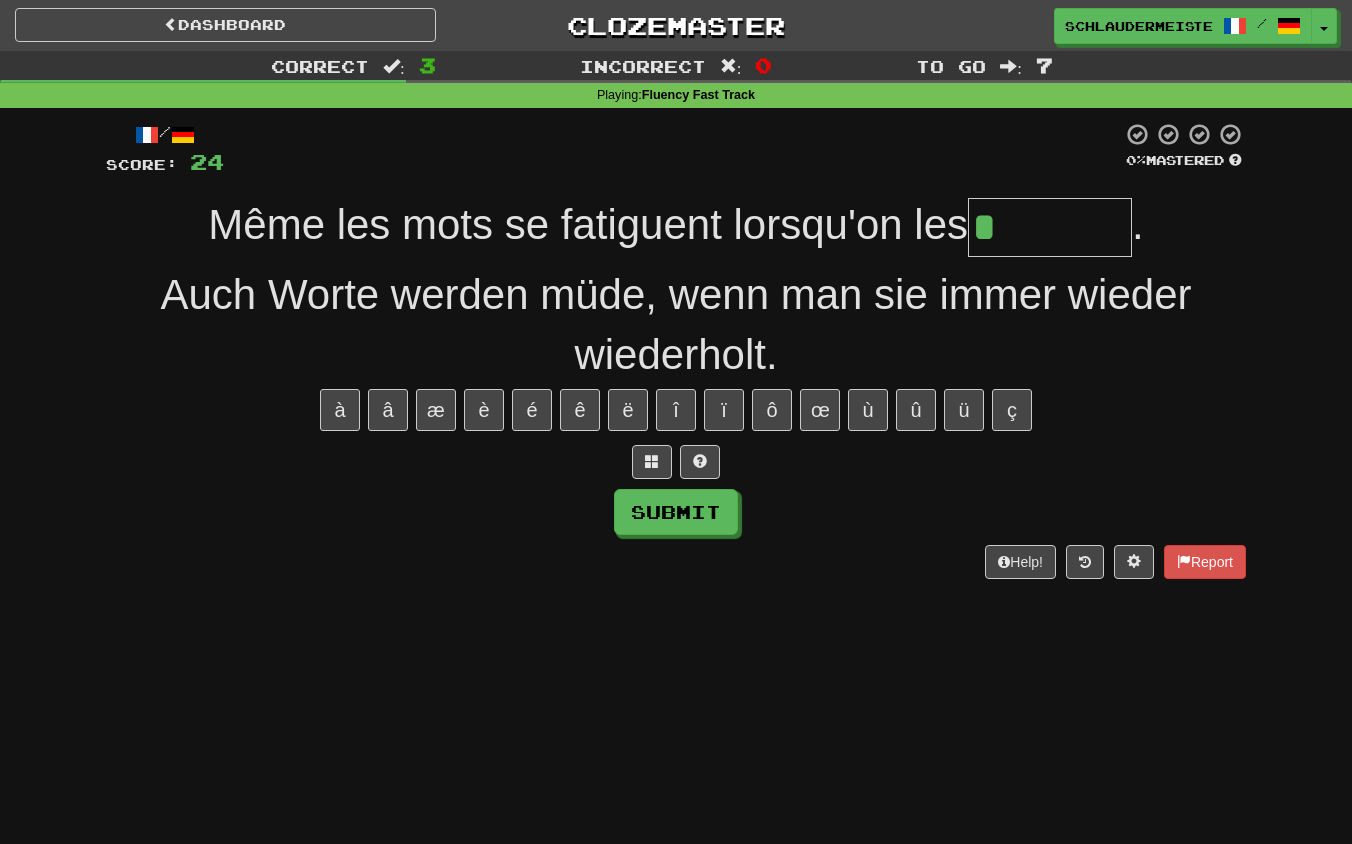 type on "*******" 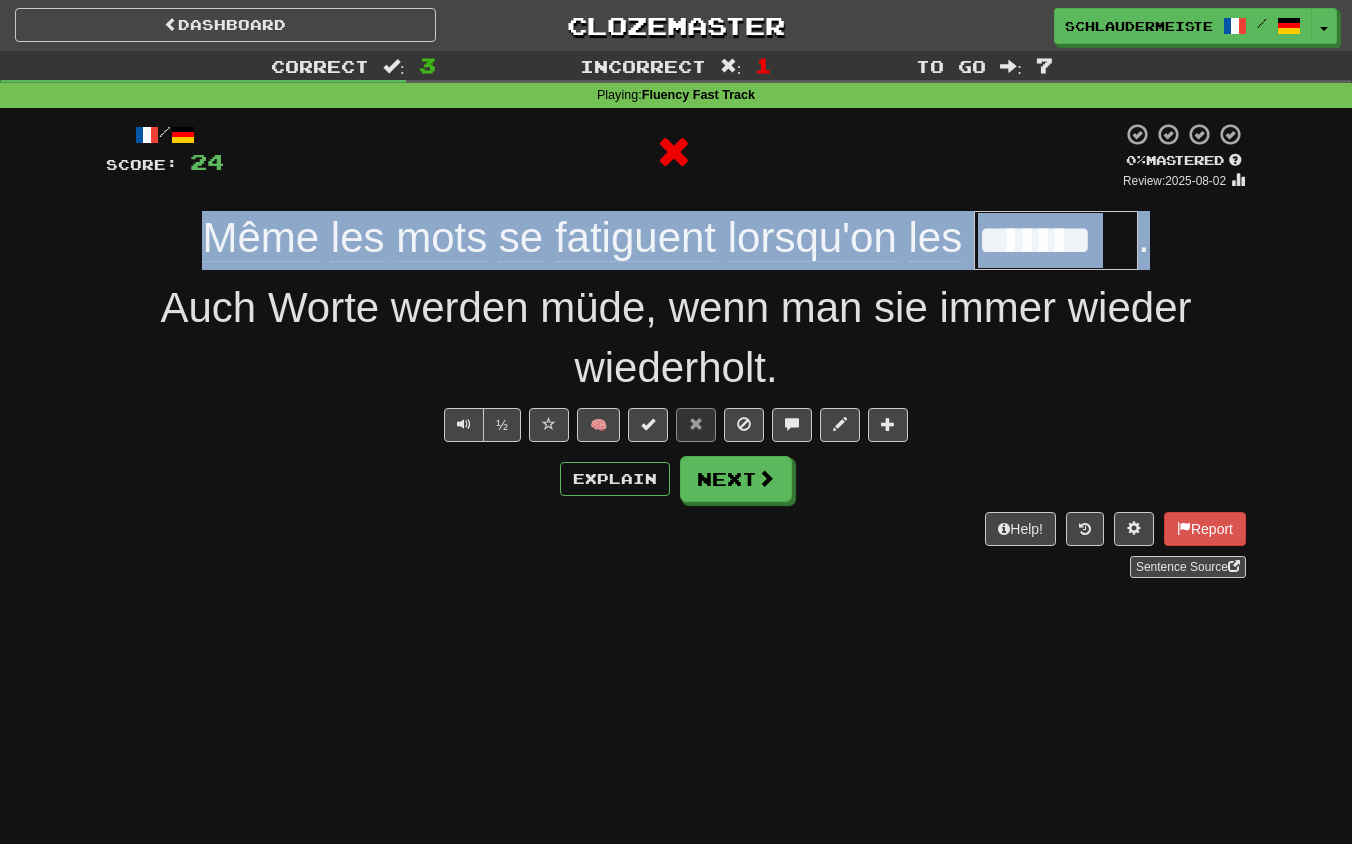 drag, startPoint x: 175, startPoint y: 238, endPoint x: 1254, endPoint y: 226, distance: 1079.0668 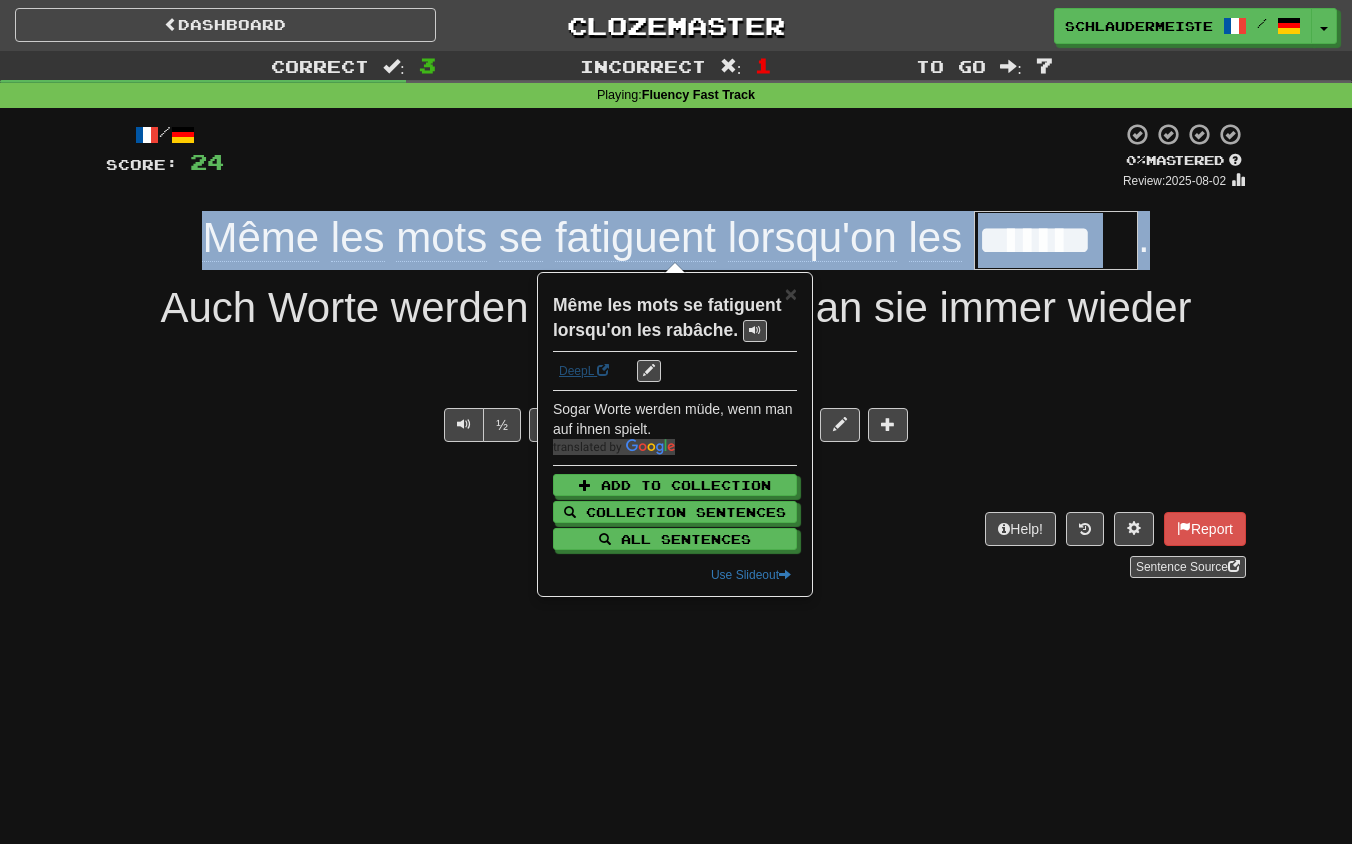 click on "DeepL" at bounding box center (584, 371) 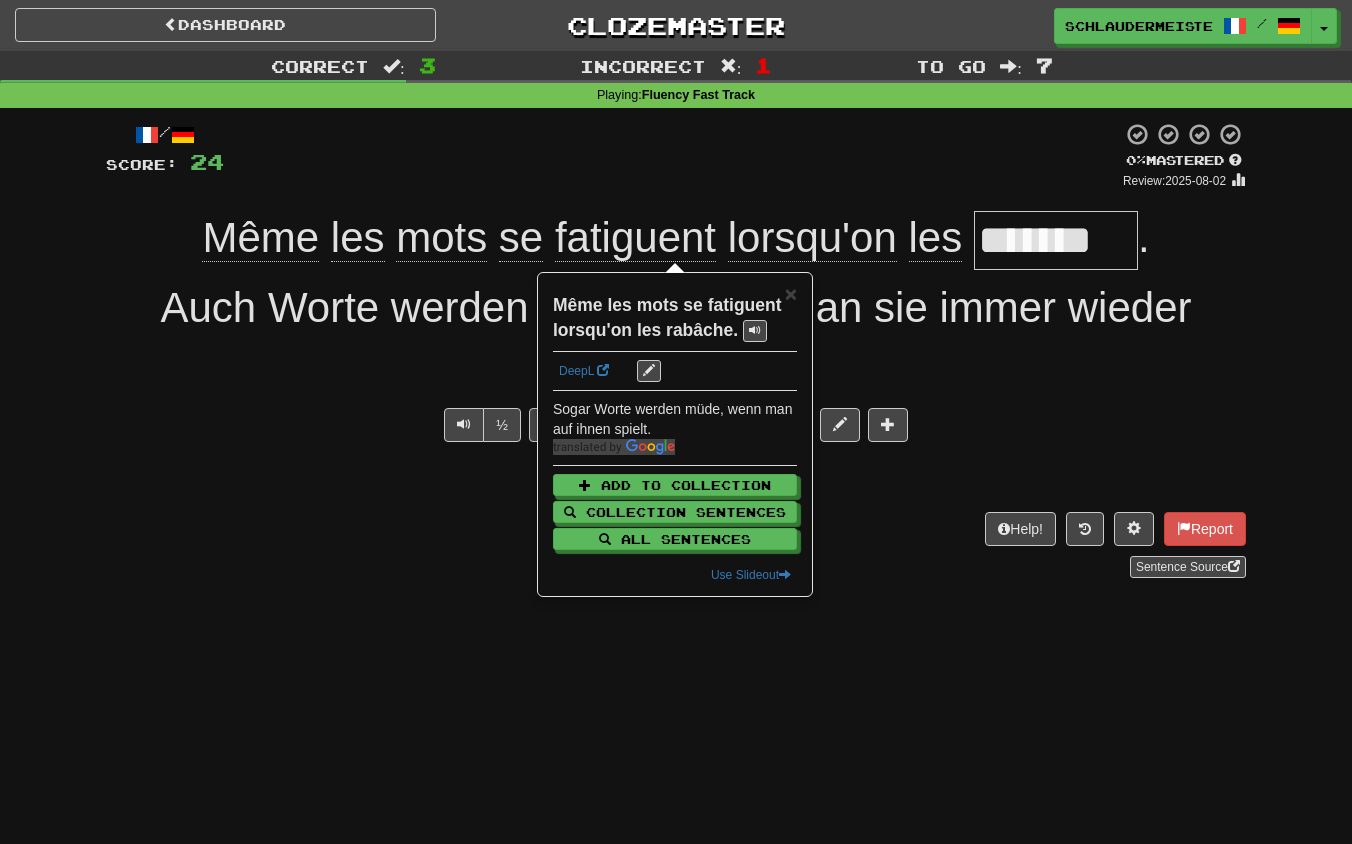 click on "Help!  Report Sentence Source" at bounding box center (676, 545) 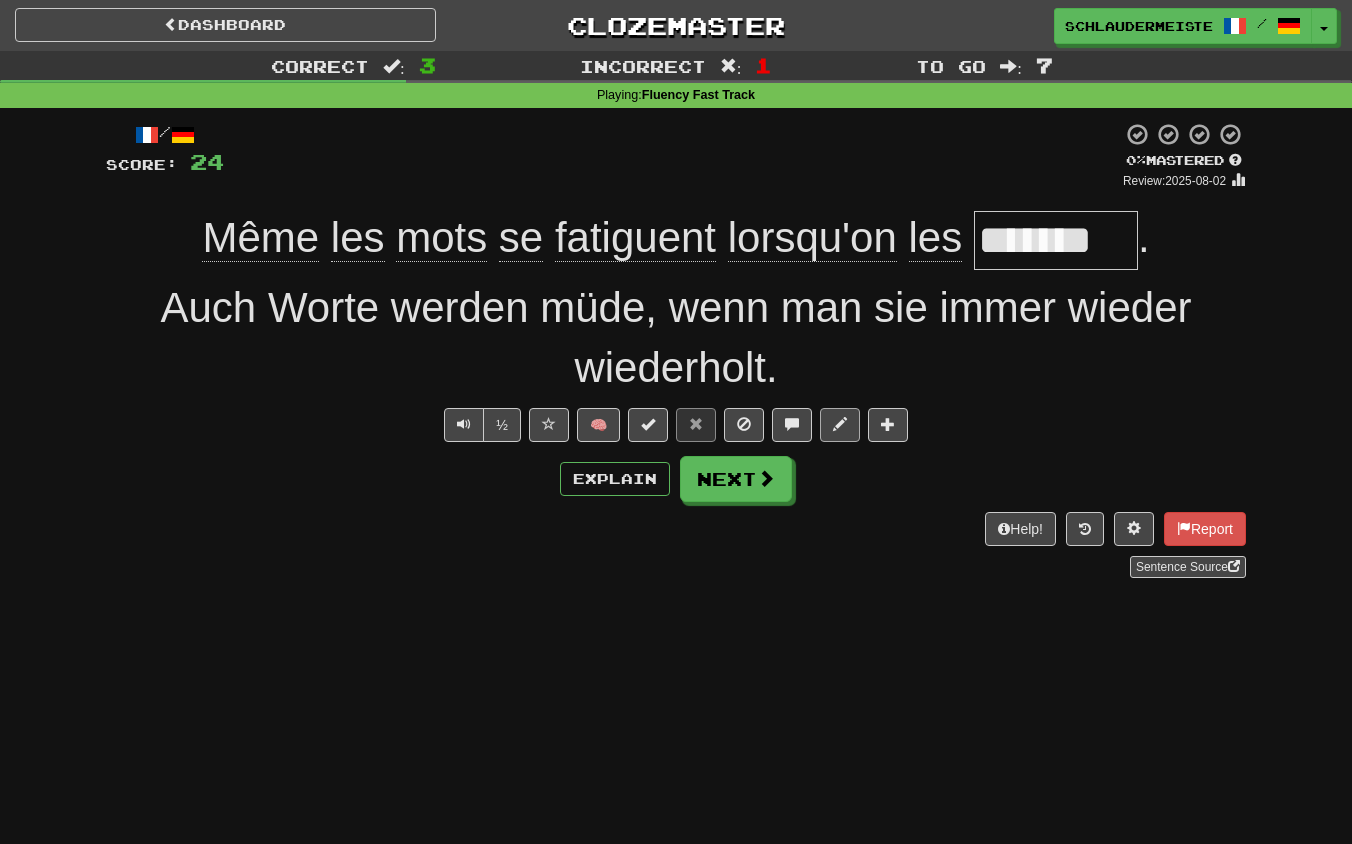 click at bounding box center (840, 424) 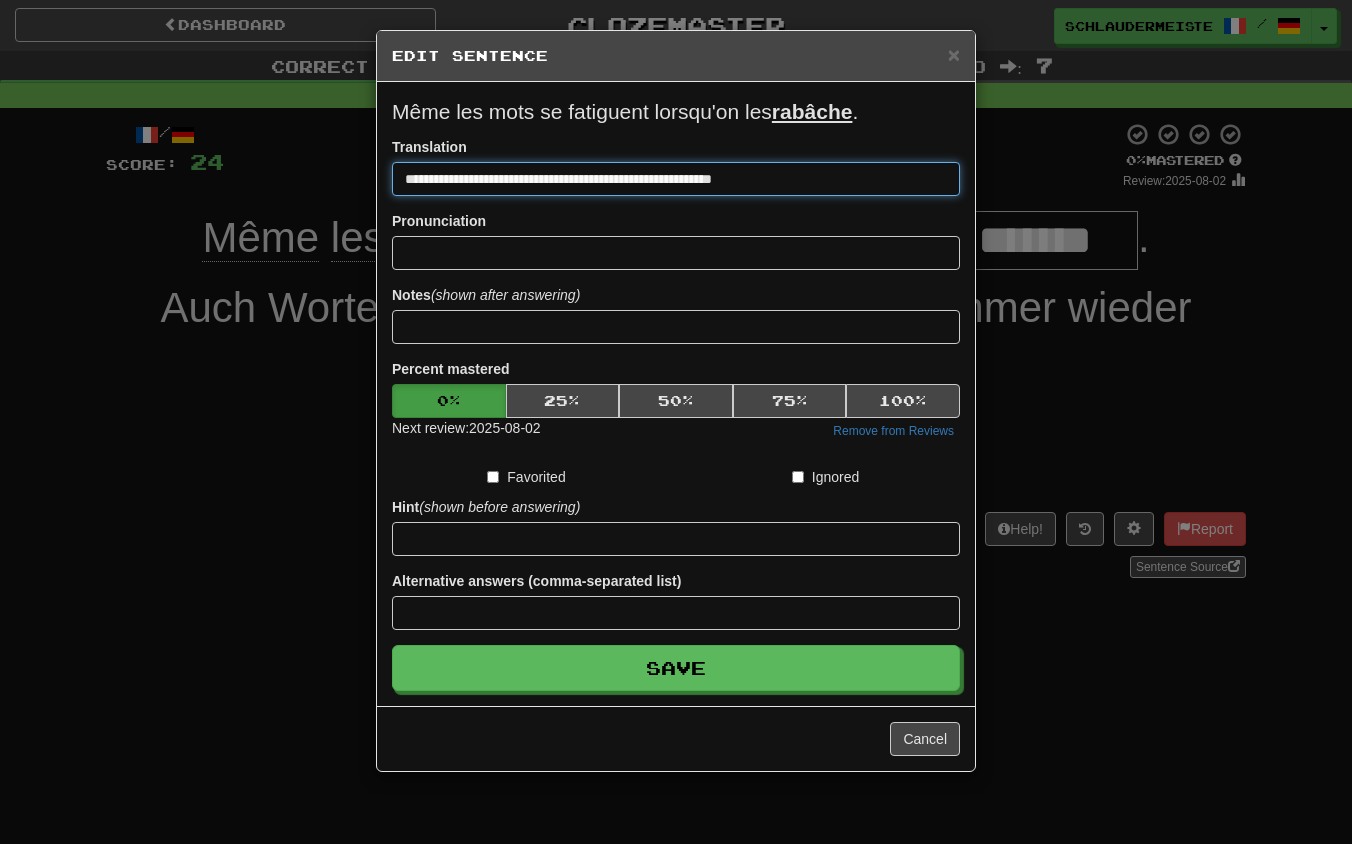 drag, startPoint x: 843, startPoint y: 184, endPoint x: 286, endPoint y: 166, distance: 557.2908 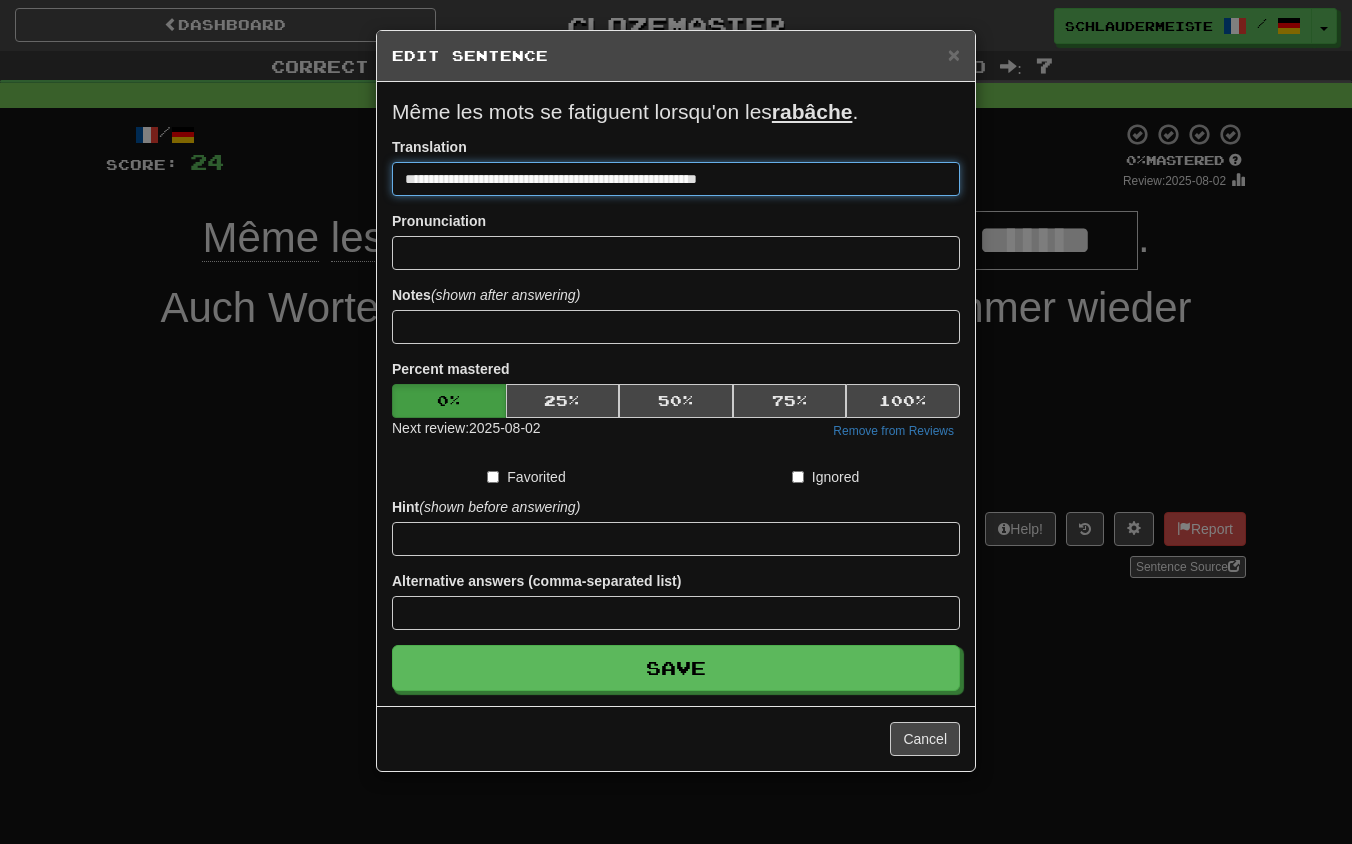 type on "**********" 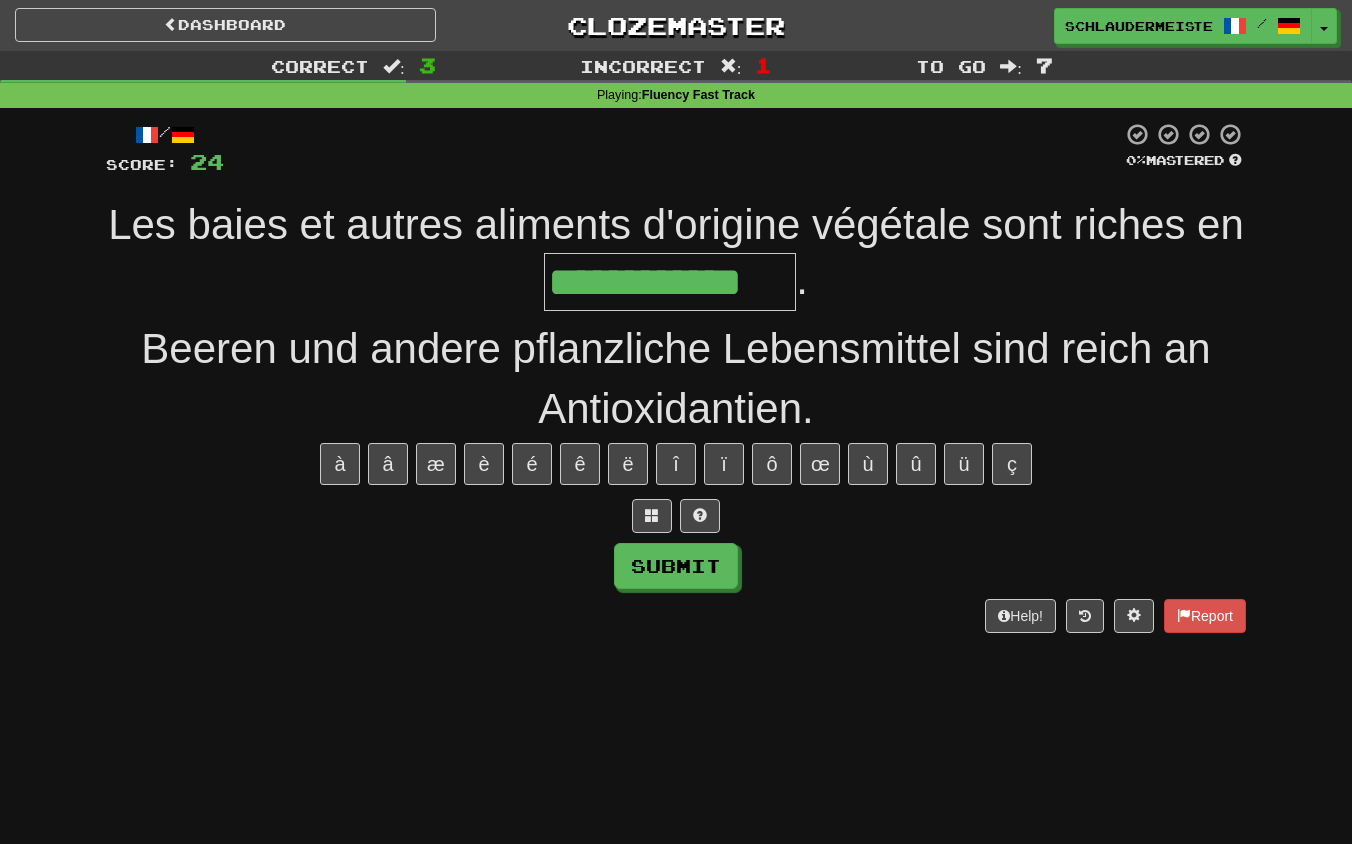 type on "**********" 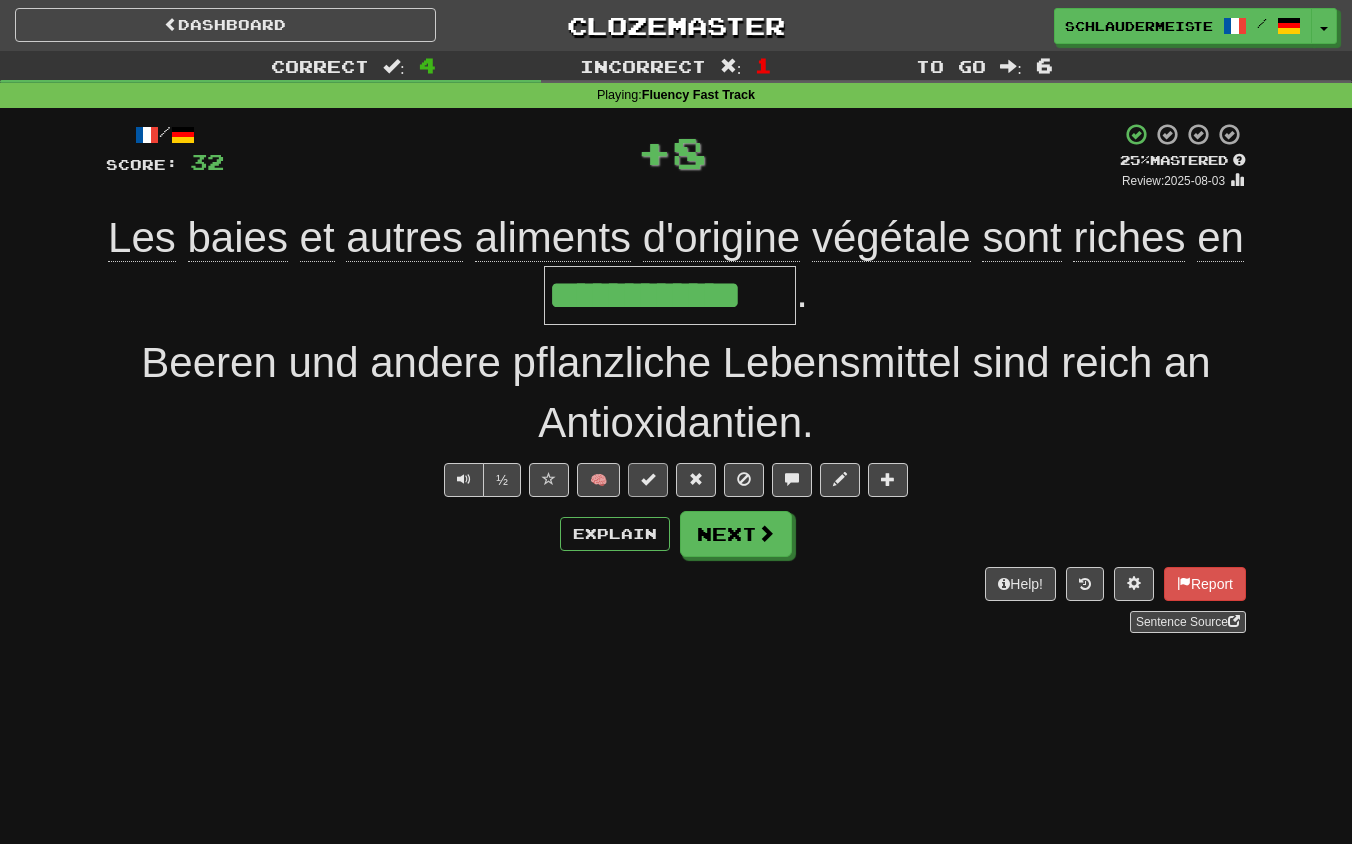 click at bounding box center (648, 480) 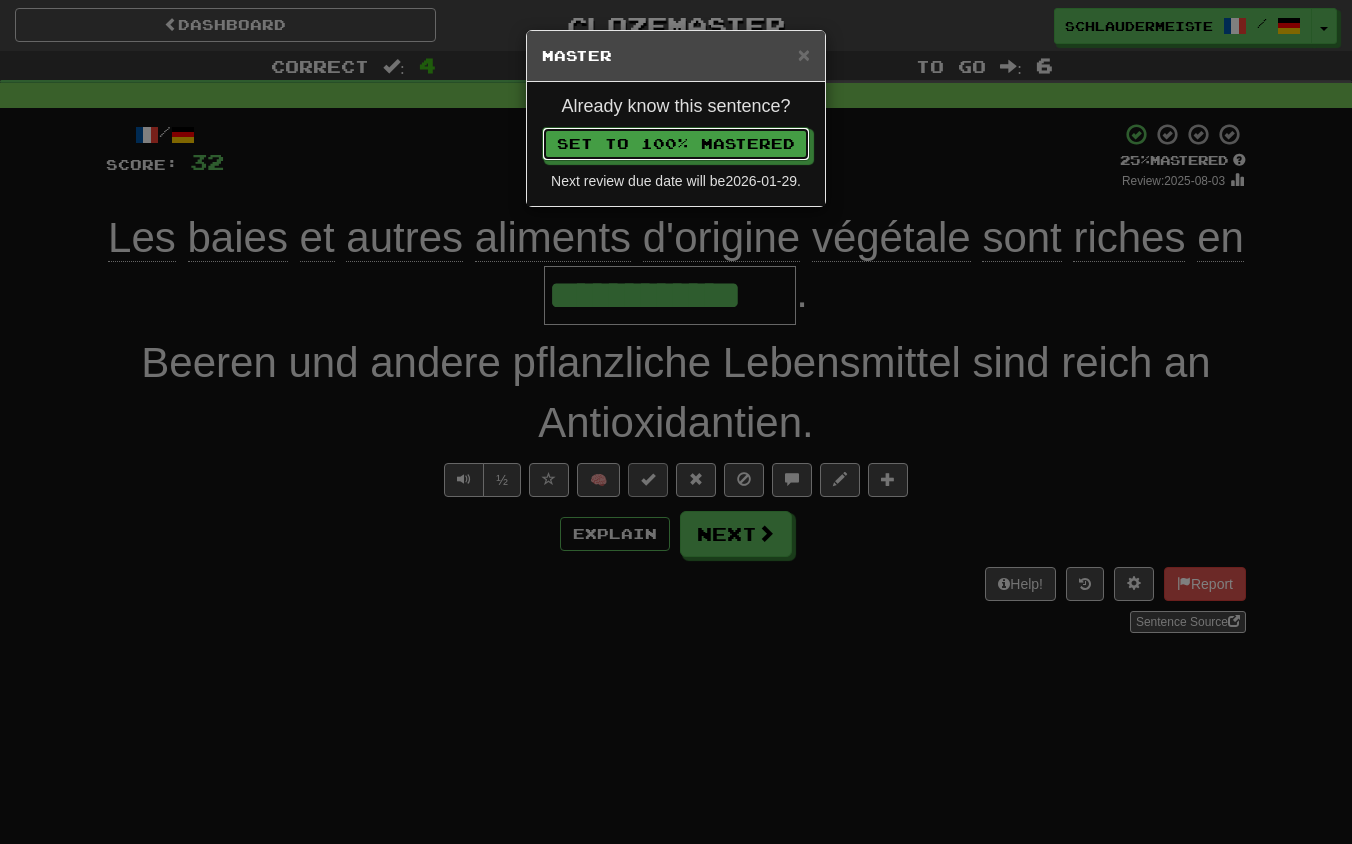 click on "Set to 100% Mastered" at bounding box center [676, 144] 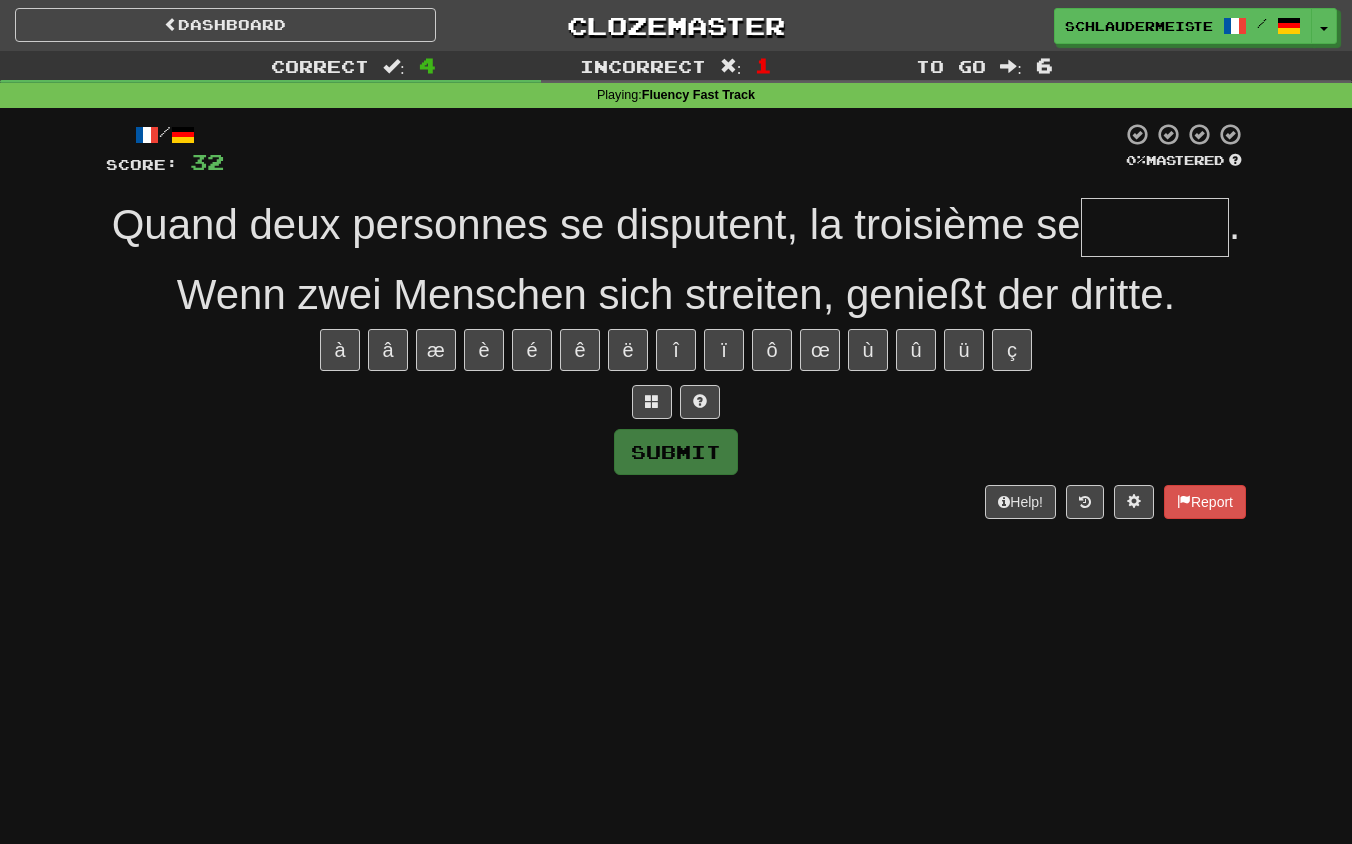 type on "*" 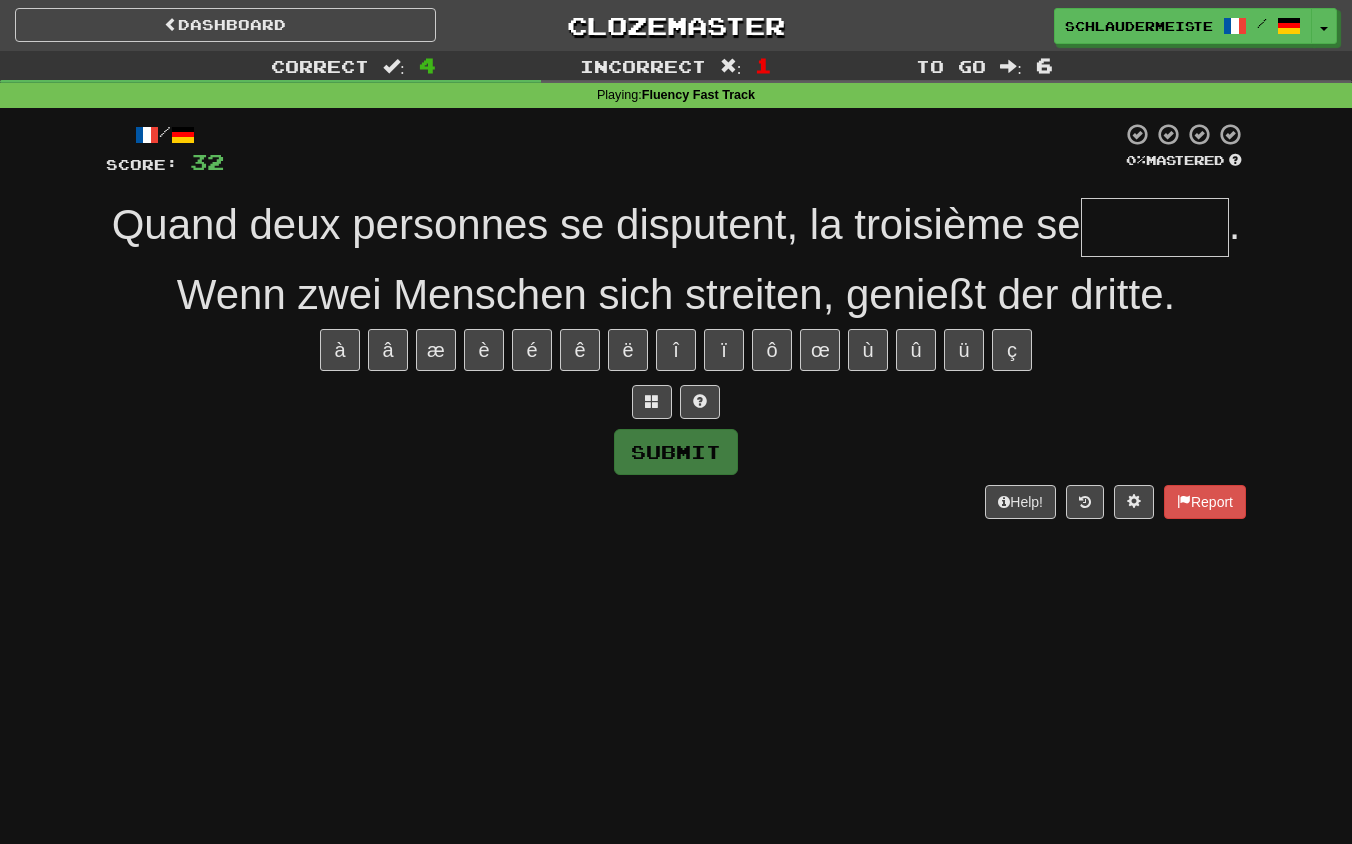 type on "*" 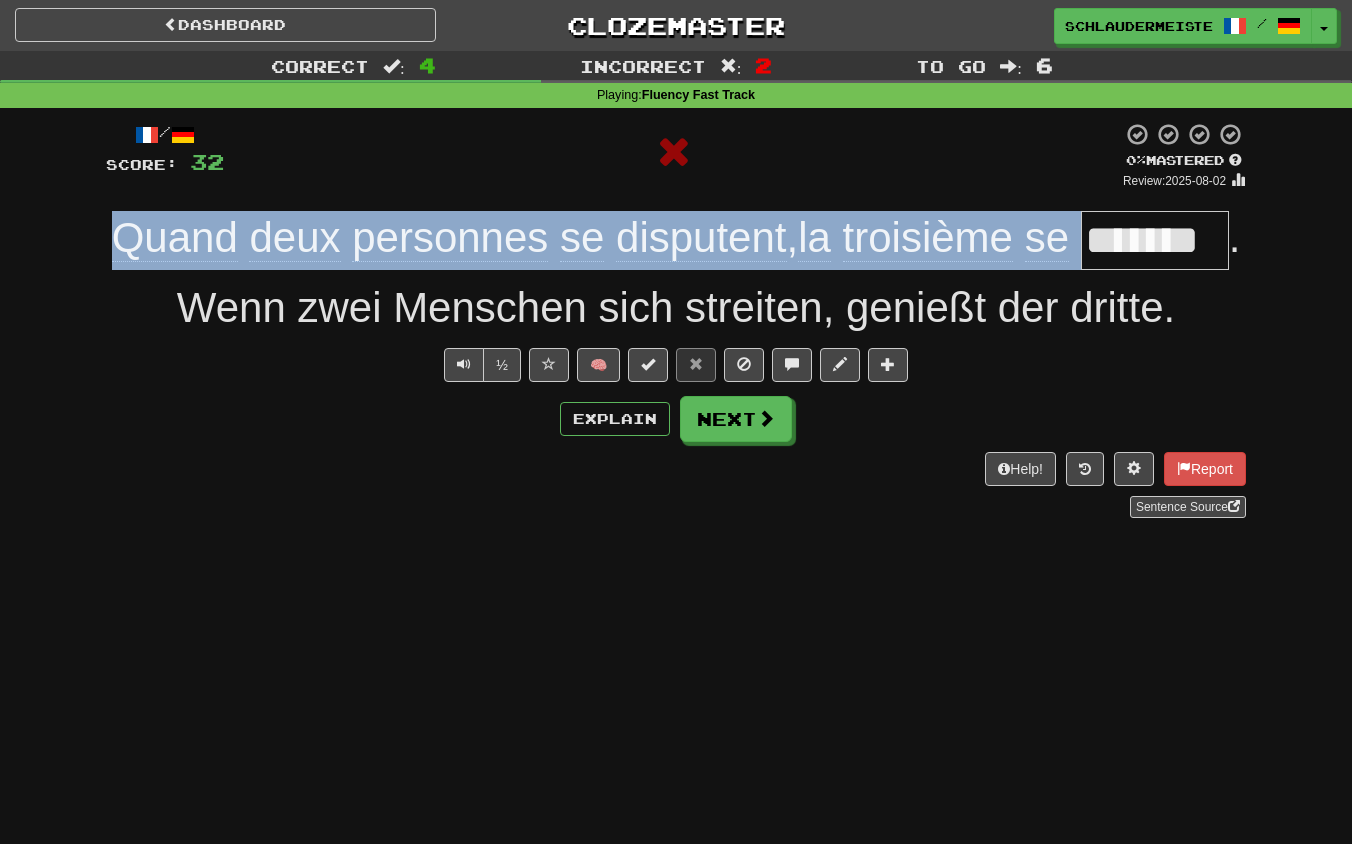 drag, startPoint x: 69, startPoint y: 218, endPoint x: 1287, endPoint y: 231, distance: 1218.0693 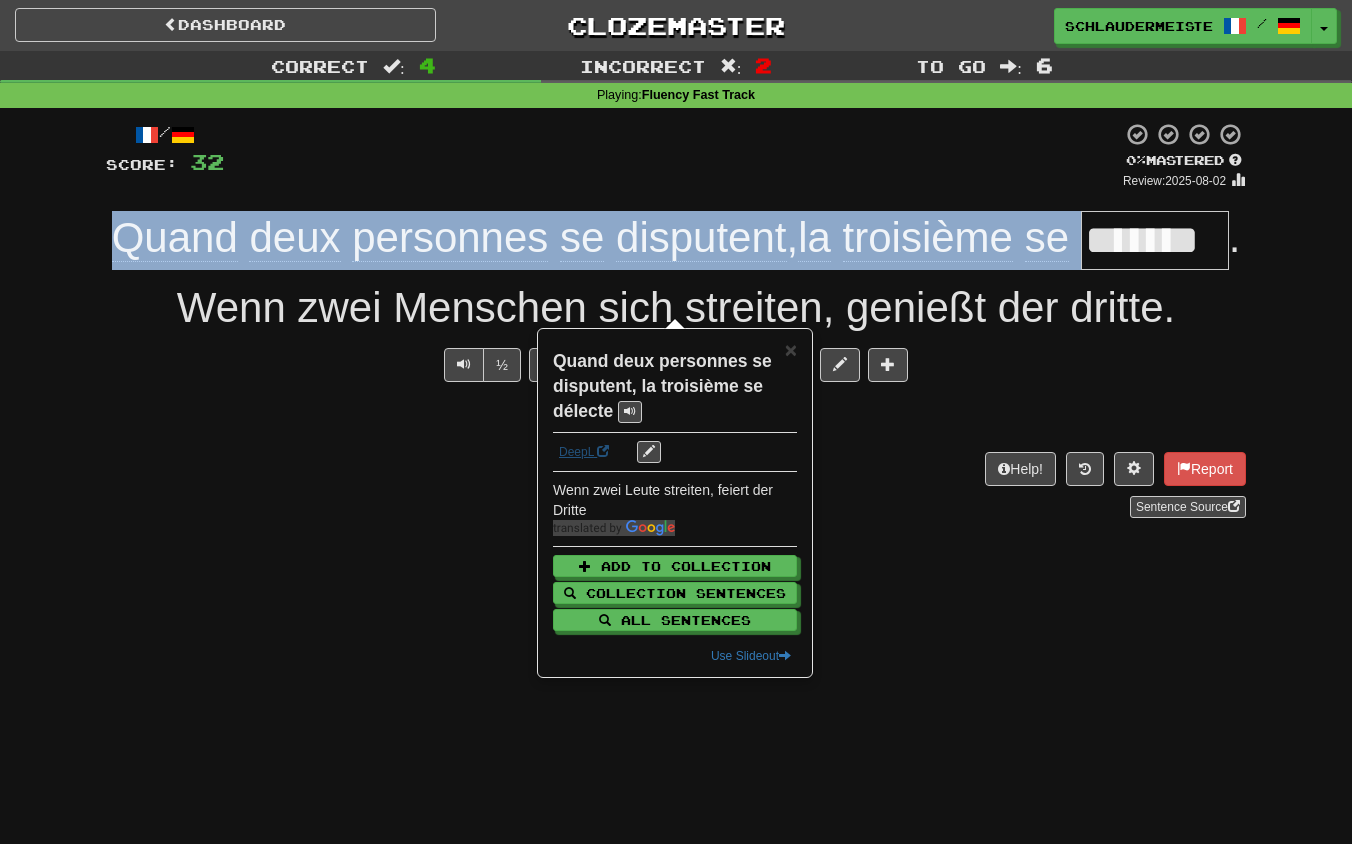 click on "DeepL" at bounding box center [584, 452] 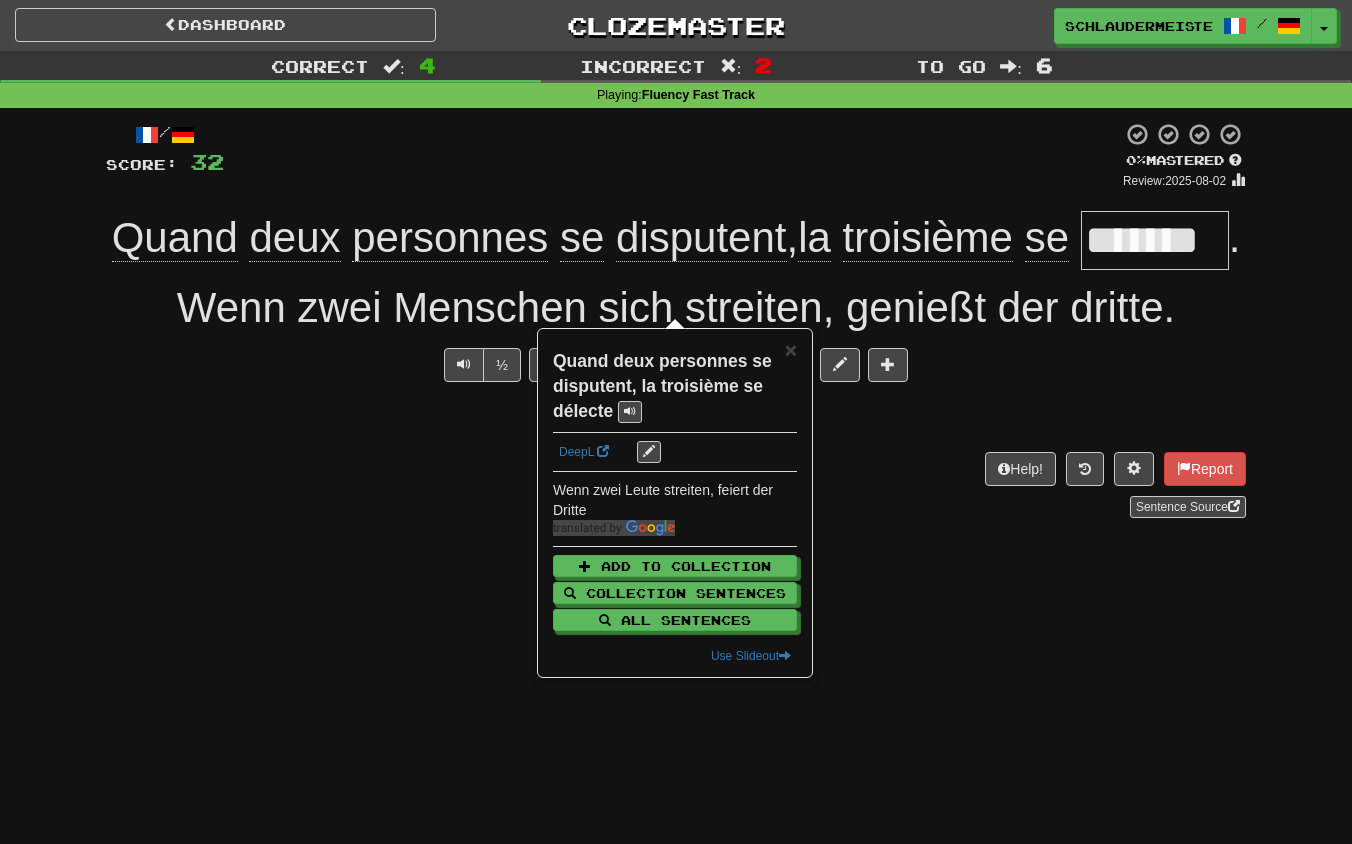 click on "Help!  Report Sentence Source" at bounding box center [676, 485] 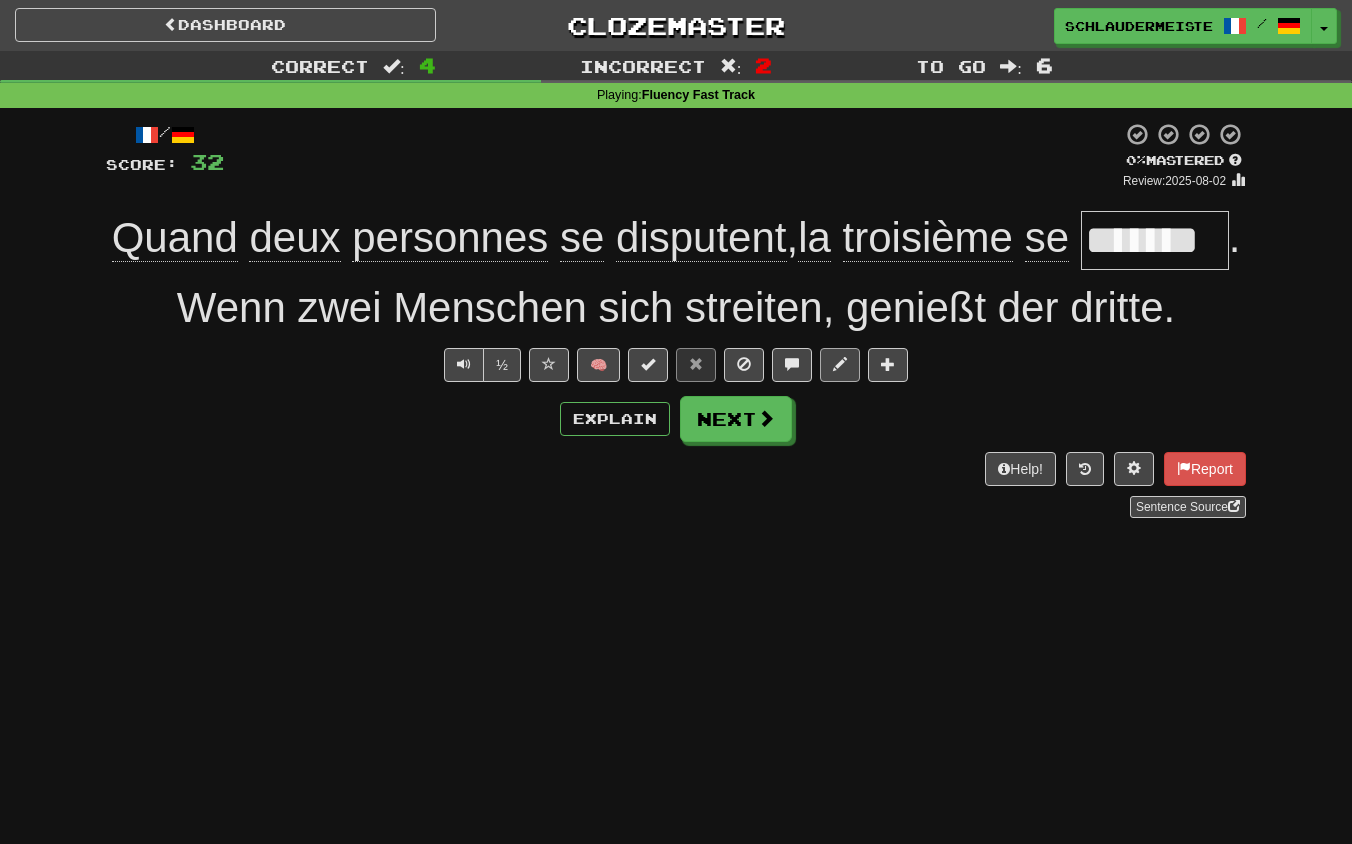 click at bounding box center (840, 364) 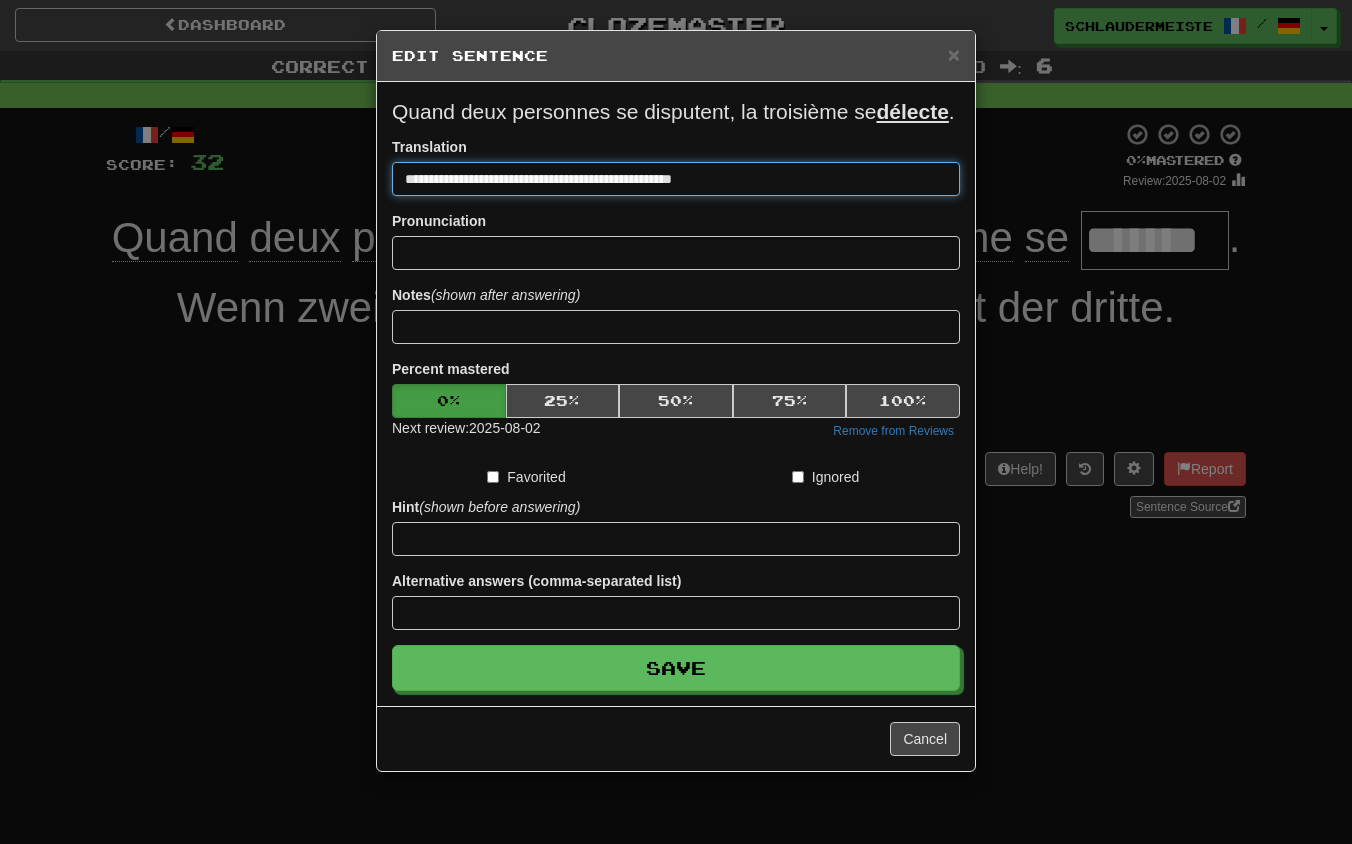 drag, startPoint x: 793, startPoint y: 213, endPoint x: 237, endPoint y: 175, distance: 557.29706 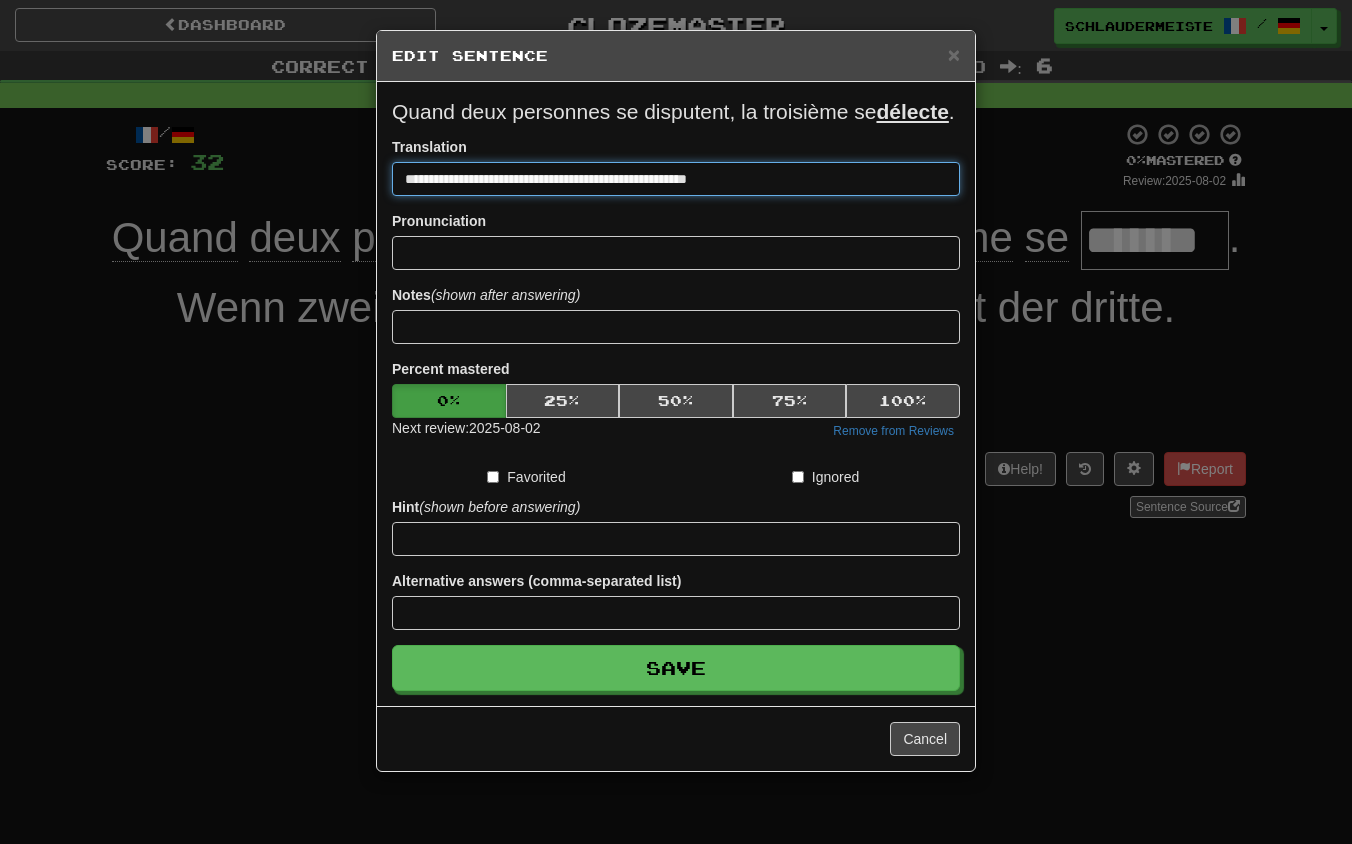 type on "**********" 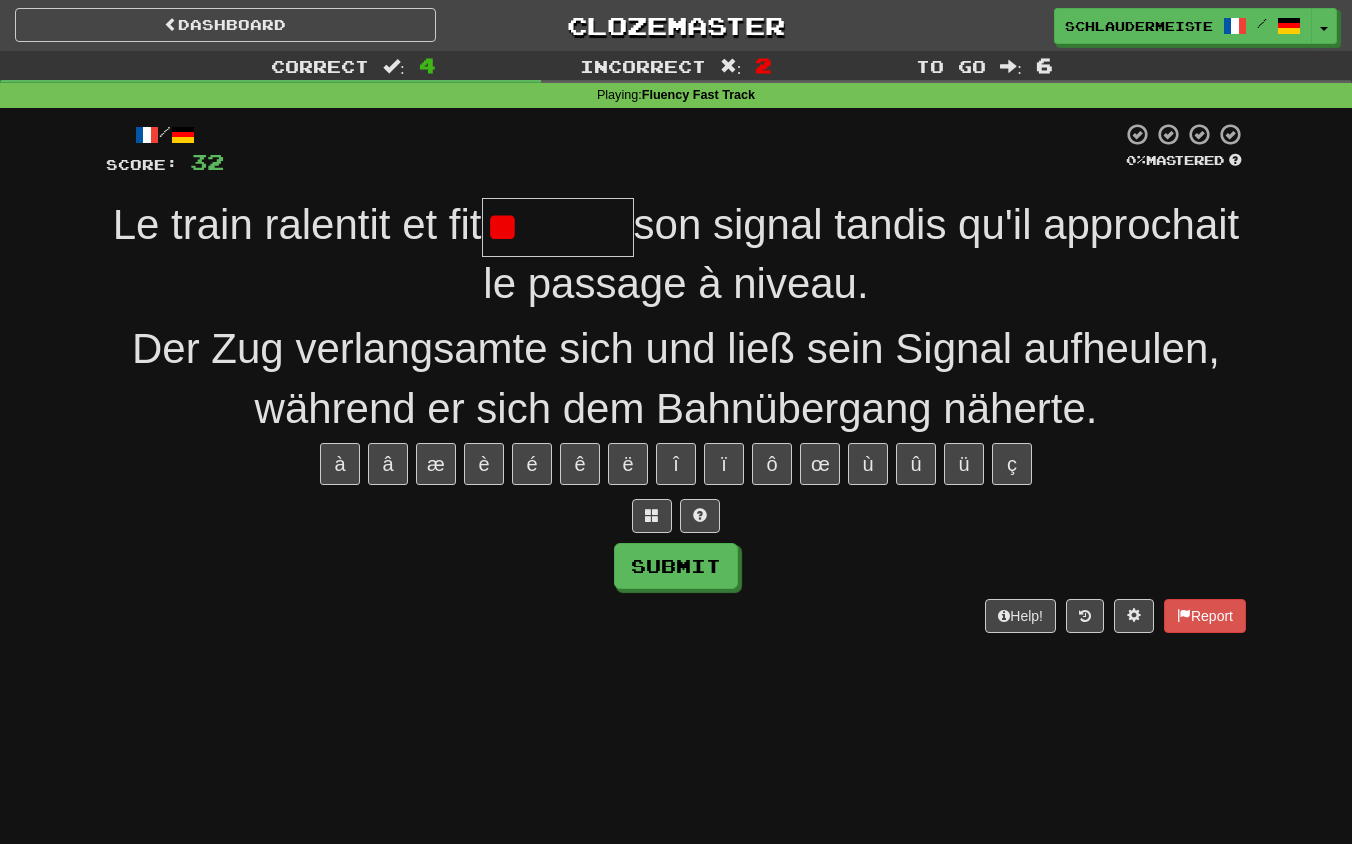 type on "*" 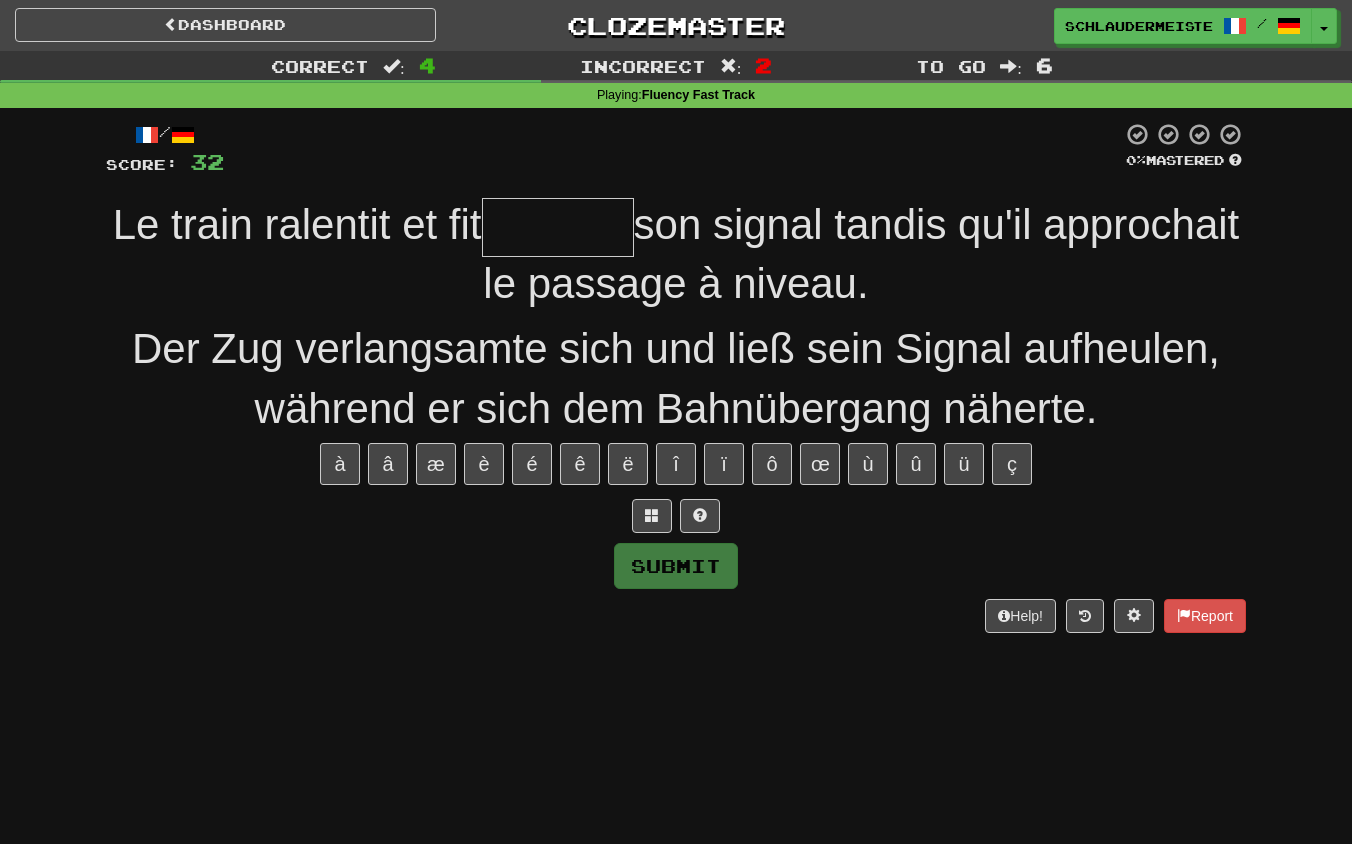 type on "*******" 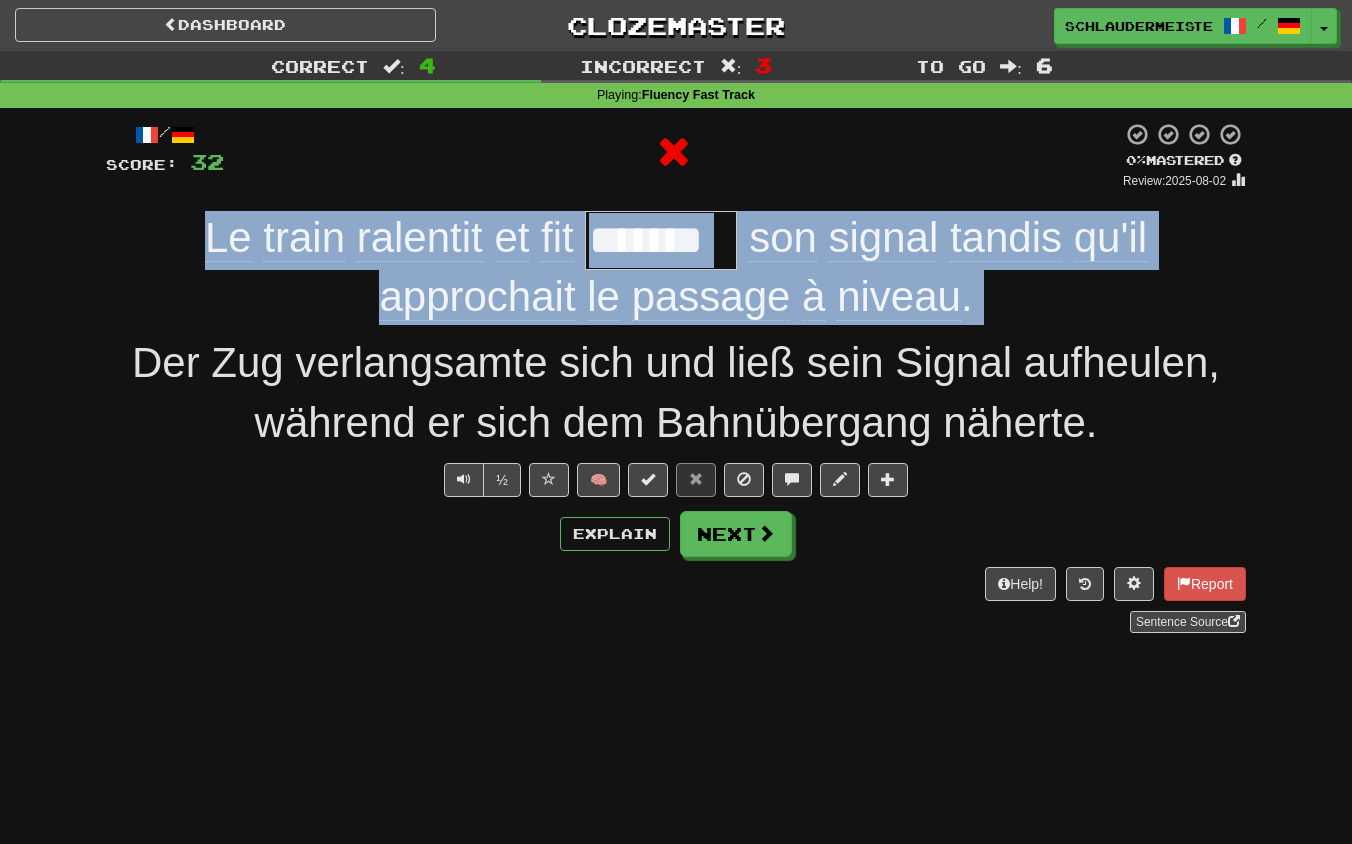 drag, startPoint x: 167, startPoint y: 227, endPoint x: 1029, endPoint y: 329, distance: 868.01385 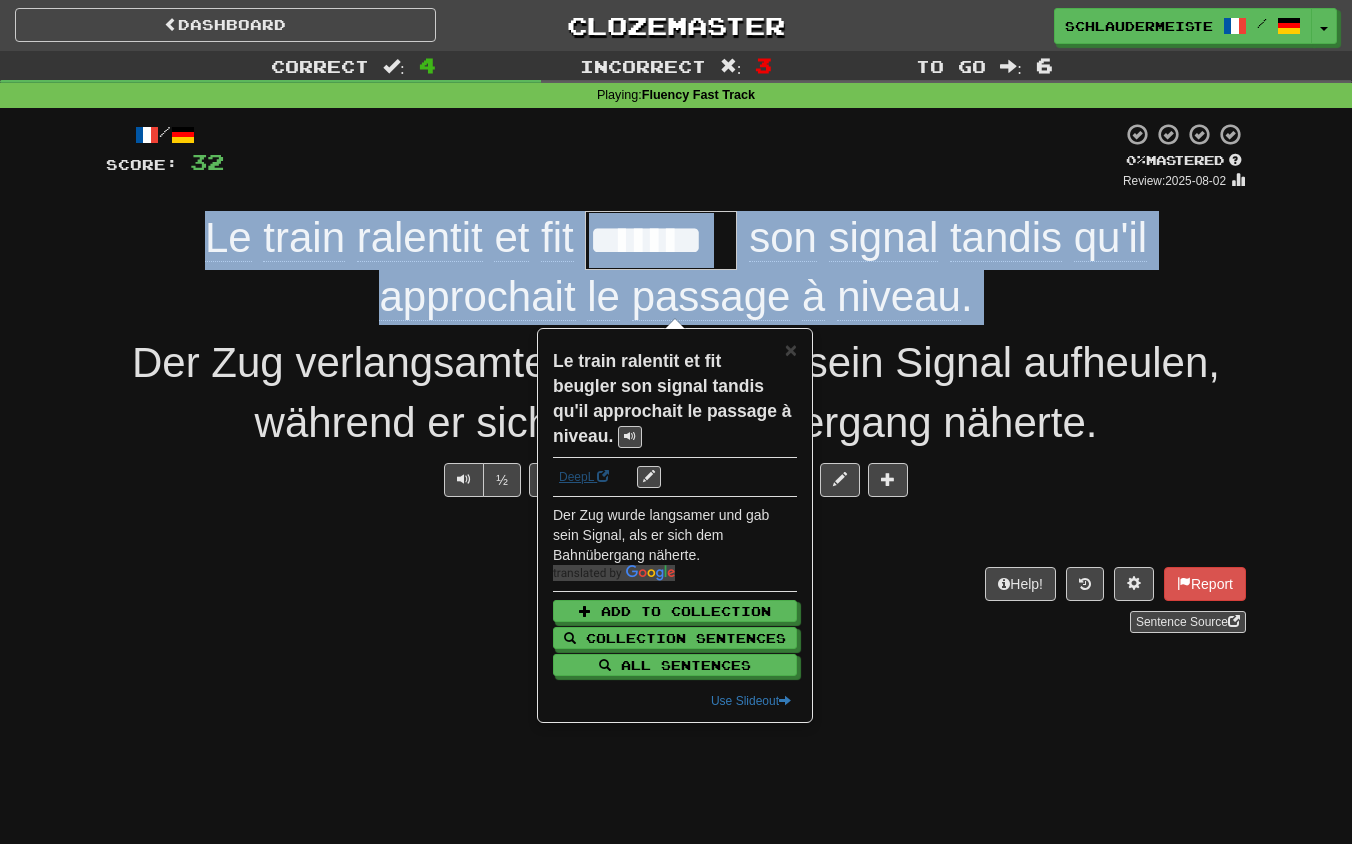 click on "DeepL" at bounding box center (584, 477) 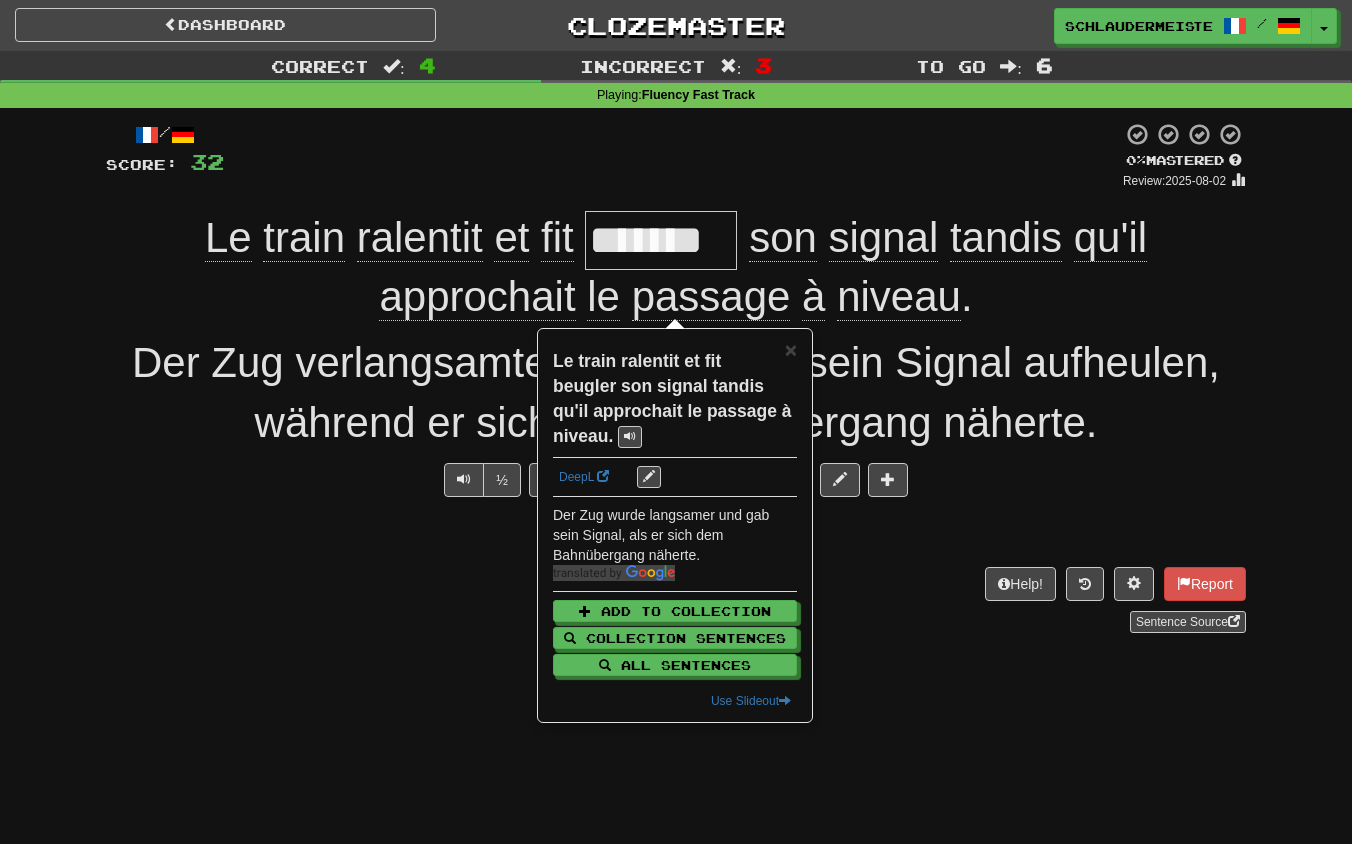 click on "Dashboard
Clozemaster
schlaudermeister
/
Toggle Dropdown
Dashboard
Leaderboard
Activity Feed
Notifications
Profile
Discussions
Français
/
Deutsch
Streak:
45
Review:
0
Points Today: 5480
Languages
Account
Logout
schlaudermeister
/
Toggle Dropdown
Dashboard
Leaderboard
Activity Feed
Notifications
Profile
Discussions
Français
/
Deutsch
Streak:
45
Review:
0
Points Today: 5480
Languages
Account
Logout
clozemaster
Correct   :   4 Incorrect   :   3 To go   :   6 Playing :  Fluency Fast Track  /  Score:   32 0 %  Mastered Review:  2025-08-02 Le   train   ralentit   et   fit   *******   son   signal   tandis   qu'il   approchait" at bounding box center [676, 422] 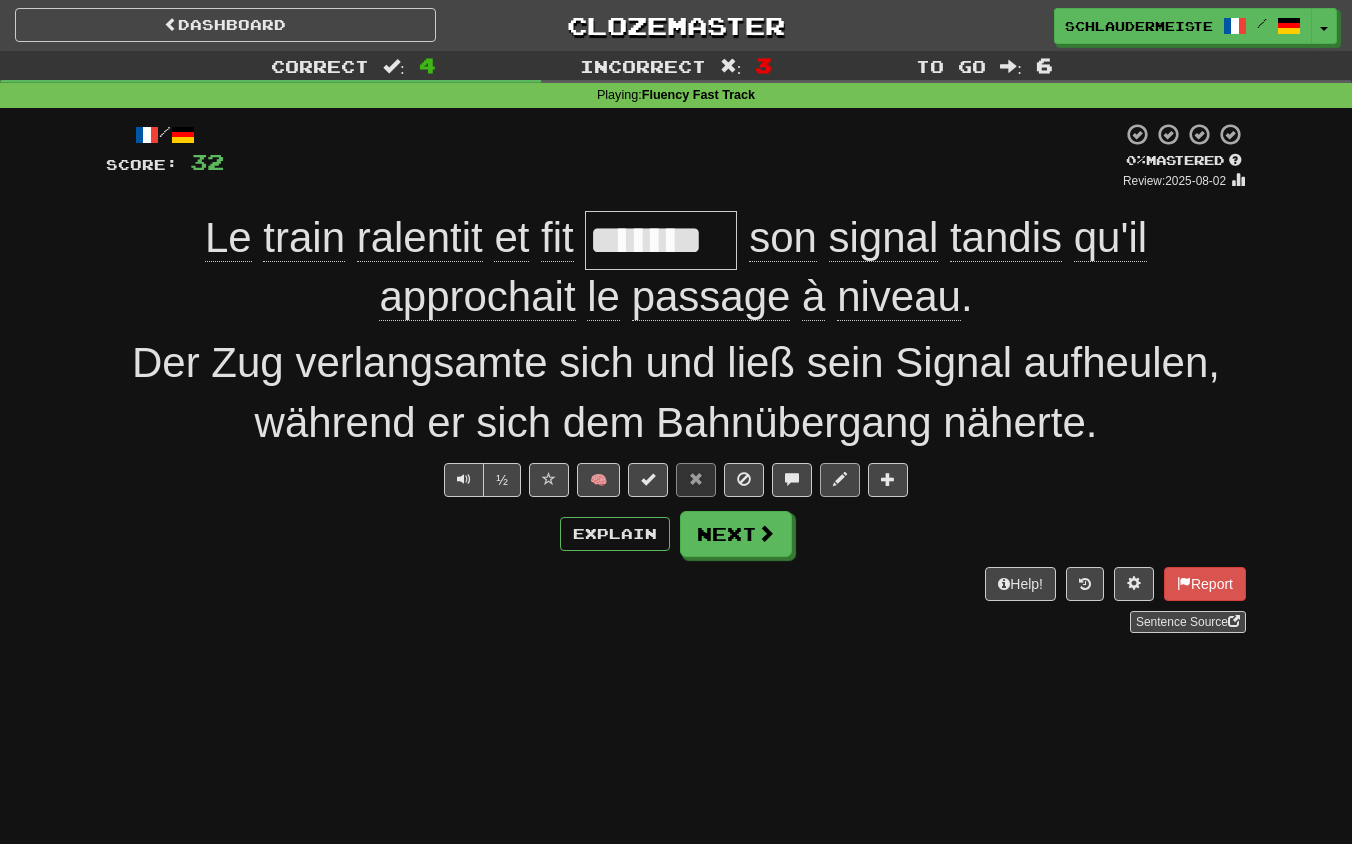 click at bounding box center (840, 479) 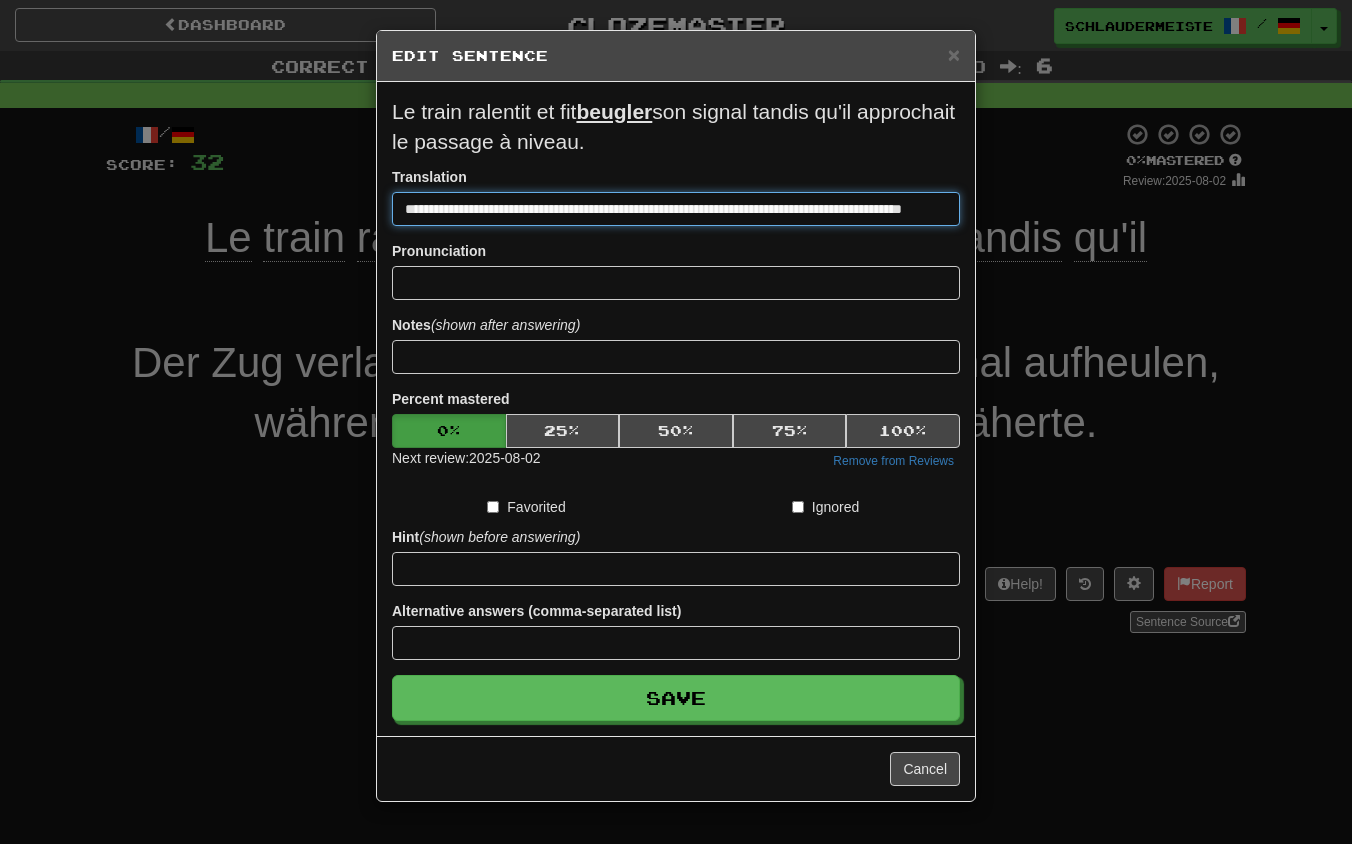 drag, startPoint x: 952, startPoint y: 210, endPoint x: 305, endPoint y: 172, distance: 648.1149 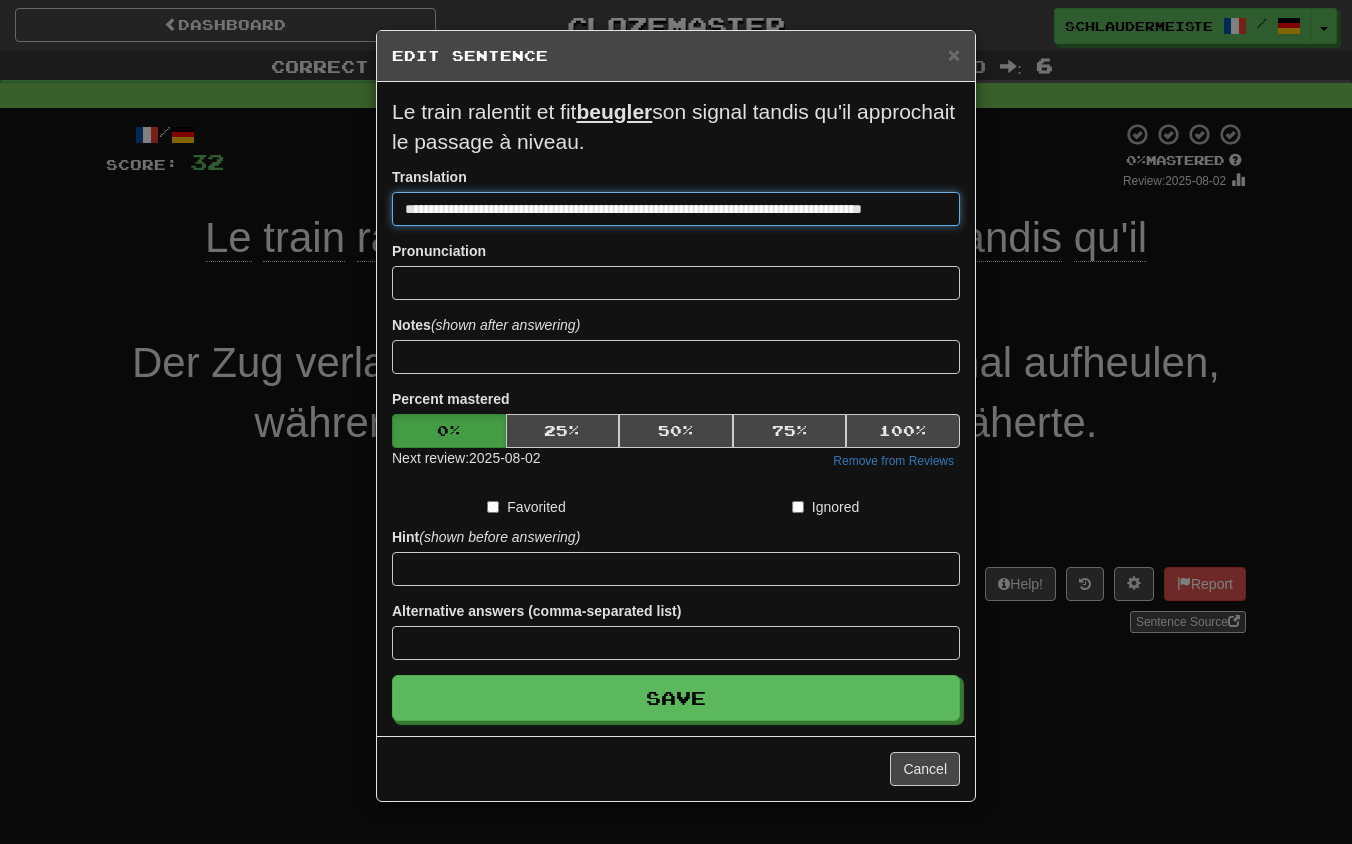 type on "**********" 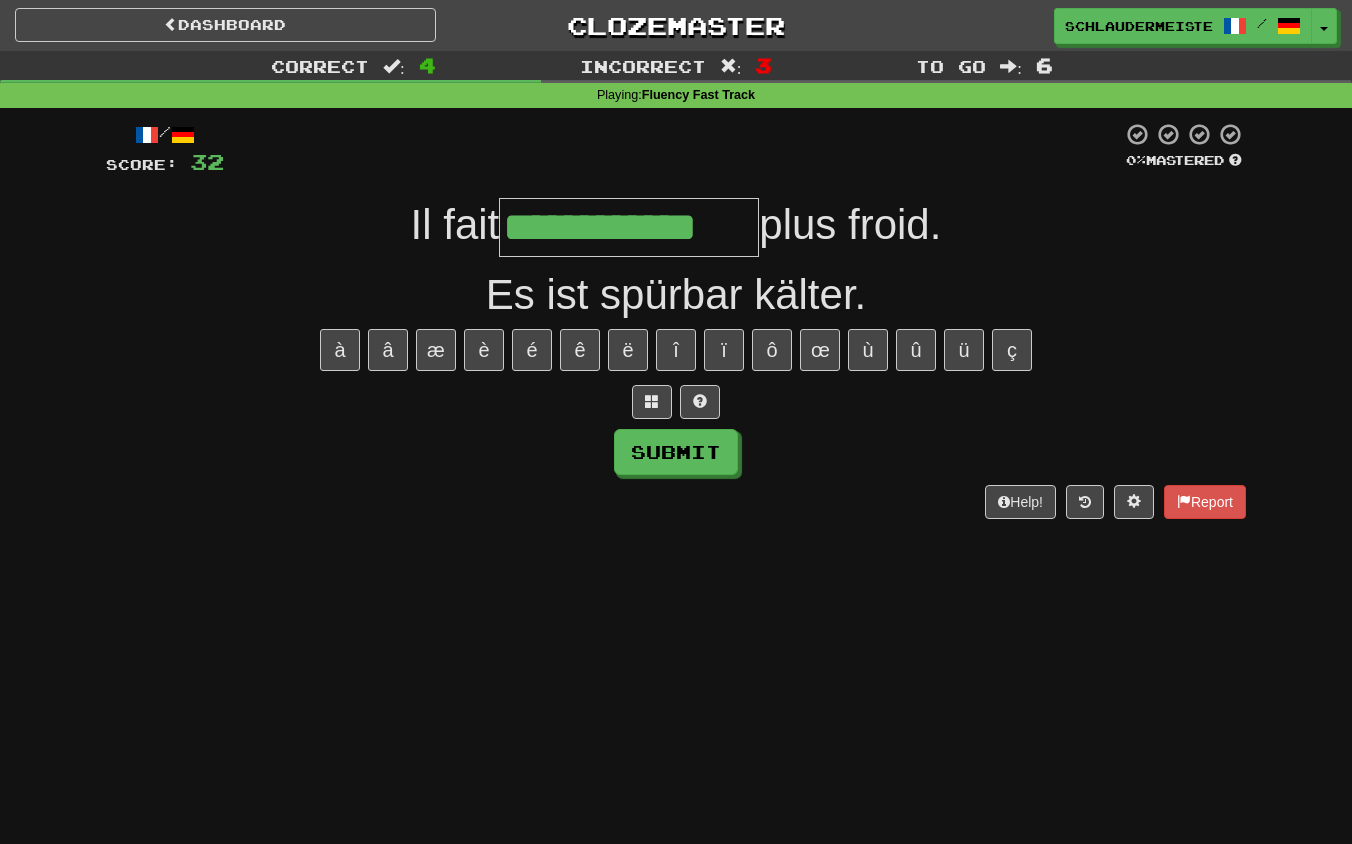 type on "**********" 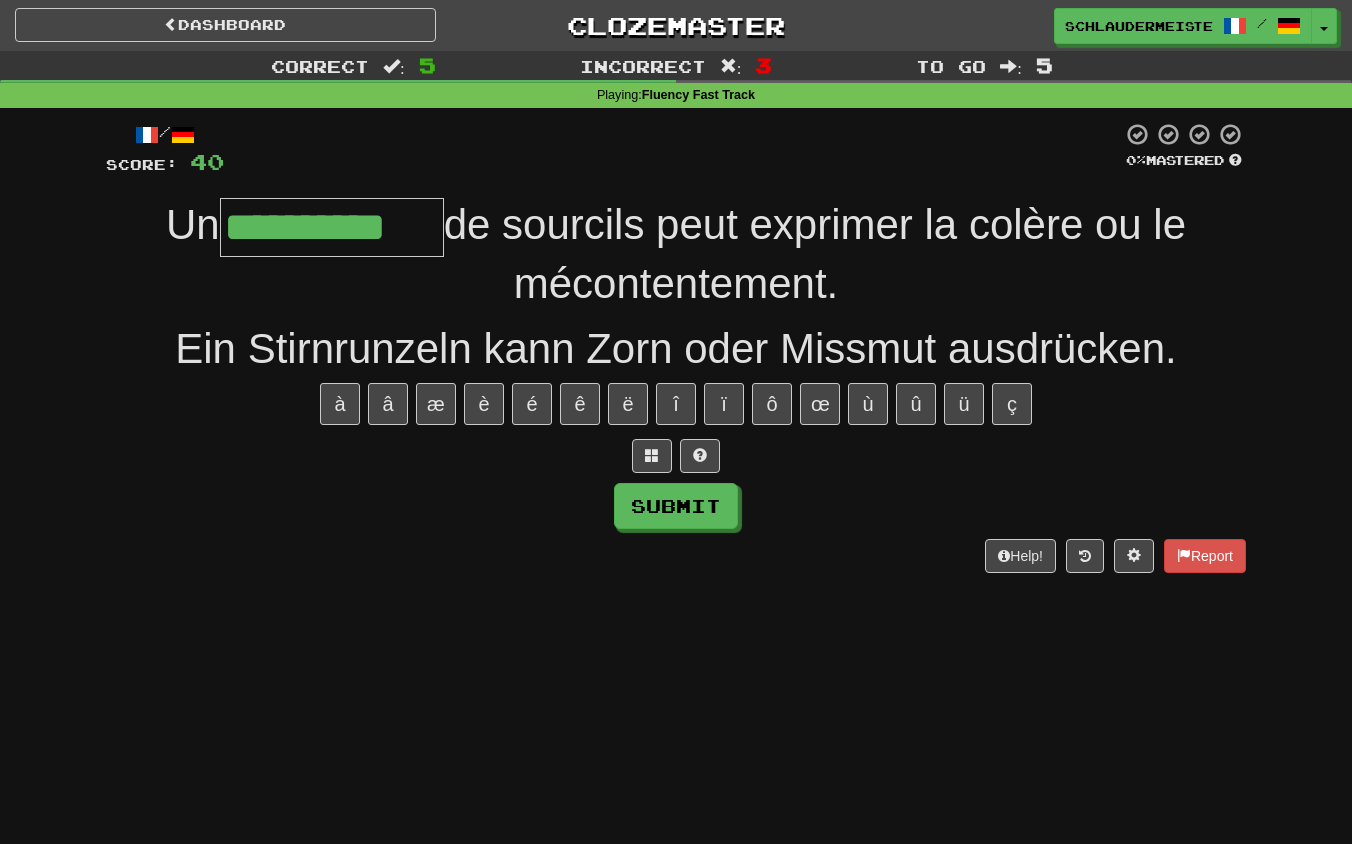 type on "**********" 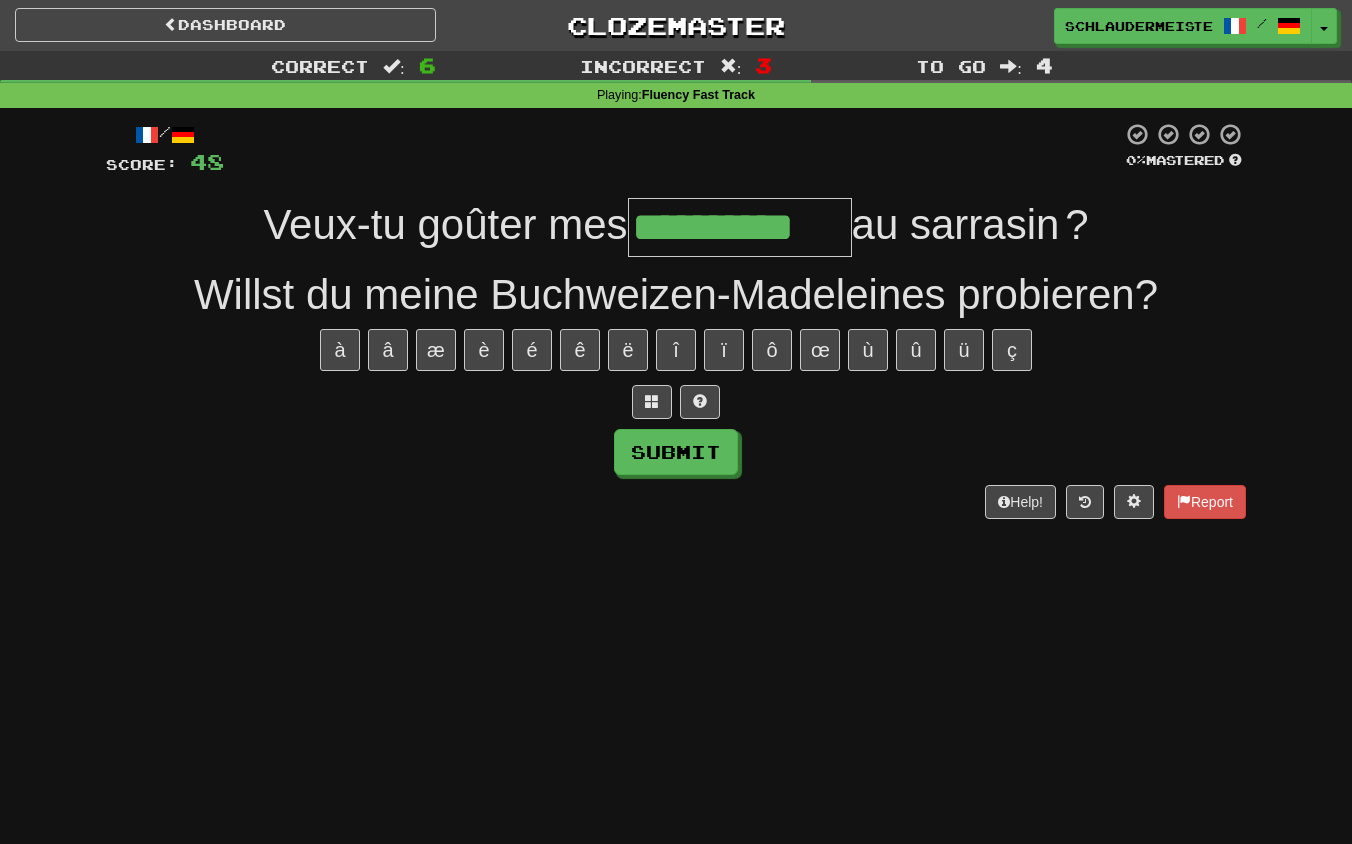 type on "**********" 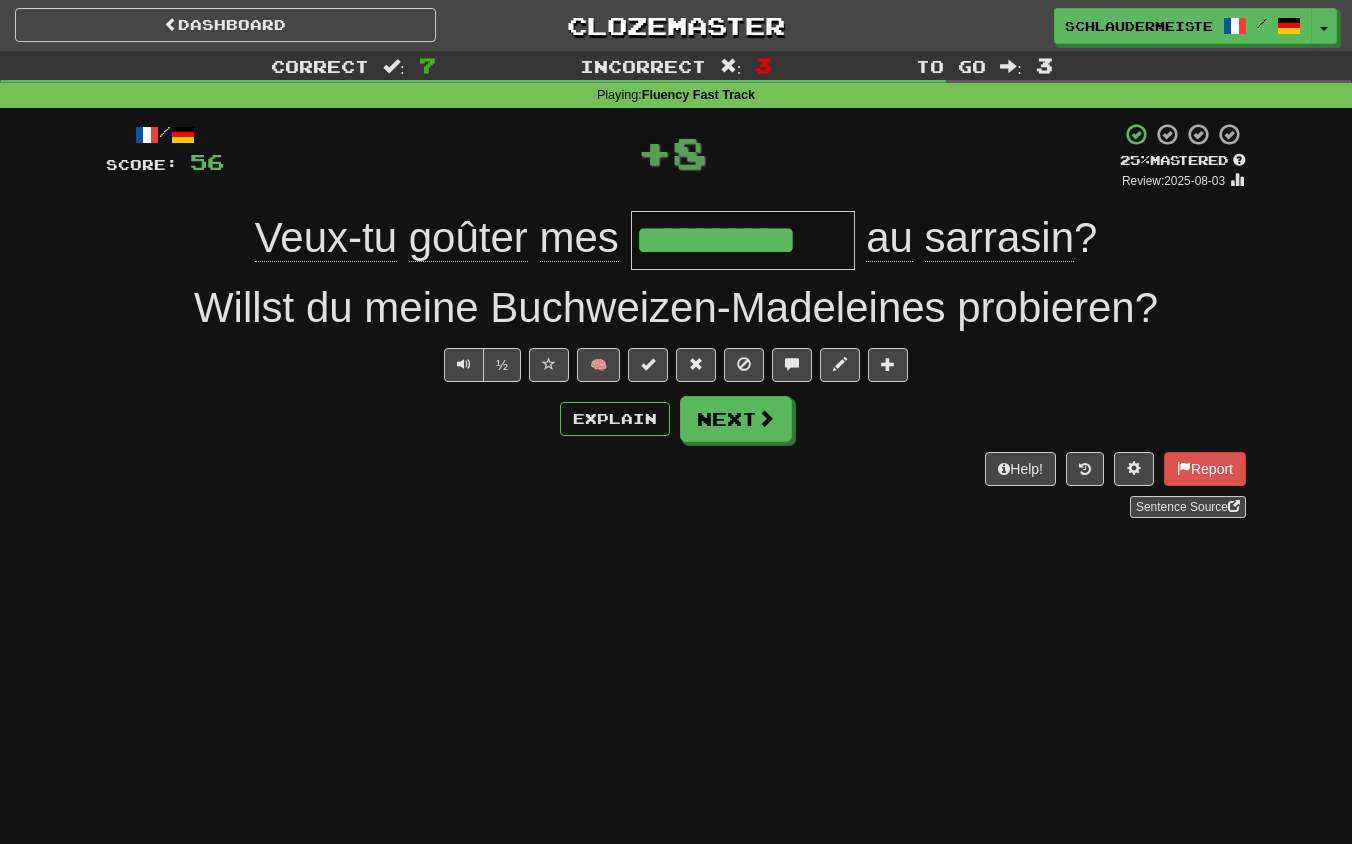 drag, startPoint x: 231, startPoint y: 226, endPoint x: 1140, endPoint y: 246, distance: 909.22 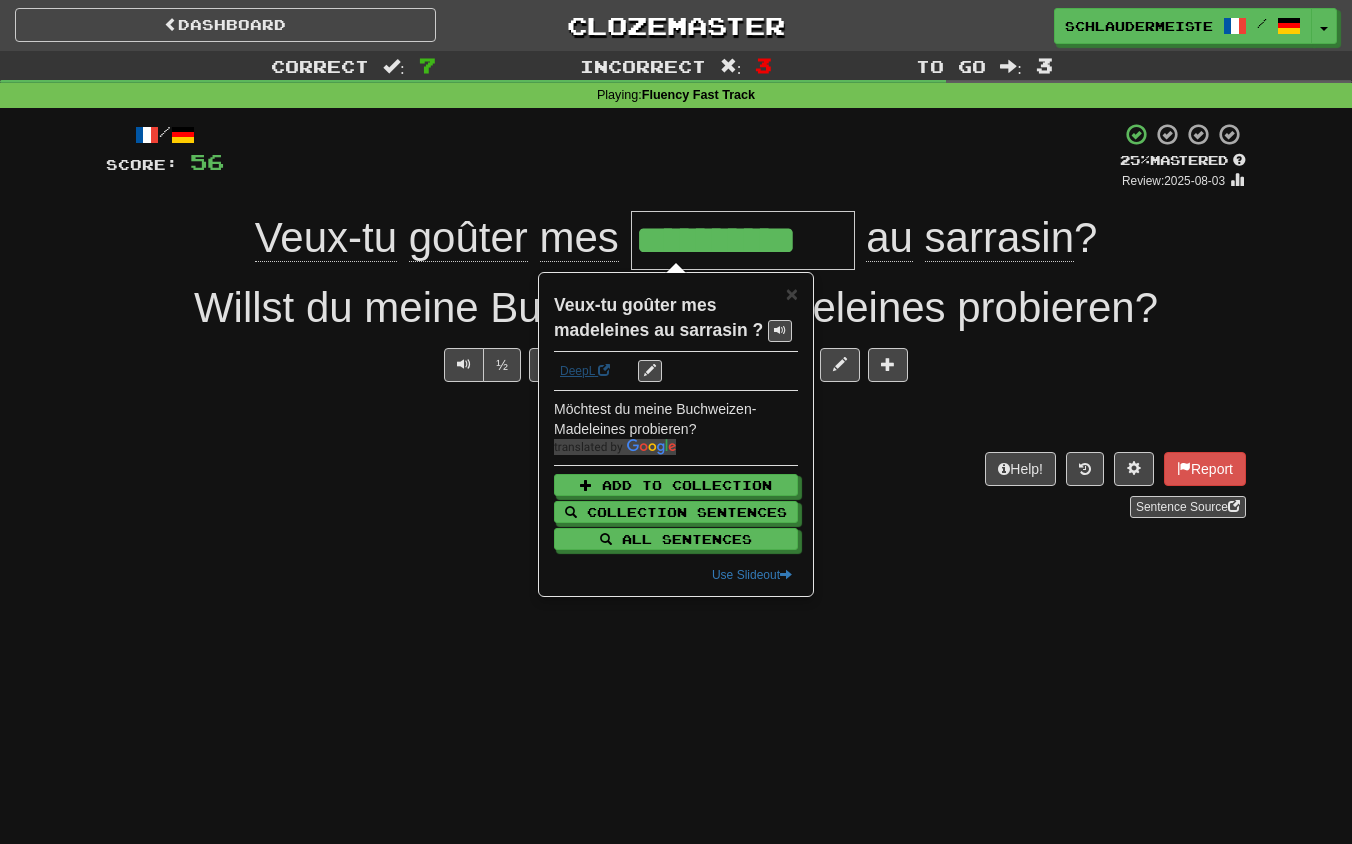 click on "DeepL" at bounding box center [585, 371] 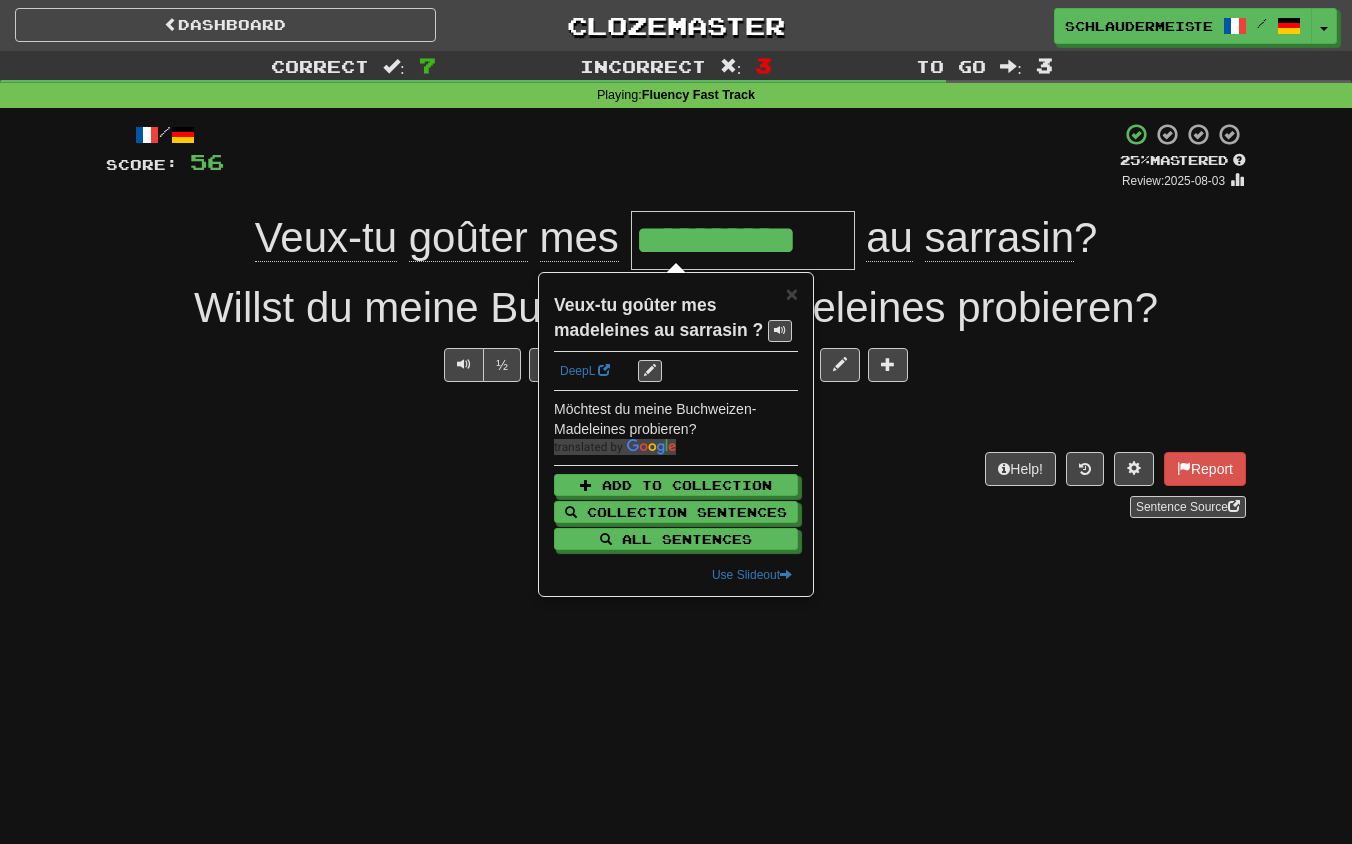 click on "Sentence Source" at bounding box center (676, 507) 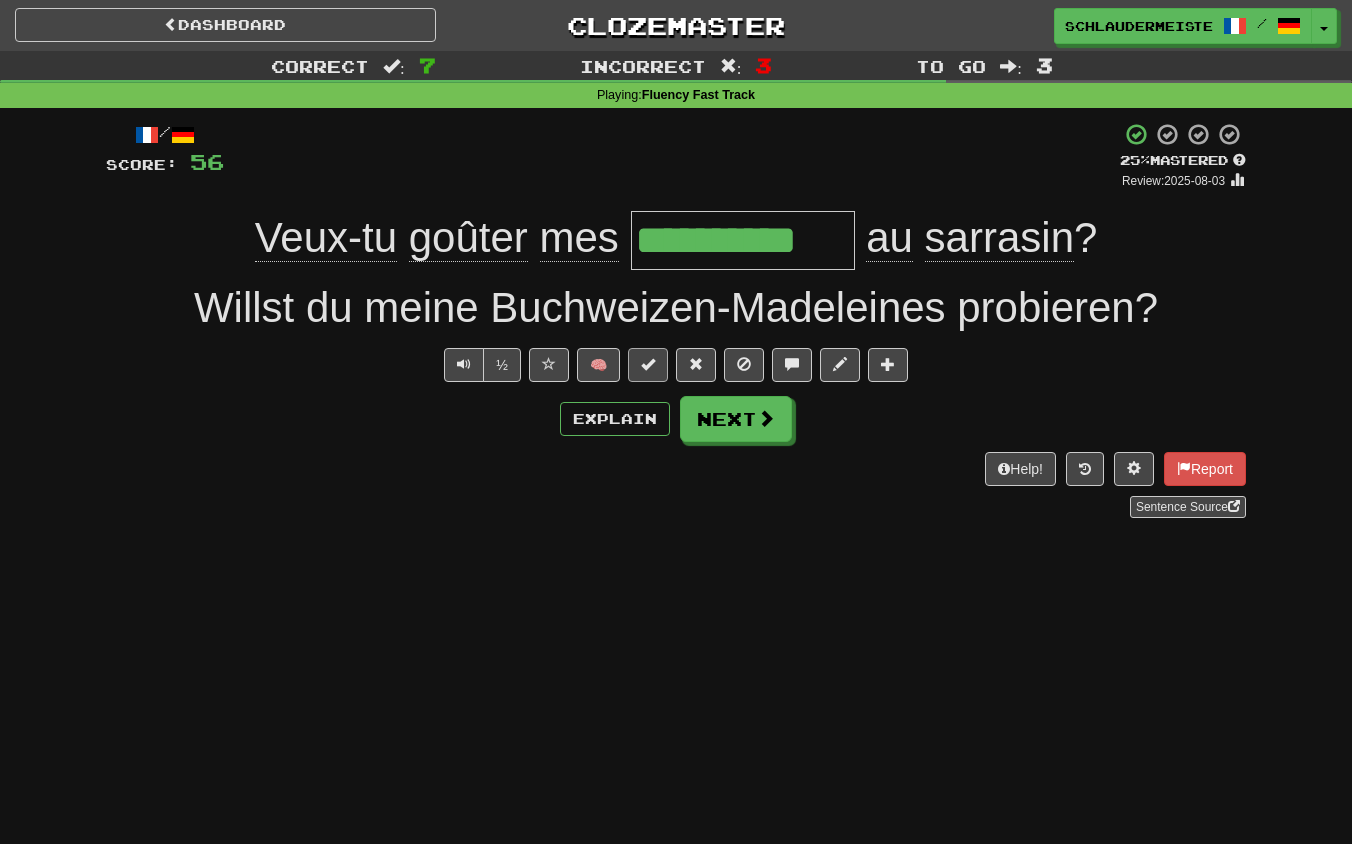 click at bounding box center (648, 364) 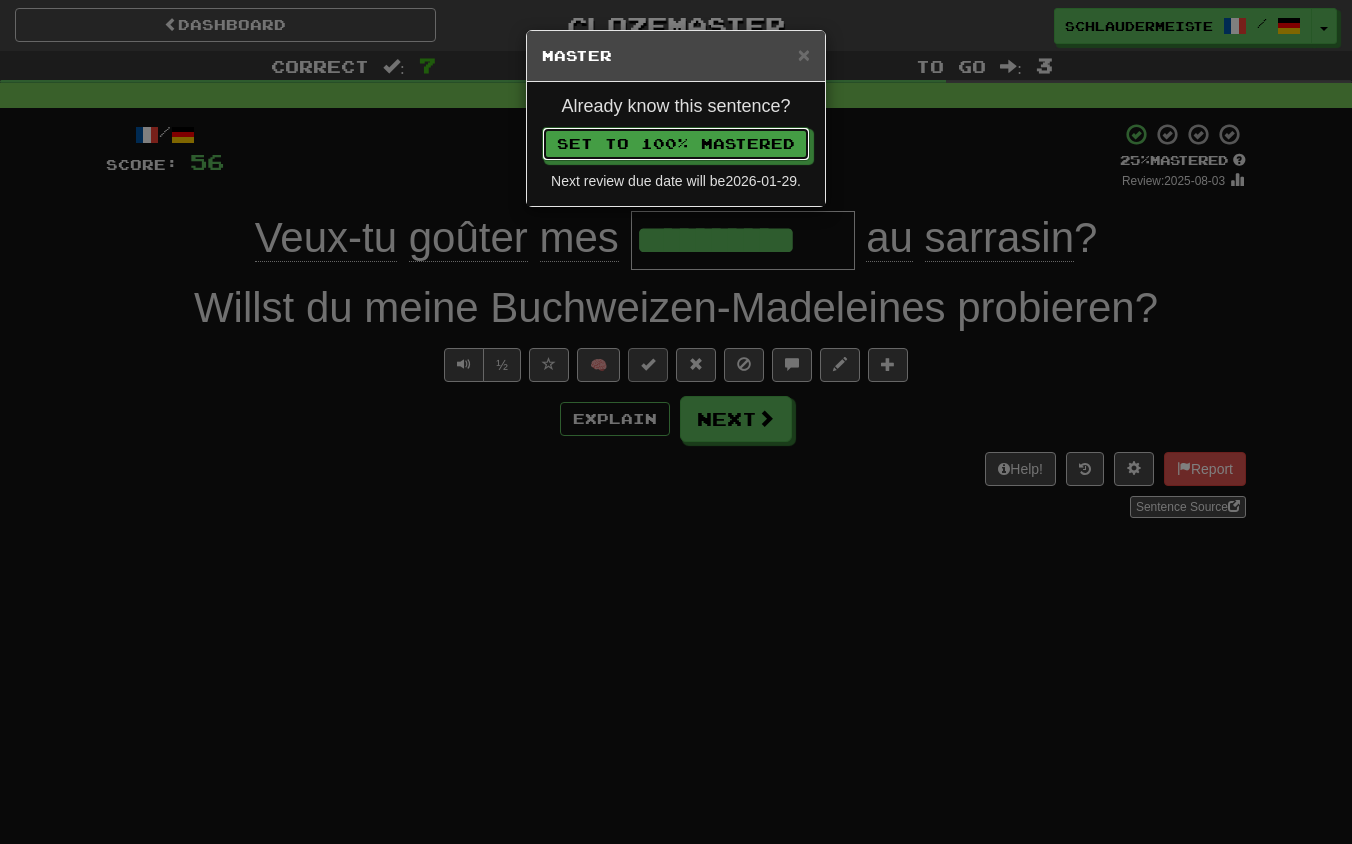 click on "Set to 100% Mastered" at bounding box center [676, 144] 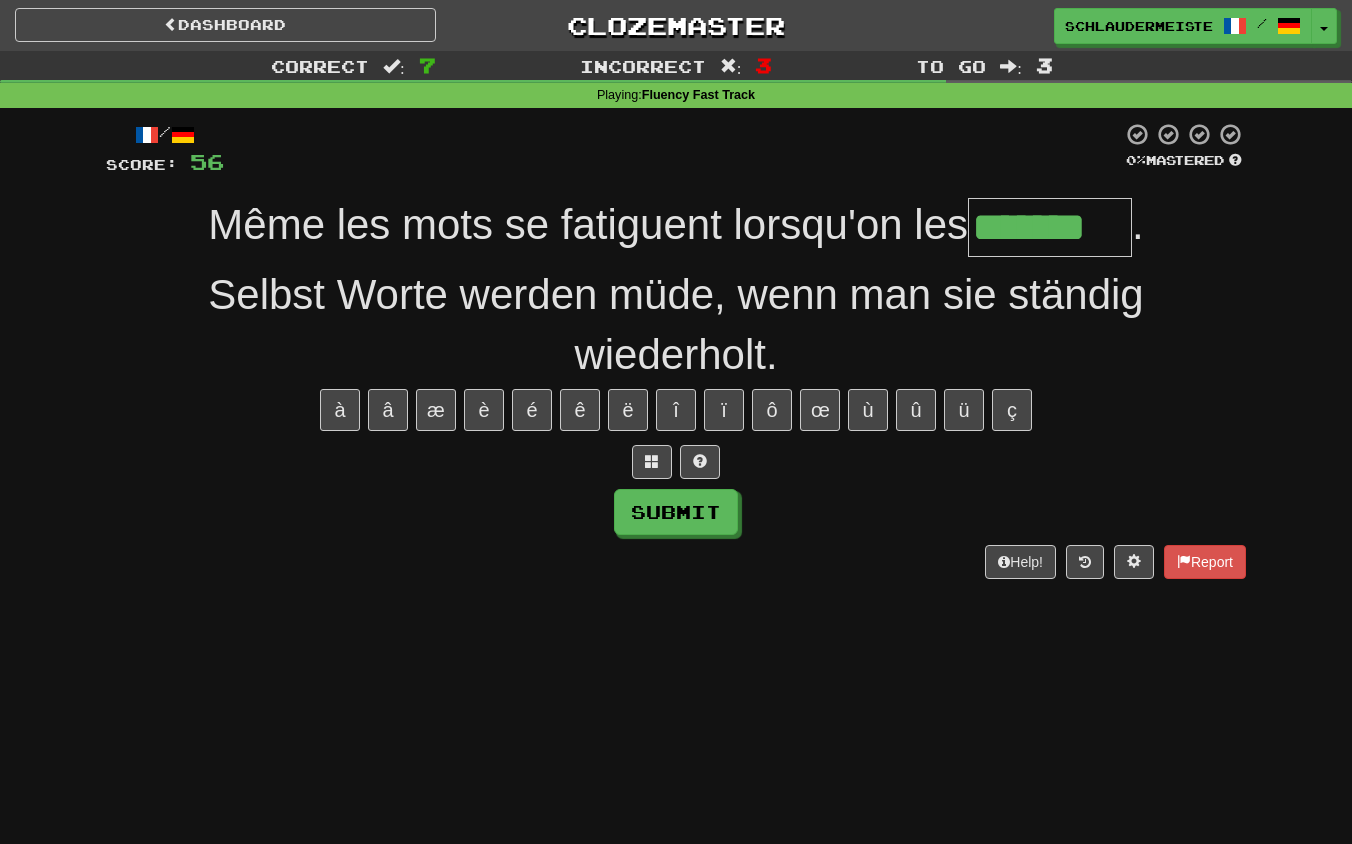type on "*******" 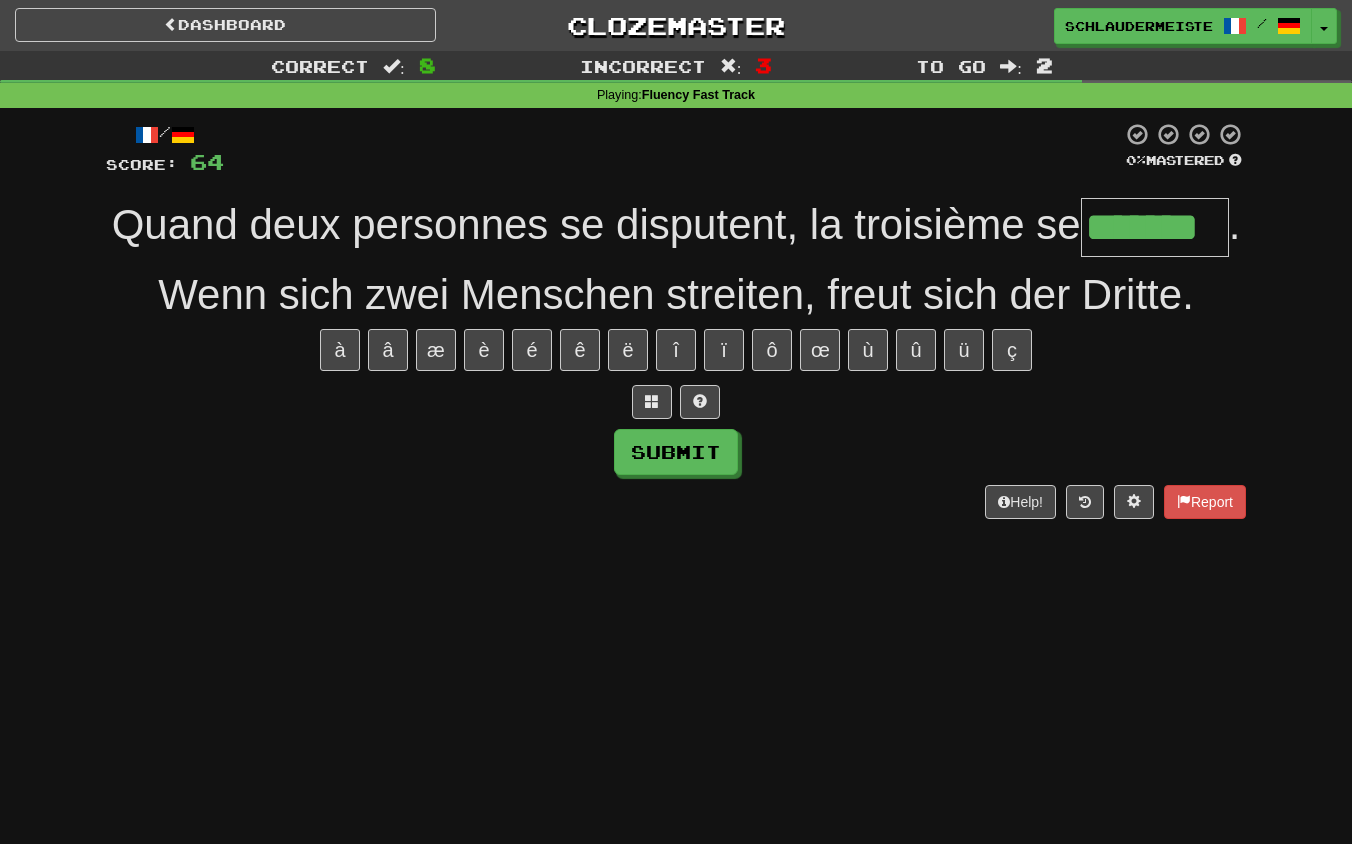 type on "*******" 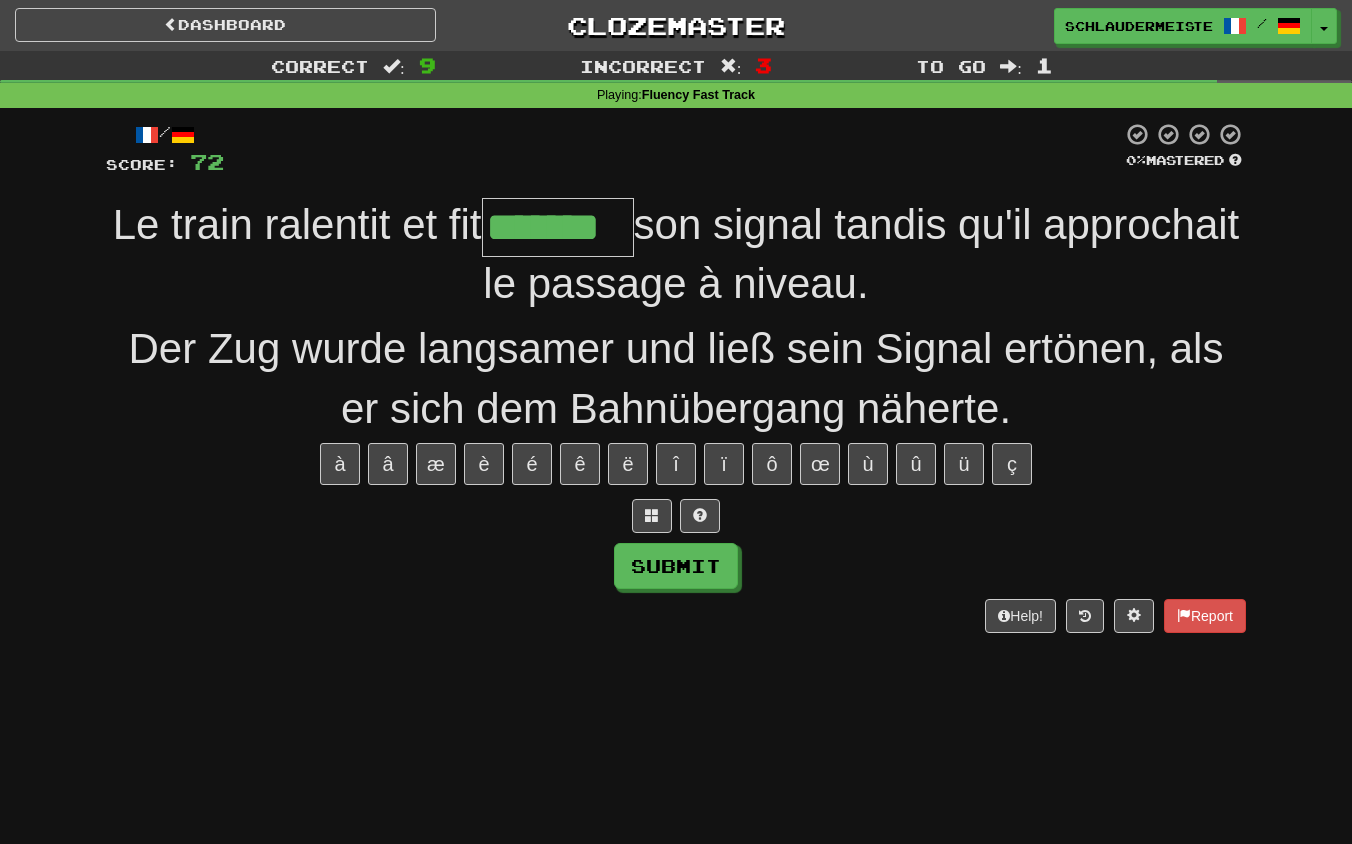type on "*******" 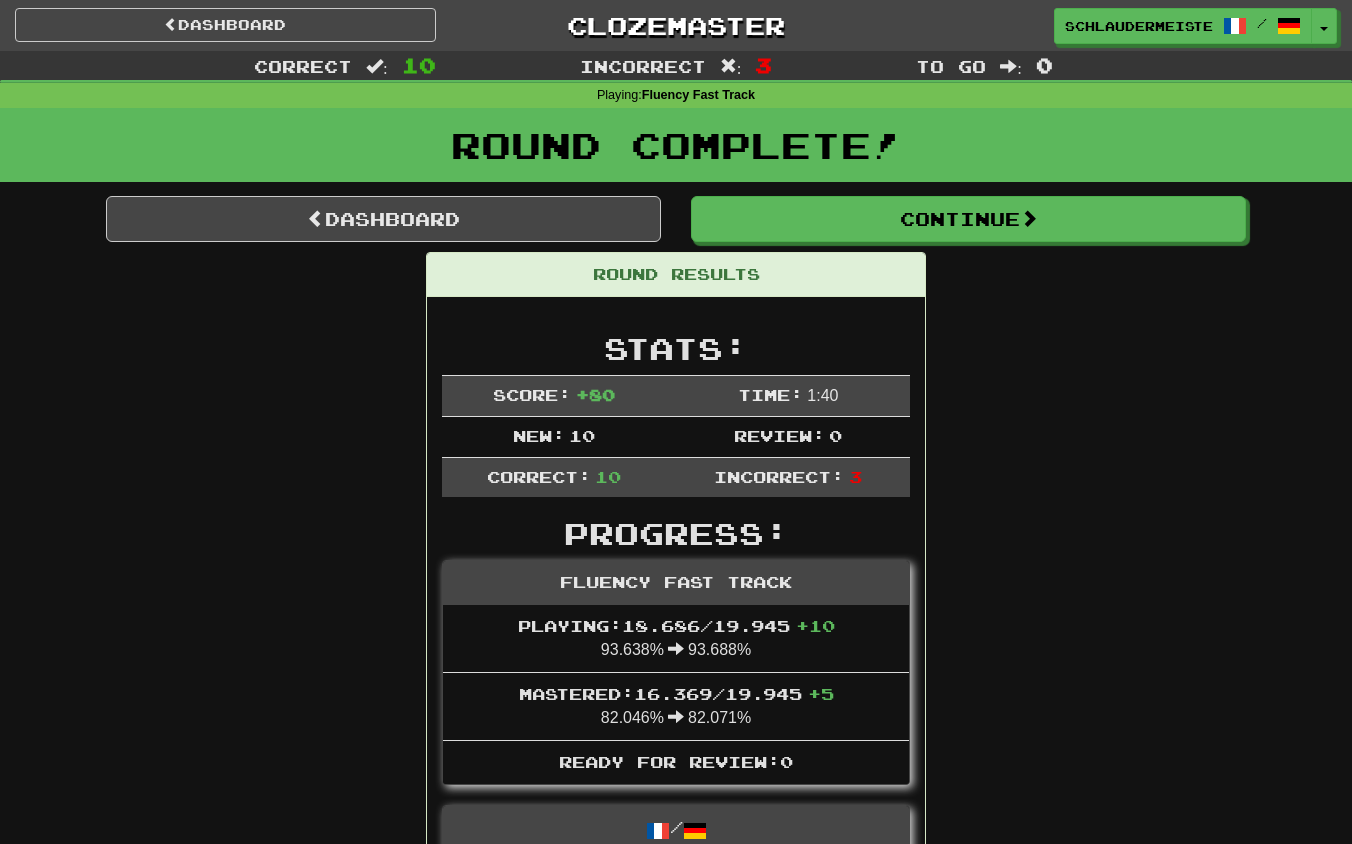 scroll, scrollTop: 0, scrollLeft: 0, axis: both 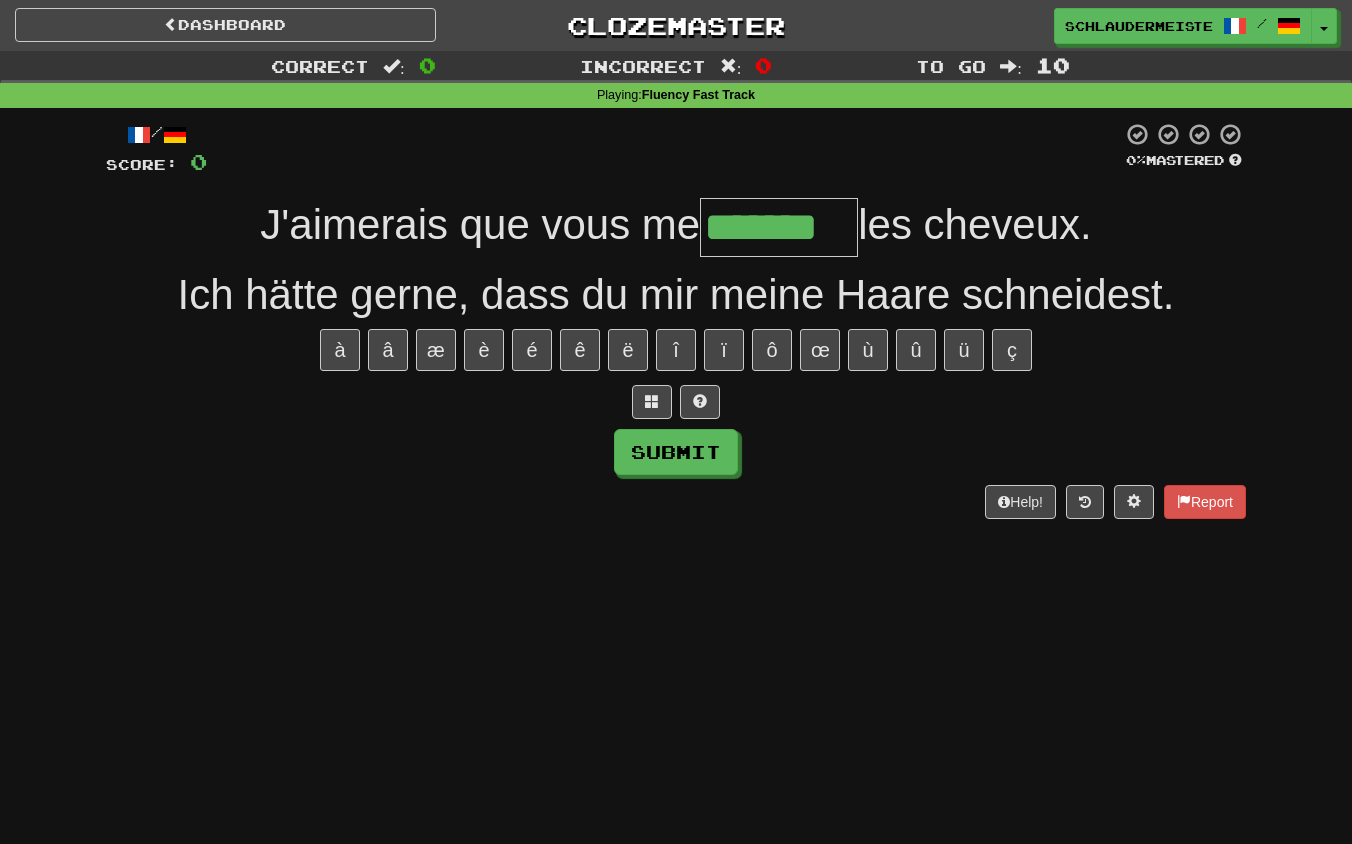 type on "*******" 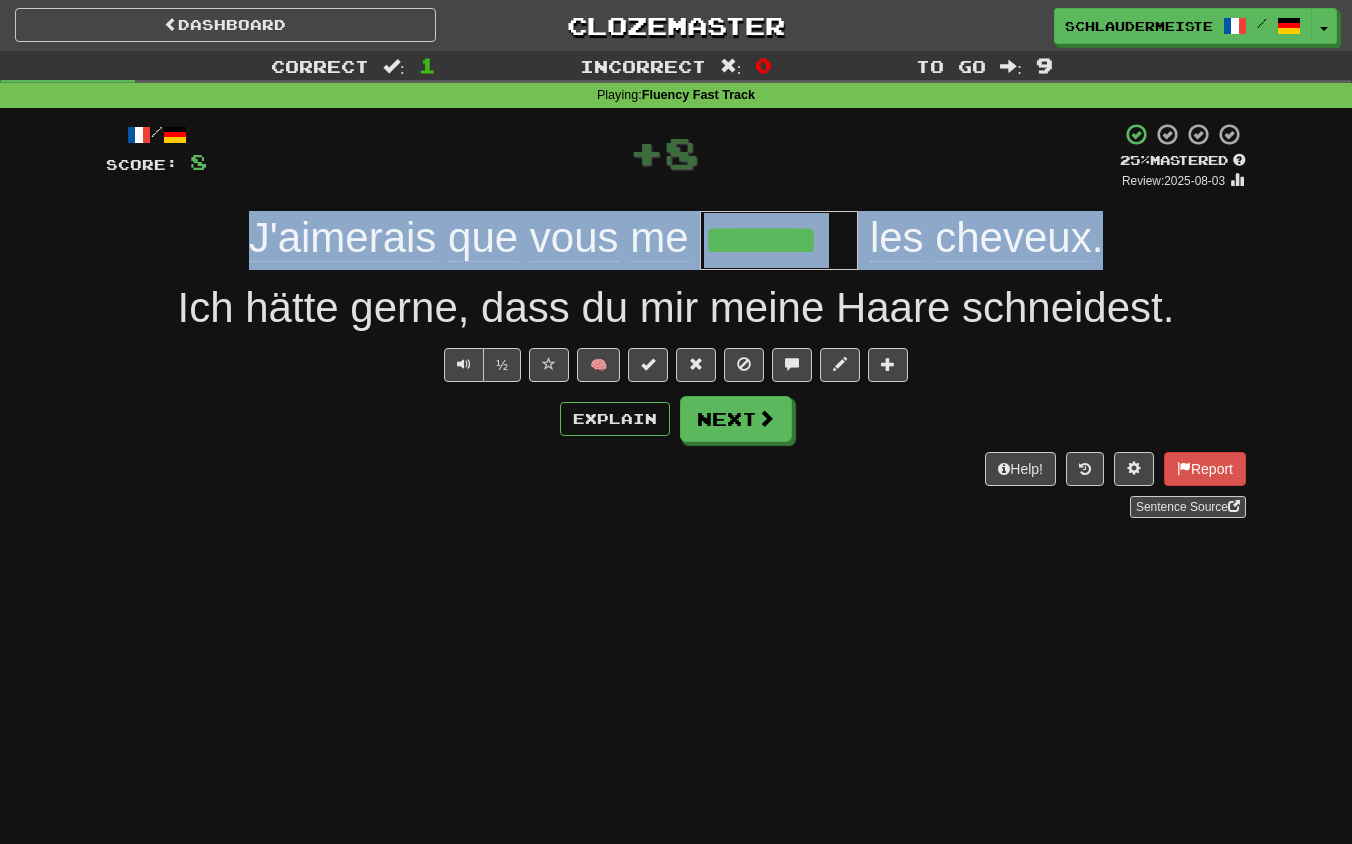 drag, startPoint x: 224, startPoint y: 230, endPoint x: 1163, endPoint y: 239, distance: 939.04315 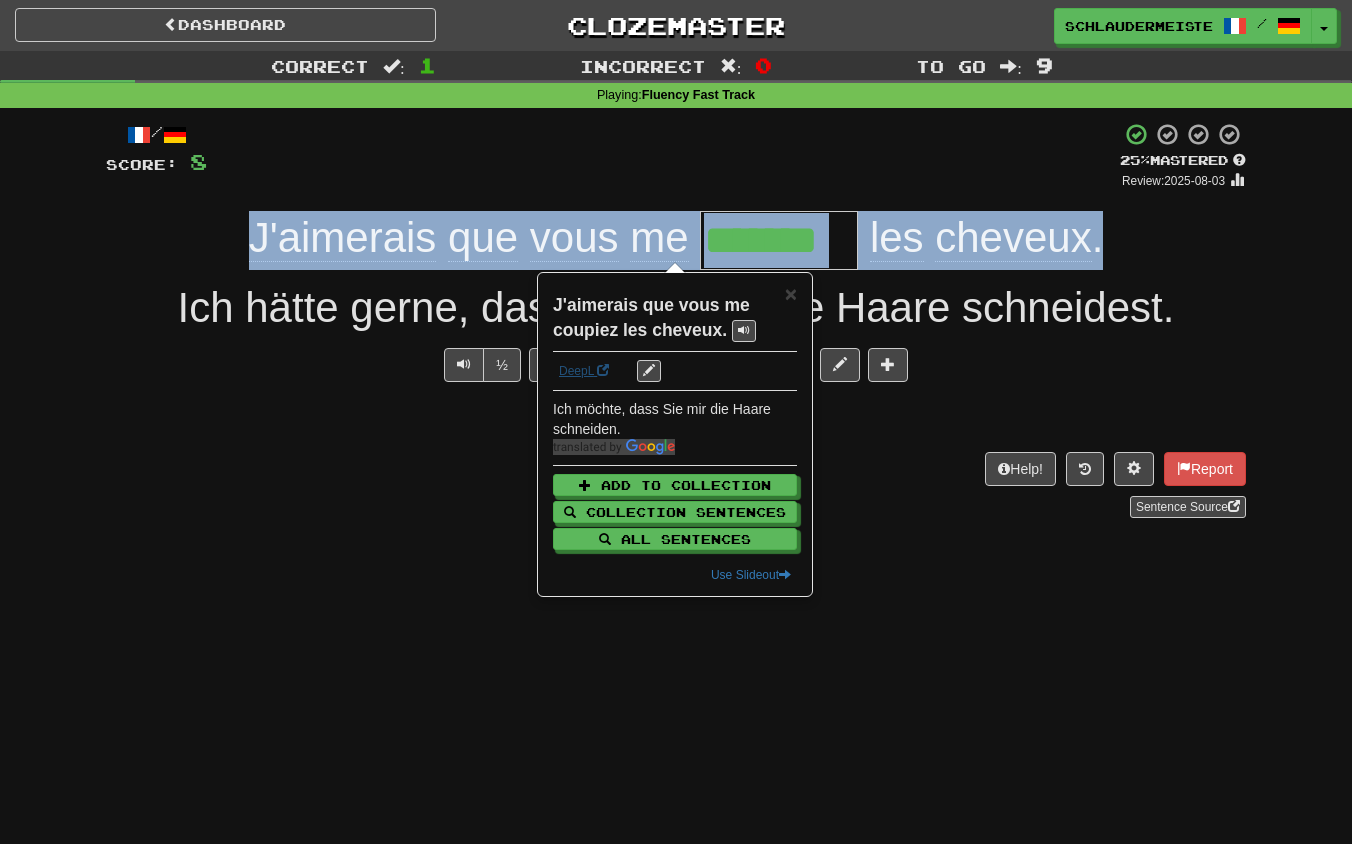 click on "DeepL" at bounding box center (584, 371) 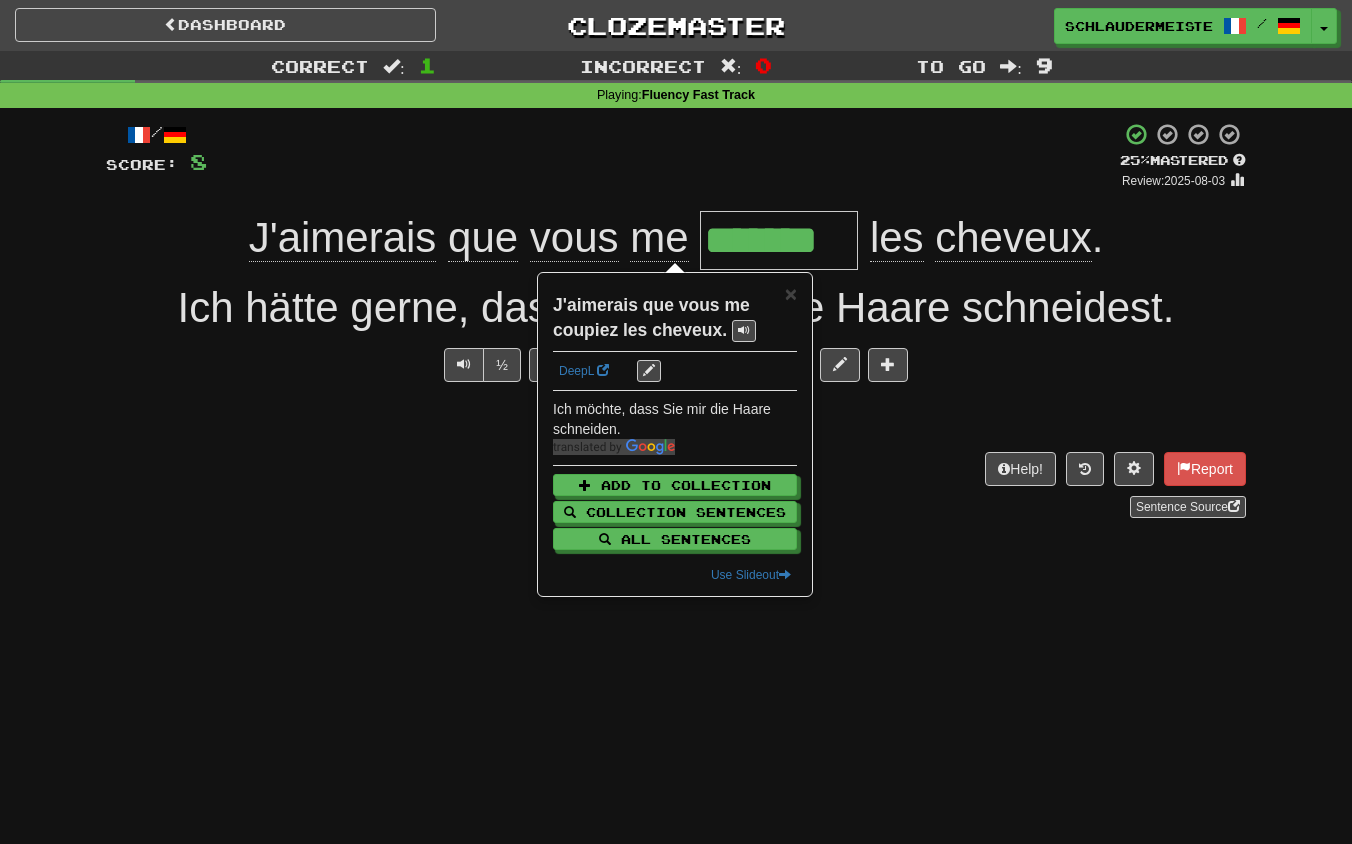 click on "Dashboard
Clozemaster
schlaudermeister
/
Toggle Dropdown
Dashboard
Leaderboard
Activity Feed
Notifications
Profile
Discussions
Français
/
Deutsch
Streak:
45
Review:
0
Points Today: 5480
Languages
Account
Logout
schlaudermeister
/
Toggle Dropdown
Dashboard
Leaderboard
Activity Feed
Notifications
Profile
Discussions
Français
/
Deutsch
Streak:
45
Review:
0
Points Today: 5480
Languages
Account
Logout
clozemaster
Correct   :   1 Incorrect   :   0 To go   :   9 Playing :  Fluency Fast Track  /  Score:   8 + 8 25 %  Mastered Review:  2025-08-03 J'aimerais   que   vous   me   *******   les   cheveux . ½ 🧠 Explain Next  Help!" at bounding box center (676, 422) 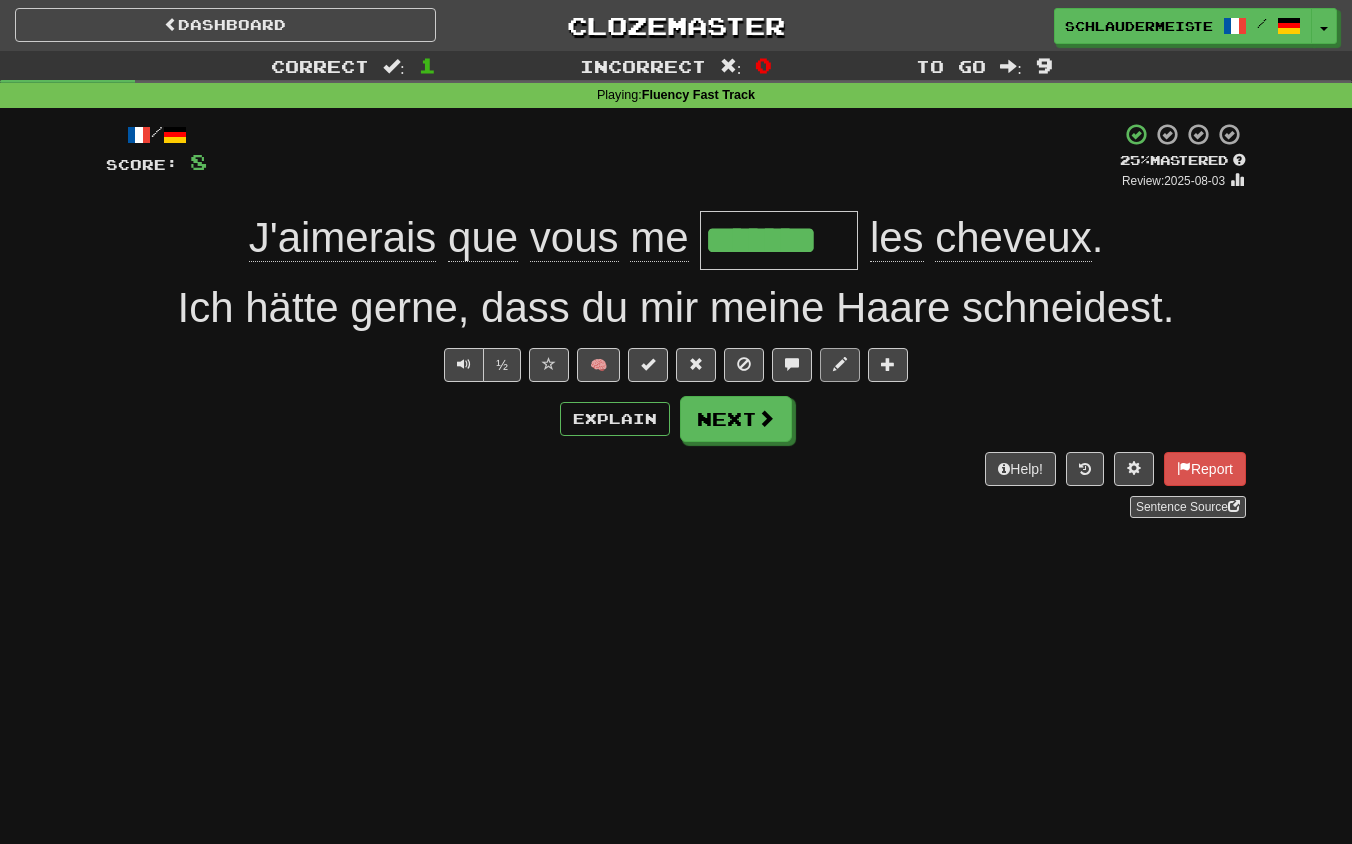 click at bounding box center (840, 364) 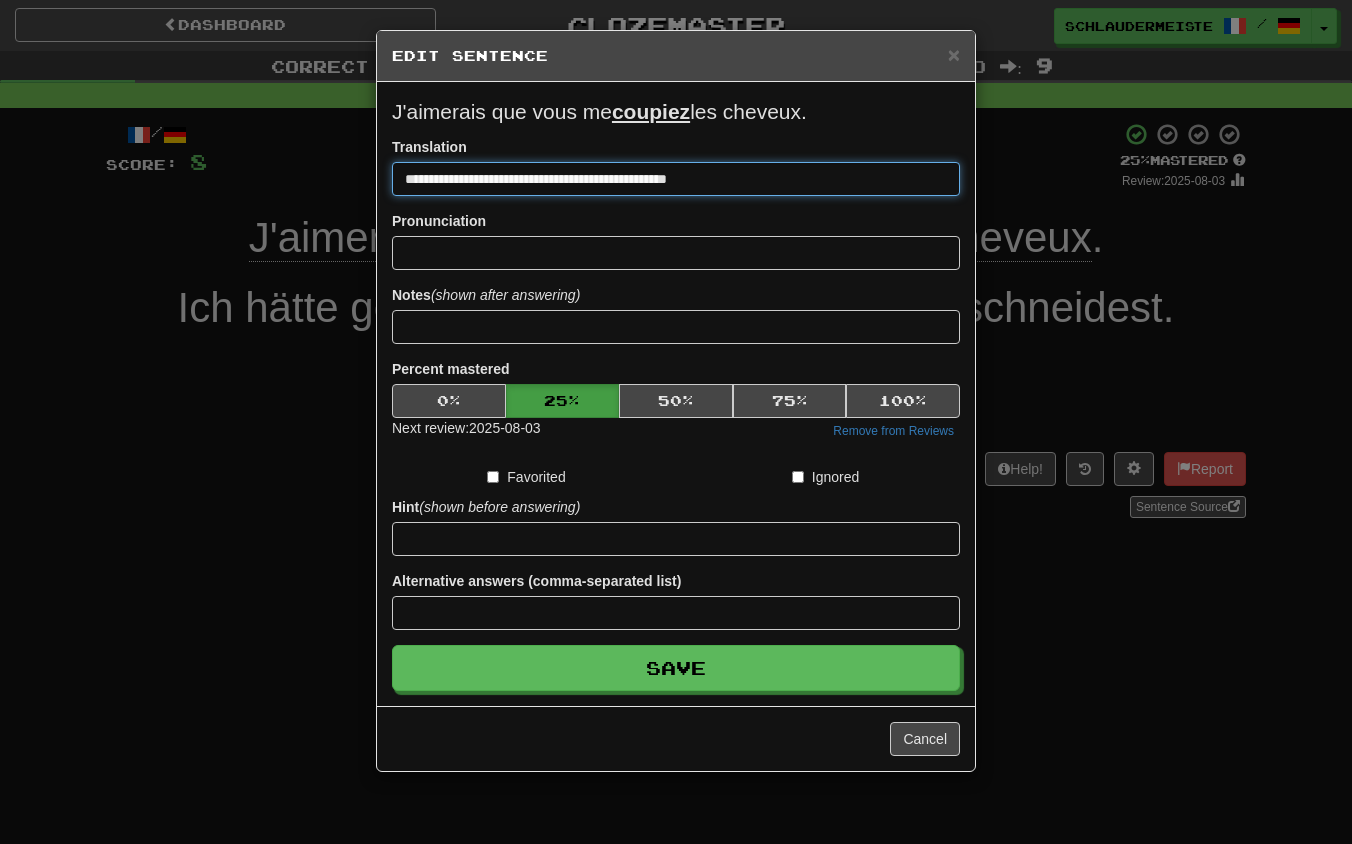 drag, startPoint x: 785, startPoint y: 190, endPoint x: 287, endPoint y: 185, distance: 498.0251 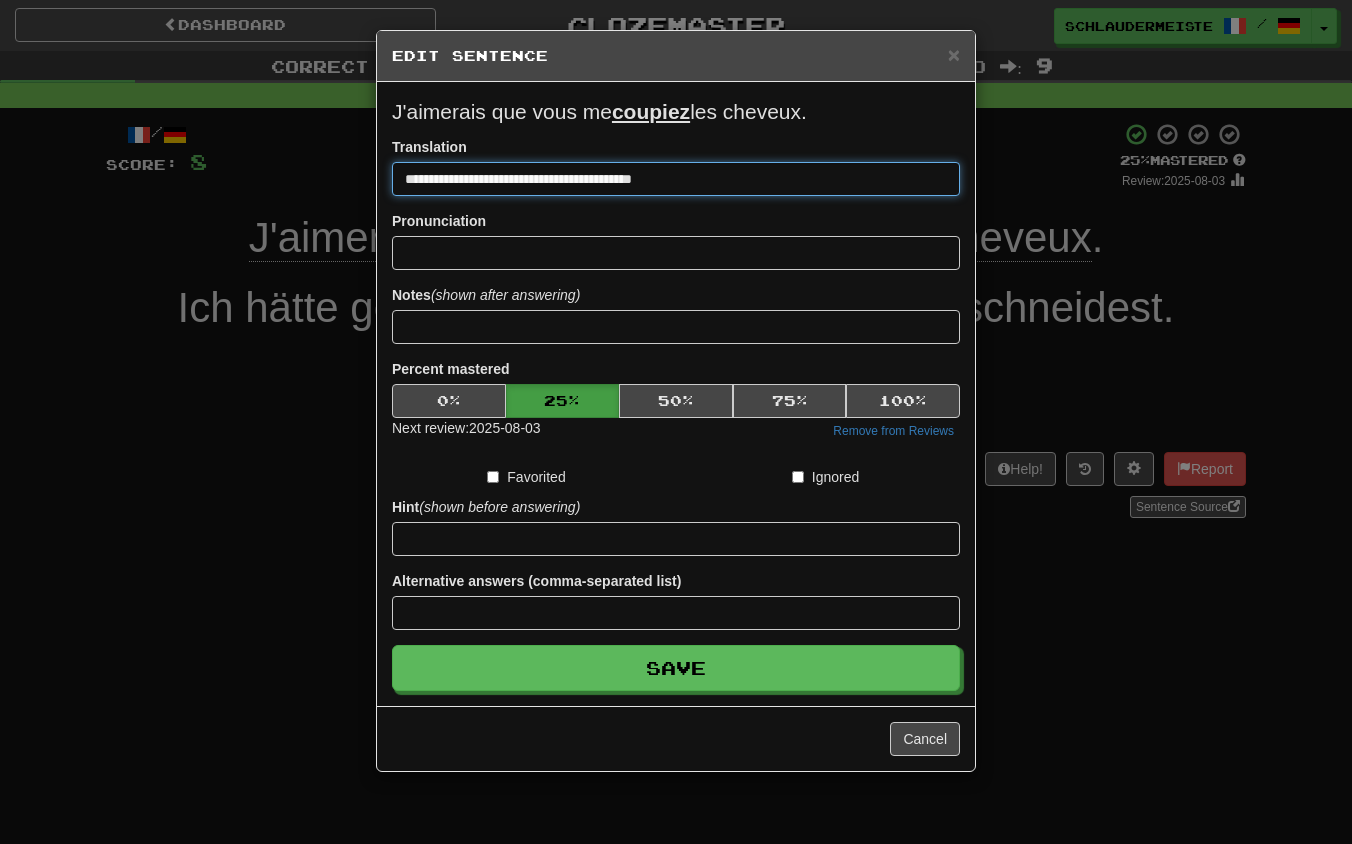 type on "**********" 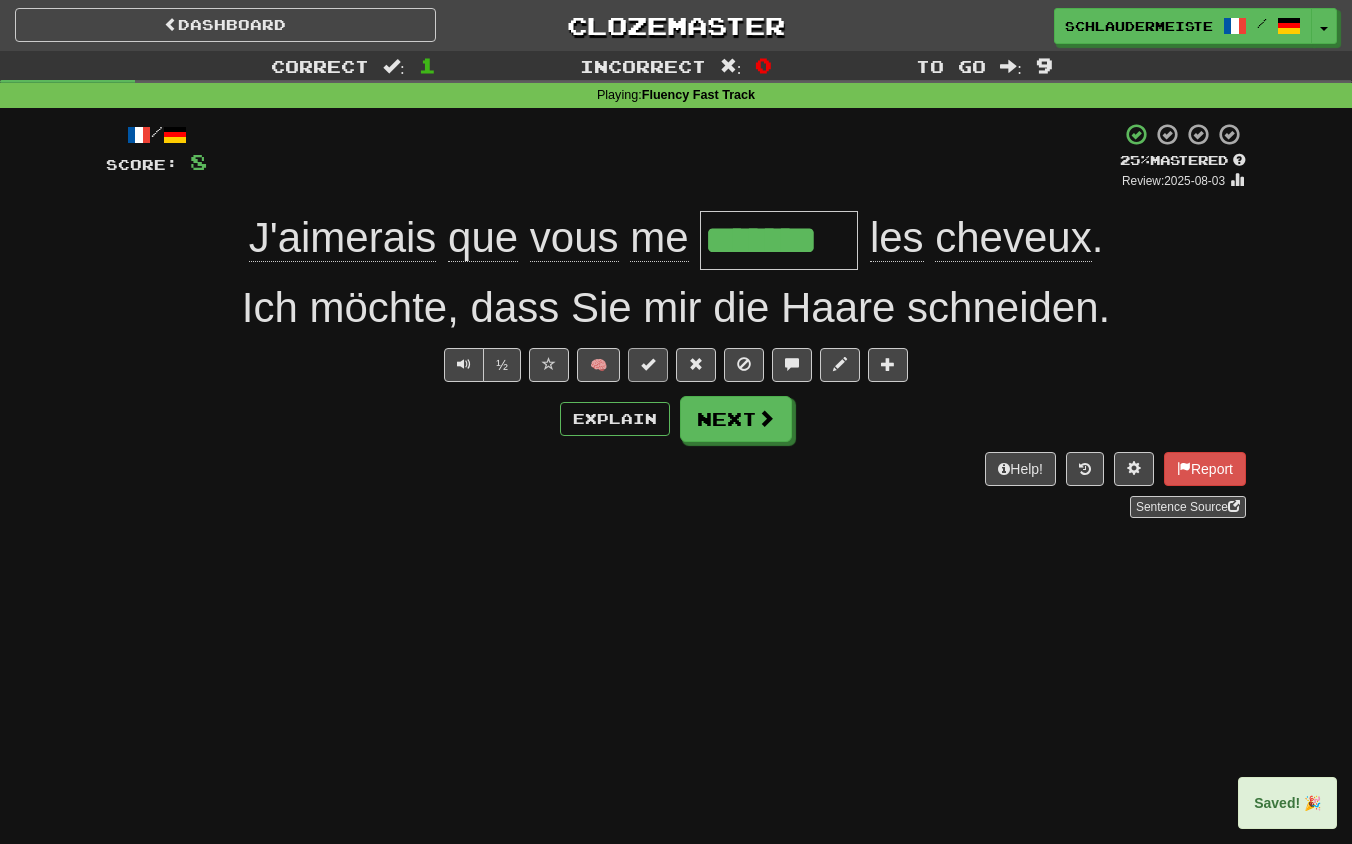 click at bounding box center (648, 364) 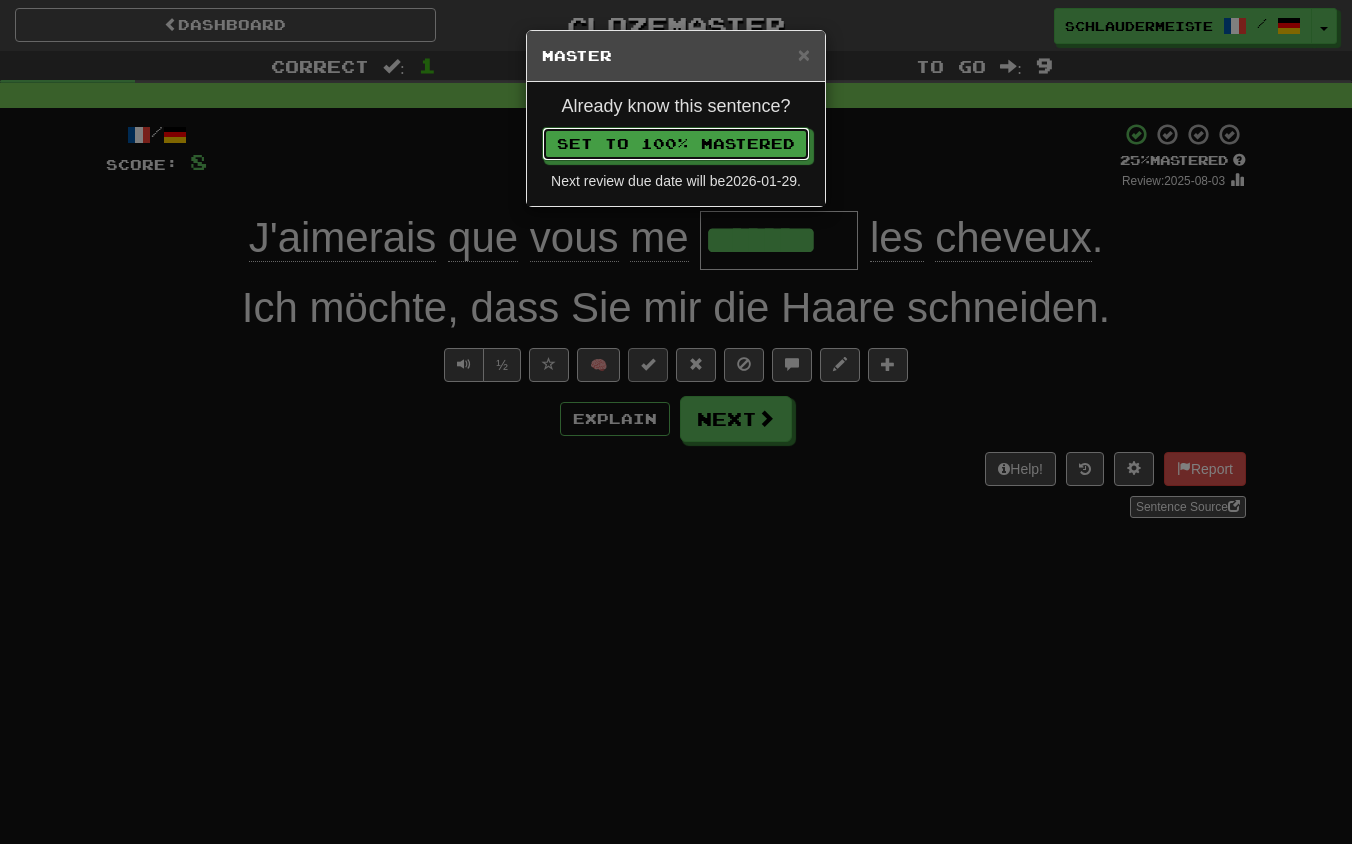 type 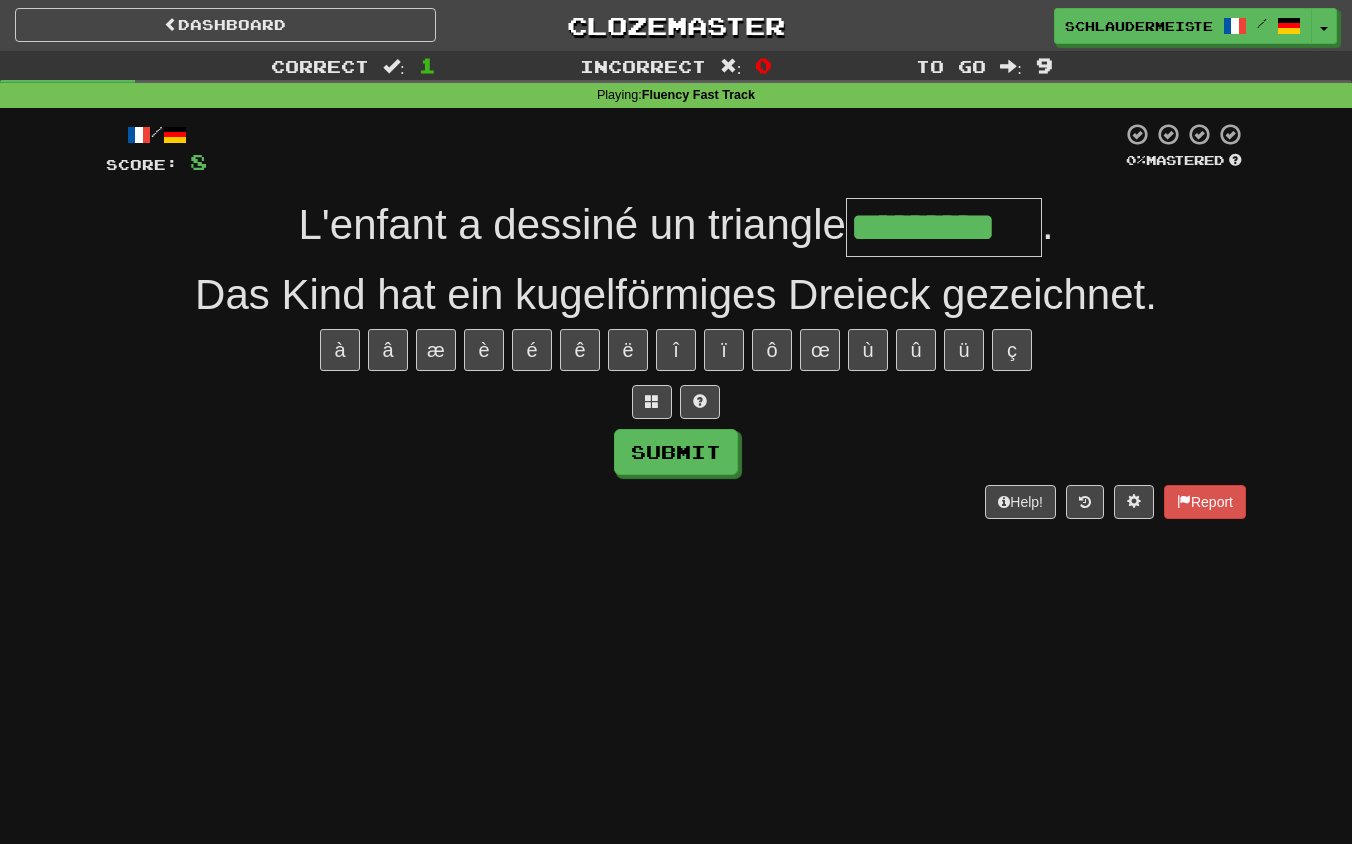 type on "*********" 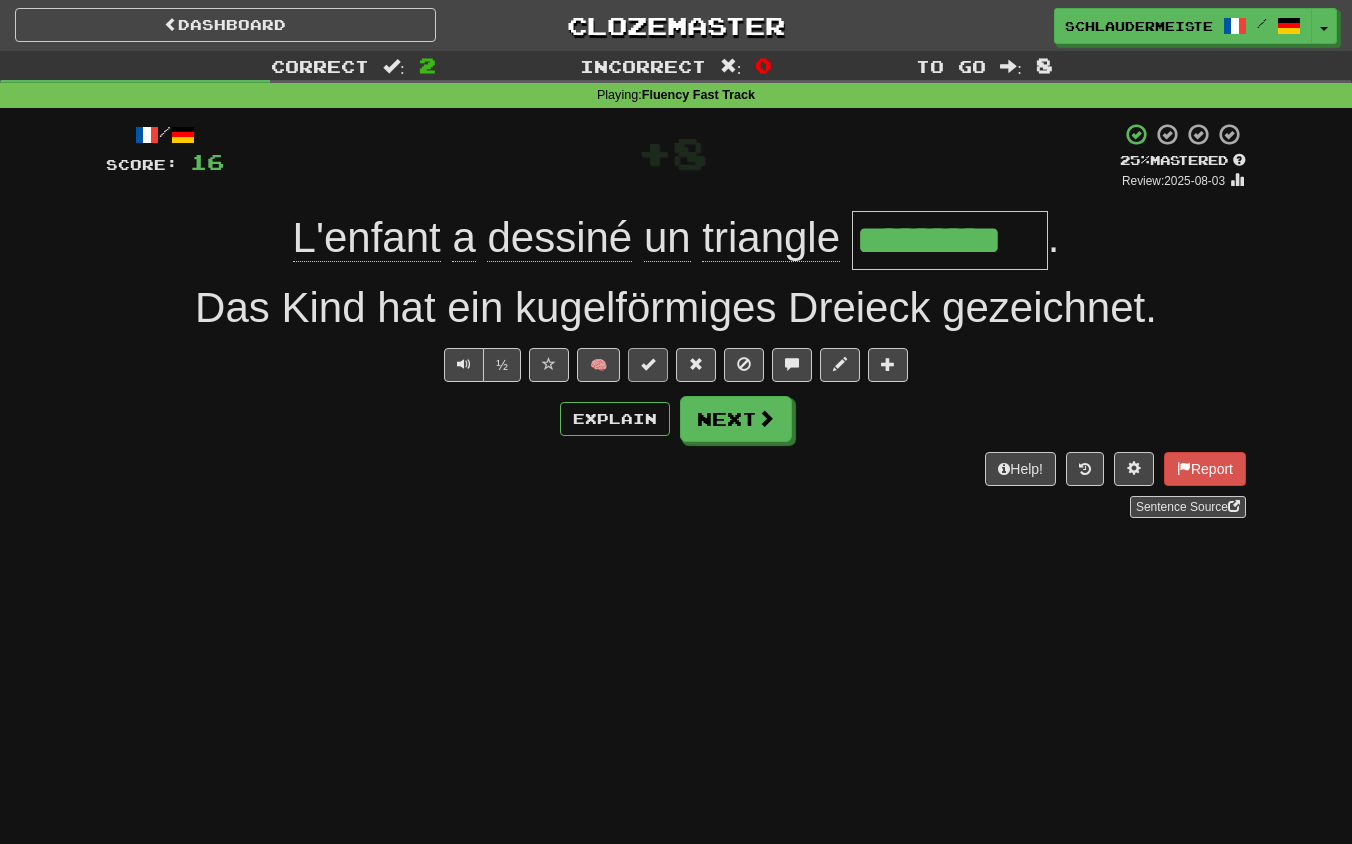 click at bounding box center (648, 364) 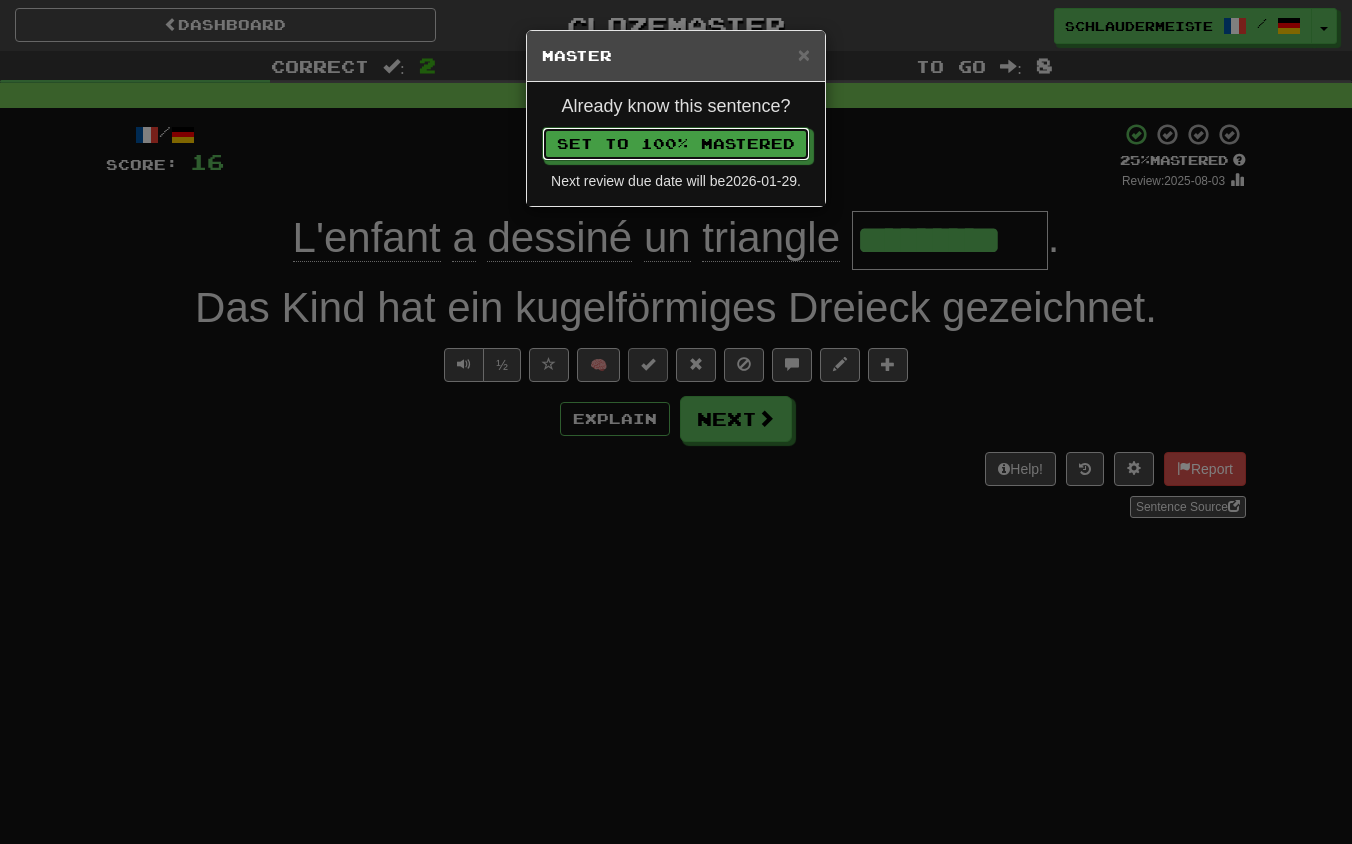 click on "Set to 100% Mastered" at bounding box center (676, 144) 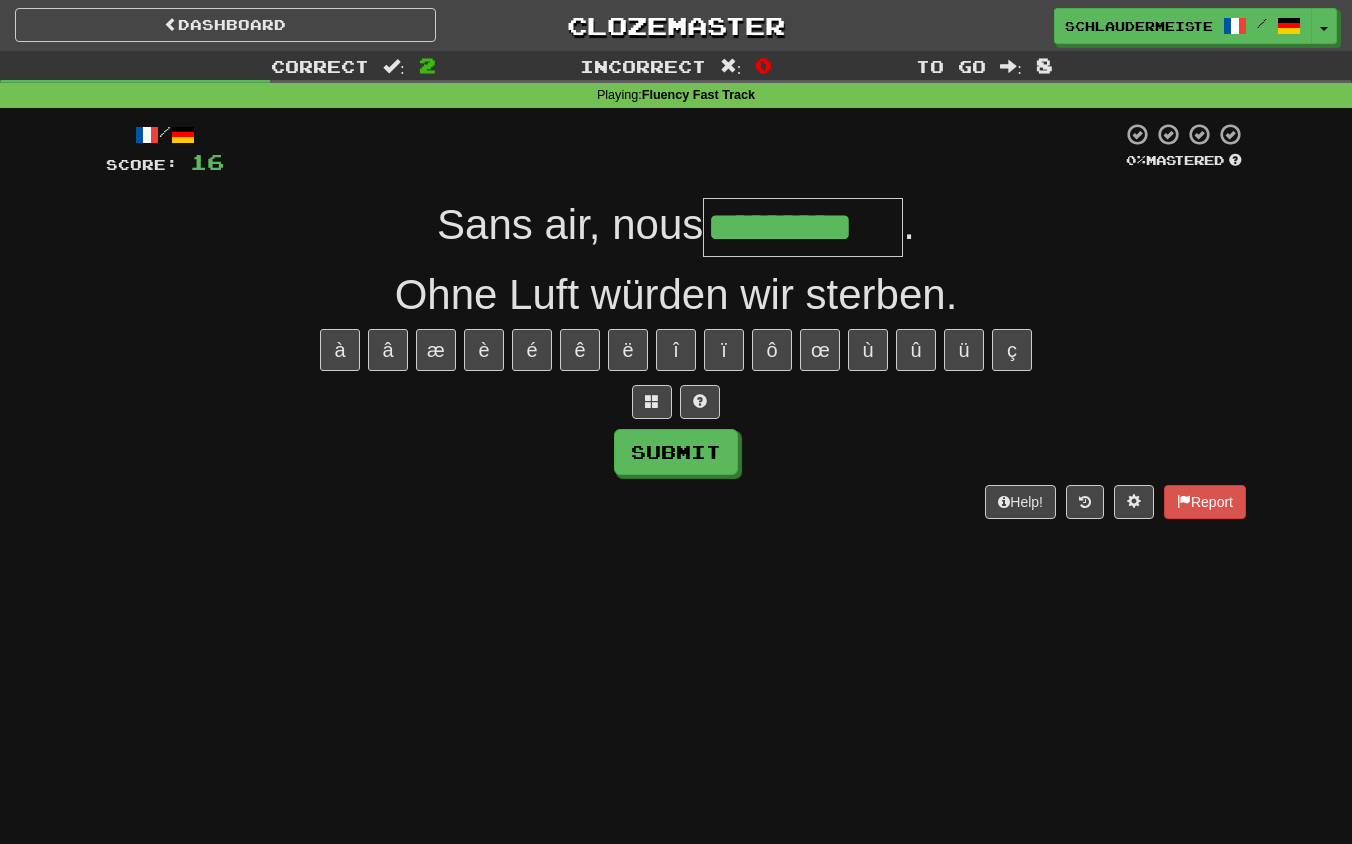 type on "*********" 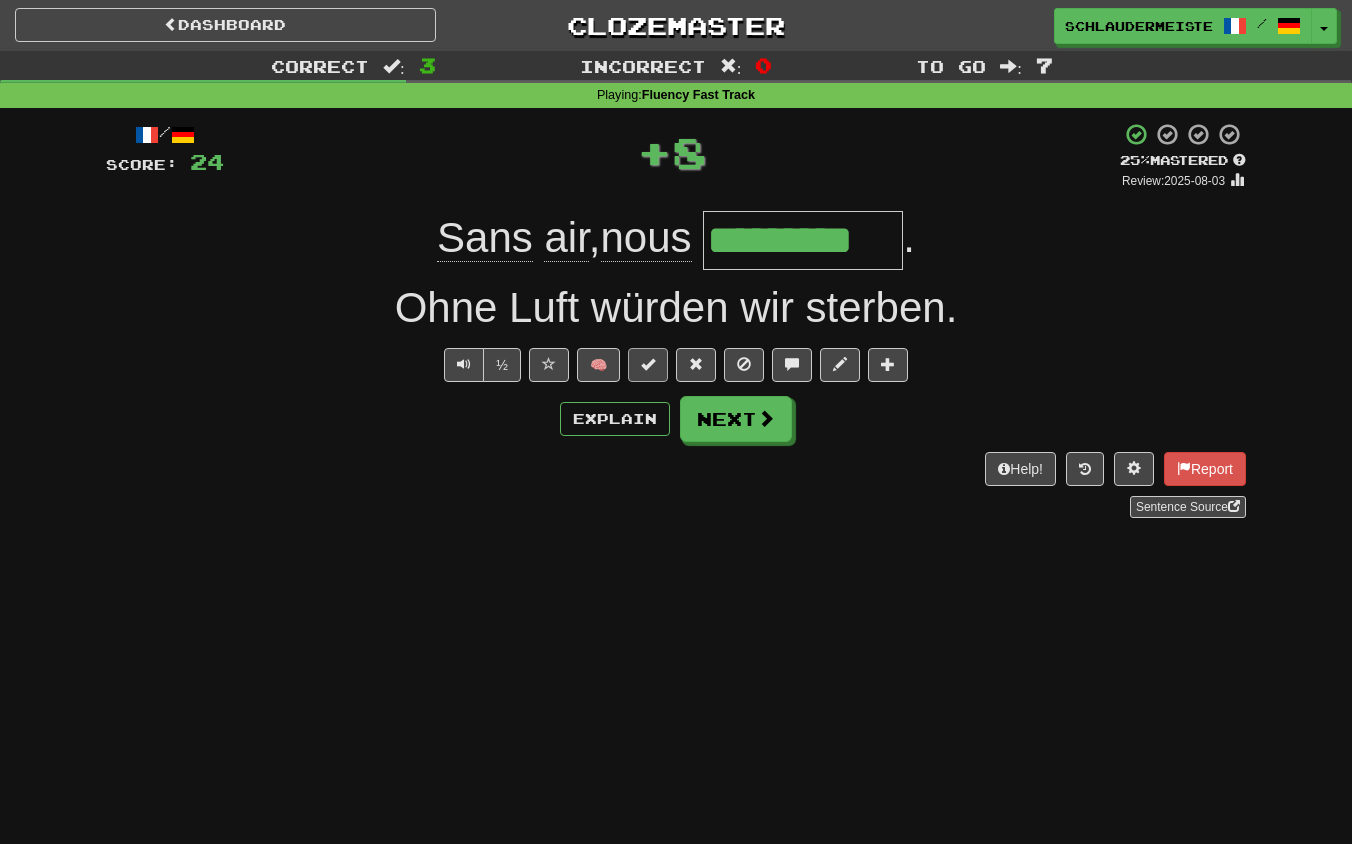 click at bounding box center [648, 364] 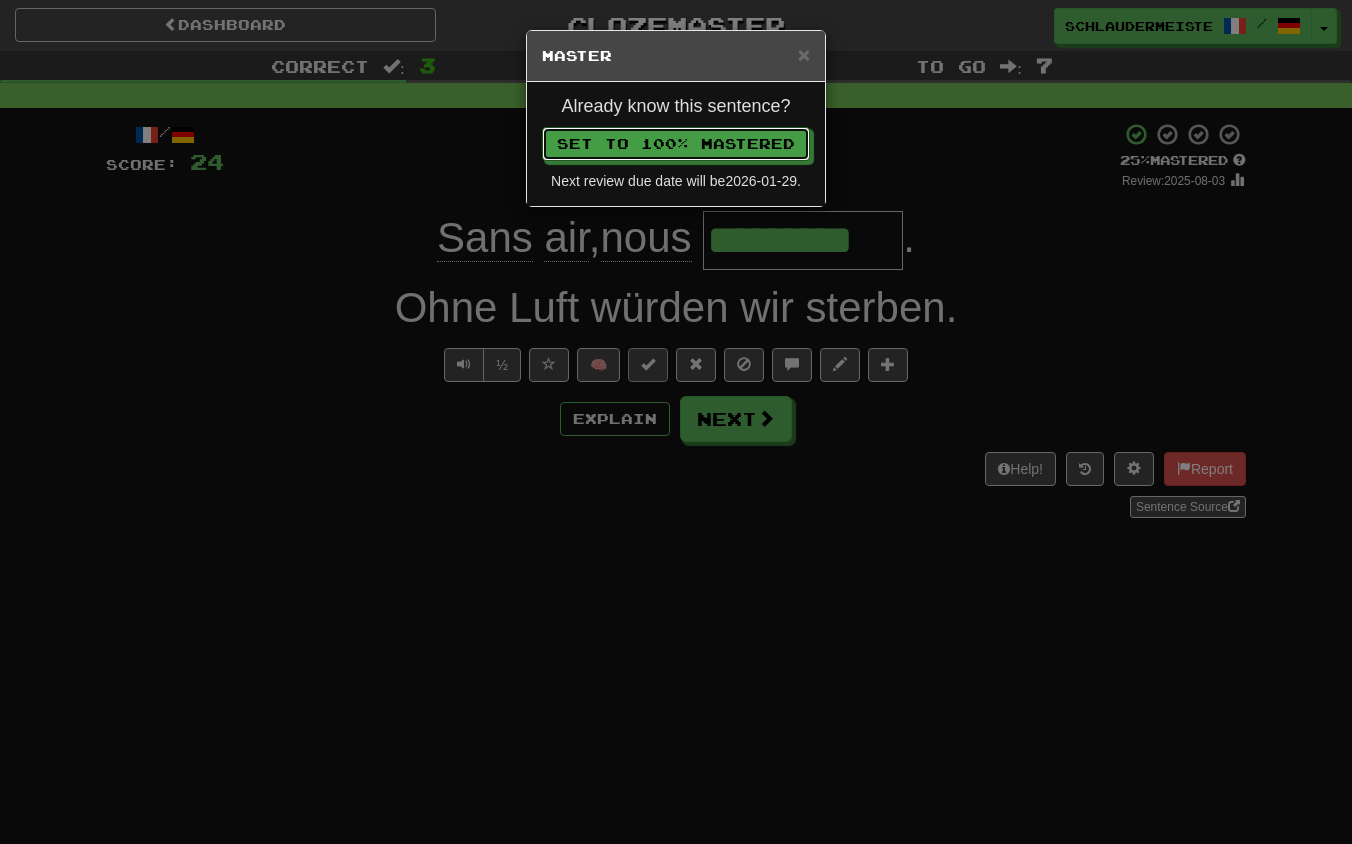 click on "Set to 100% Mastered" at bounding box center [676, 144] 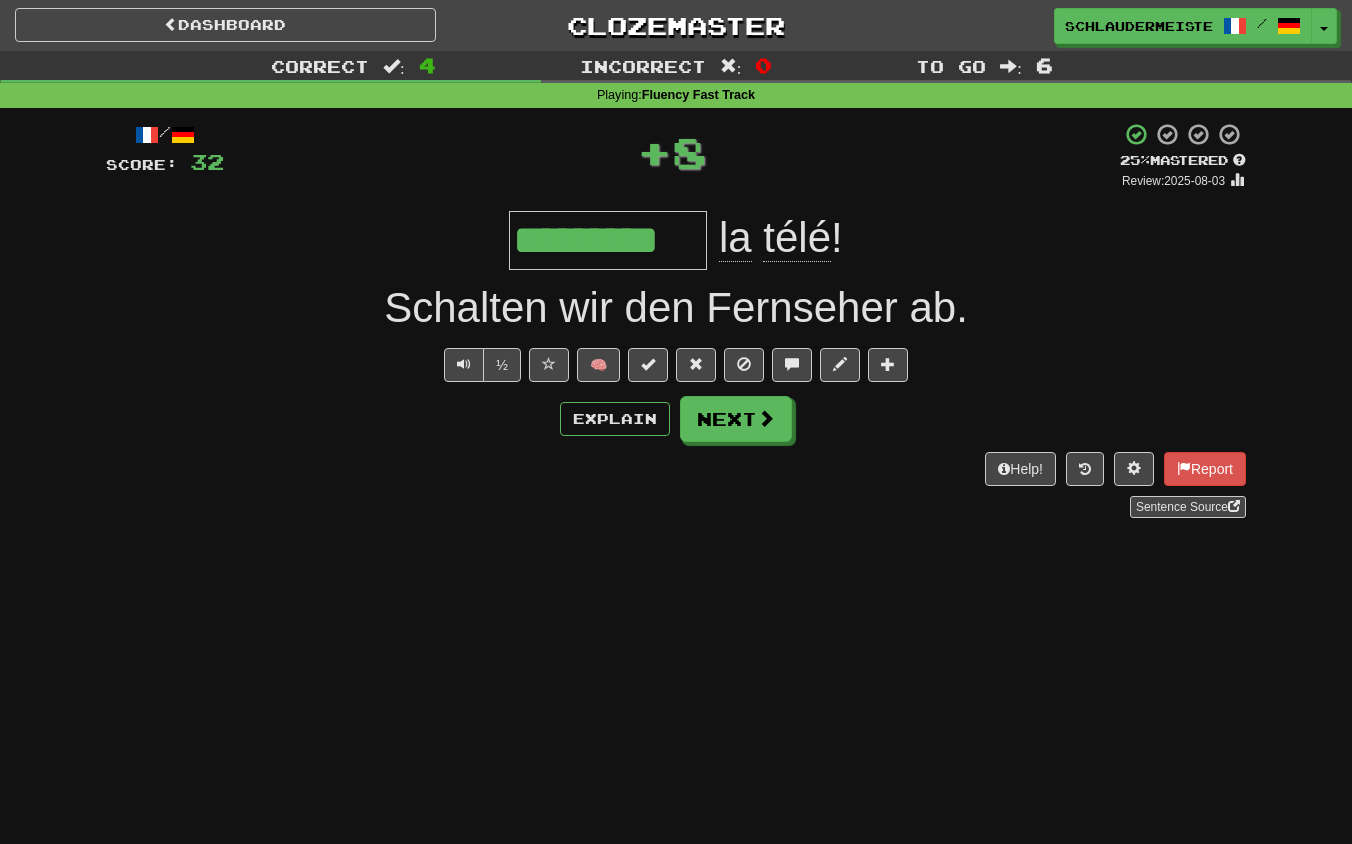 type on "*********" 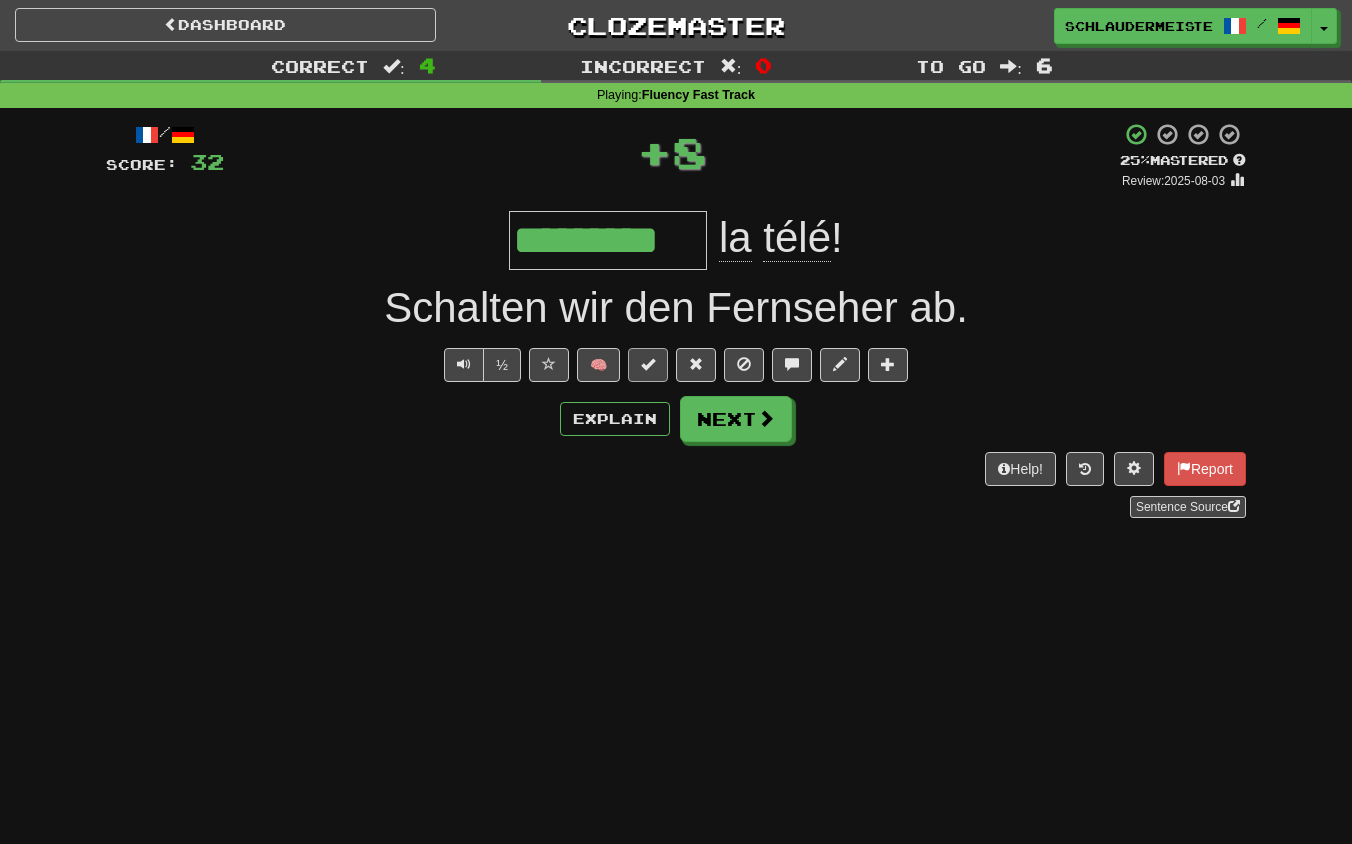 click at bounding box center (648, 364) 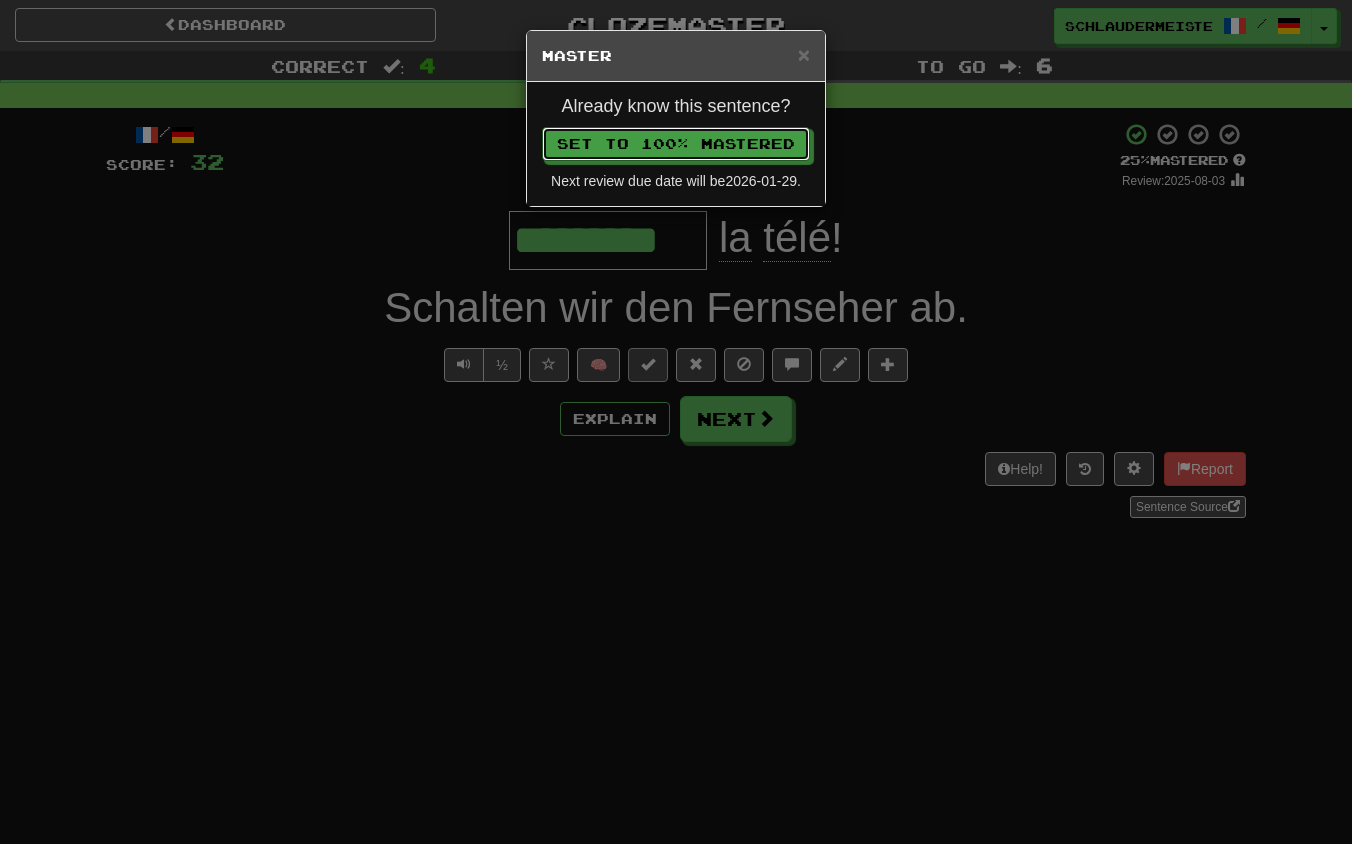 click on "Set to 100% Mastered" at bounding box center [676, 144] 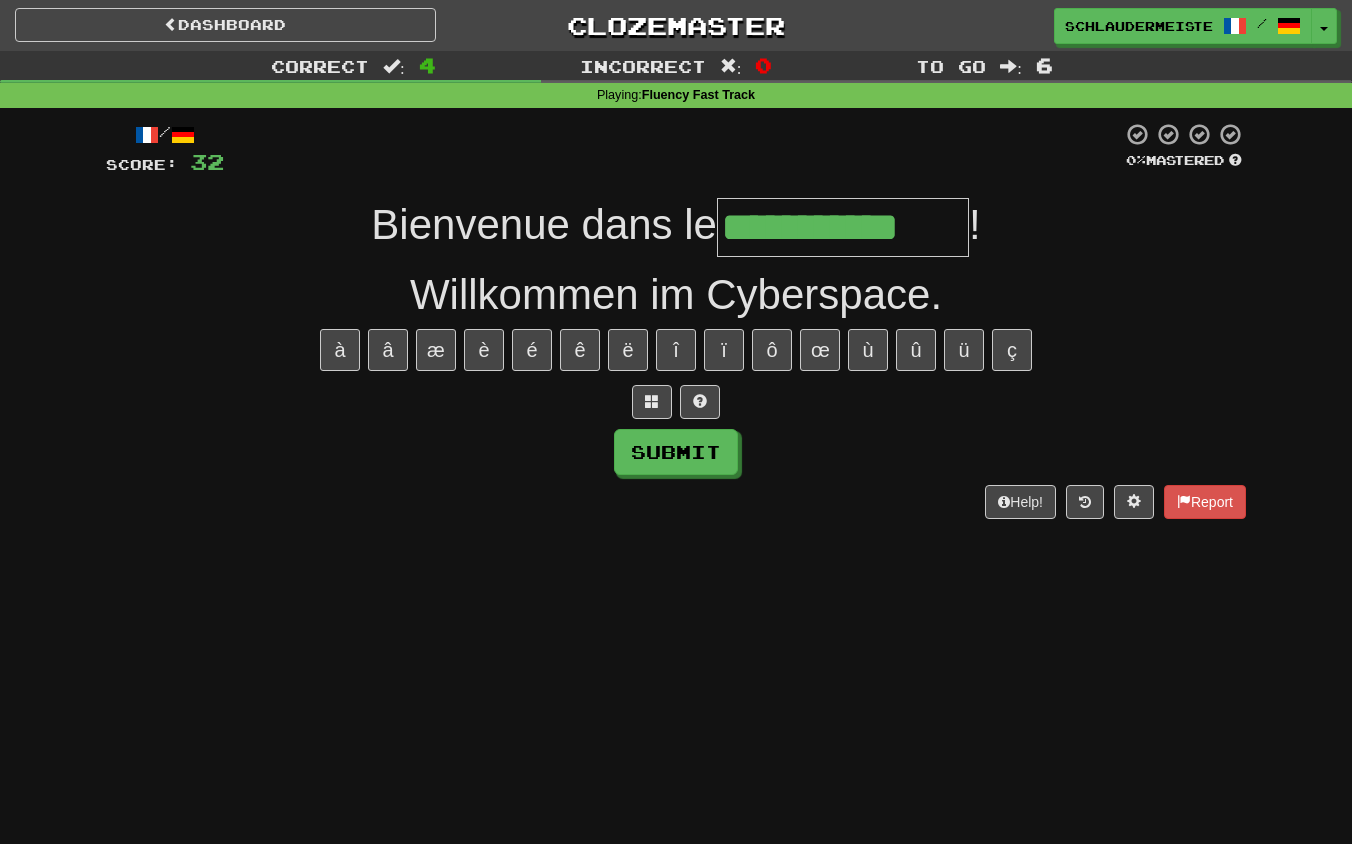 type on "**********" 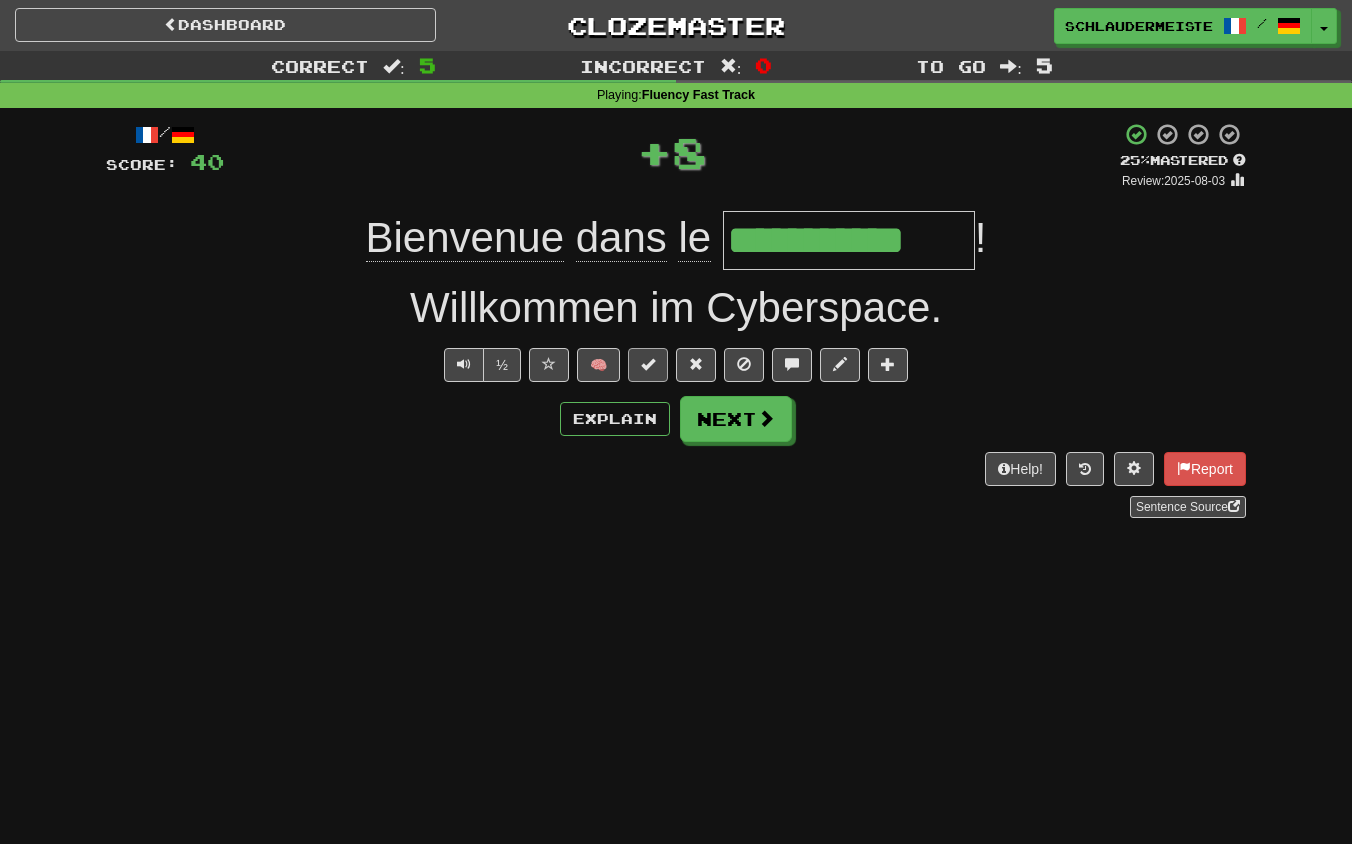 click at bounding box center [648, 364] 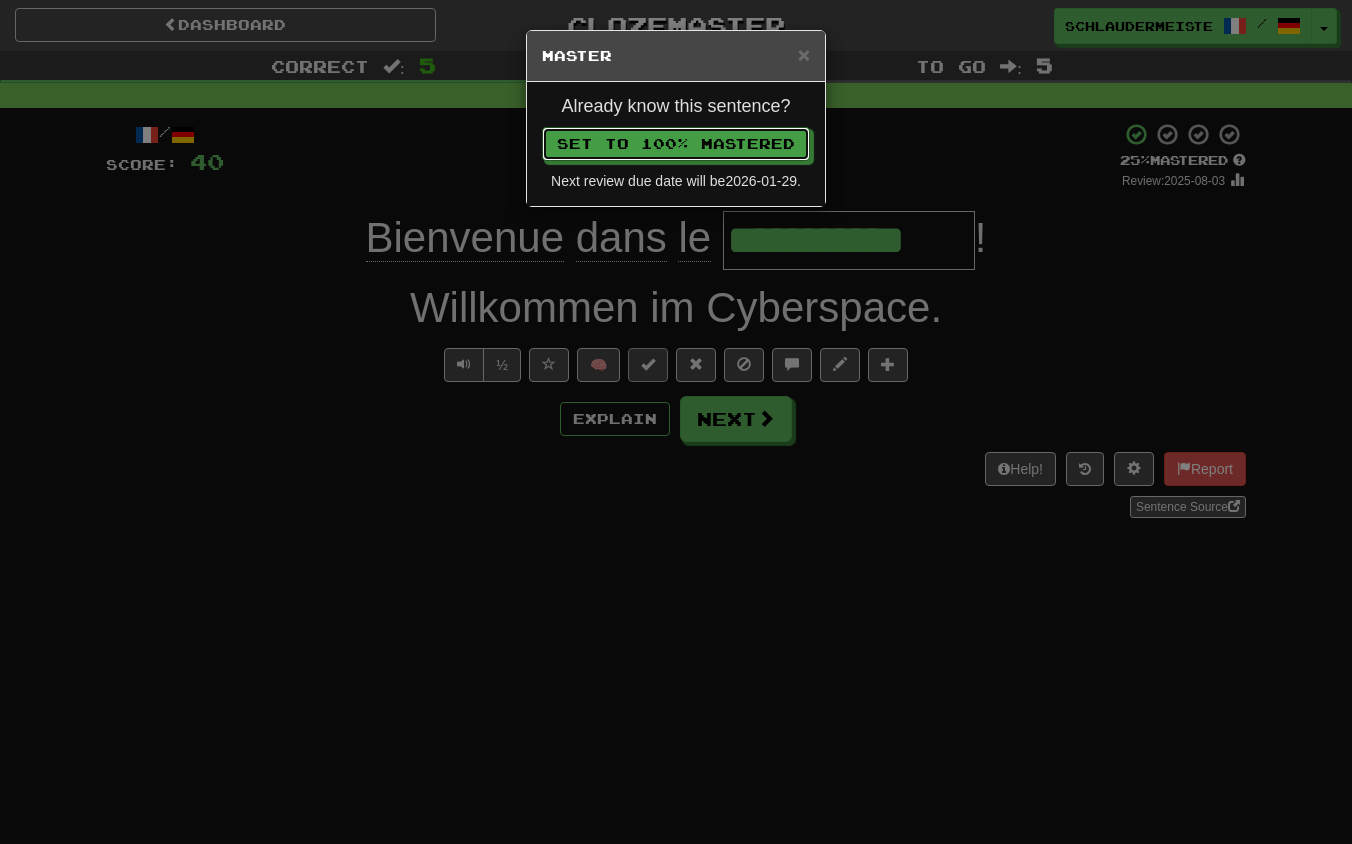 click on "Set to 100% Mastered" at bounding box center [676, 144] 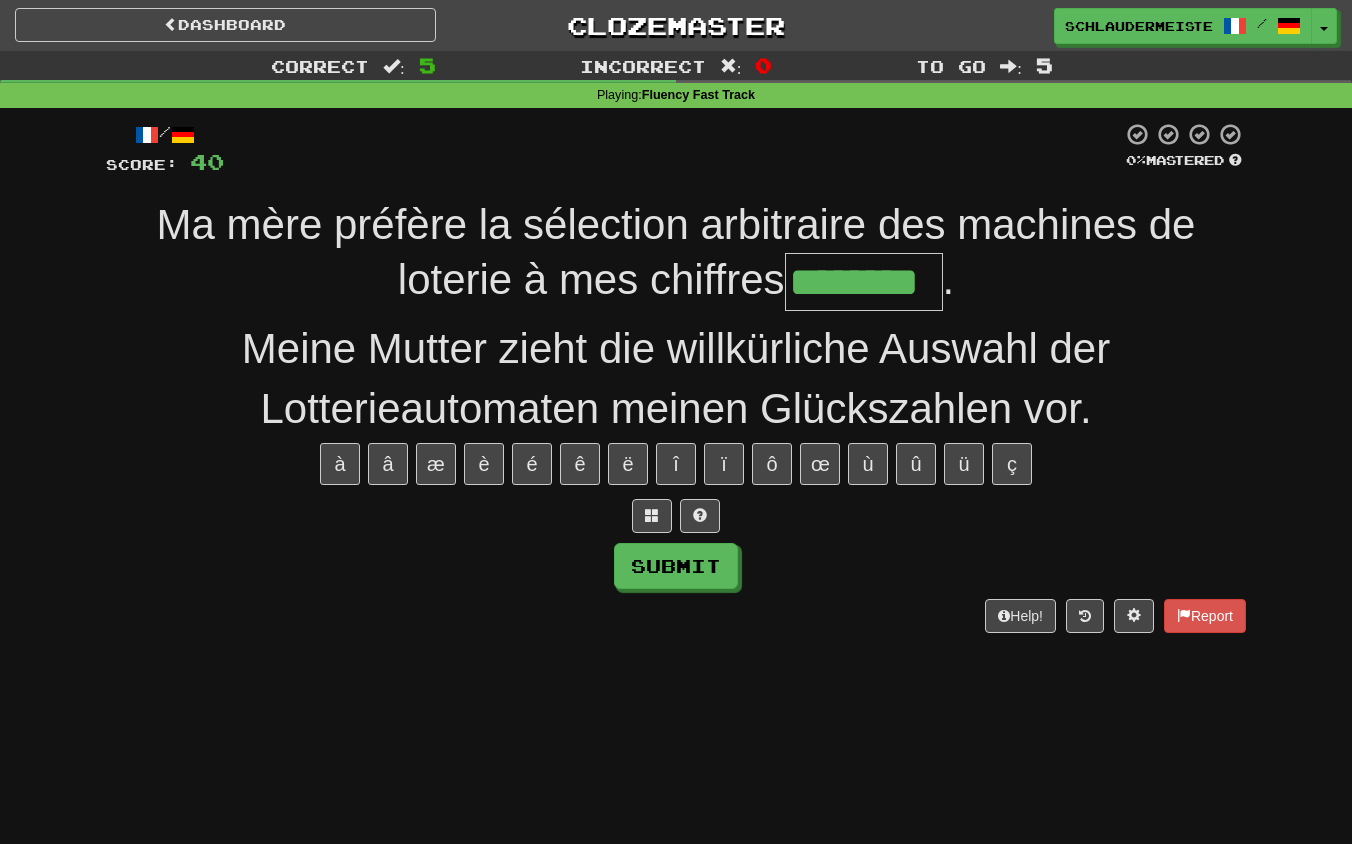 type on "********" 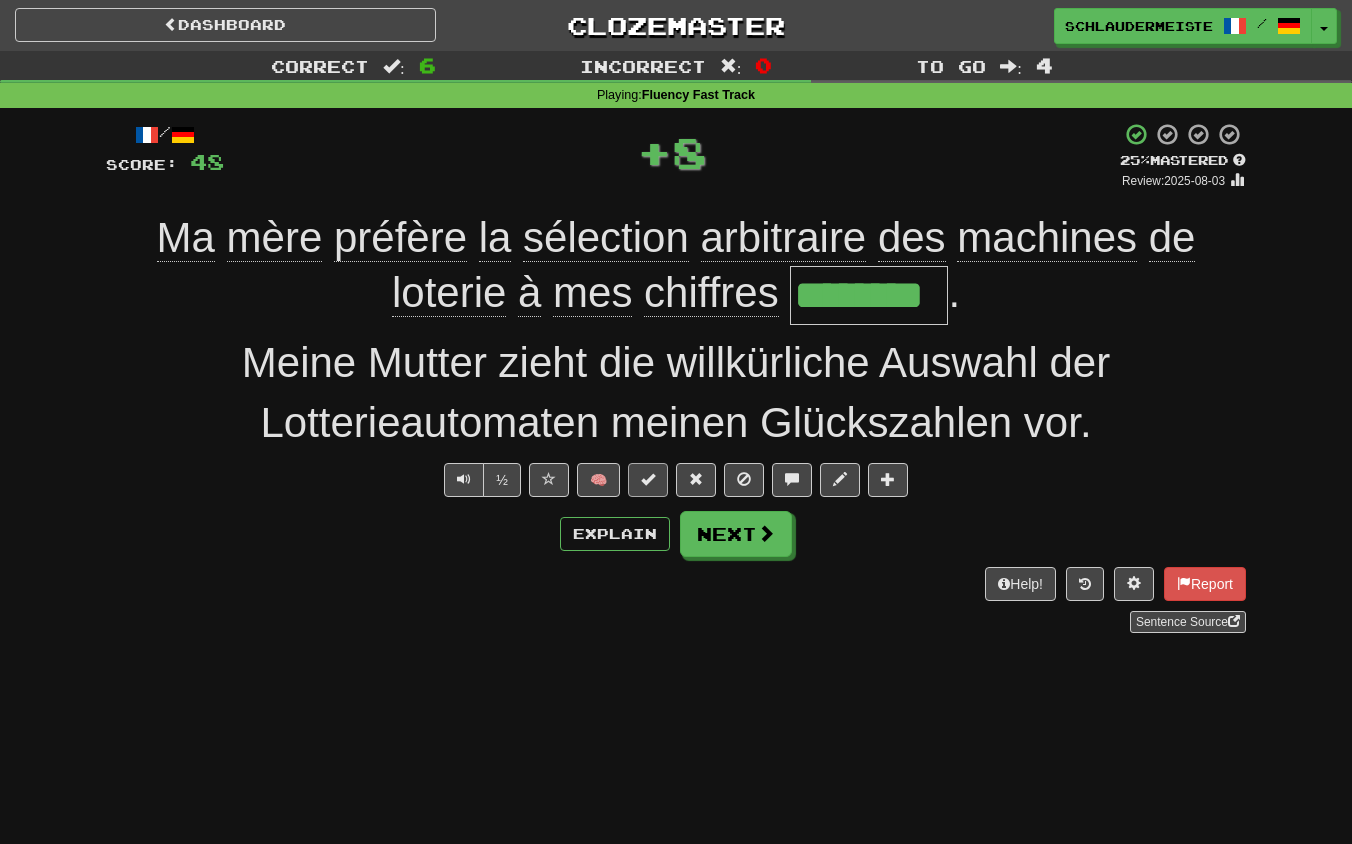 click at bounding box center (648, 479) 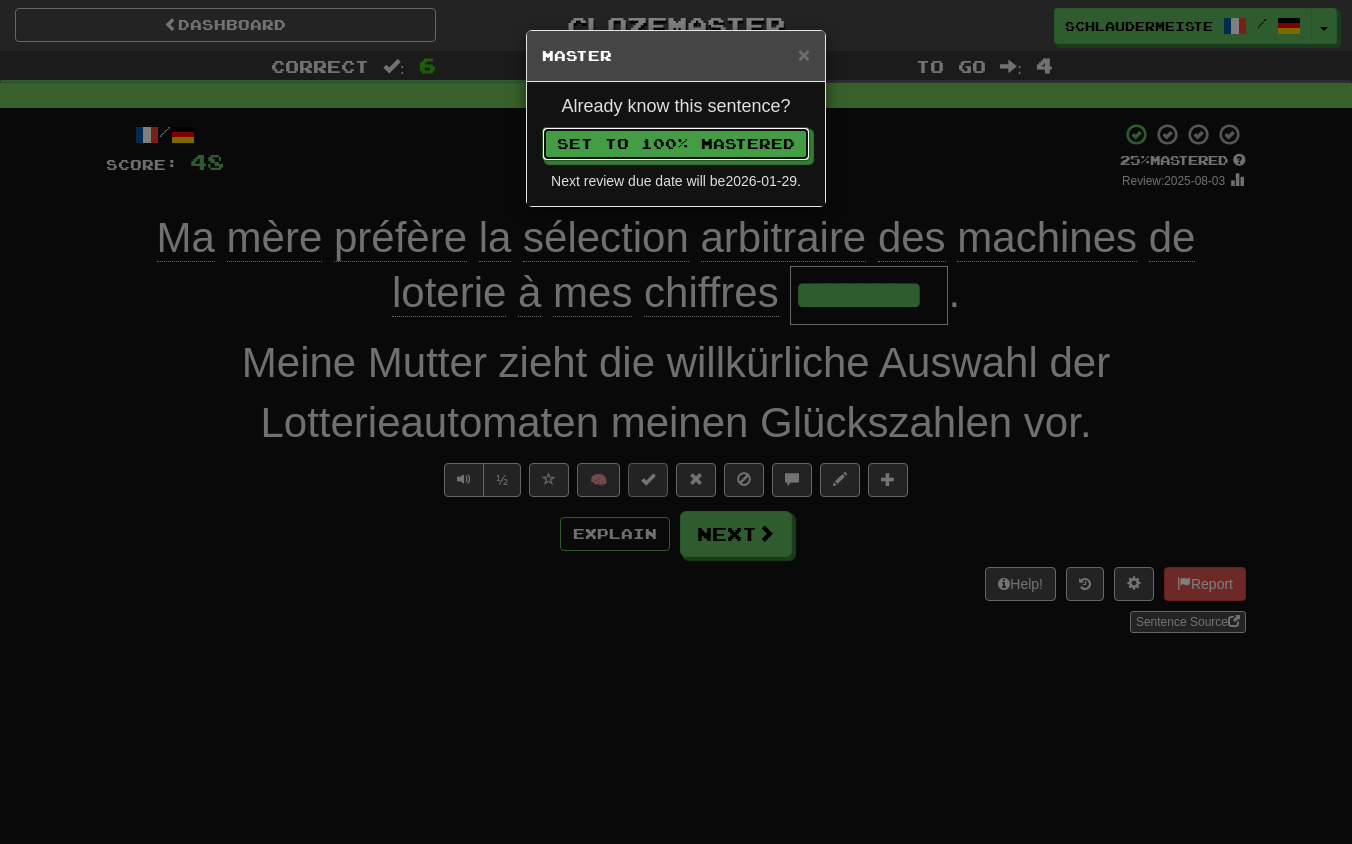 click on "Set to 100% Mastered" at bounding box center (676, 144) 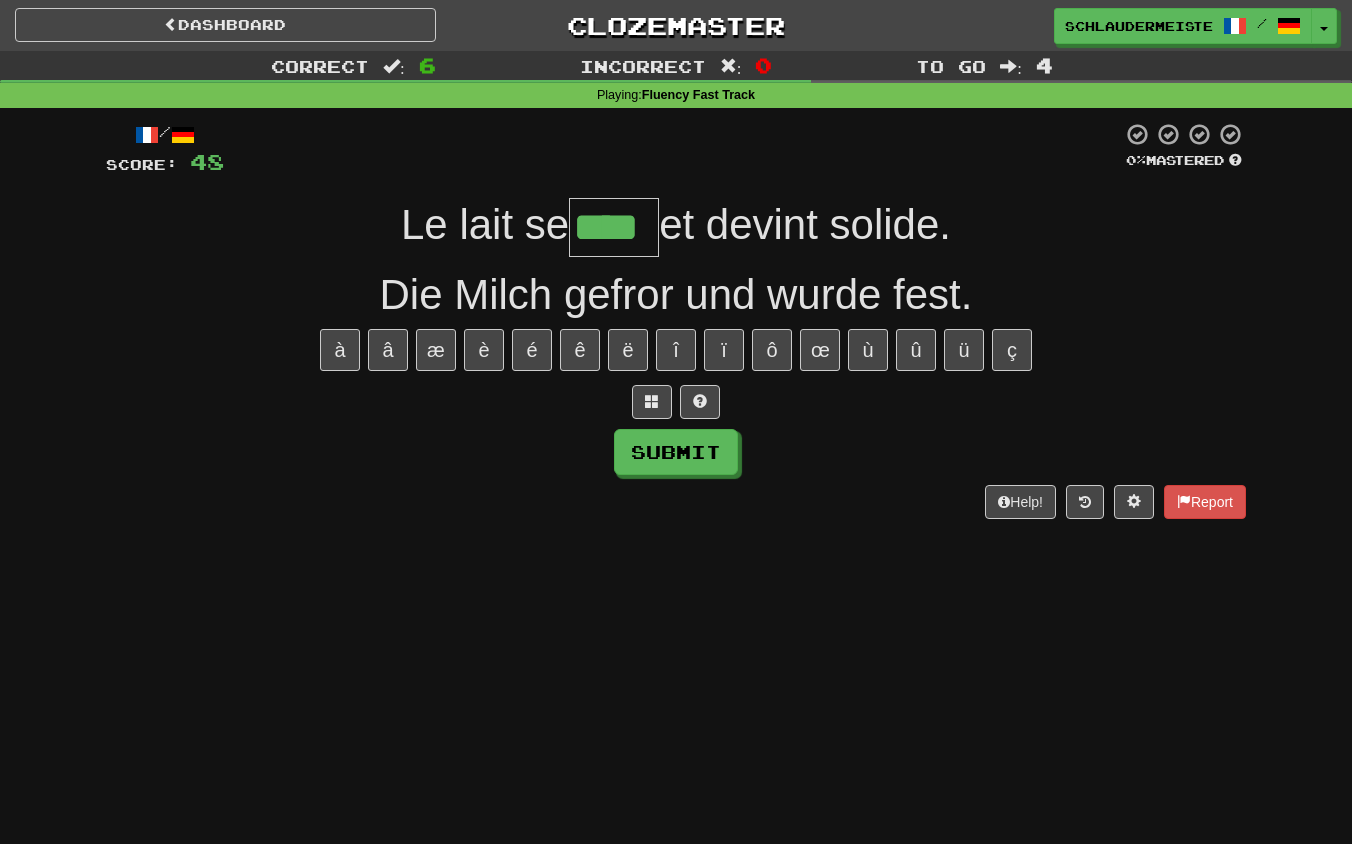 type on "****" 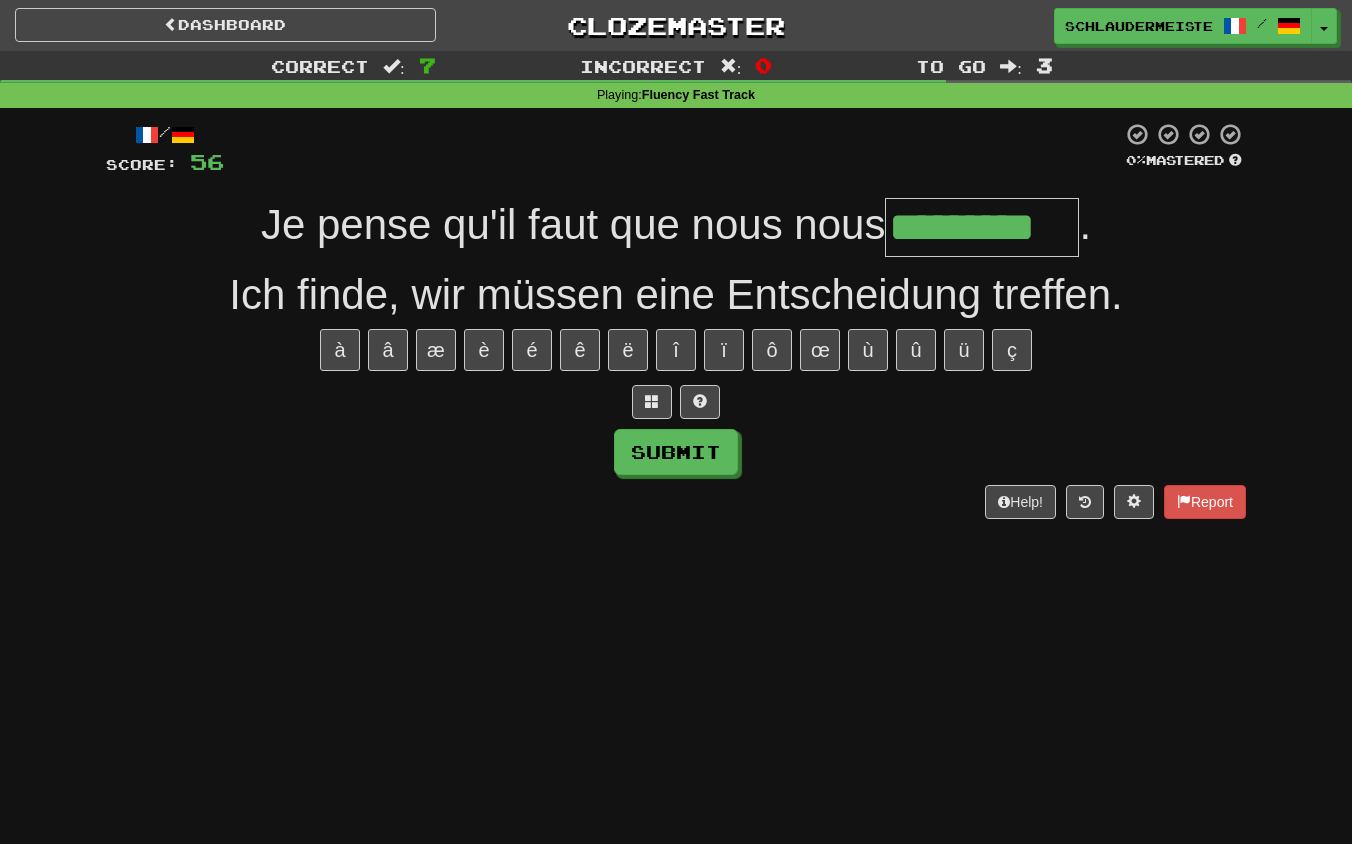 type on "*********" 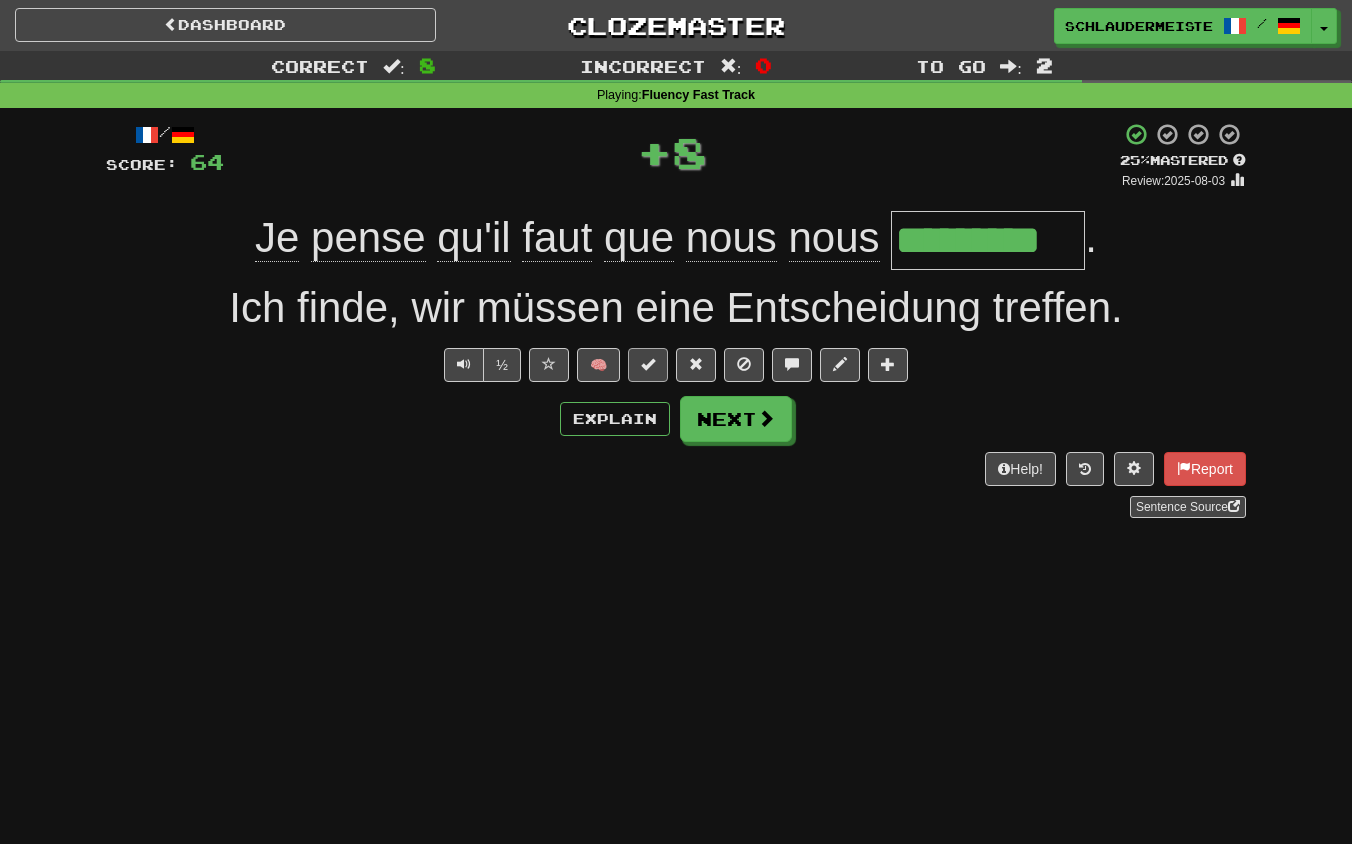 click at bounding box center (648, 365) 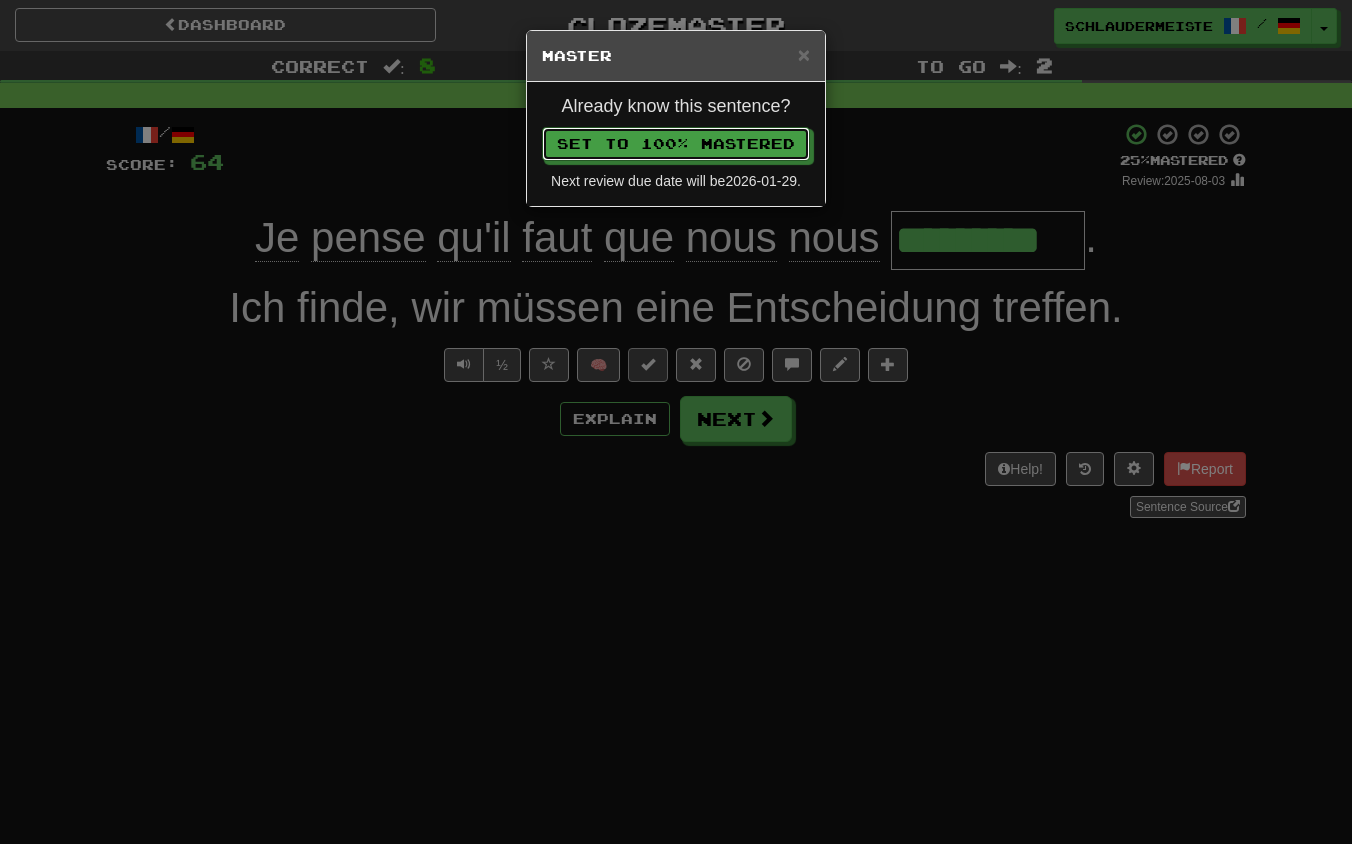 click on "Set to 100% Mastered" at bounding box center (676, 144) 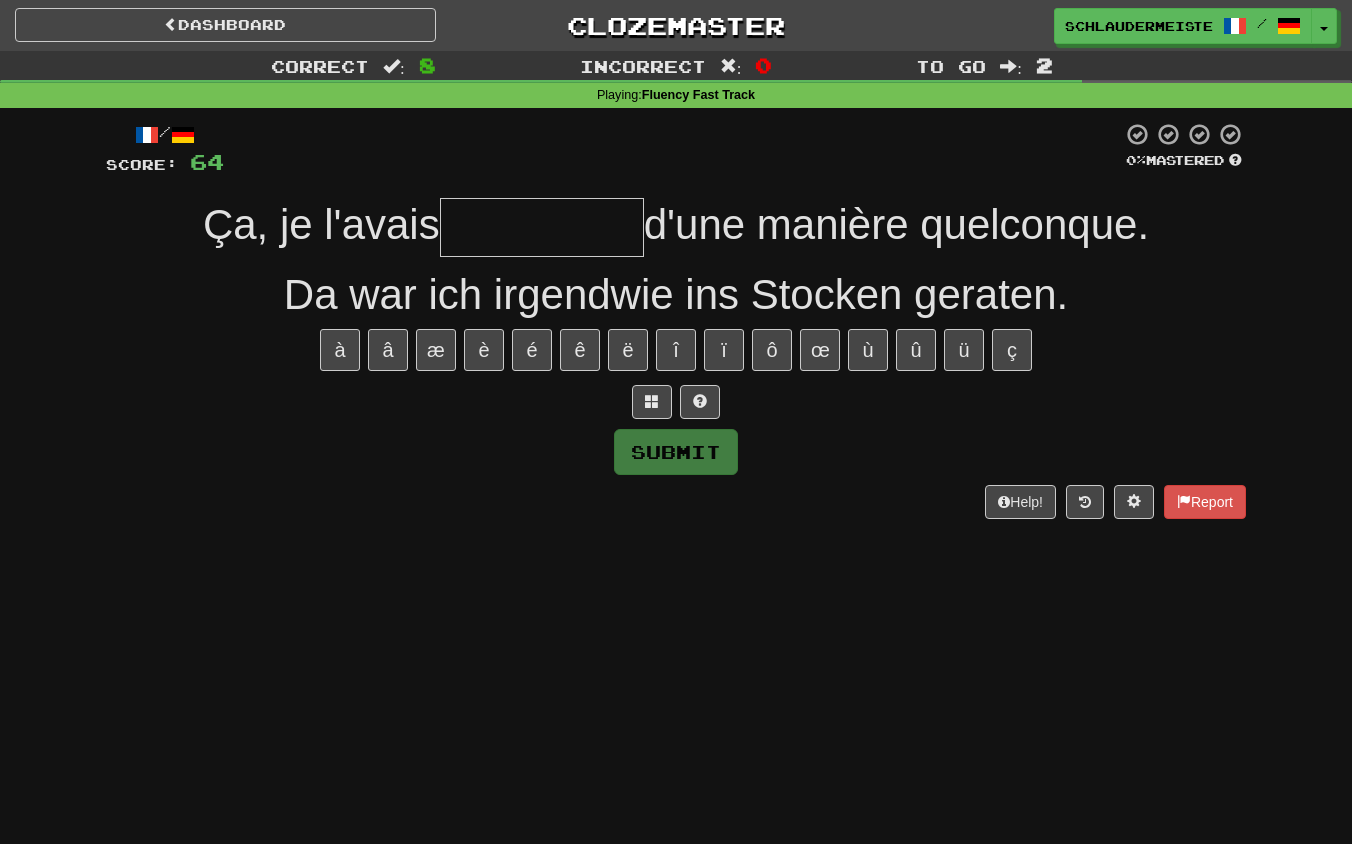type on "********" 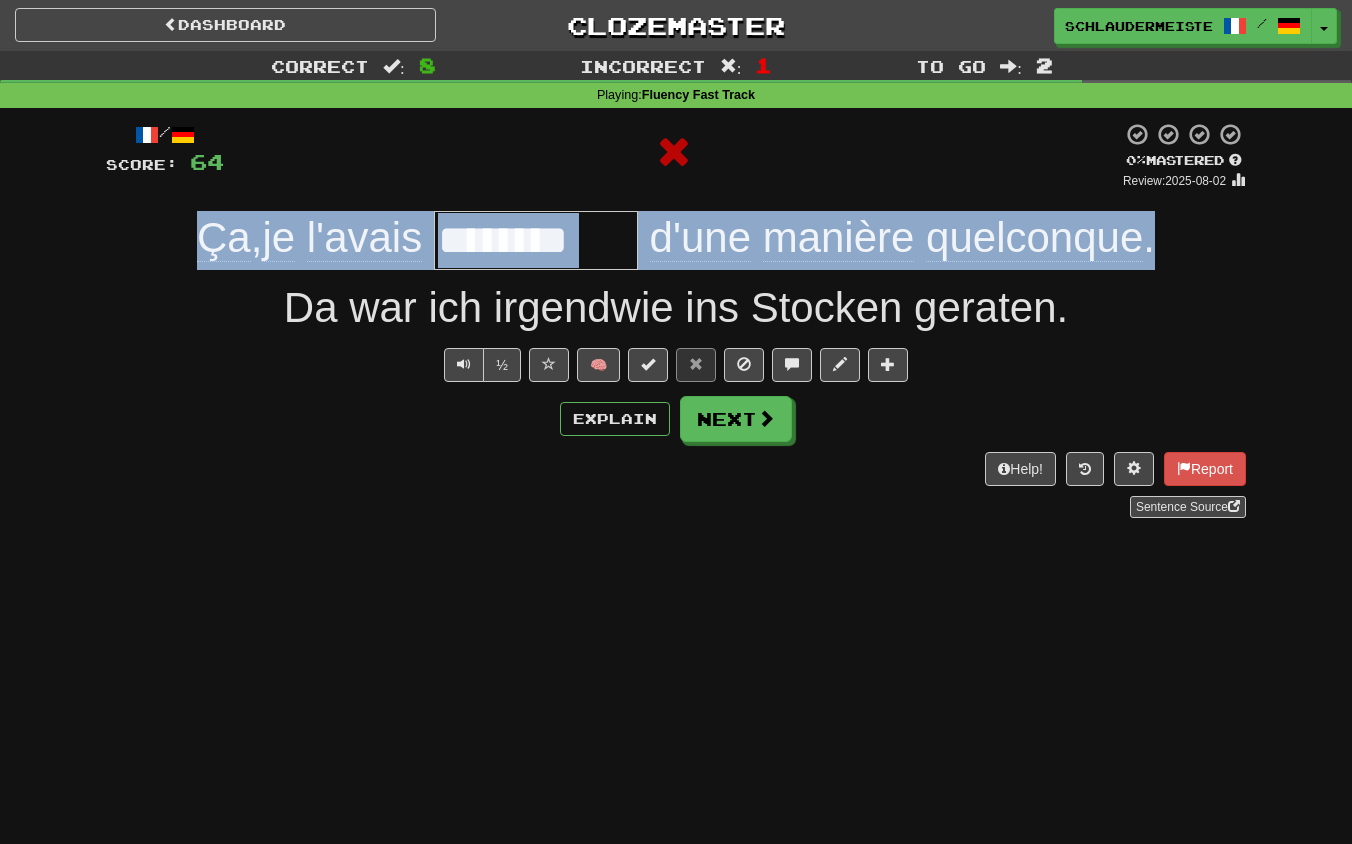 drag, startPoint x: 172, startPoint y: 237, endPoint x: 1232, endPoint y: 257, distance: 1060.1887 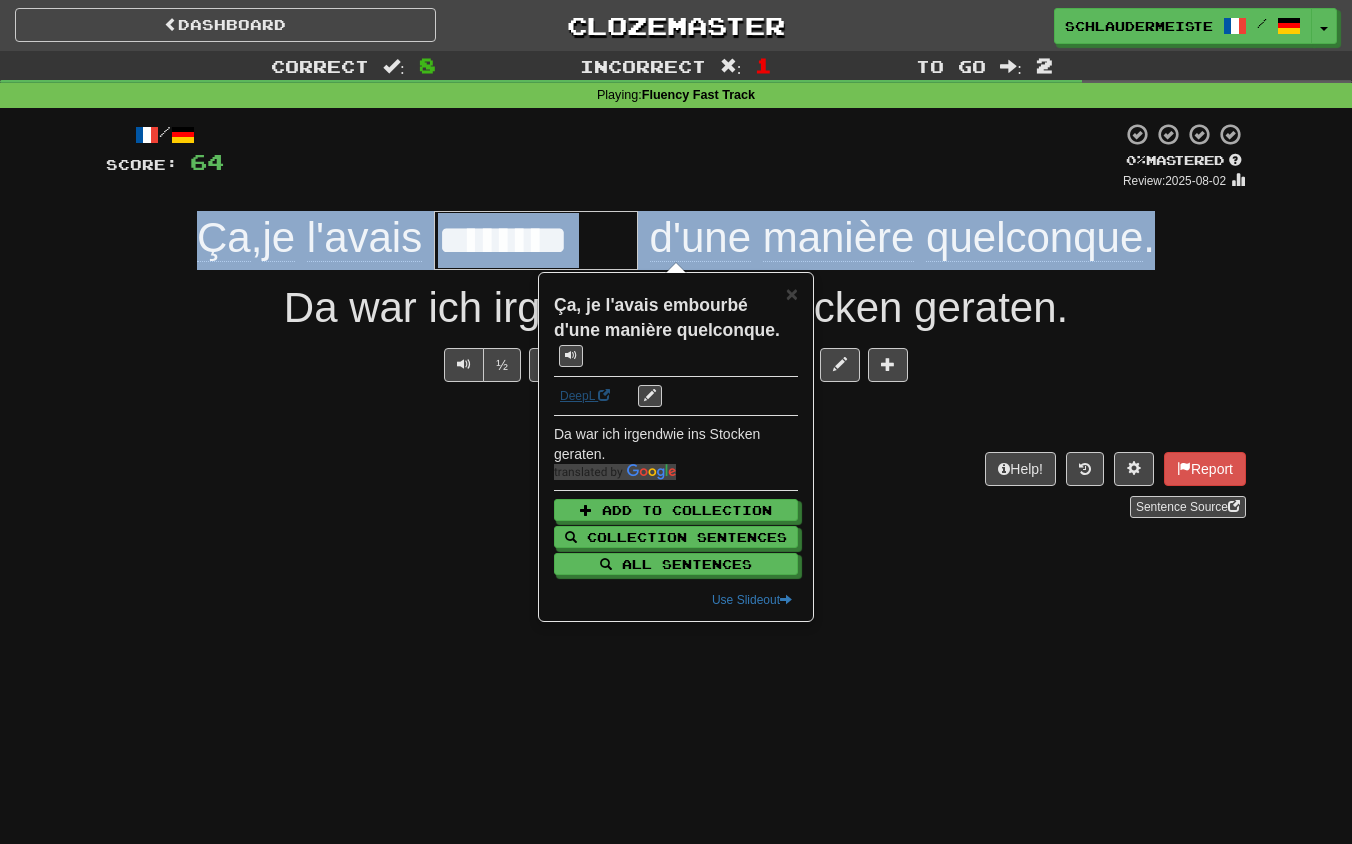 click on "DeepL" at bounding box center [585, 396] 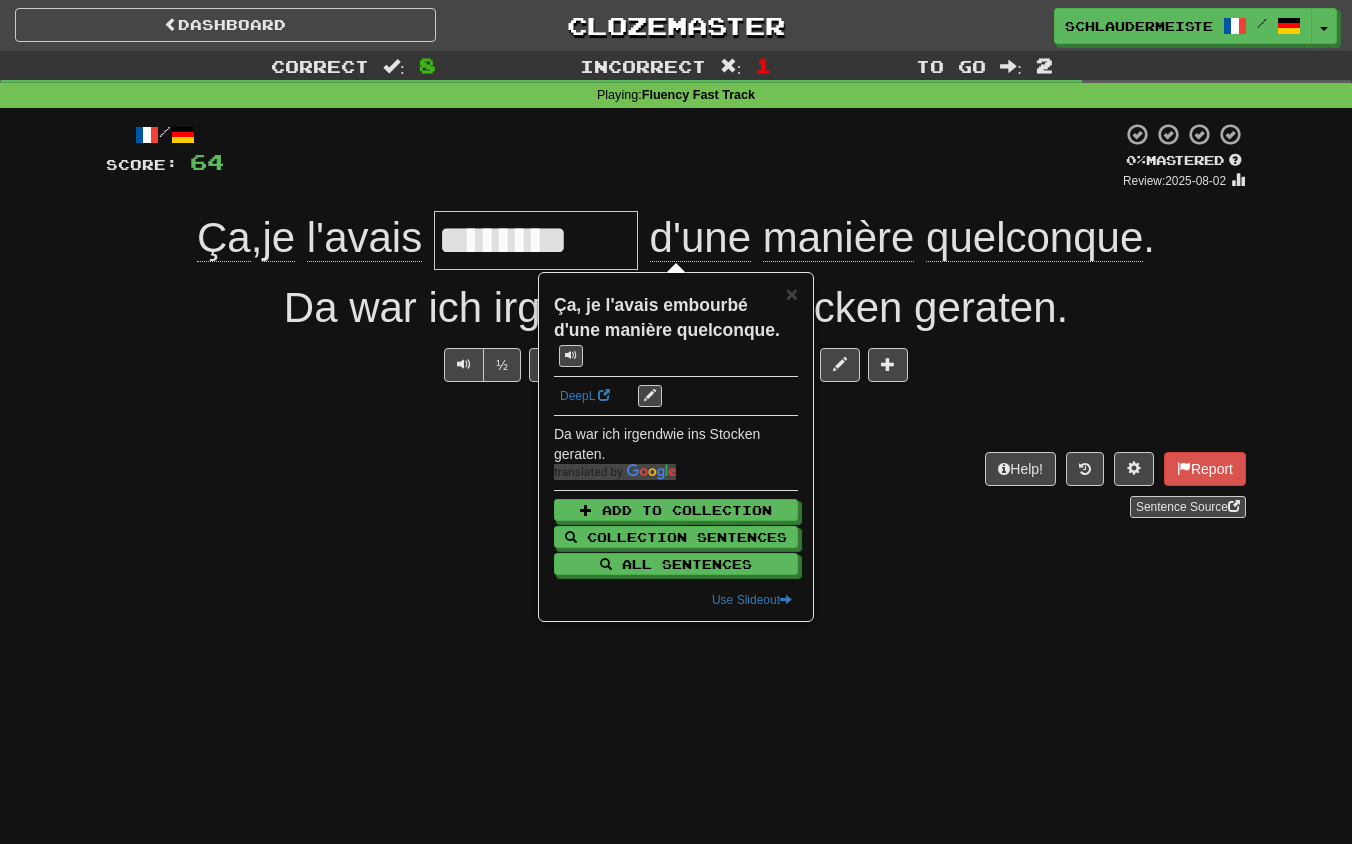 click on "Dashboard
Clozemaster
schlaudermeister
/
Toggle Dropdown
Dashboard
Leaderboard
Activity Feed
Notifications
Profile
Discussions
Français
/
Deutsch
Streak:
45
Review:
0
Points Today: 5480
Languages
Account
Logout
schlaudermeister
/
Toggle Dropdown
Dashboard
Leaderboard
Activity Feed
Notifications
Profile
Discussions
Français
/
Deutsch
Streak:
45
Review:
0
Points Today: 5480
Languages
Account
Logout
clozemaster
Correct   :   8 Incorrect   :   1 To go   :   2 Playing :  Fluency Fast Track  /  Score:   64 0 %  Mastered Review:  2025-08-02 Ça ,  je   l'avais   ********   d'une   manière   quelconque . ½ 🧠 Explain Next" at bounding box center [676, 422] 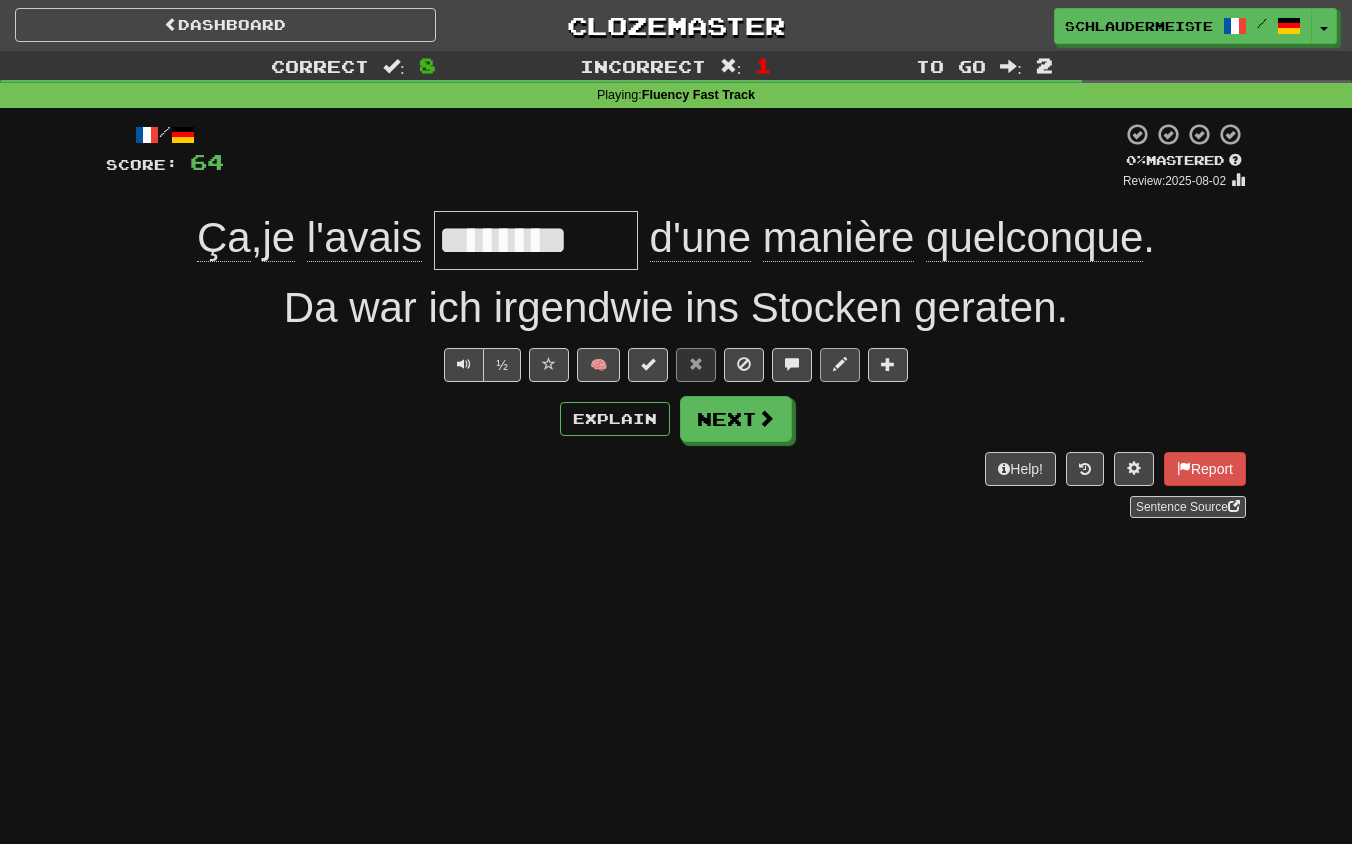 click at bounding box center [840, 364] 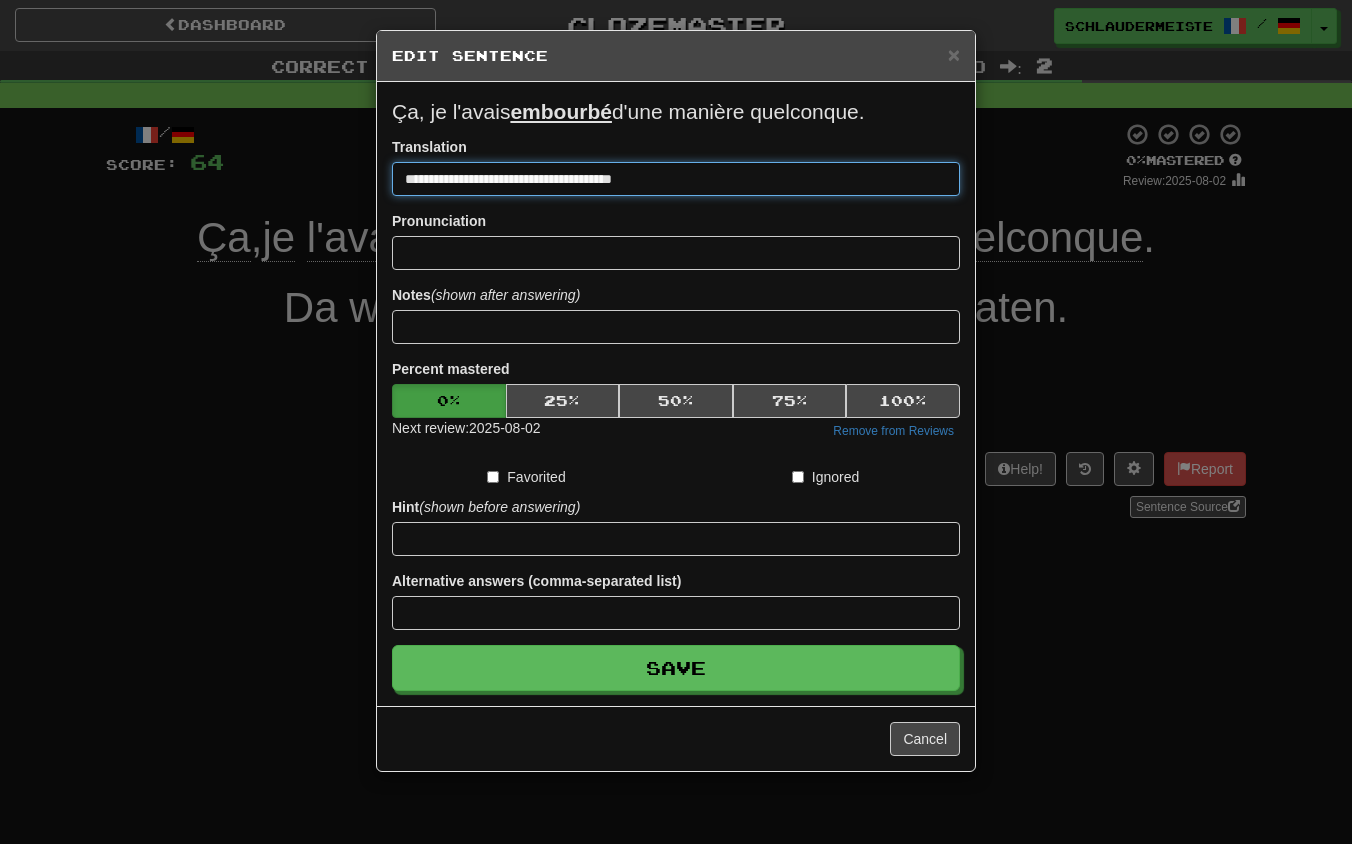 drag, startPoint x: 785, startPoint y: 179, endPoint x: 274, endPoint y: 150, distance: 511.82224 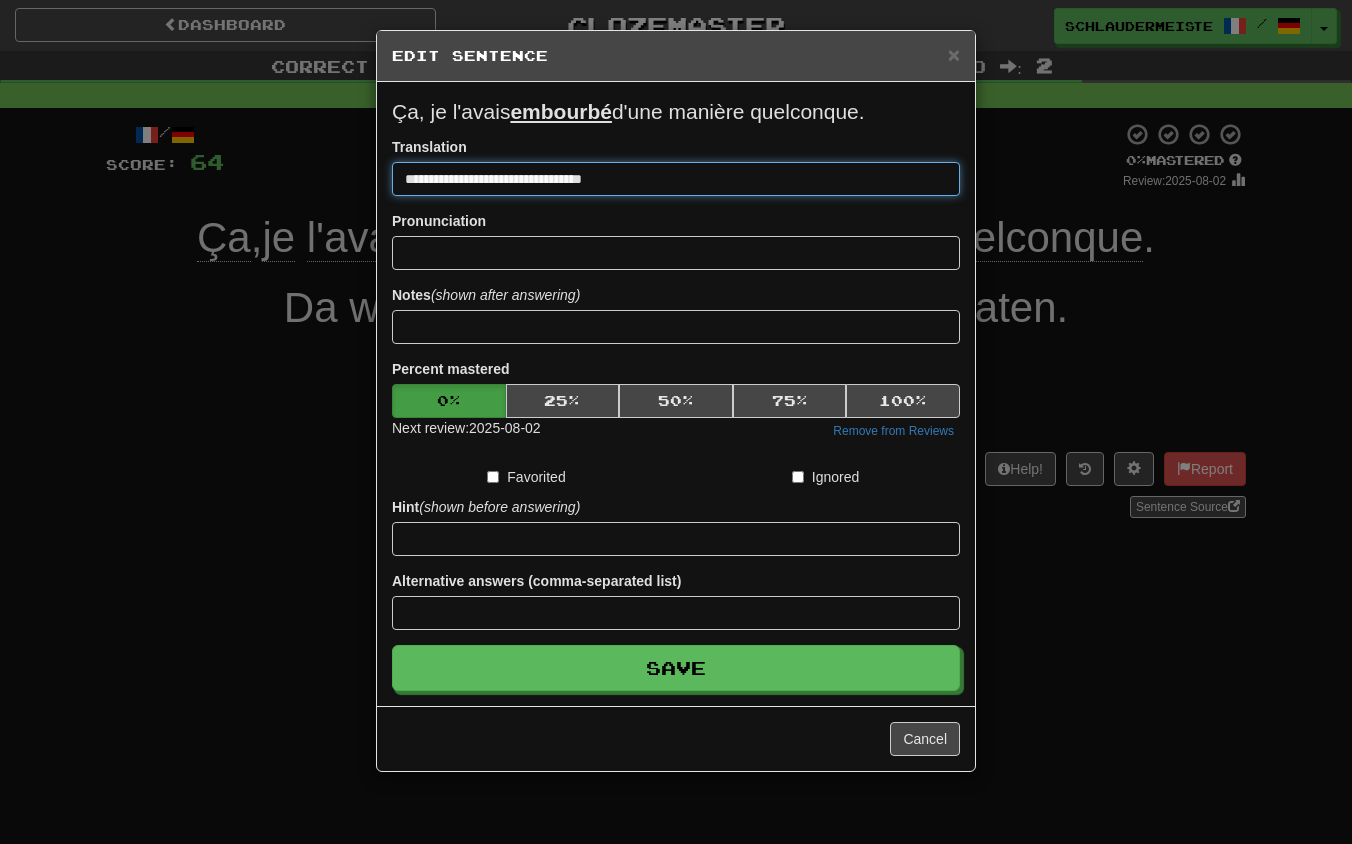 type on "**********" 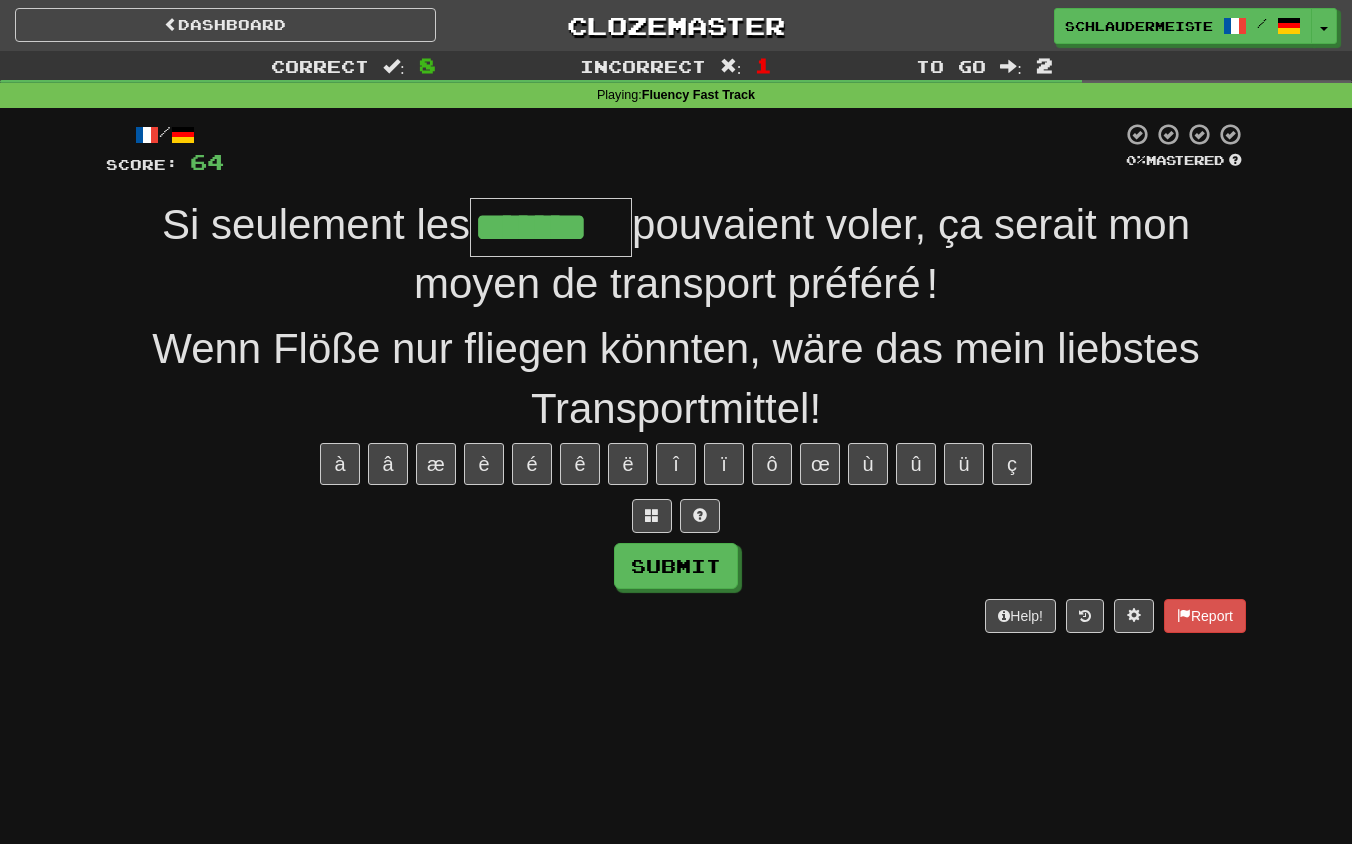 type on "*******" 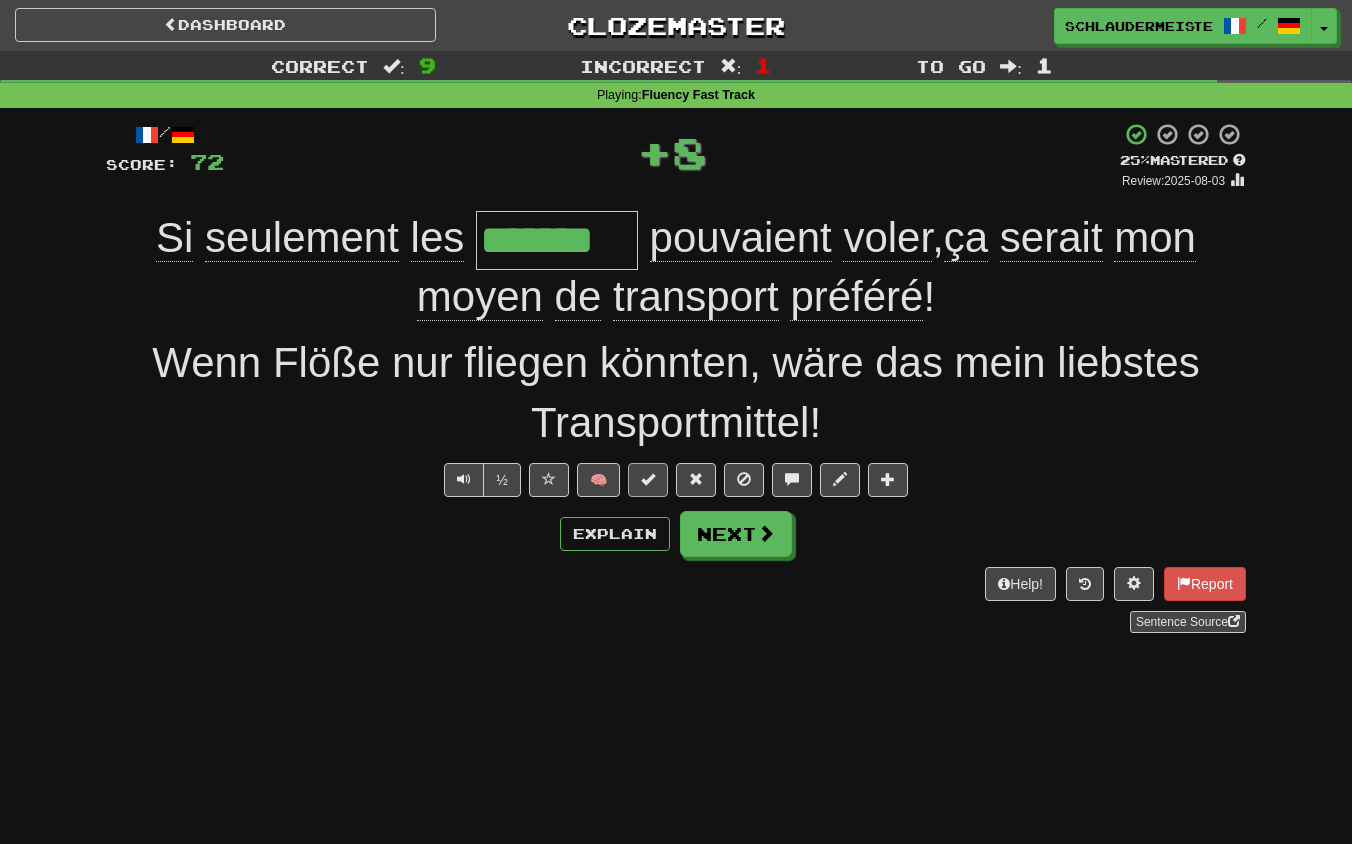 click at bounding box center (648, 479) 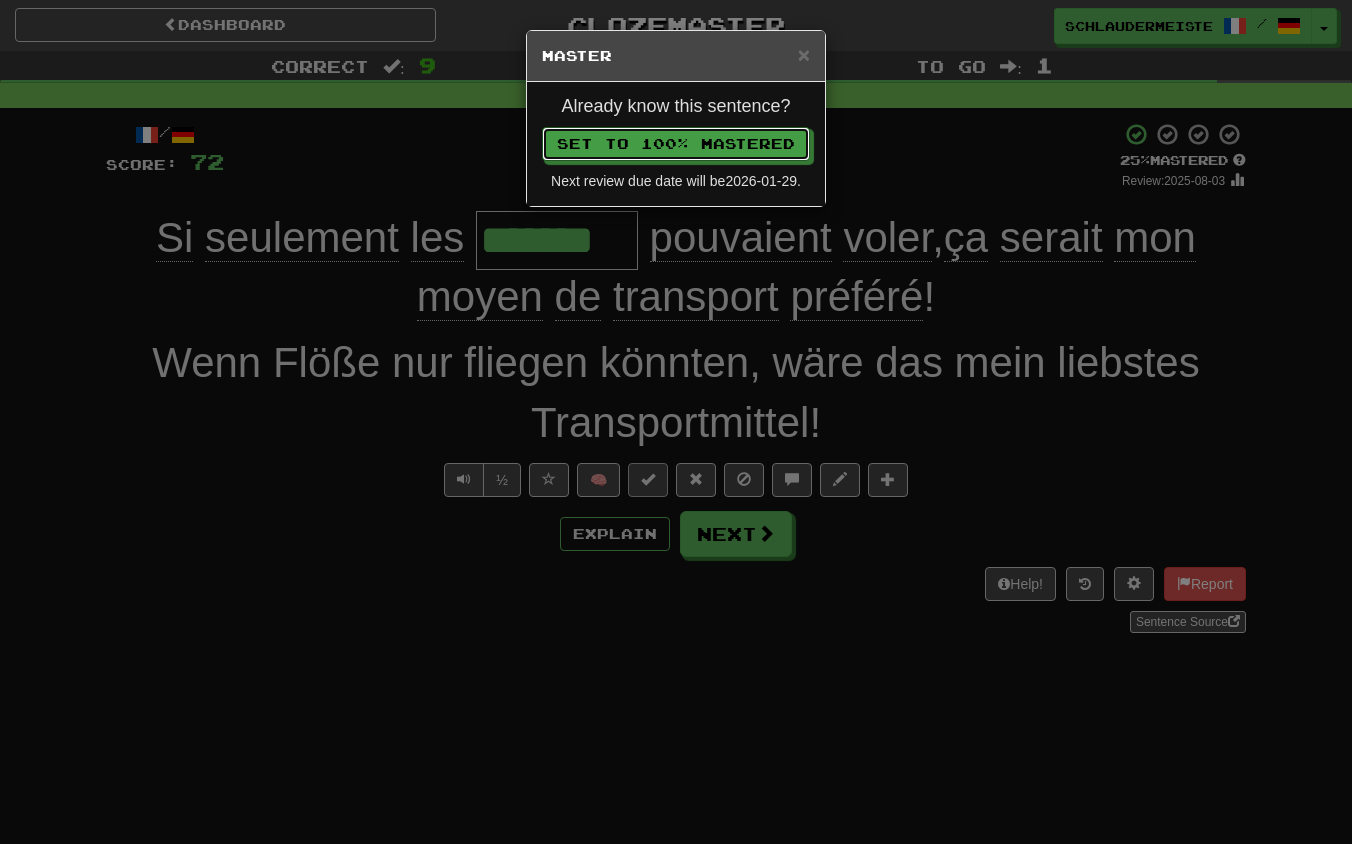 click on "Set to 100% Mastered" at bounding box center [676, 144] 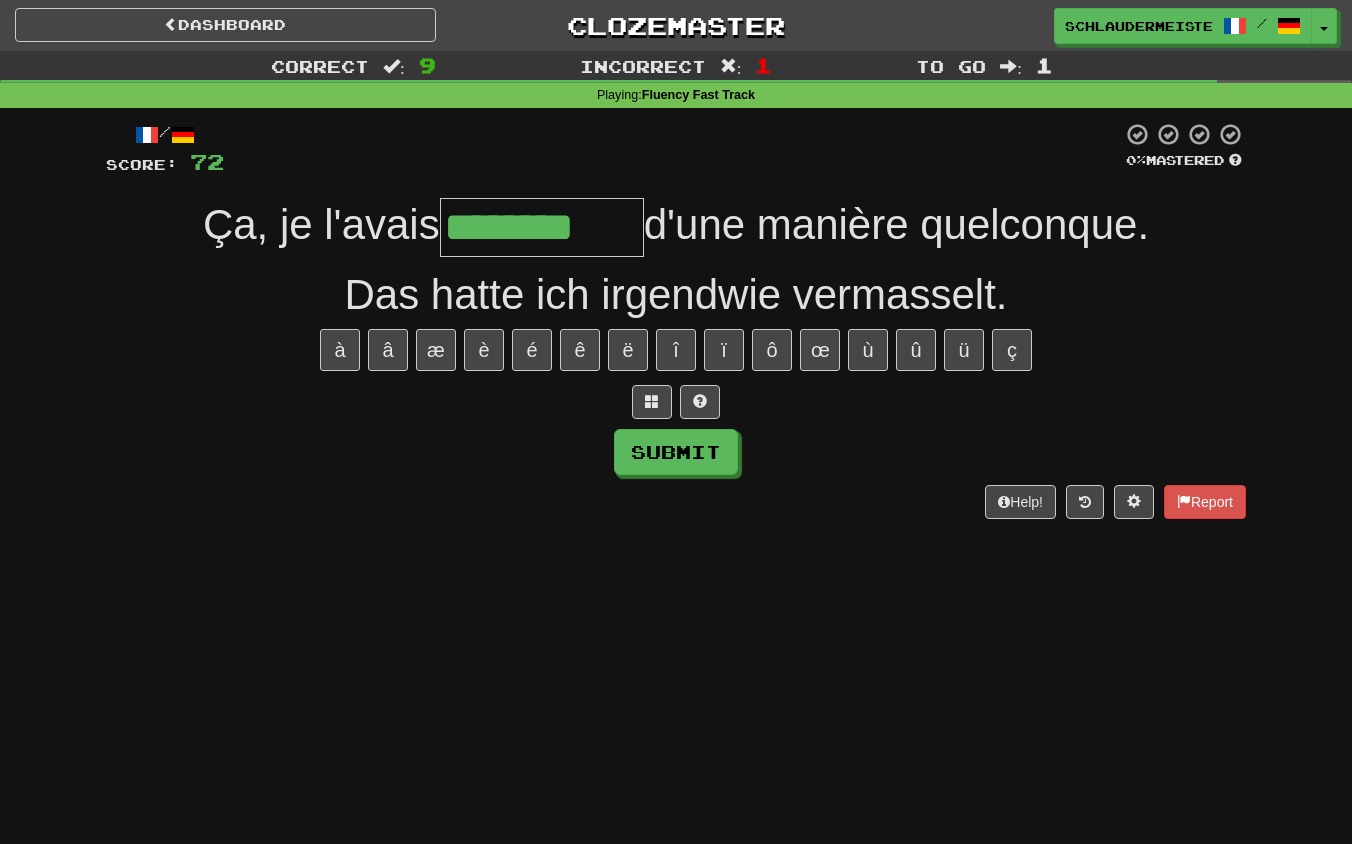 type on "********" 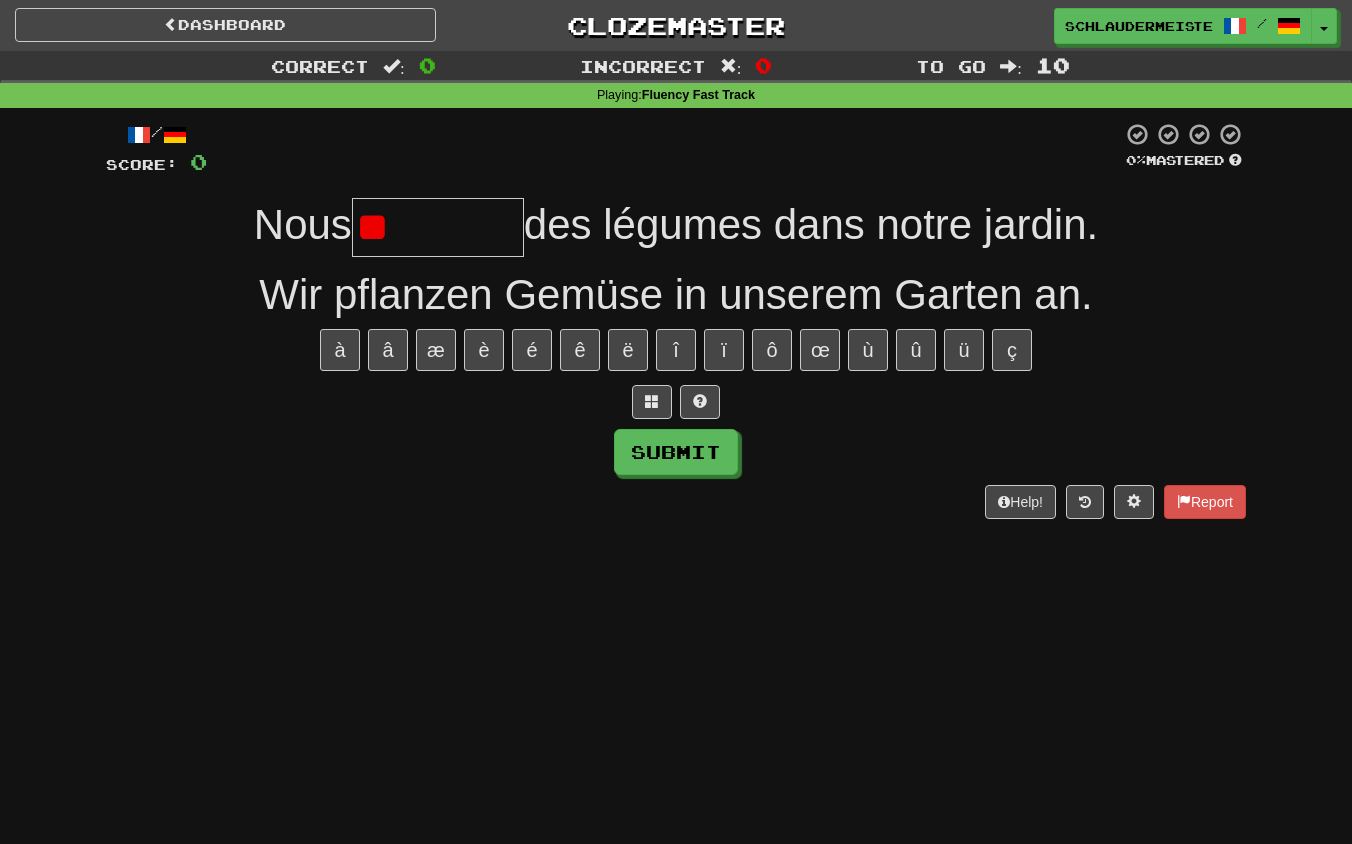 type on "*" 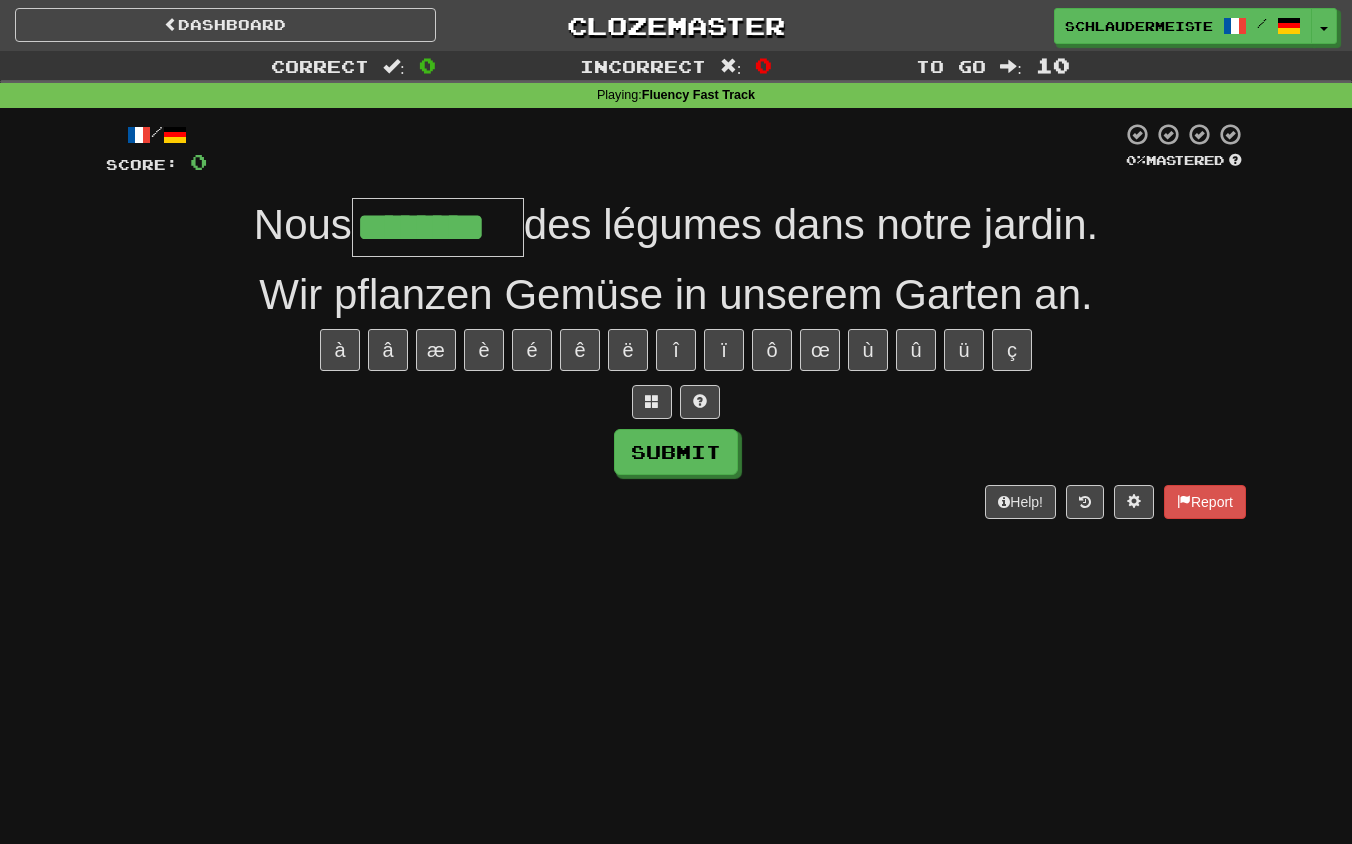 type on "********" 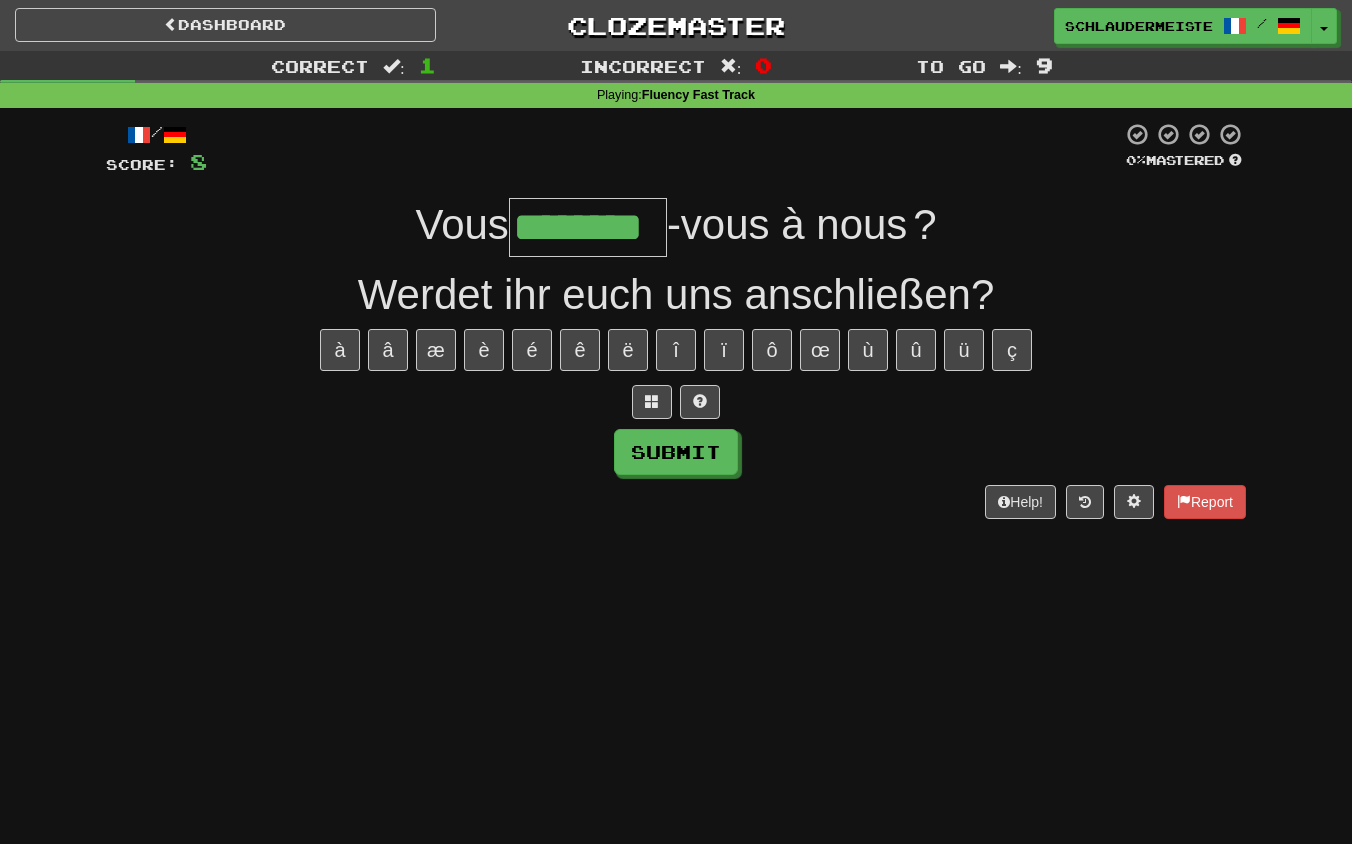 type on "********" 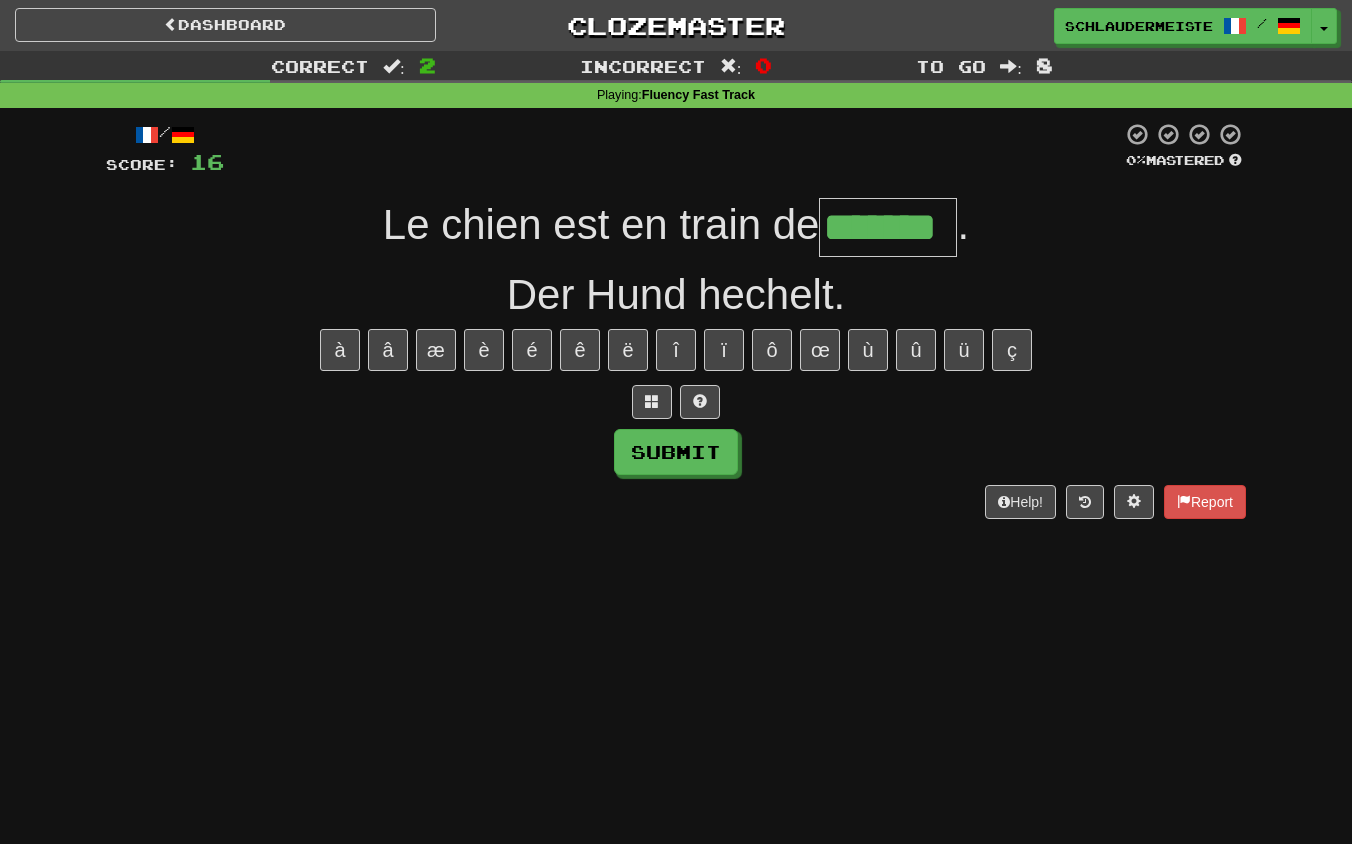 type on "*******" 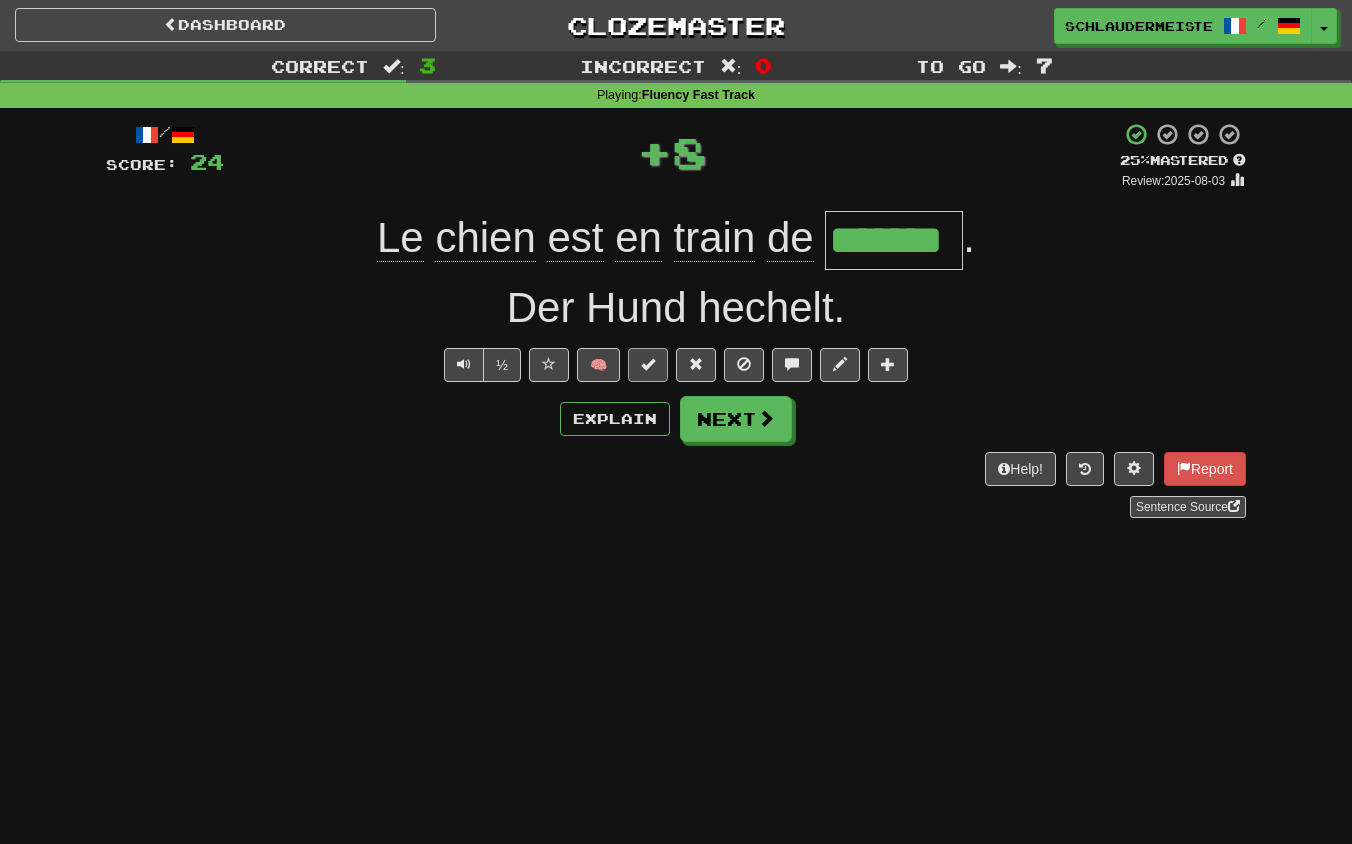 click at bounding box center [648, 364] 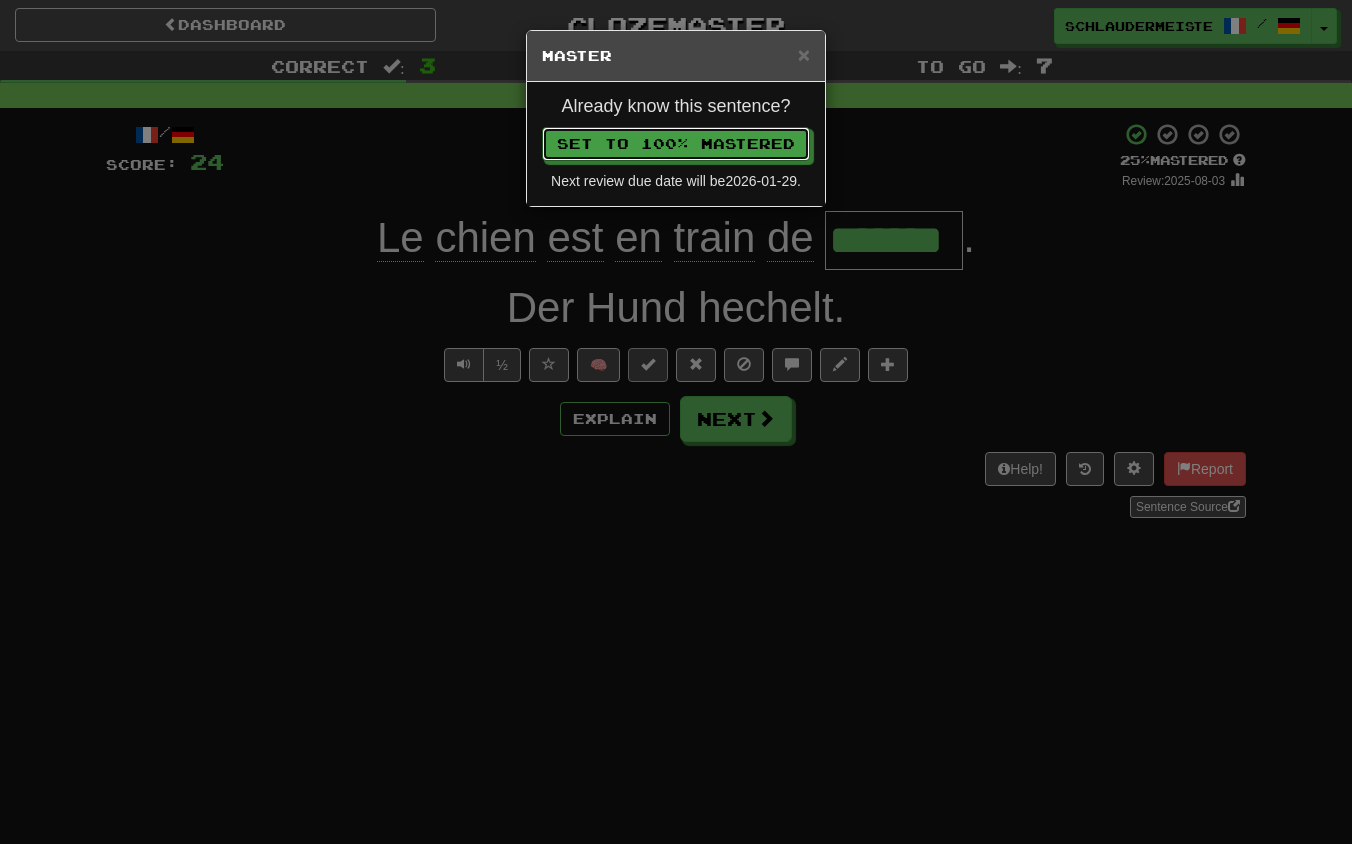 type 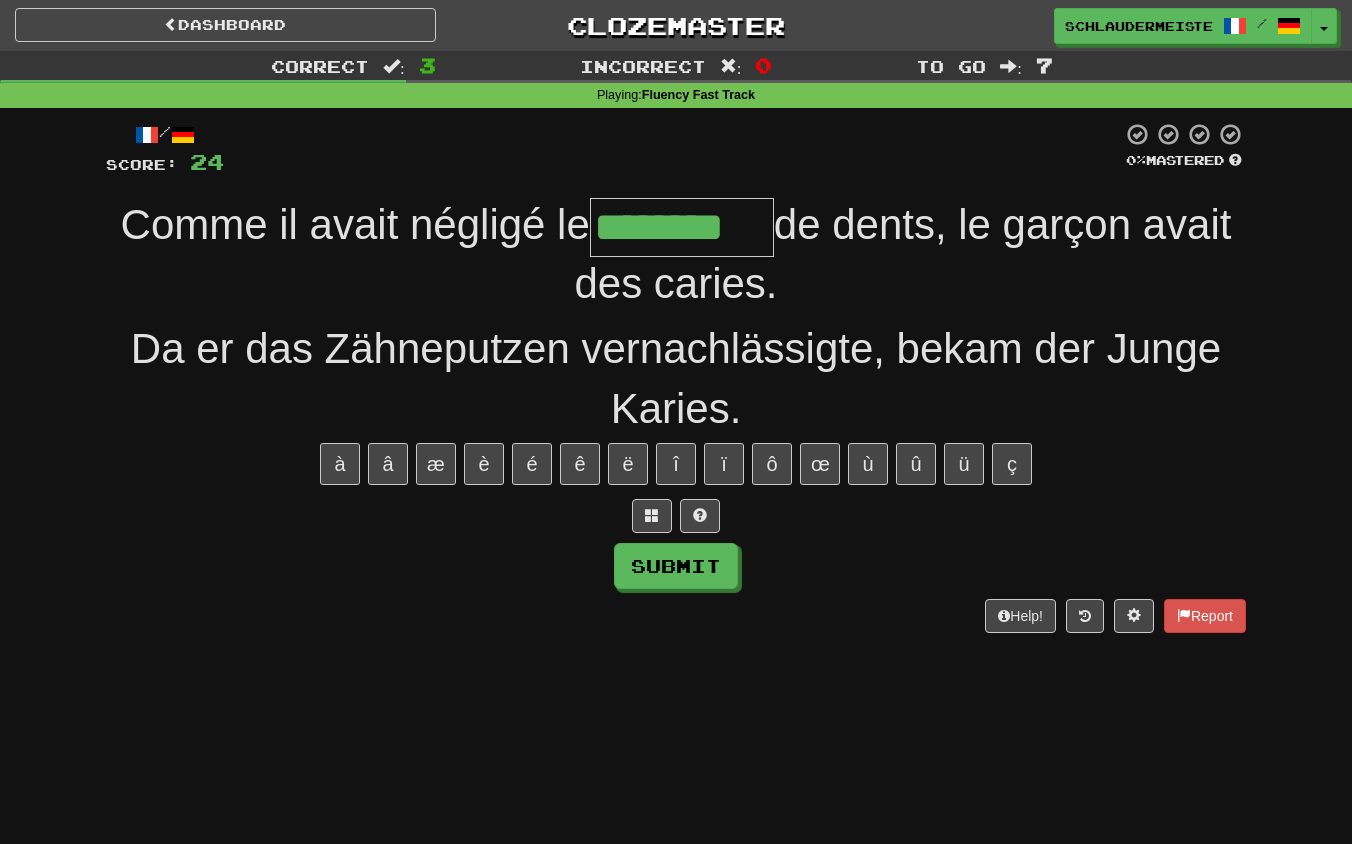 type on "********" 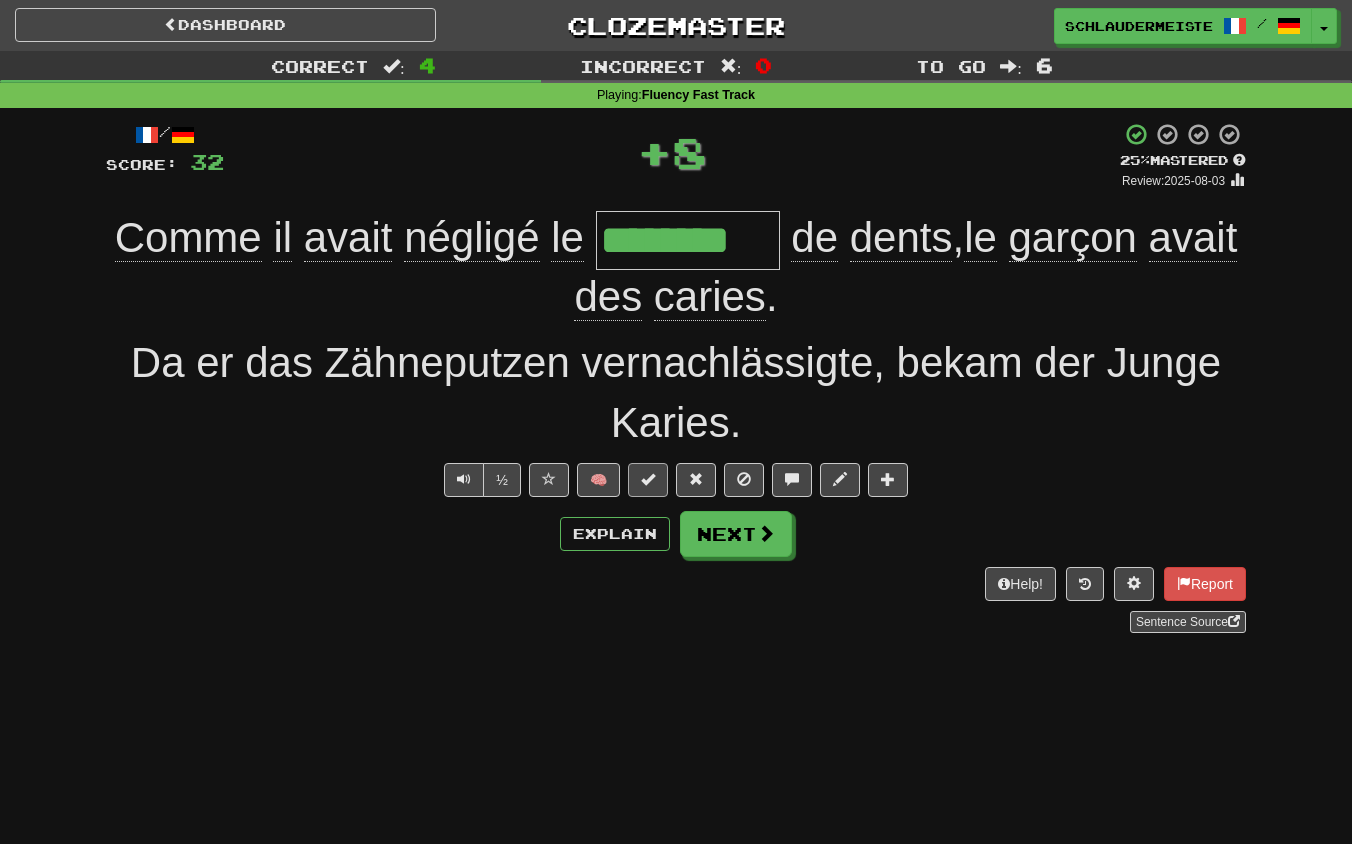 click at bounding box center (648, 479) 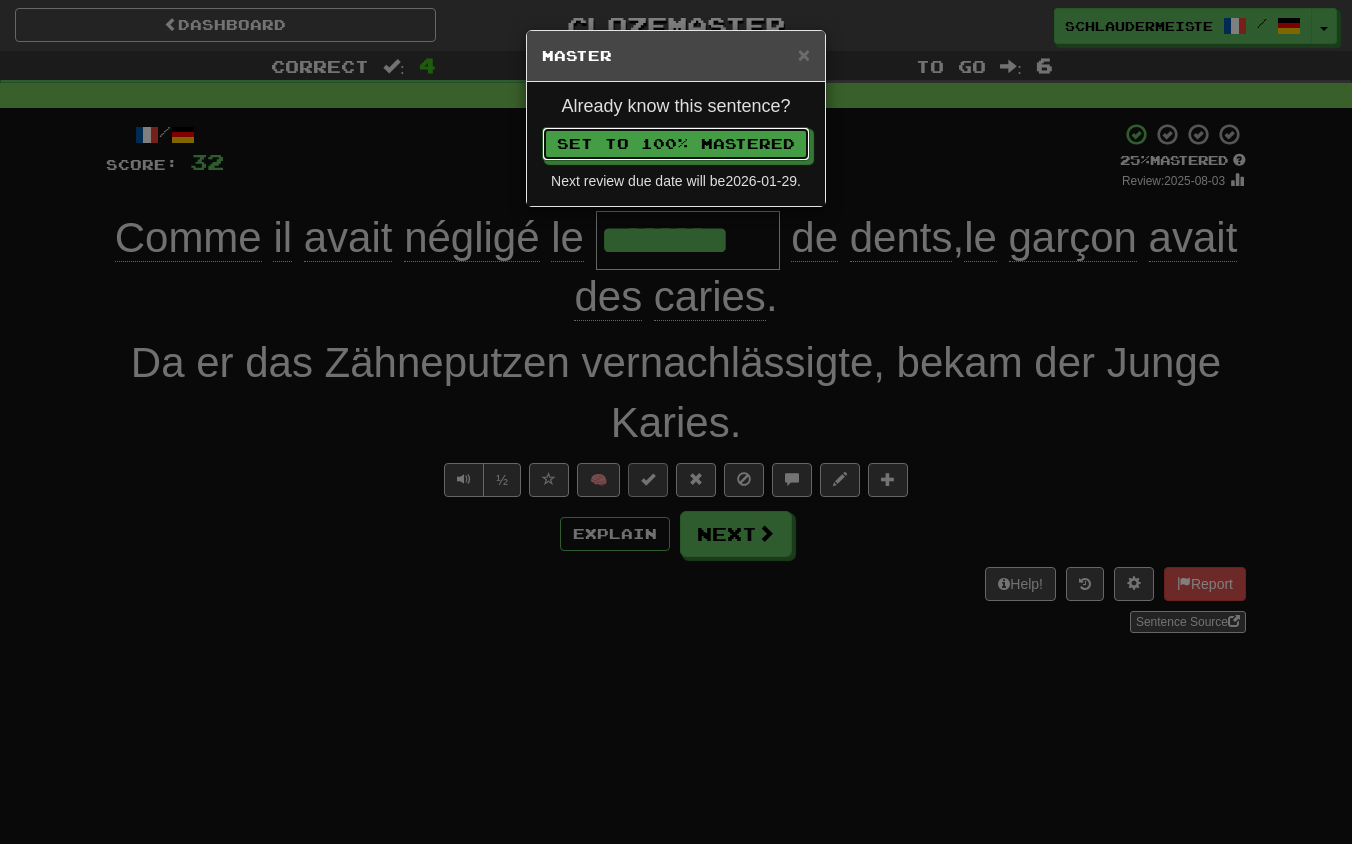 click on "Set to 100% Mastered" at bounding box center [676, 144] 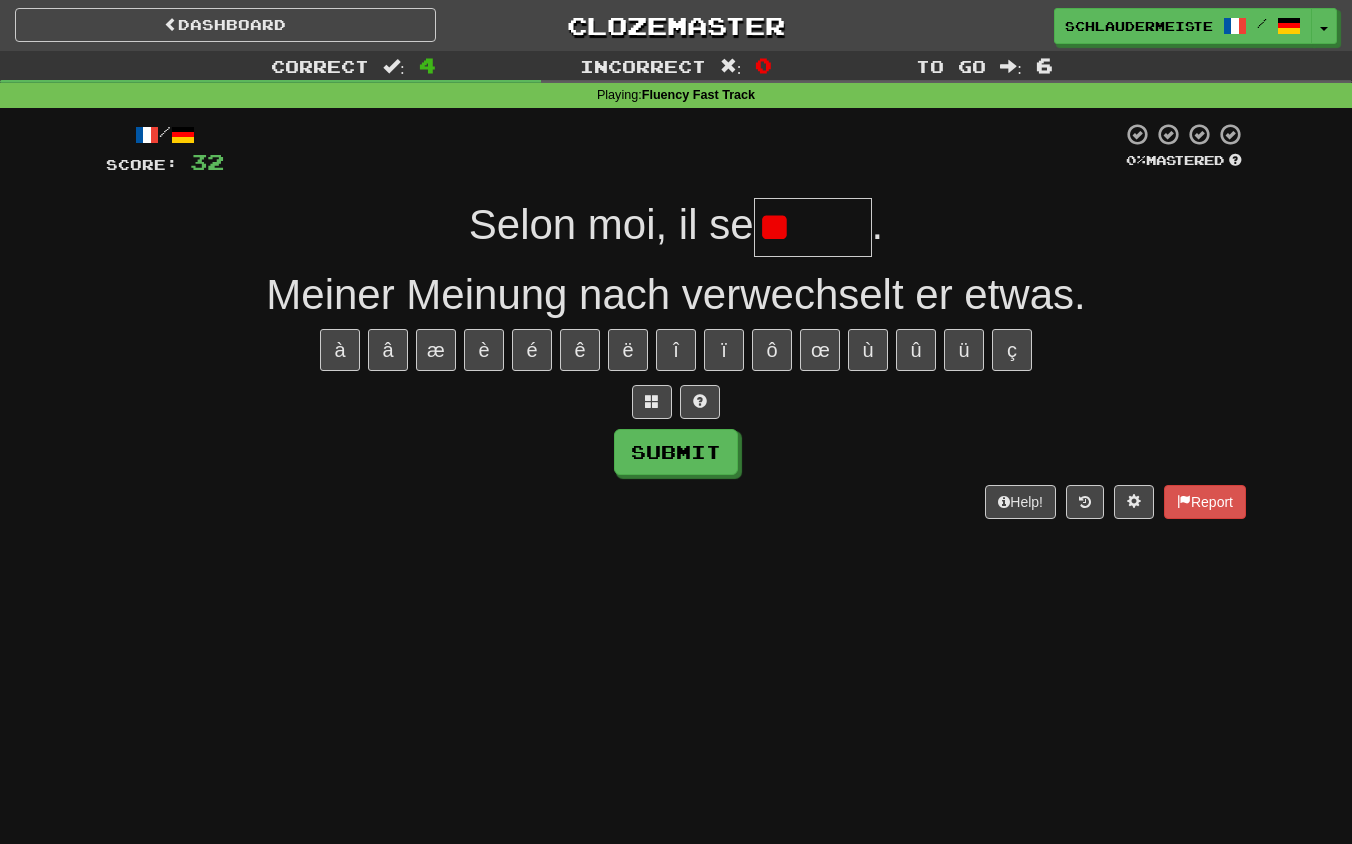type on "*****" 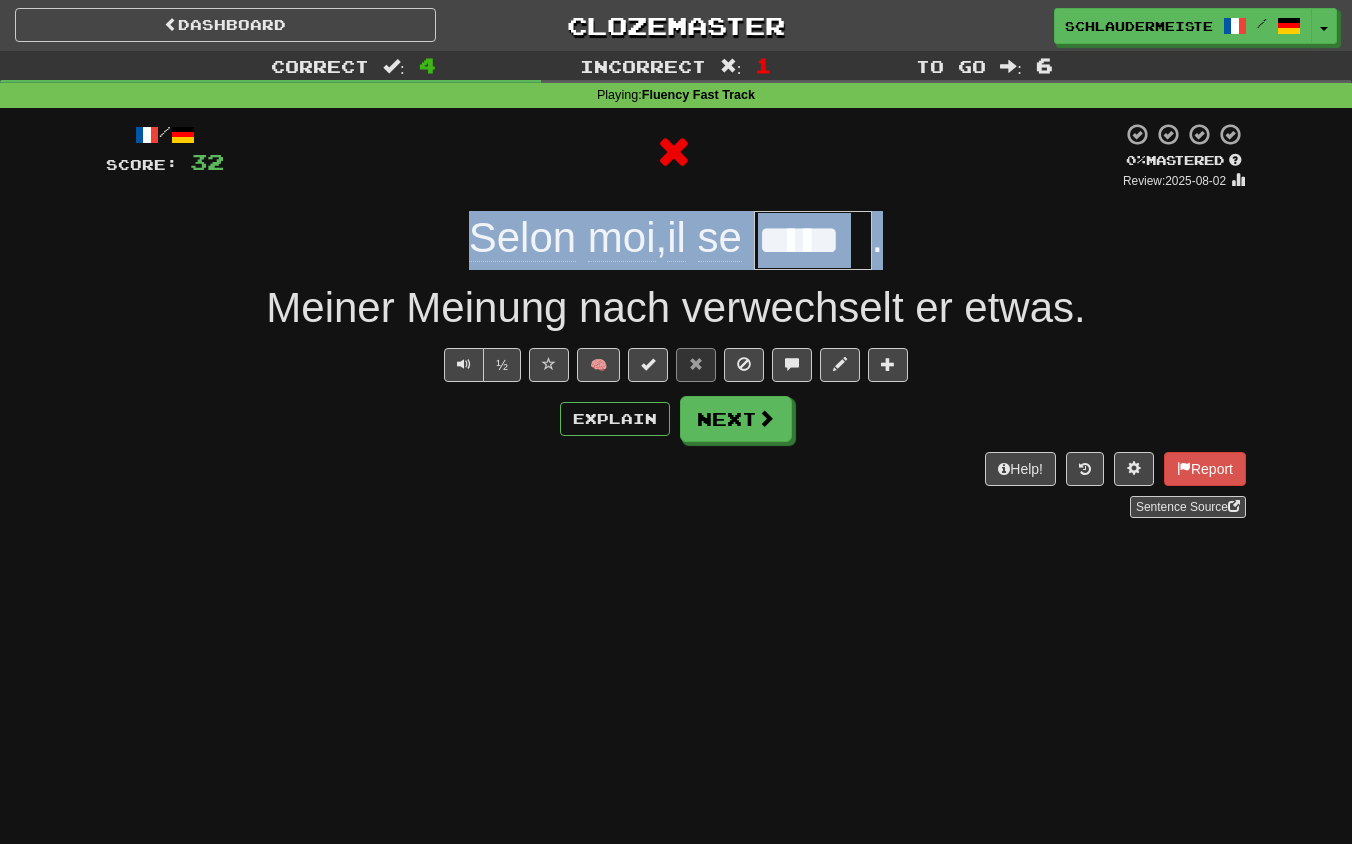 drag, startPoint x: 430, startPoint y: 230, endPoint x: 945, endPoint y: 242, distance: 515.1398 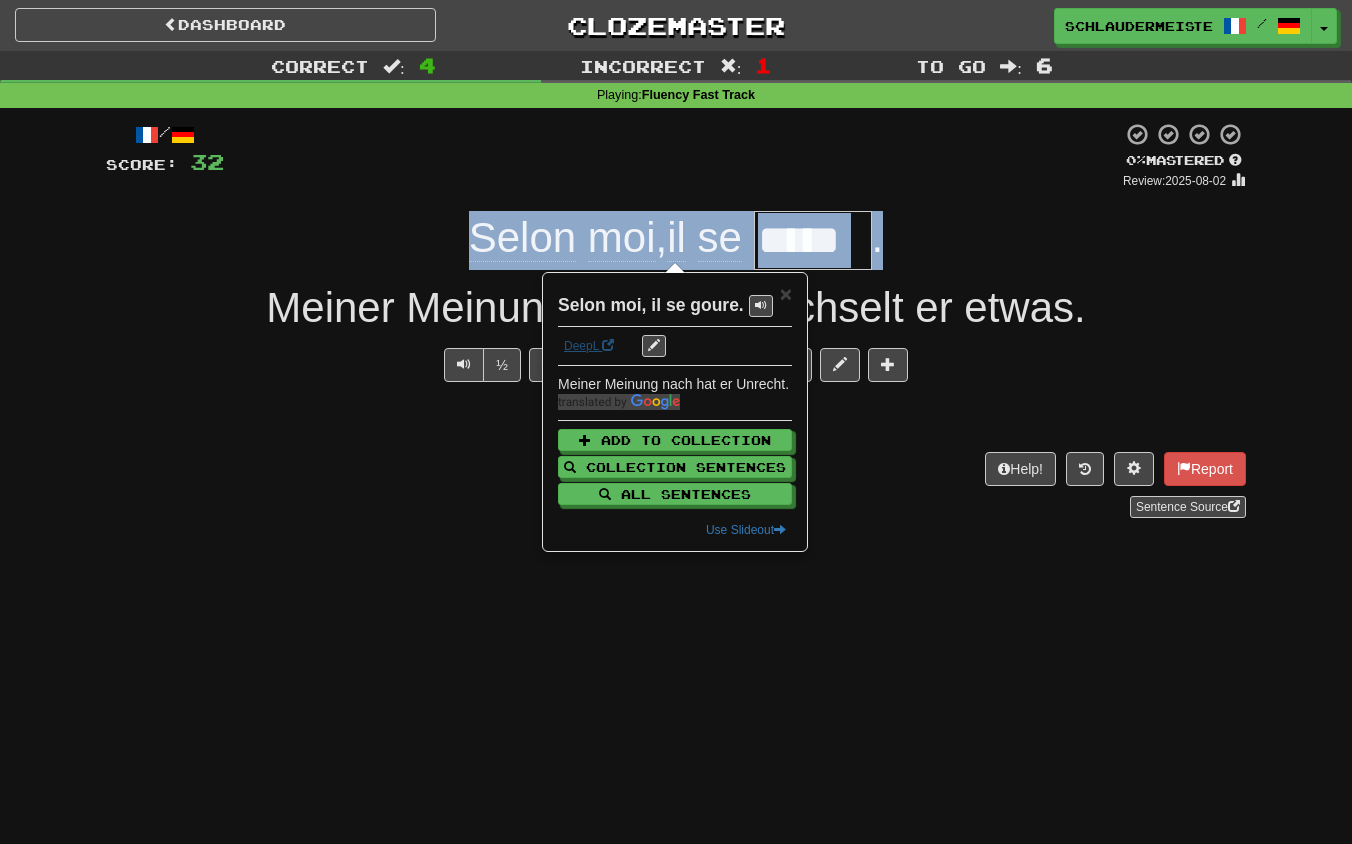 click on "DeepL" at bounding box center (589, 346) 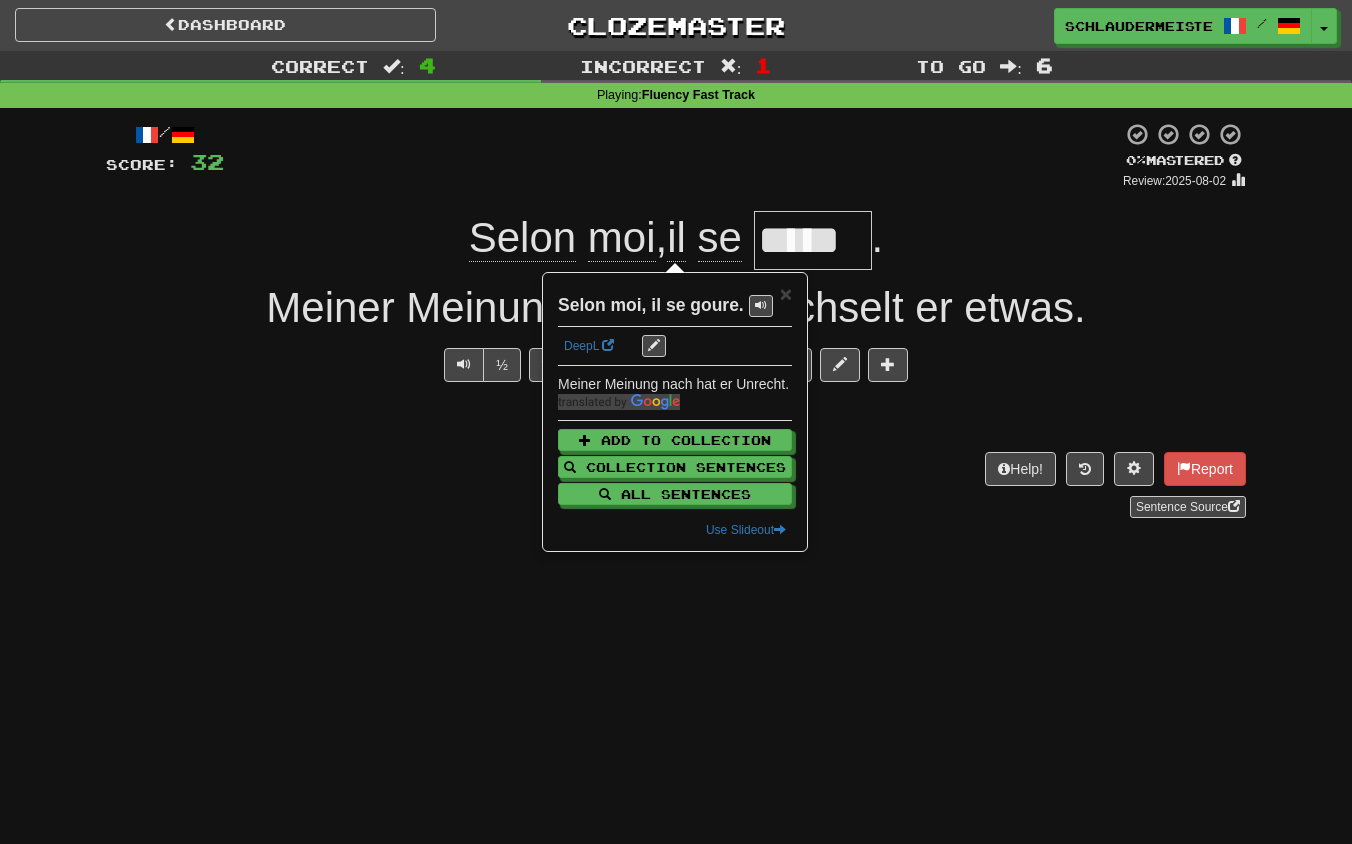 click on "Explain Next" at bounding box center (676, 419) 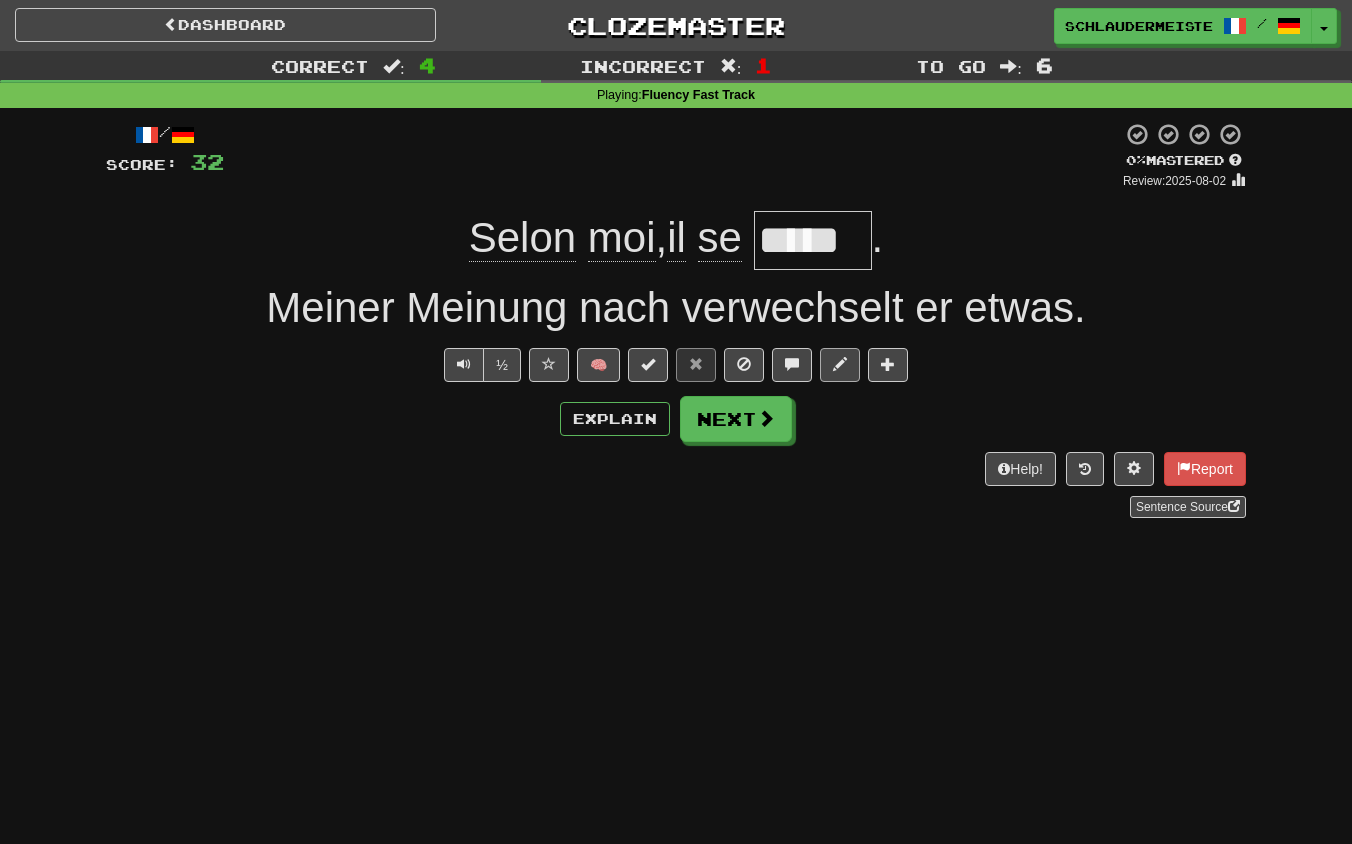 click at bounding box center [840, 364] 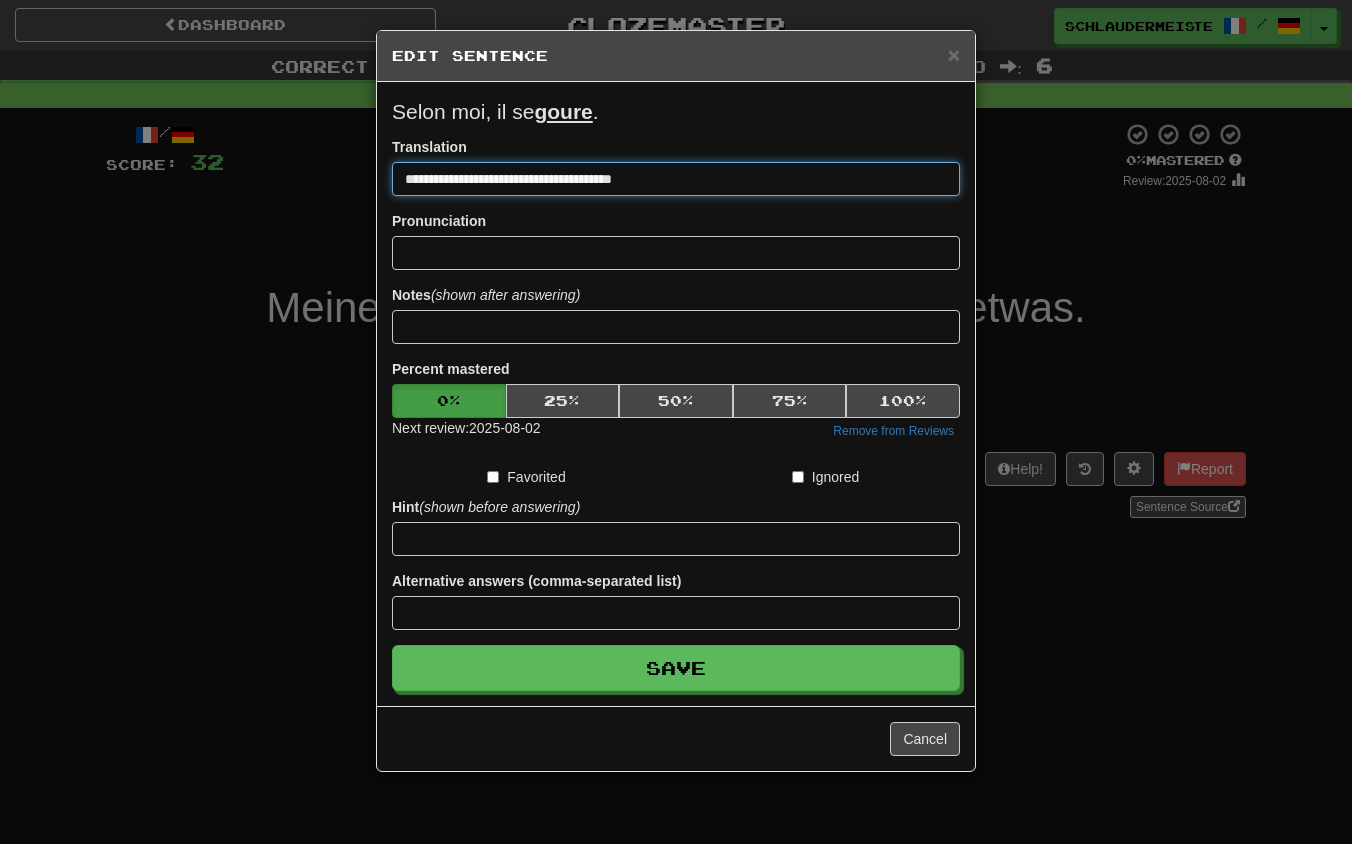 drag, startPoint x: 797, startPoint y: 188, endPoint x: 324, endPoint y: 156, distance: 474.0812 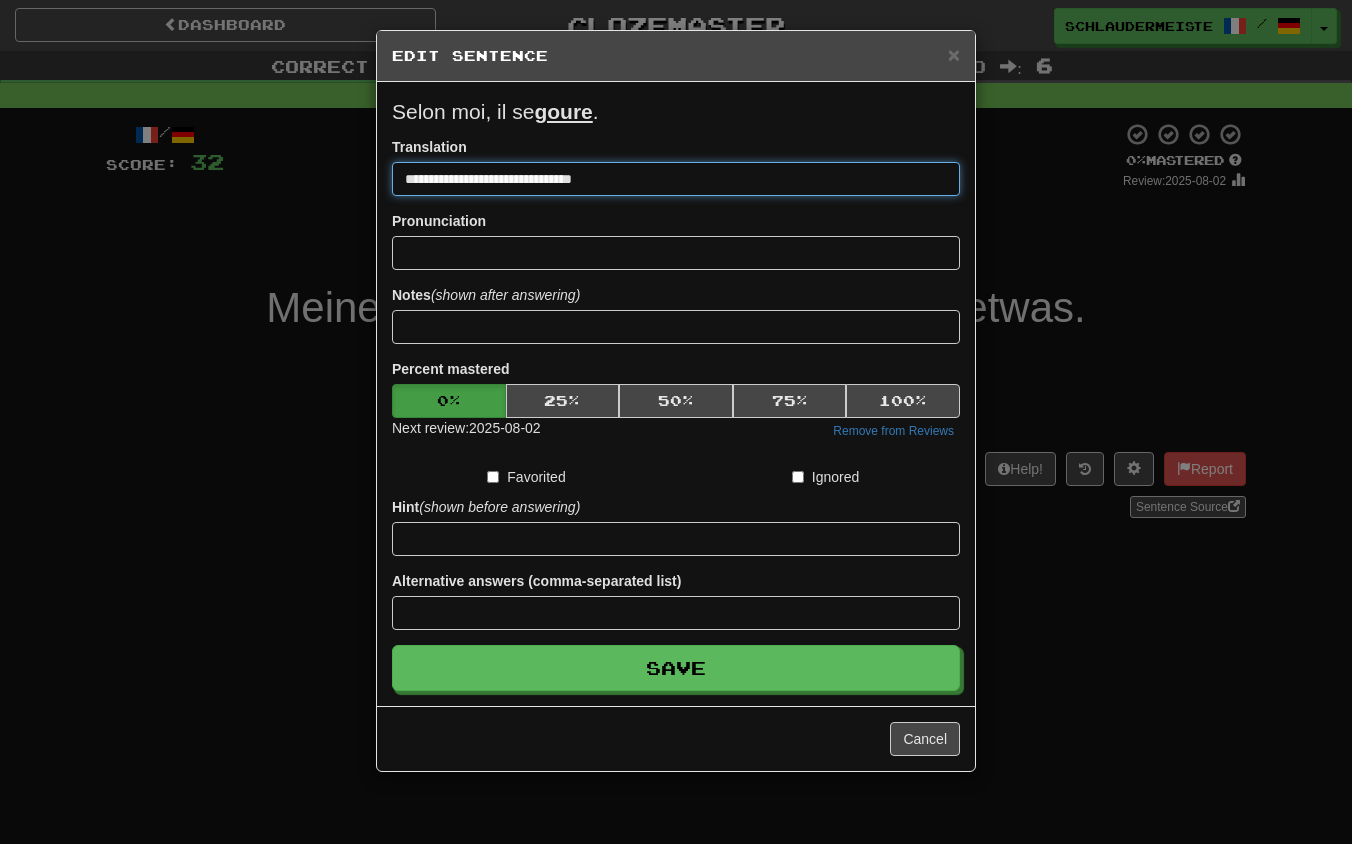type on "**********" 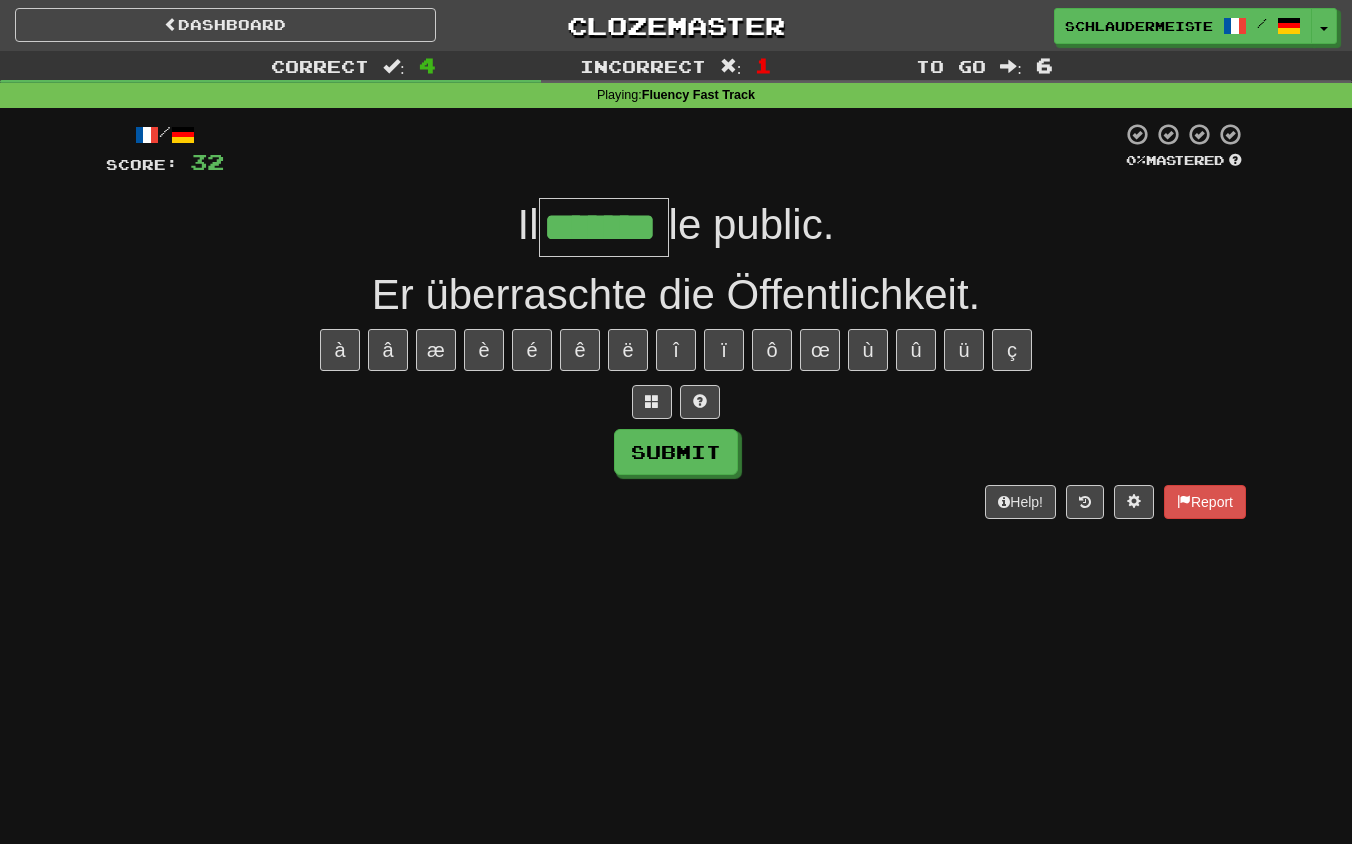 type on "*******" 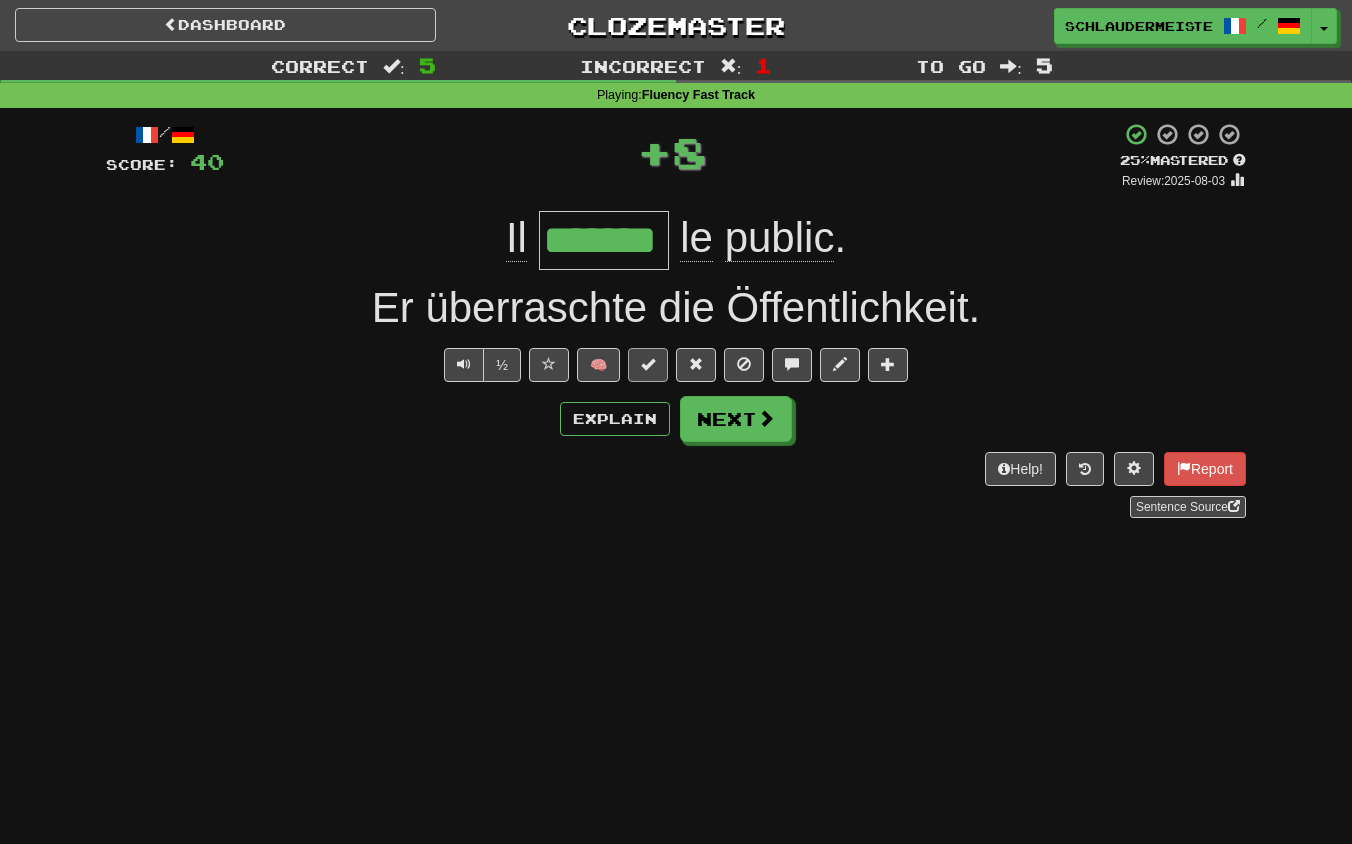 click at bounding box center [648, 364] 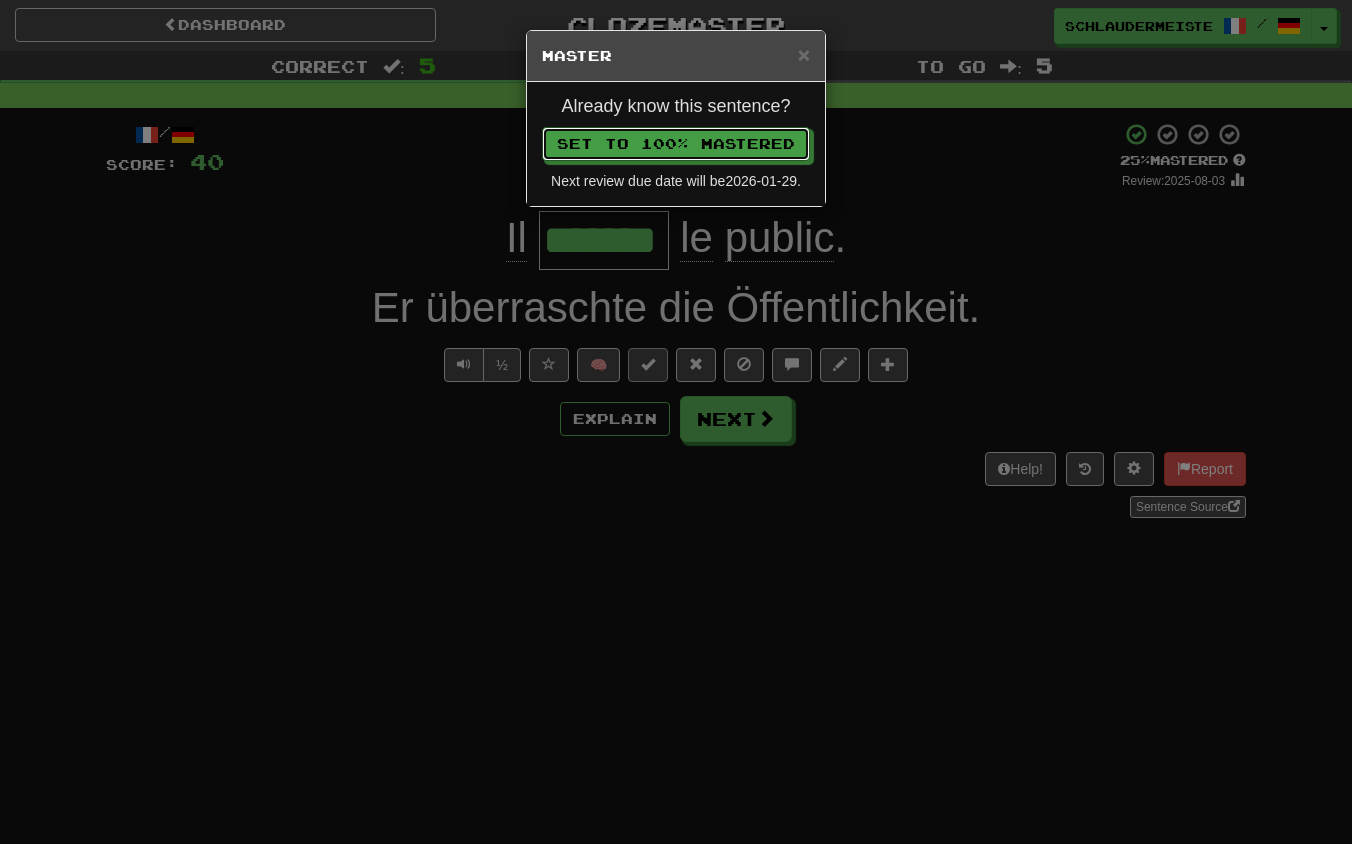 click on "Set to 100% Mastered" at bounding box center (676, 144) 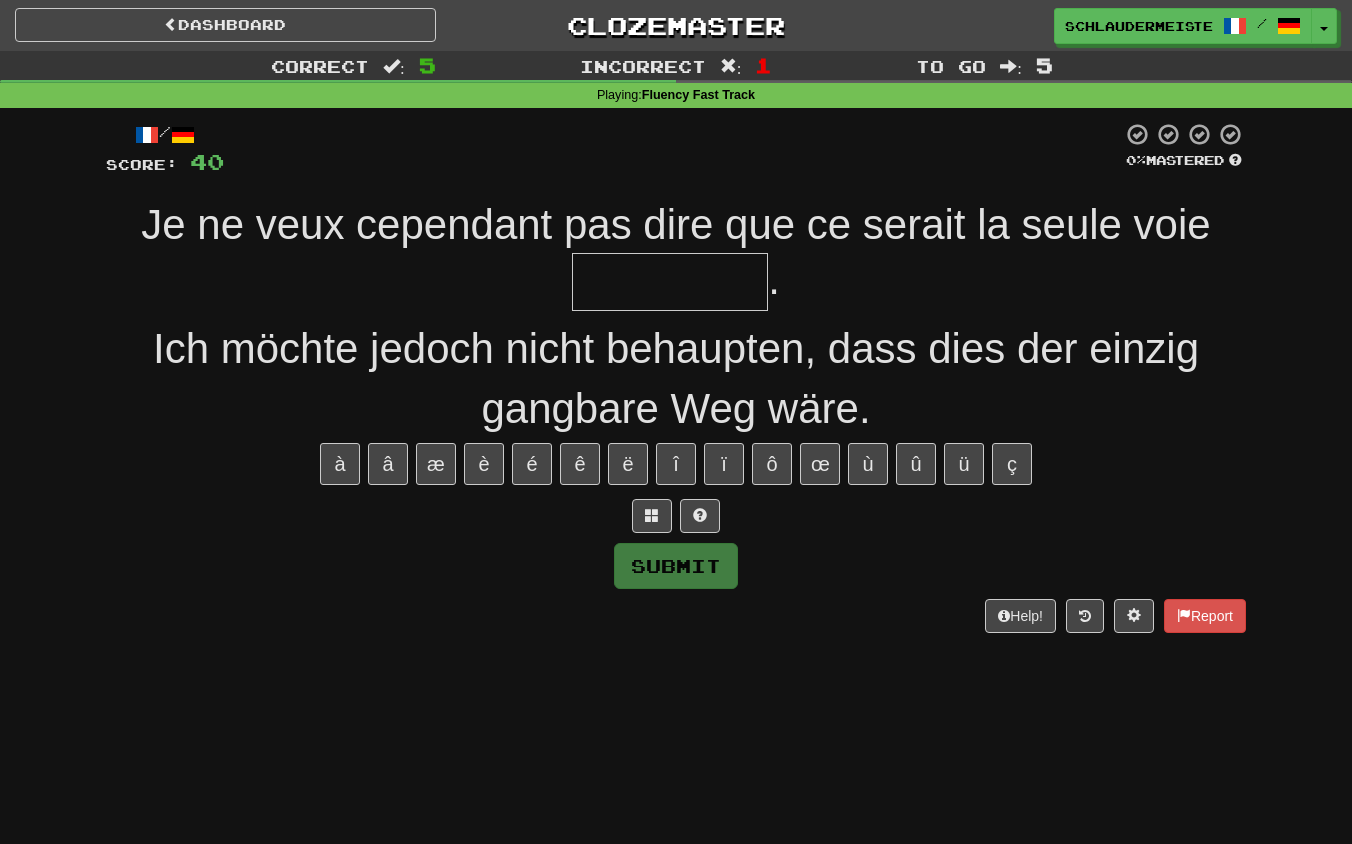 type on "*" 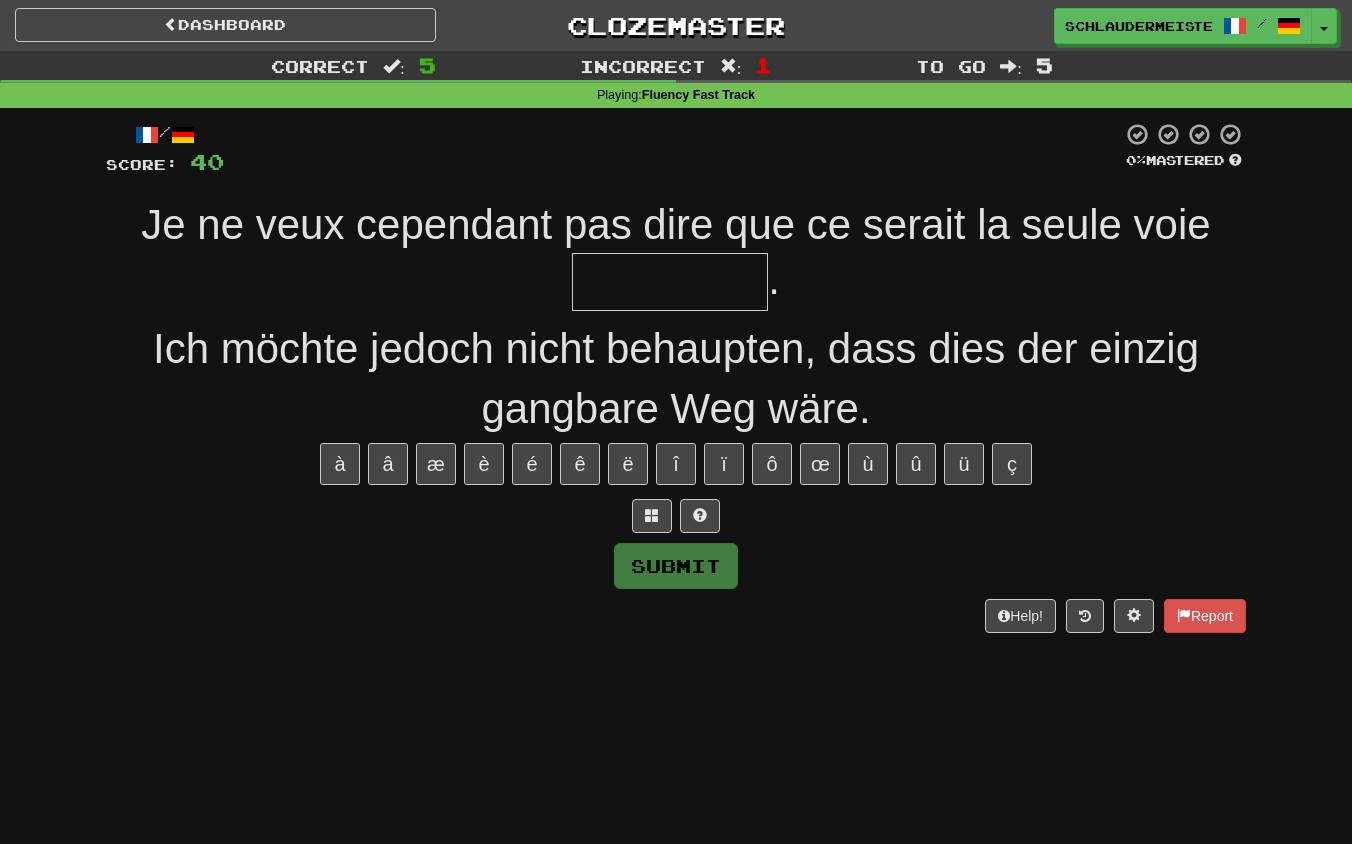 type on "**********" 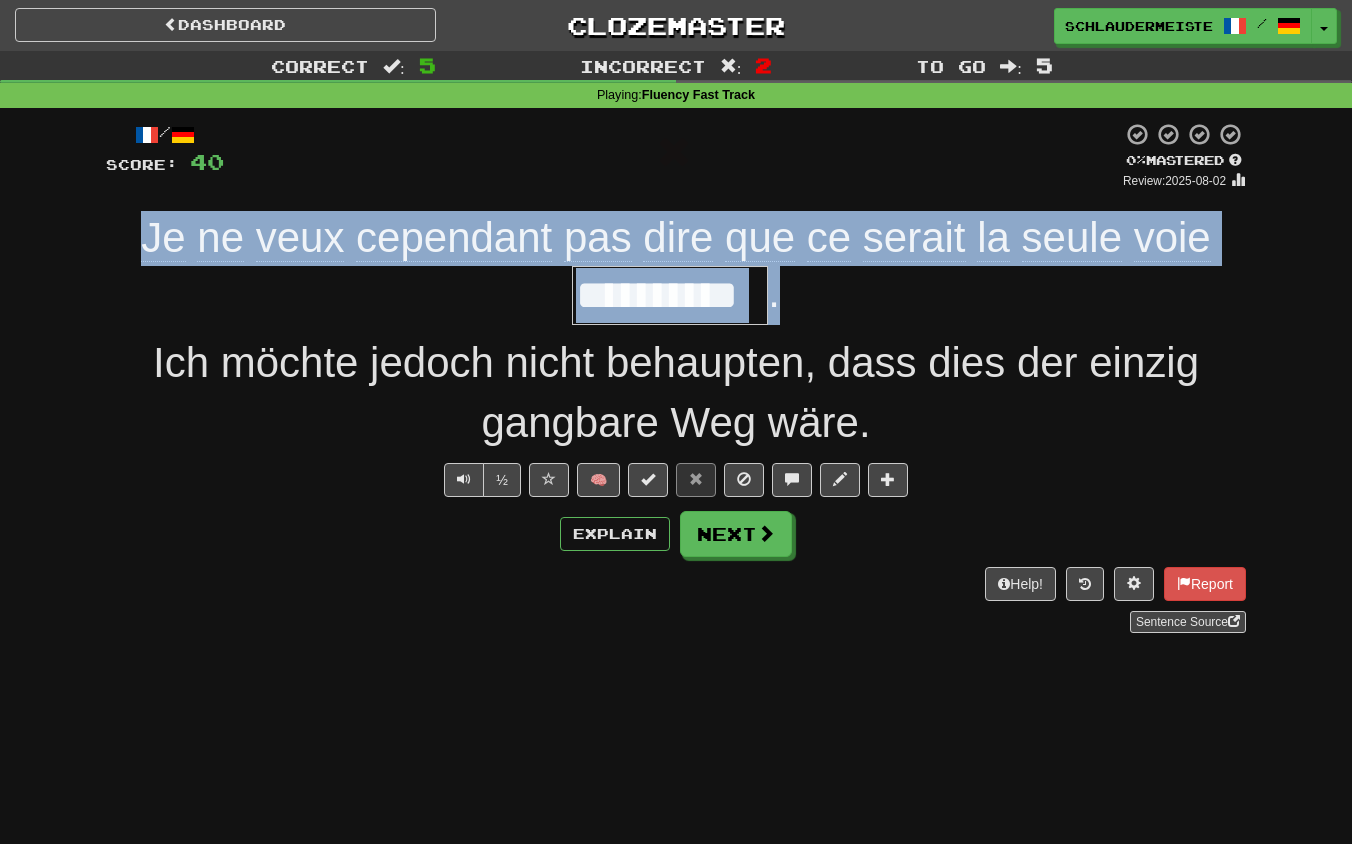 drag, startPoint x: 113, startPoint y: 224, endPoint x: 828, endPoint y: 313, distance: 720.5179 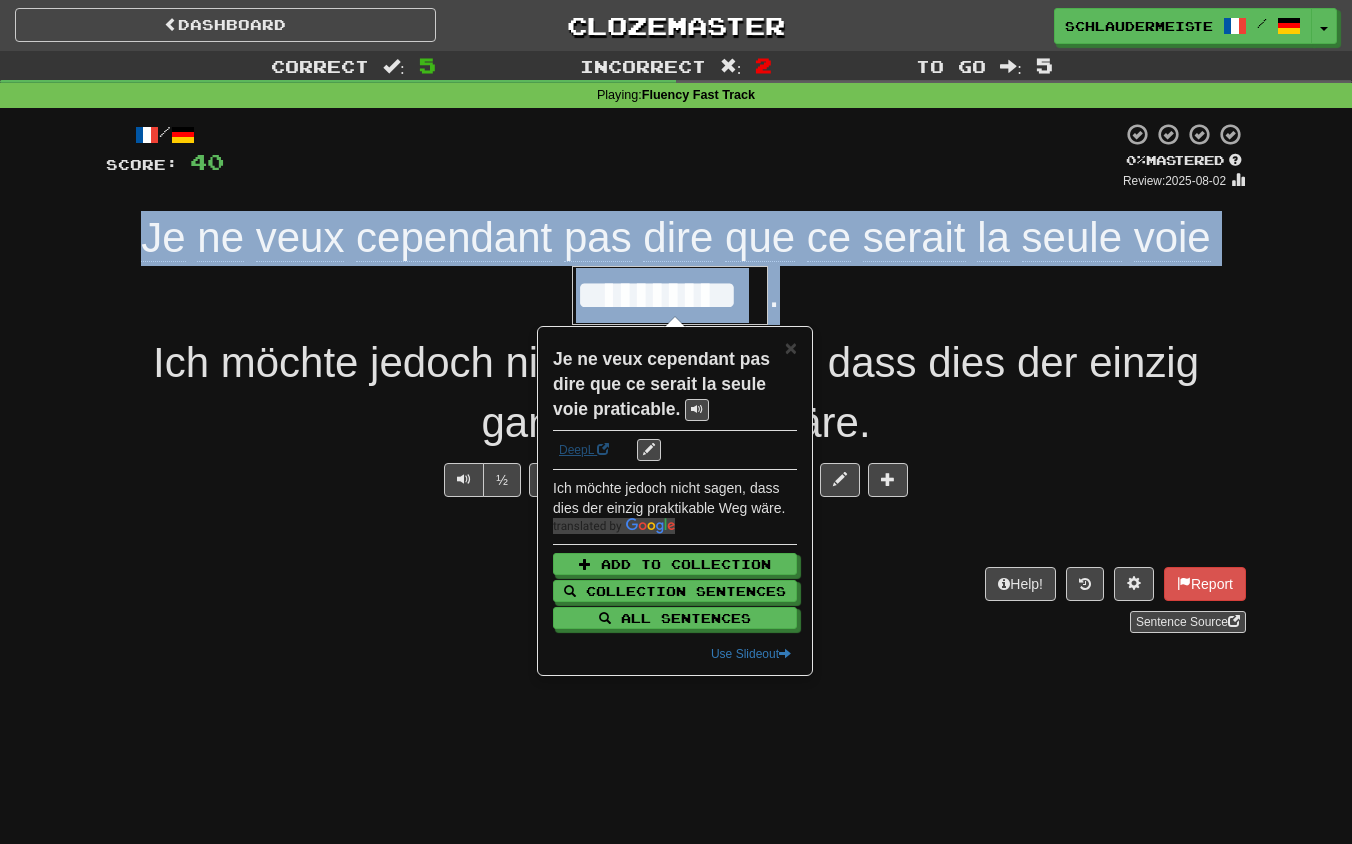 click on "DeepL" at bounding box center (584, 450) 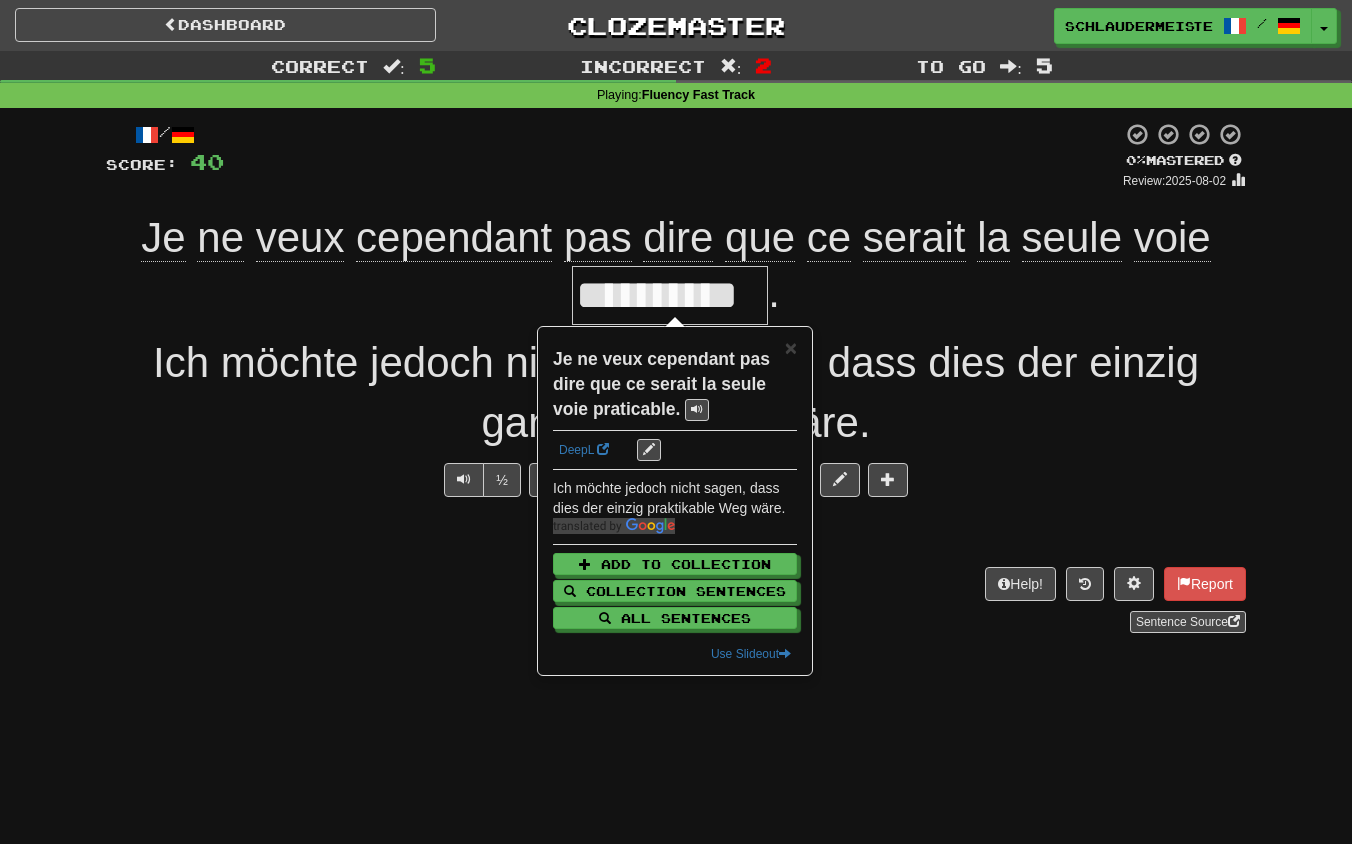 click on "Explain Next" at bounding box center (676, 534) 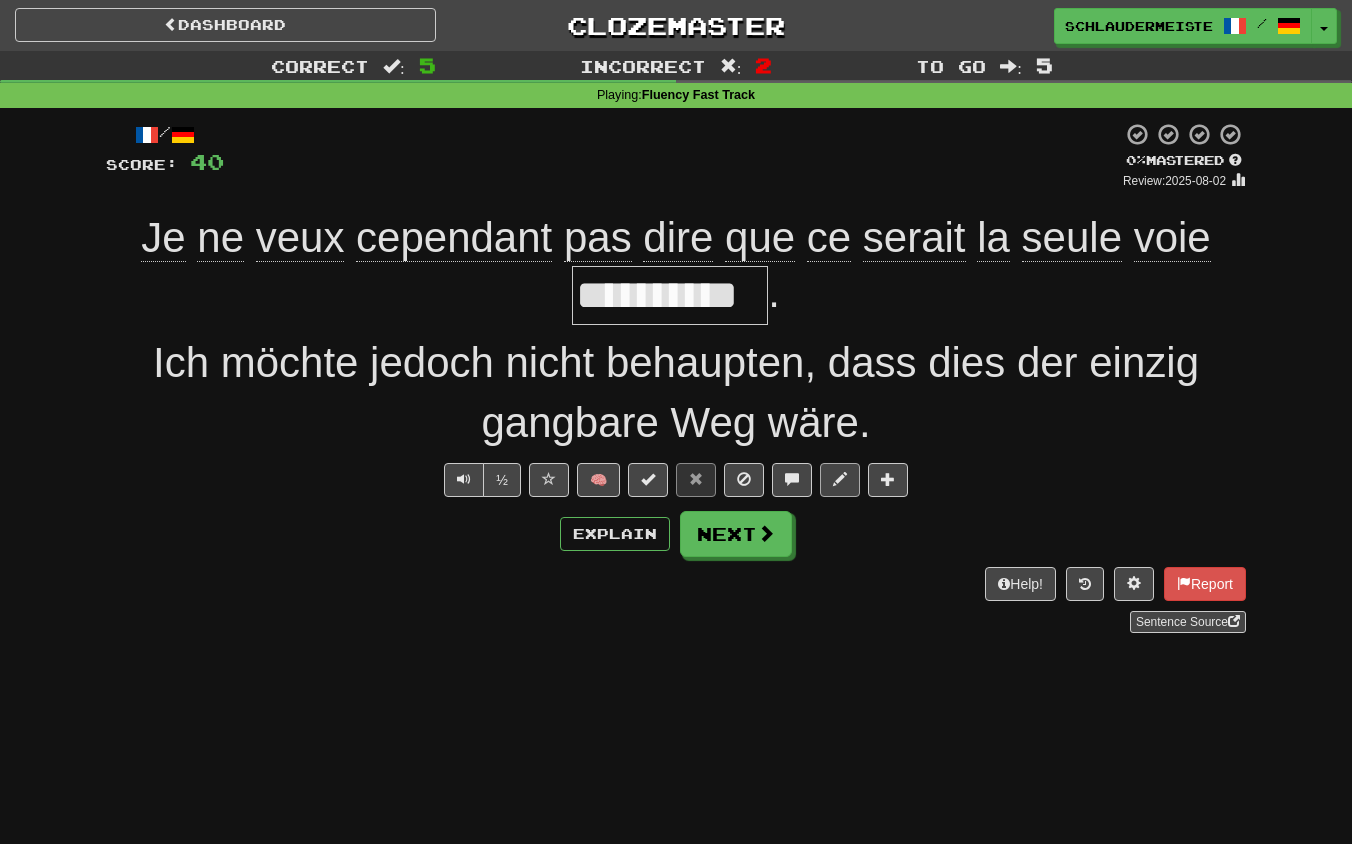 click at bounding box center [840, 479] 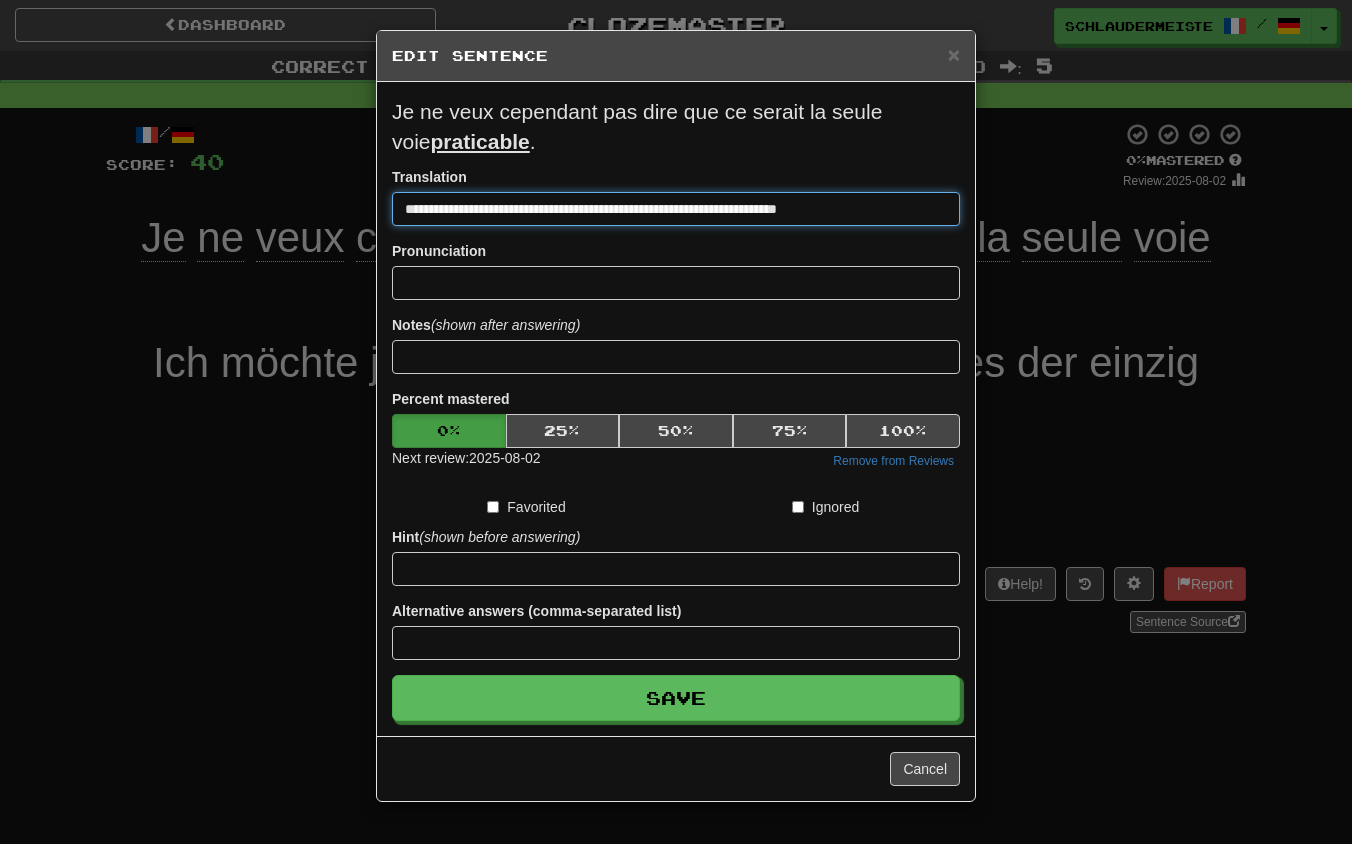 drag, startPoint x: 912, startPoint y: 213, endPoint x: 280, endPoint y: 192, distance: 632.3488 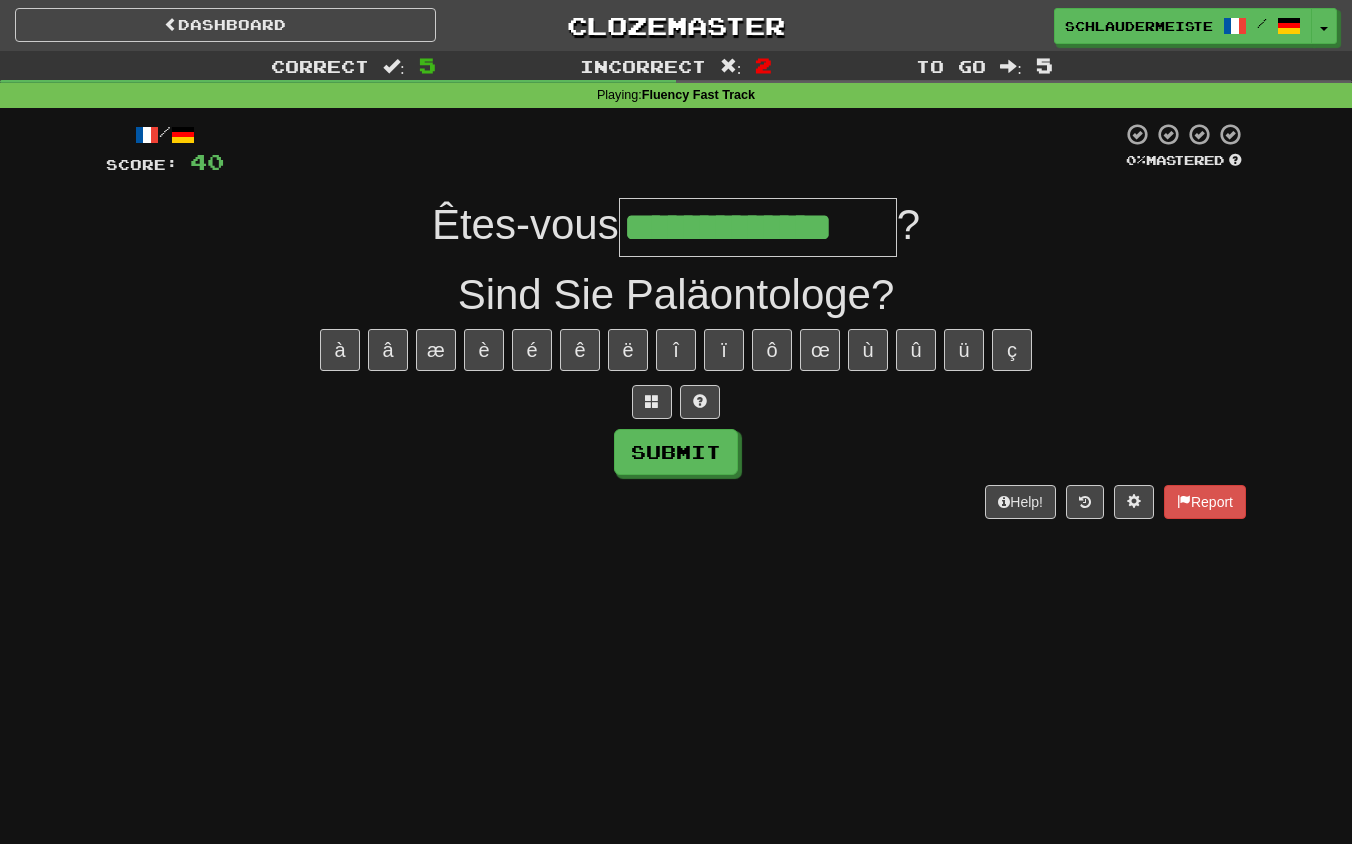 type on "**********" 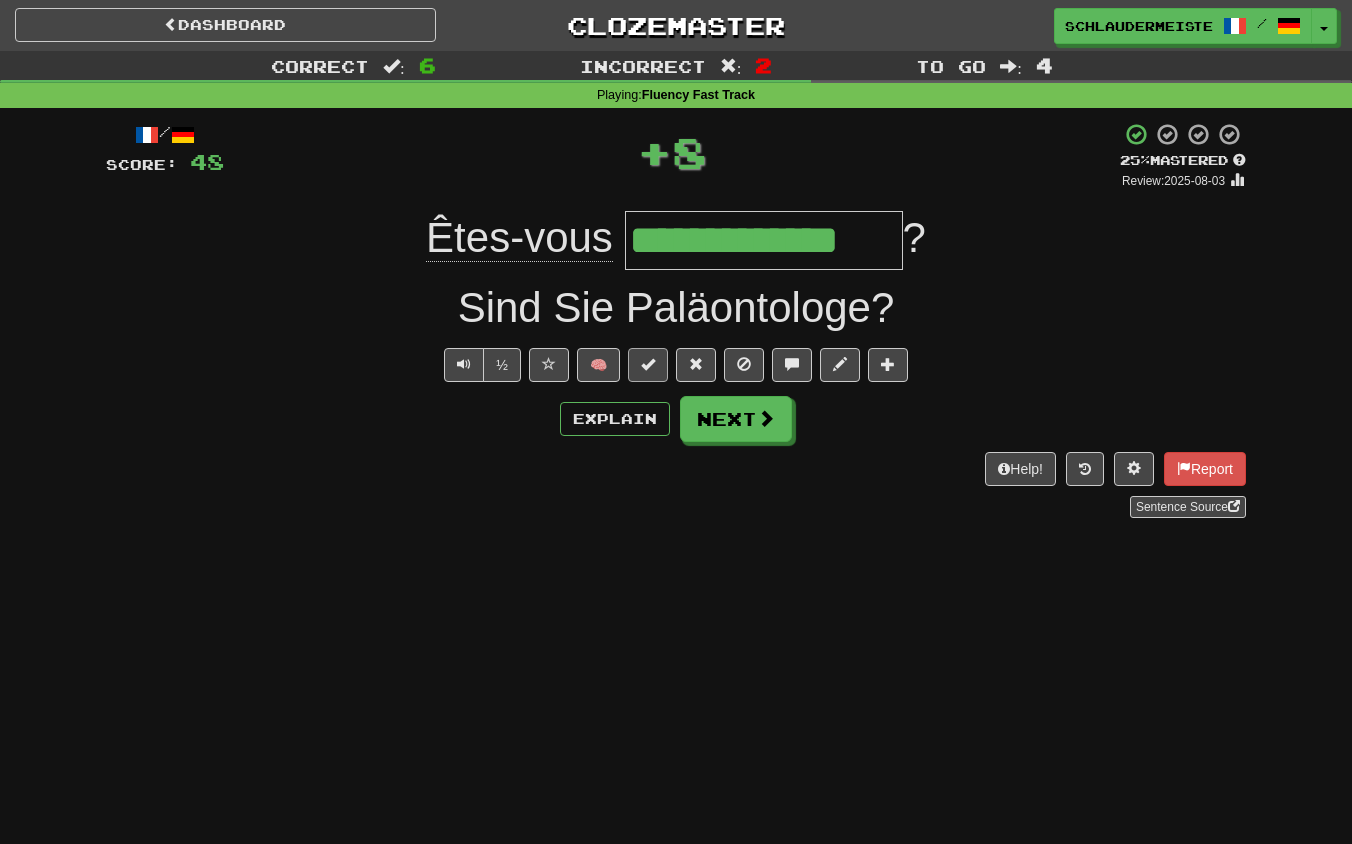 click at bounding box center (648, 364) 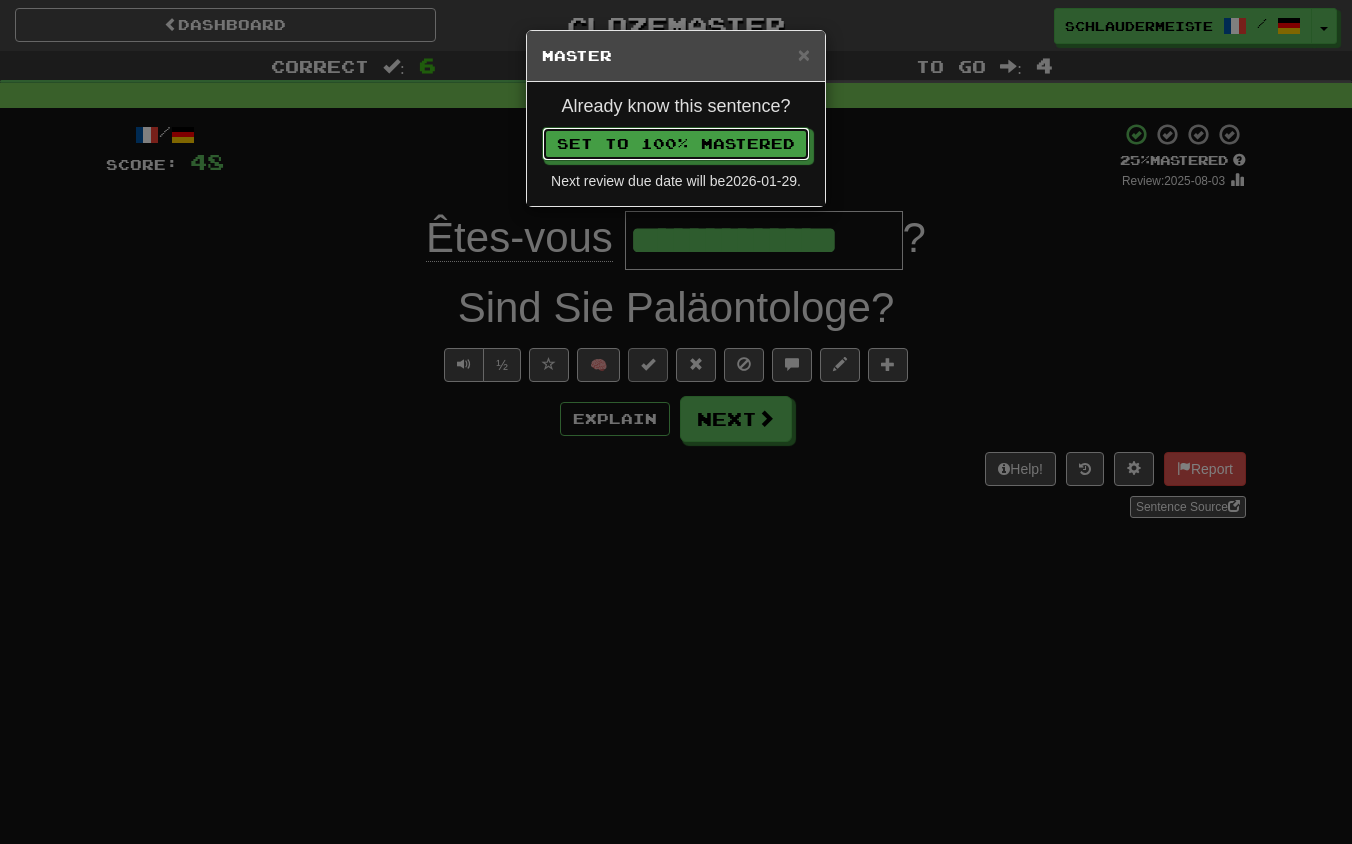 click on "Set to 100% Mastered" at bounding box center [676, 144] 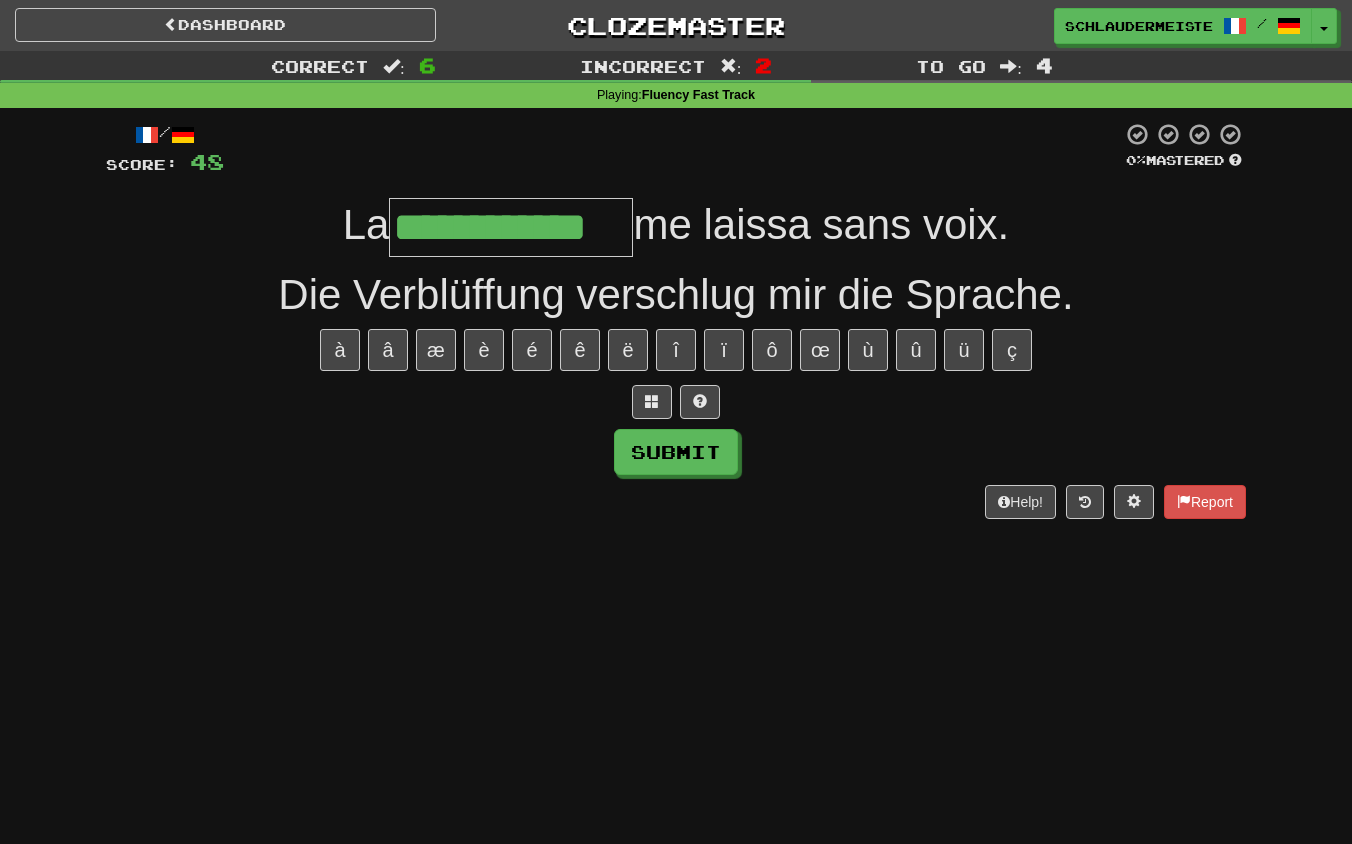 type on "**********" 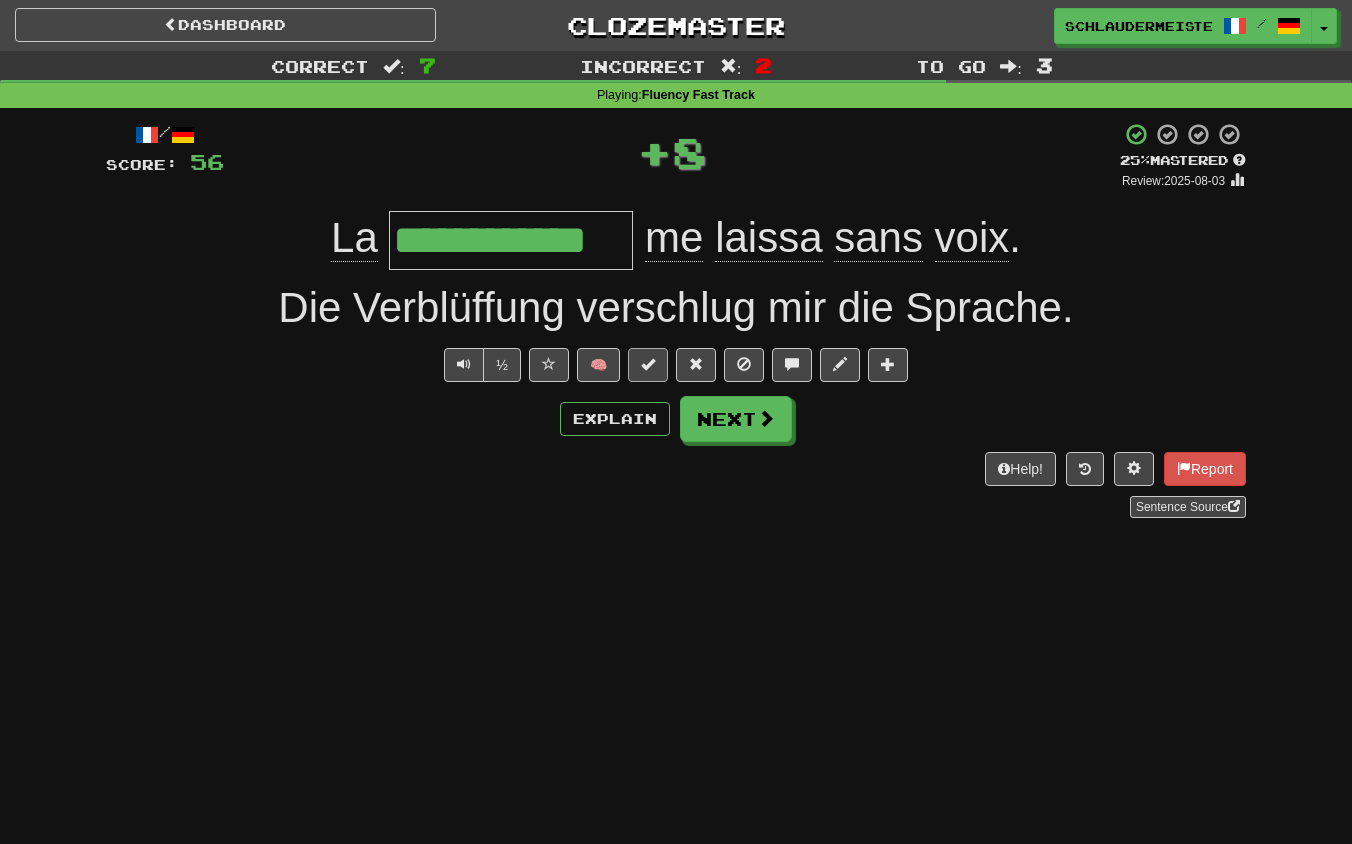 click at bounding box center [648, 365] 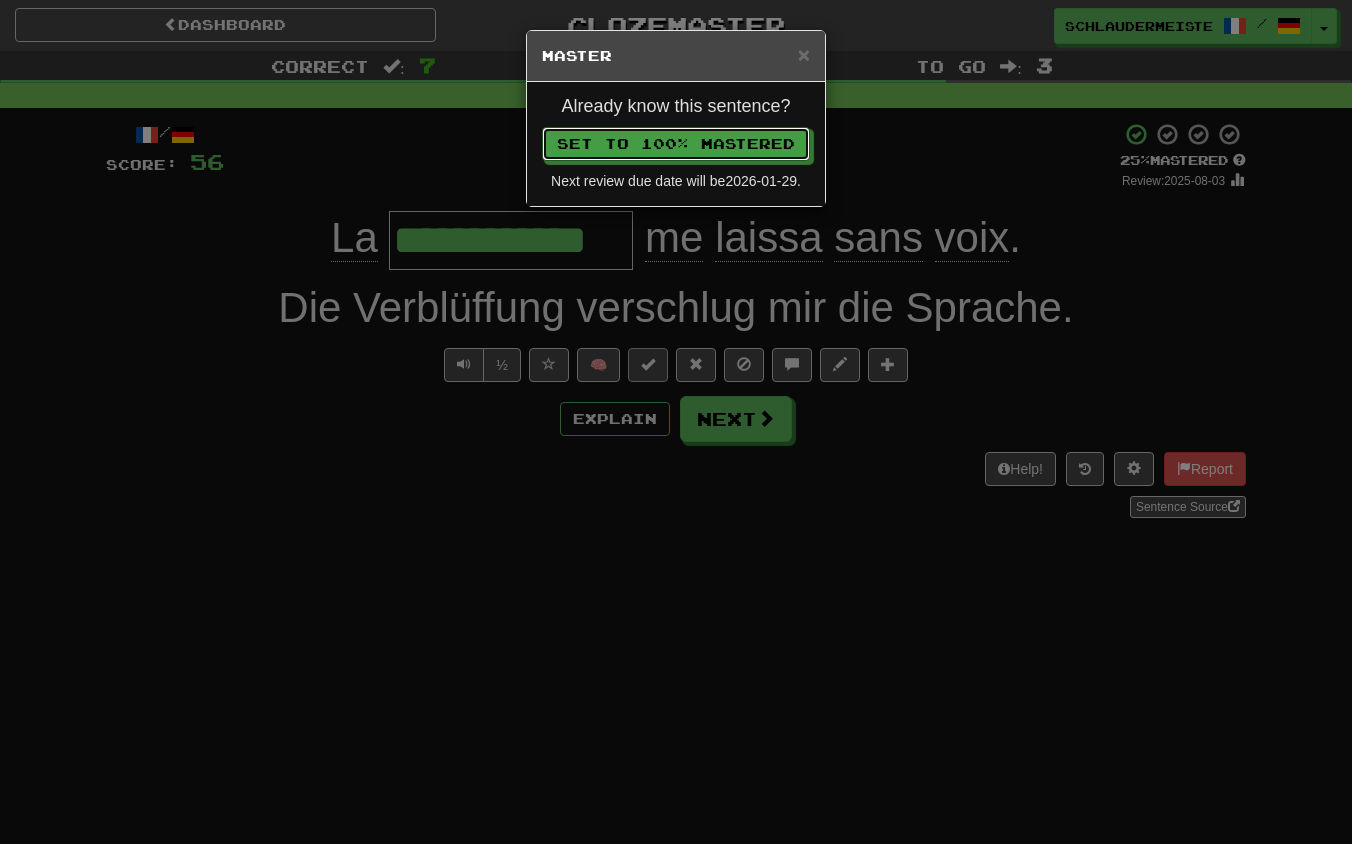 click on "Set to 100% Mastered" at bounding box center [676, 144] 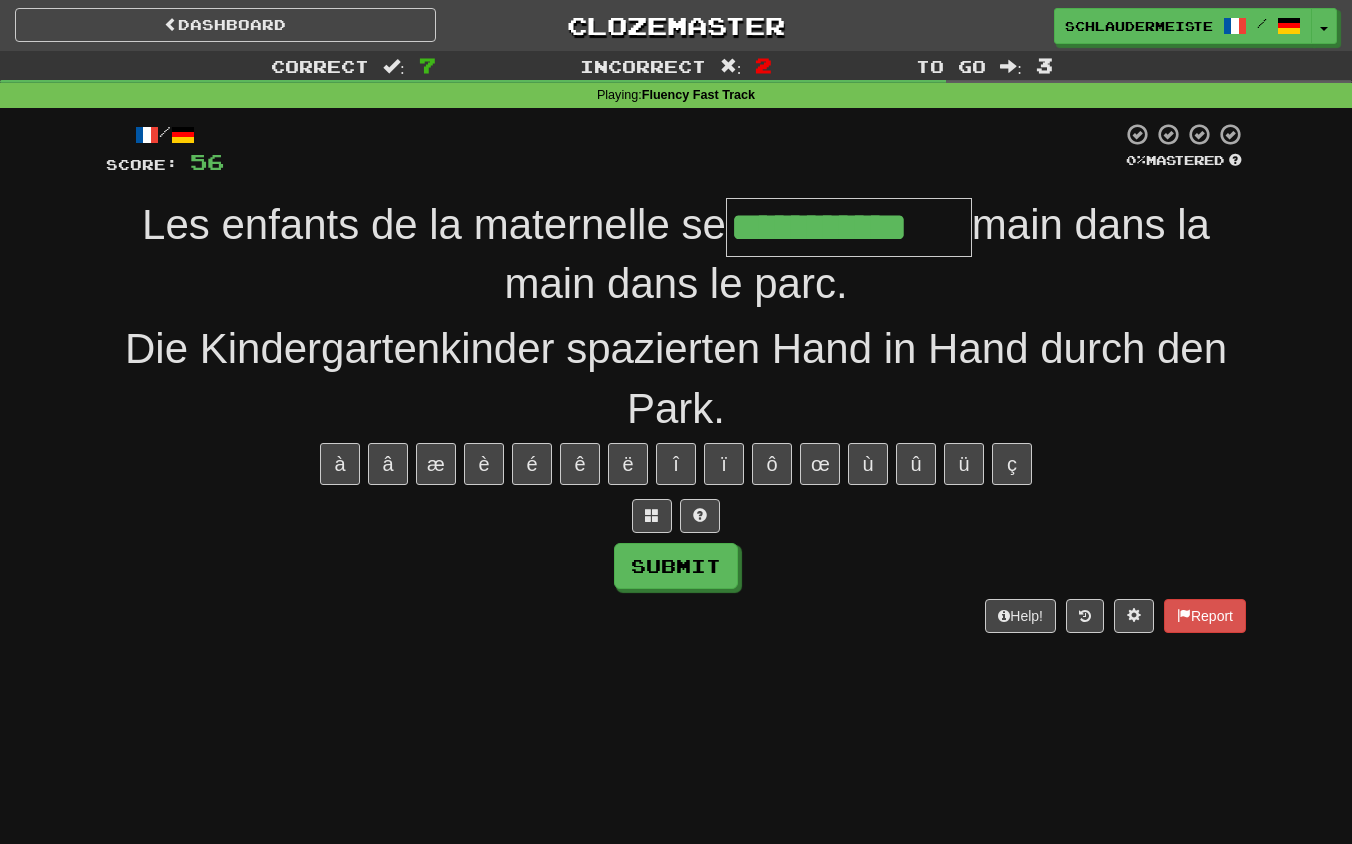 type on "**********" 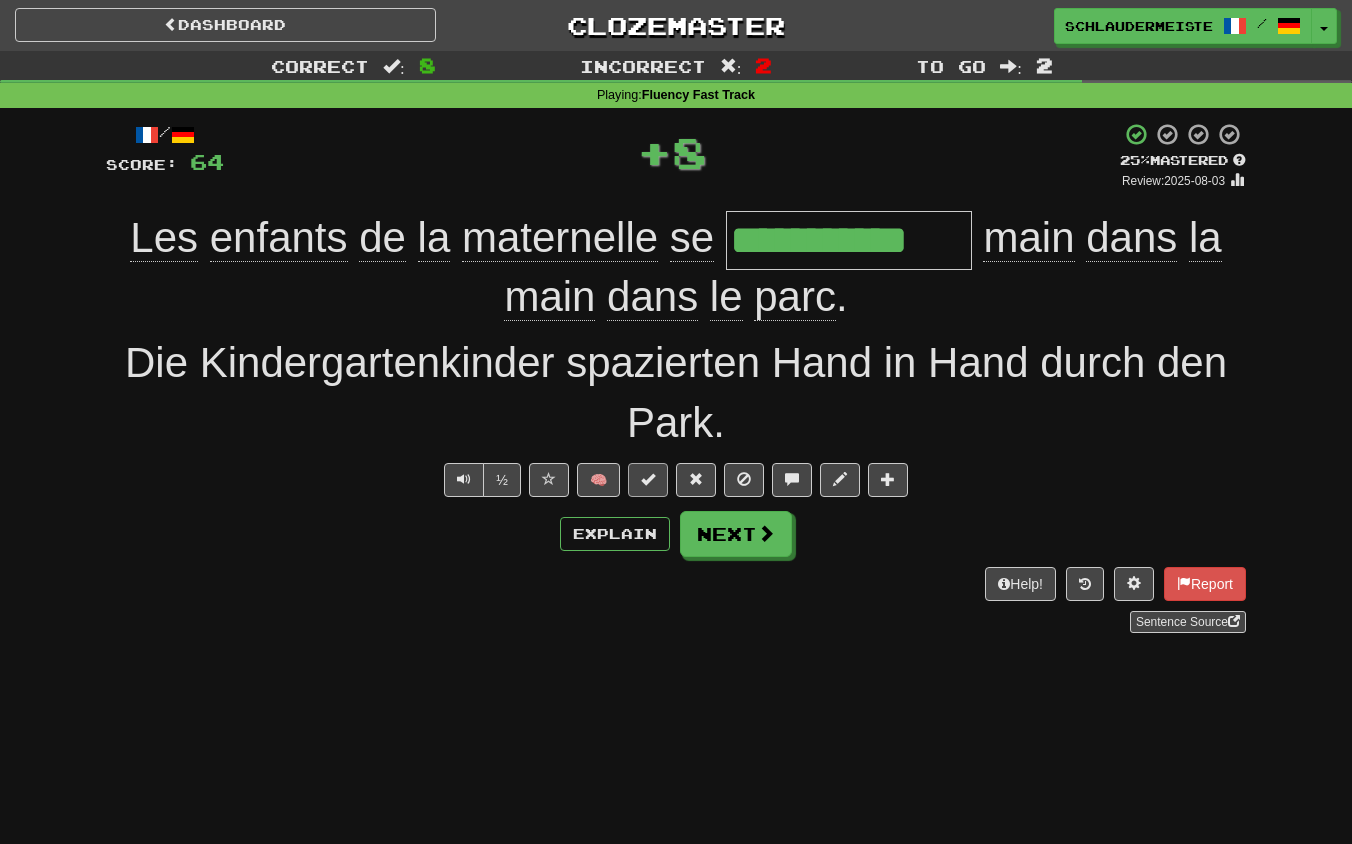 click at bounding box center (648, 480) 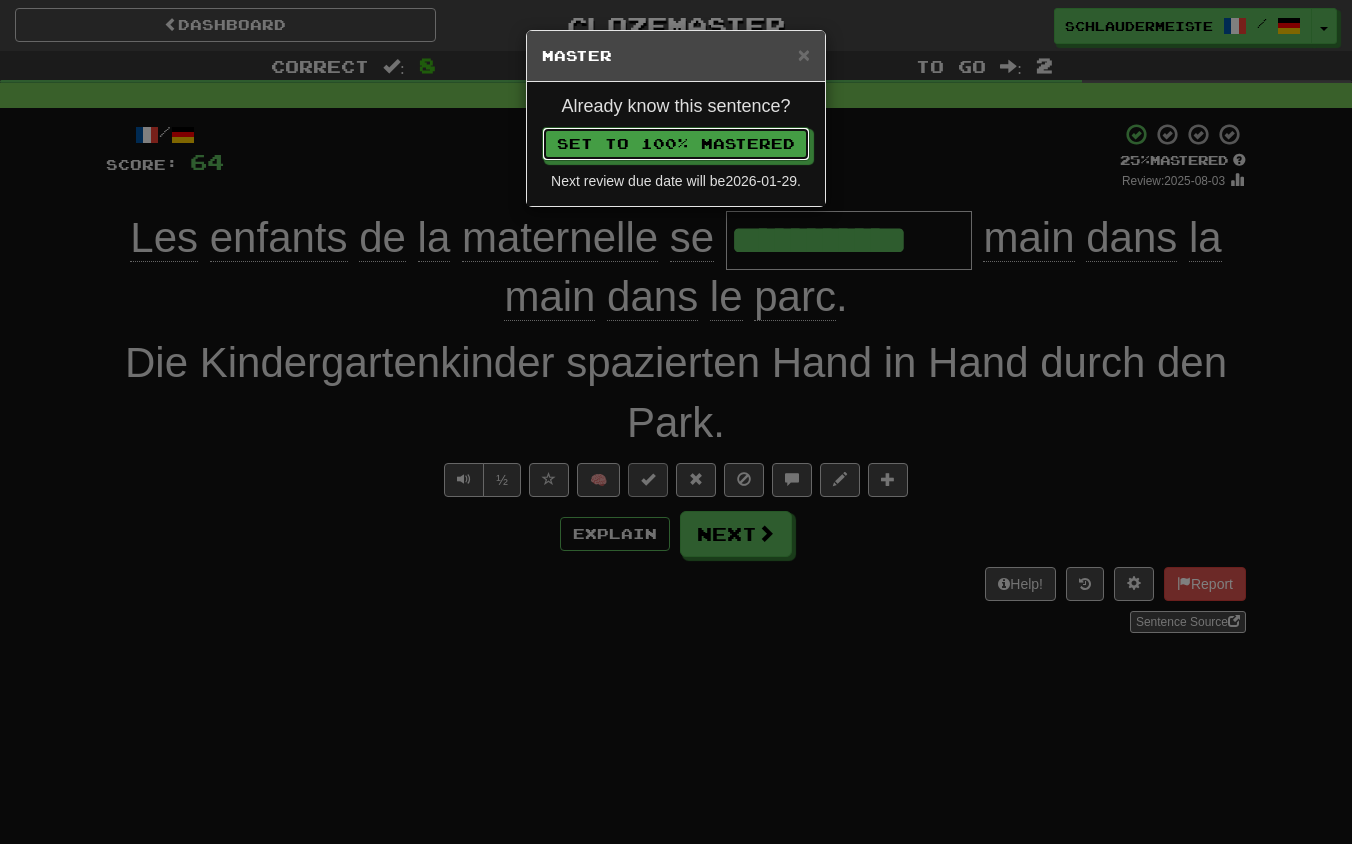 click on "Set to 100% Mastered" at bounding box center [676, 144] 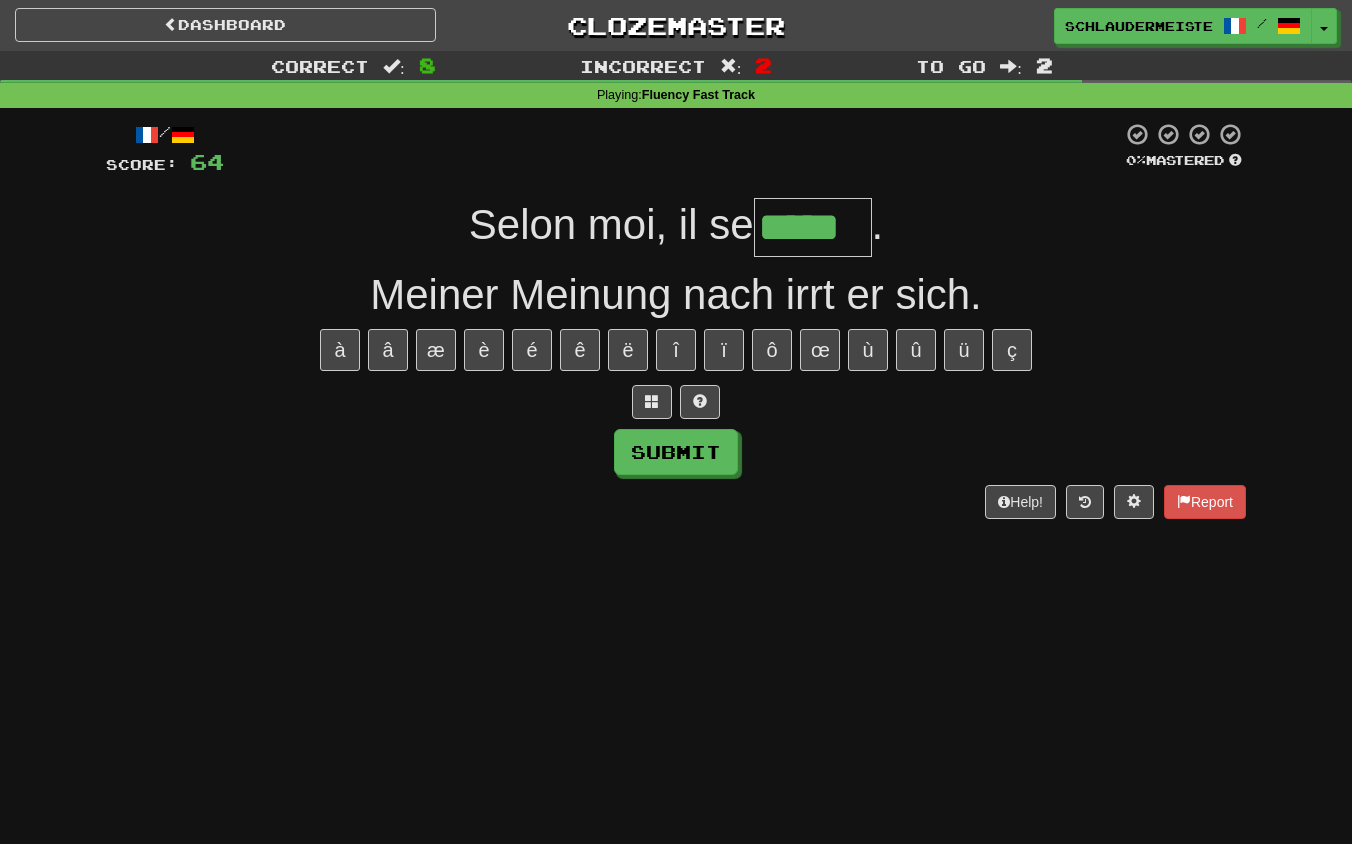 type on "*****" 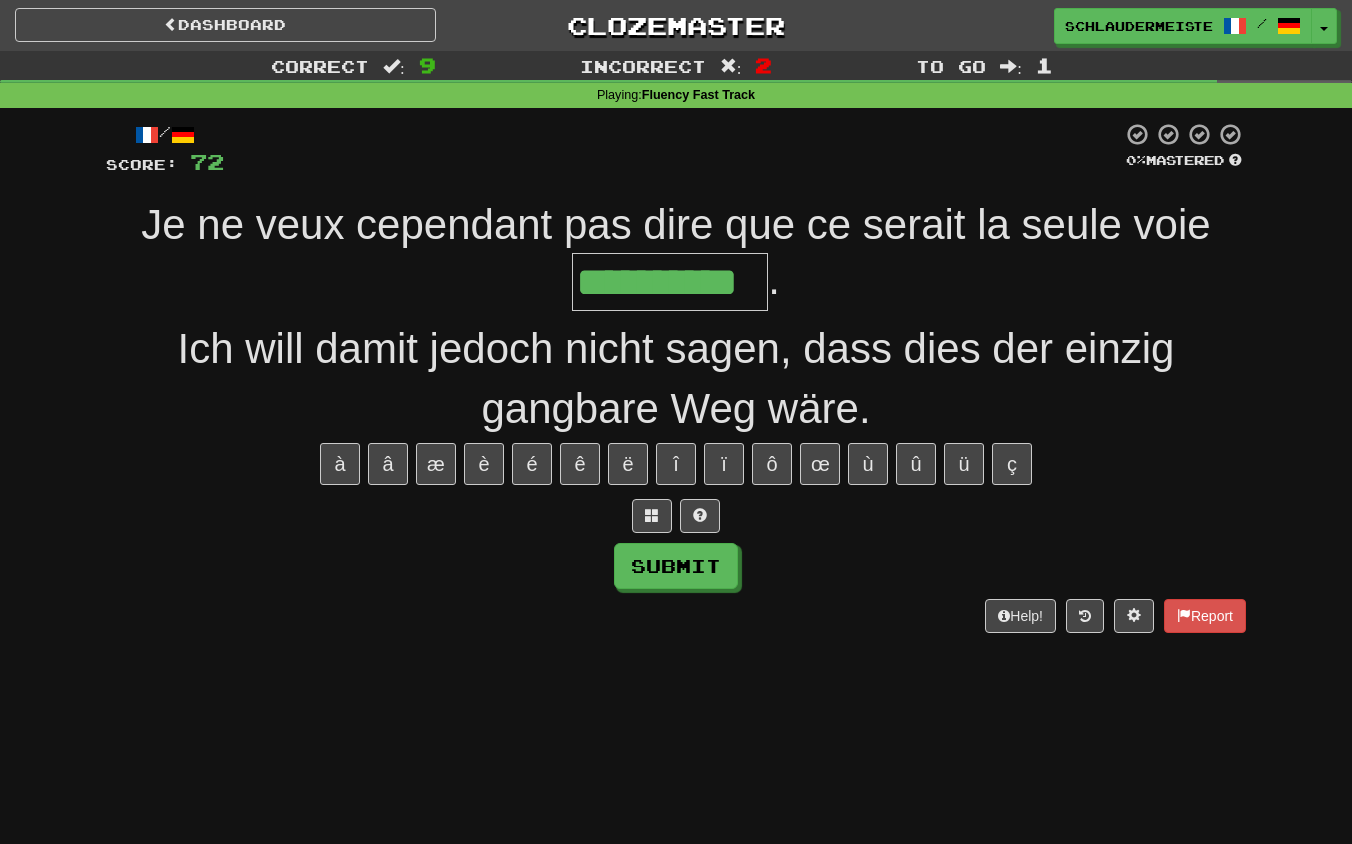 type on "**********" 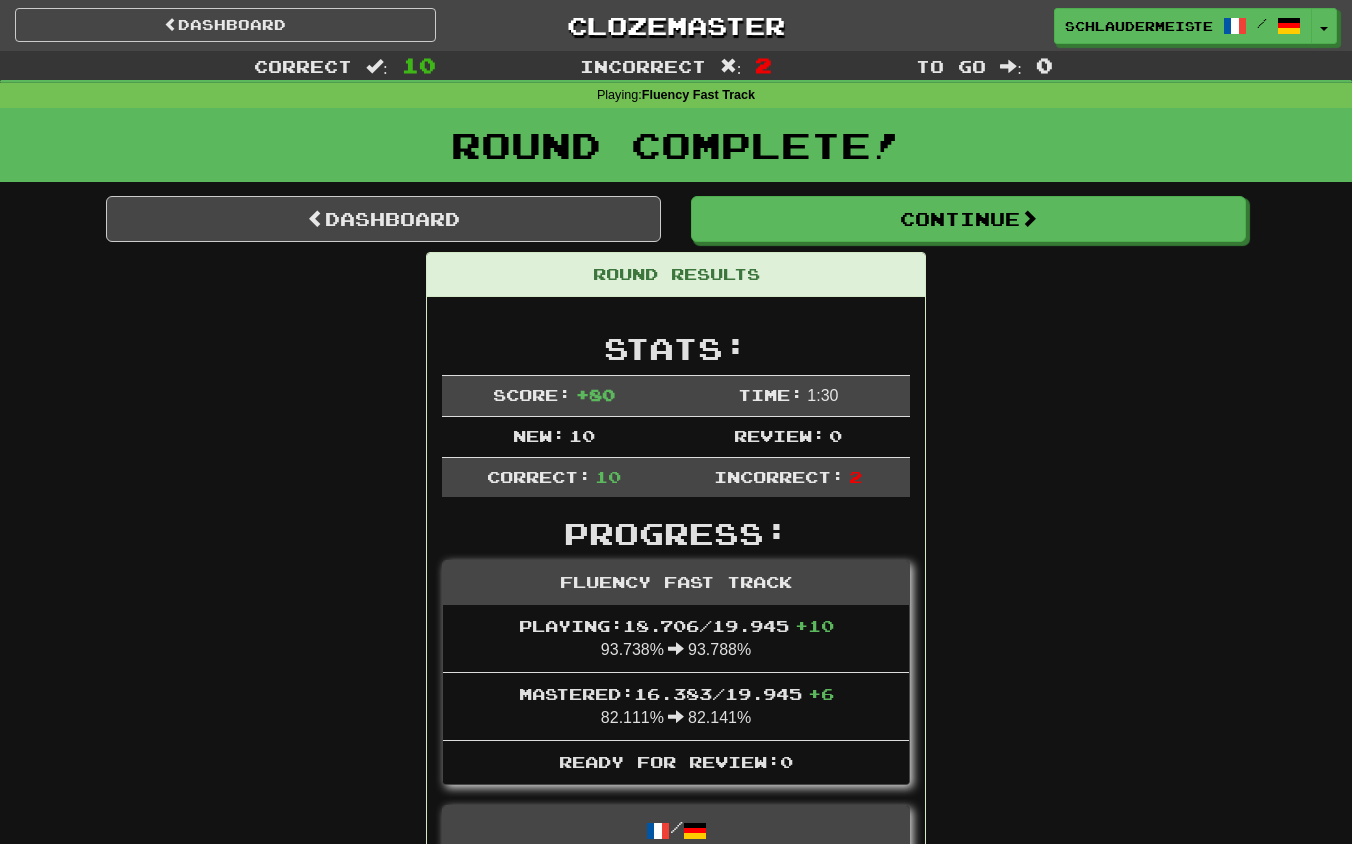 scroll, scrollTop: 0, scrollLeft: 0, axis: both 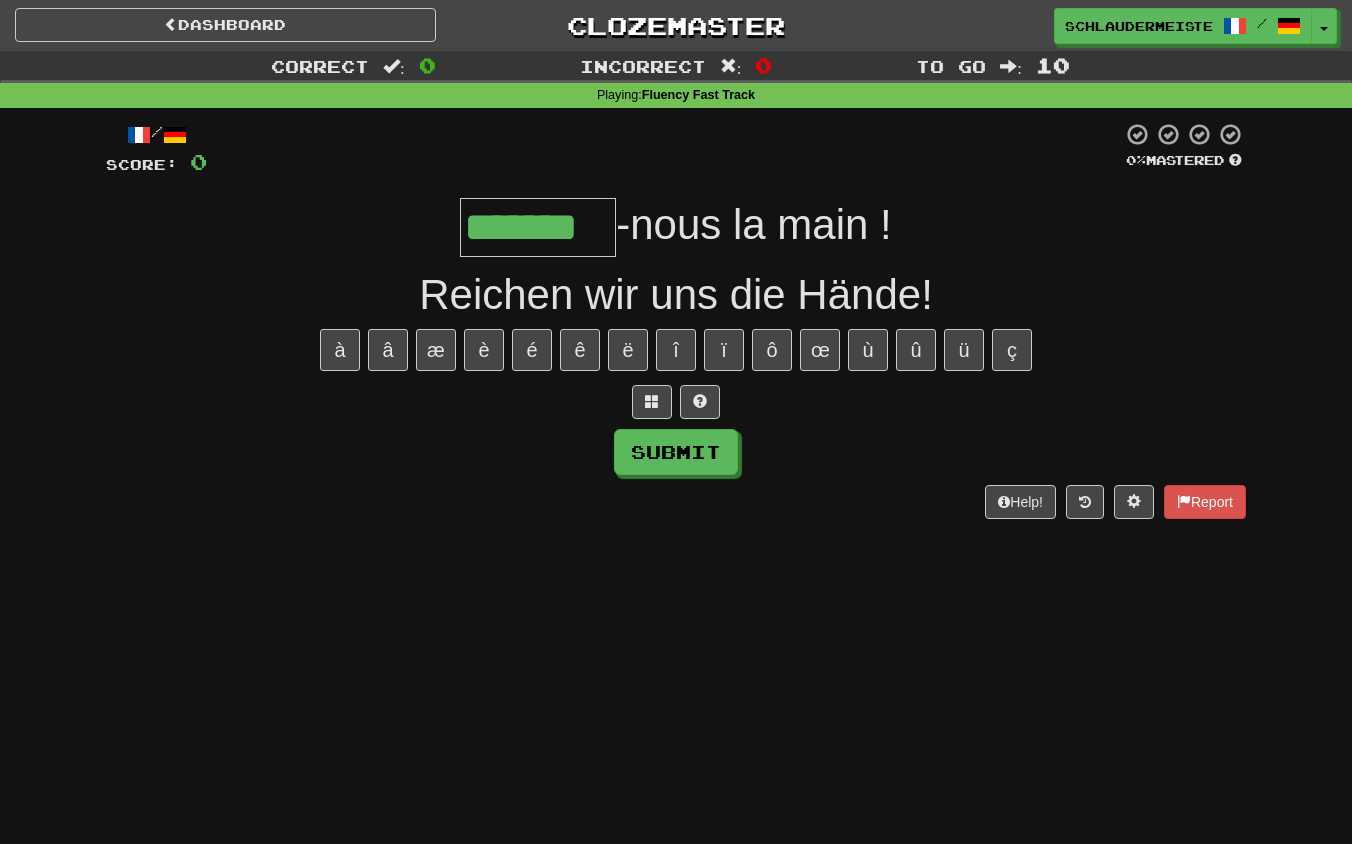 type on "*******" 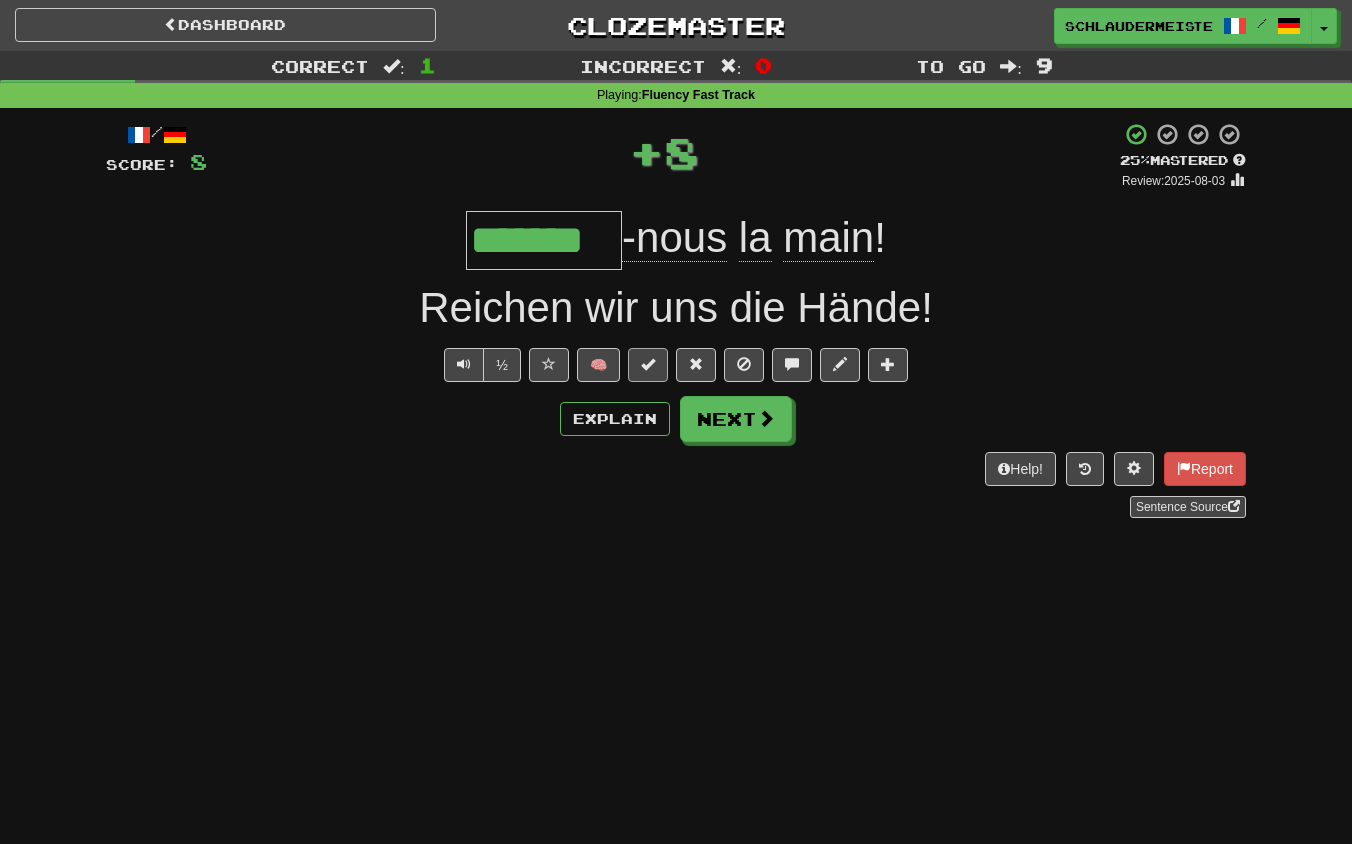 click at bounding box center (648, 364) 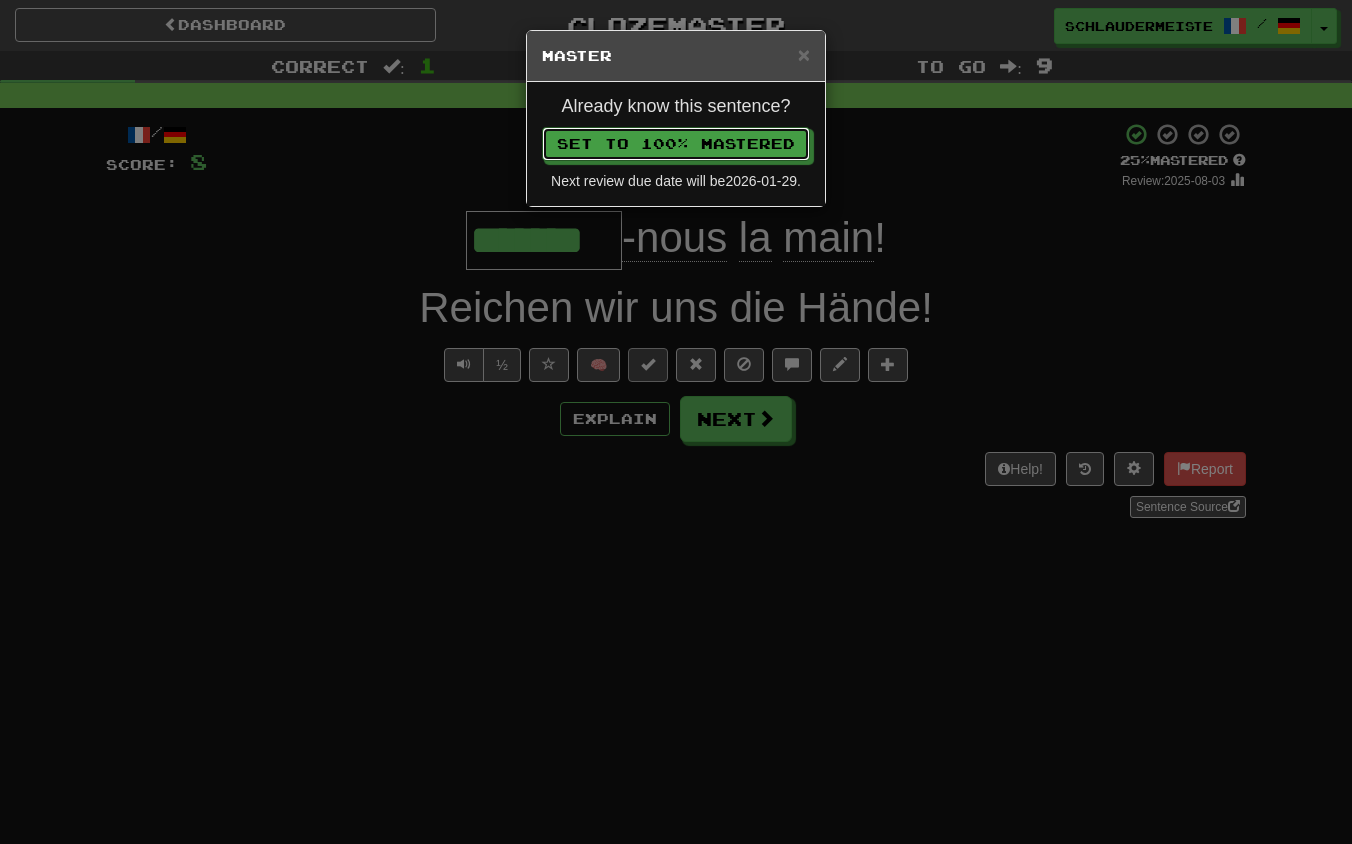 type 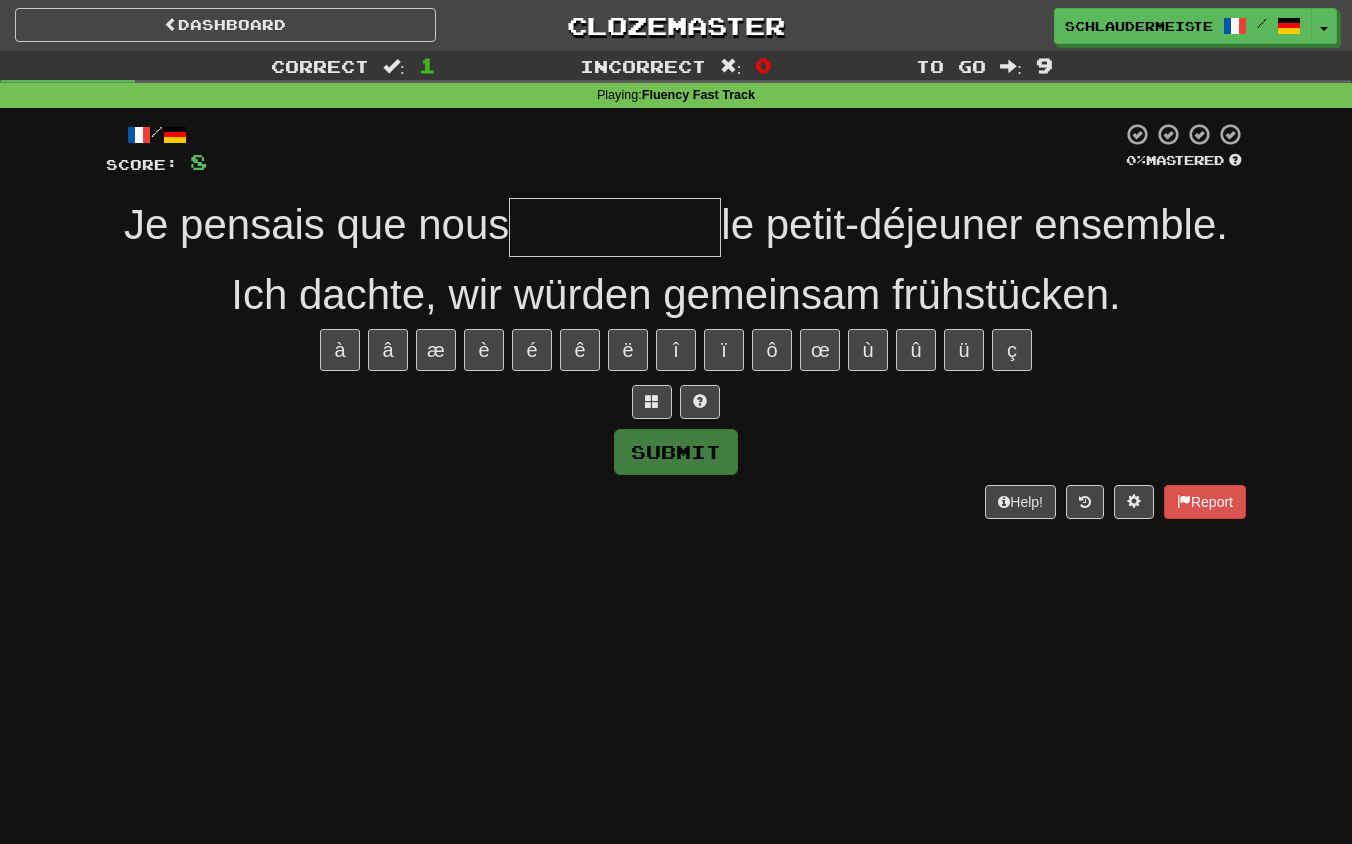 type on "*" 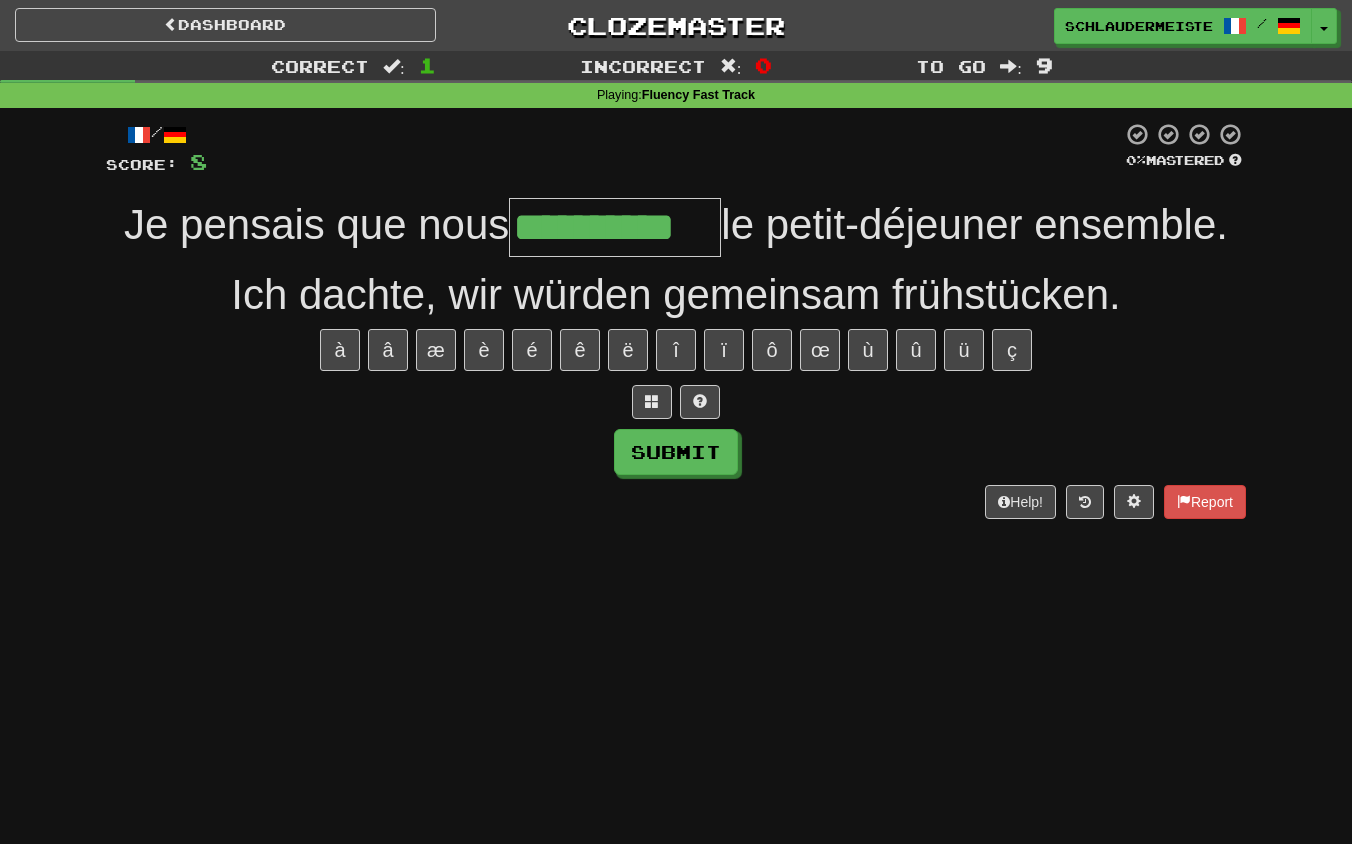 type on "**********" 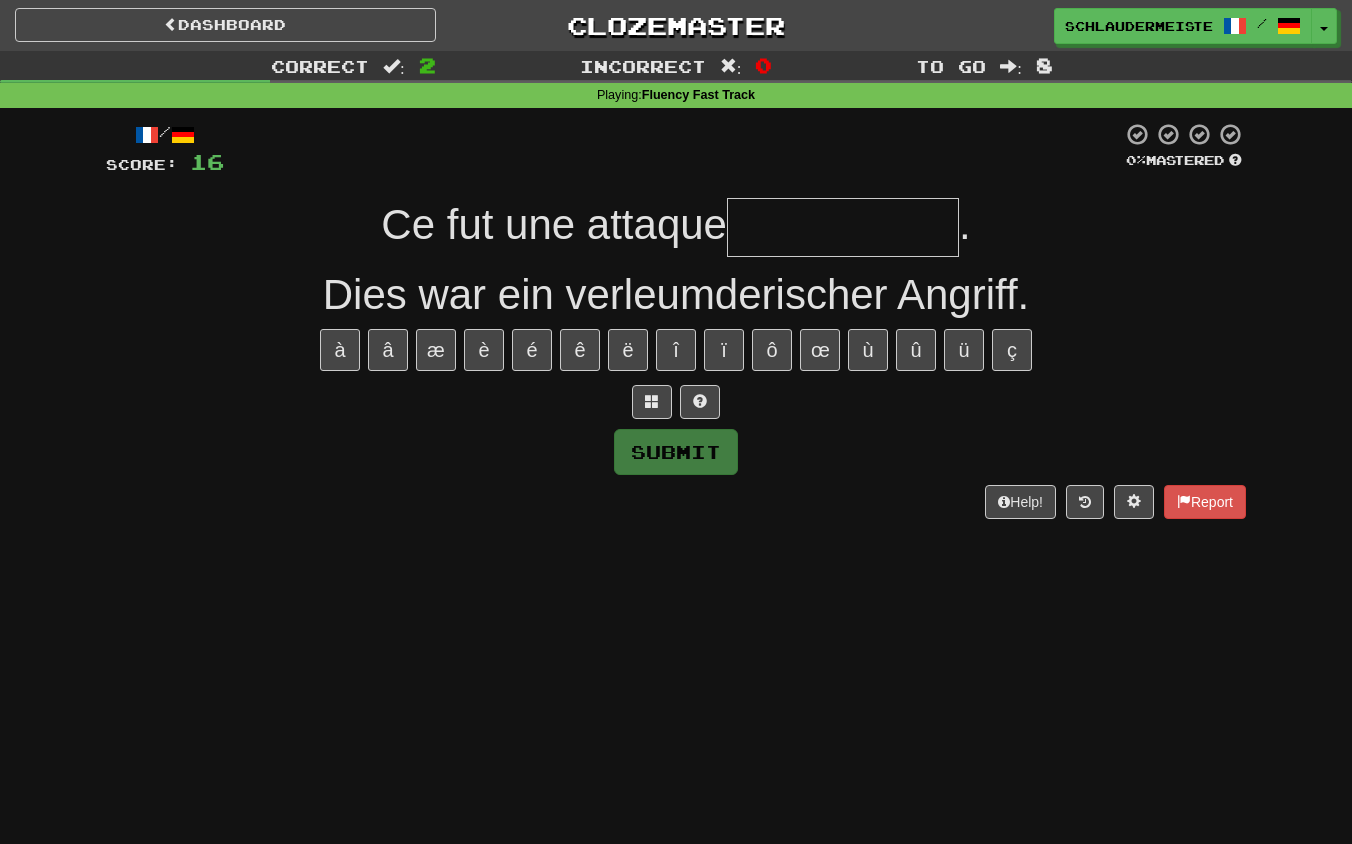 type on "**********" 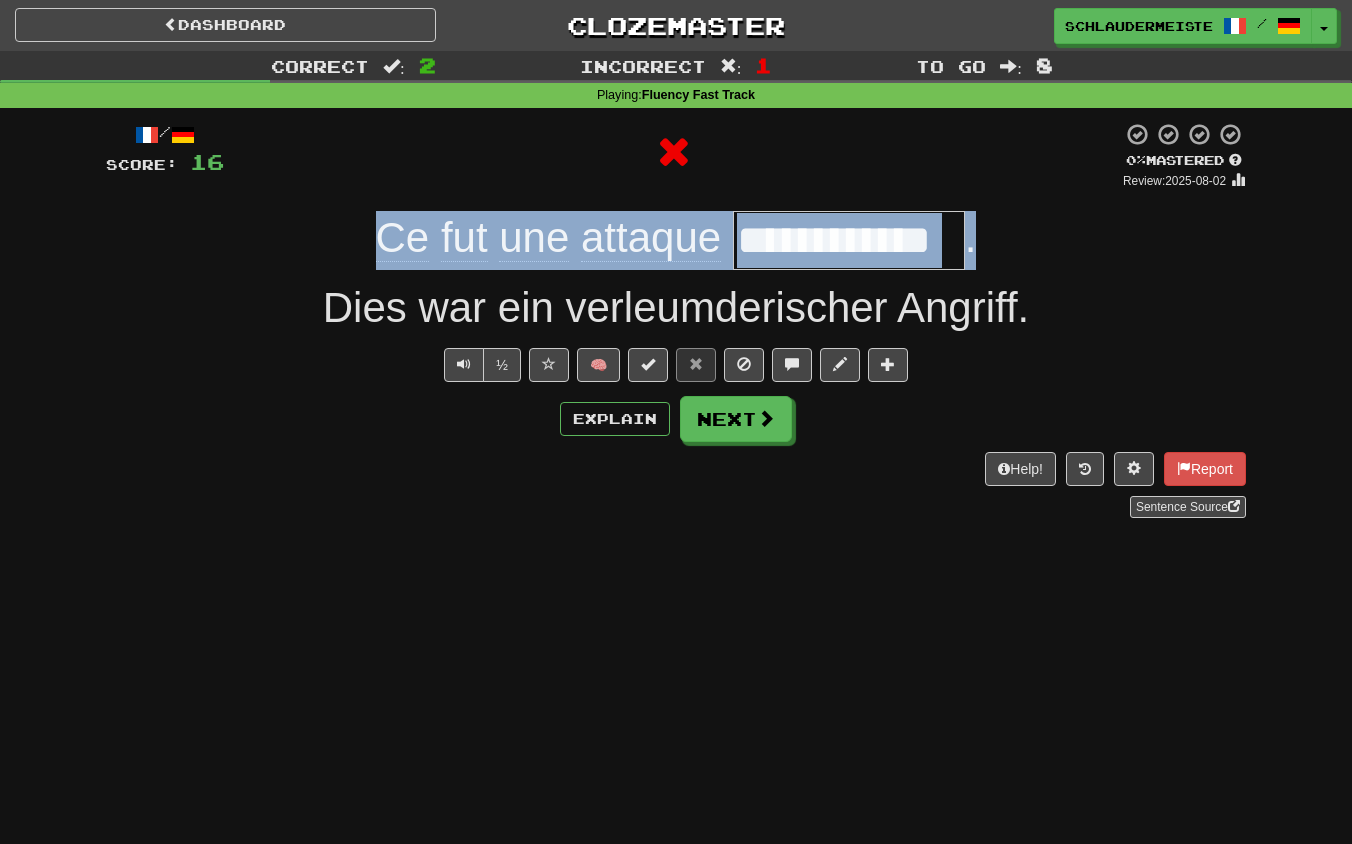 drag, startPoint x: 338, startPoint y: 222, endPoint x: 1057, endPoint y: 219, distance: 719.0063 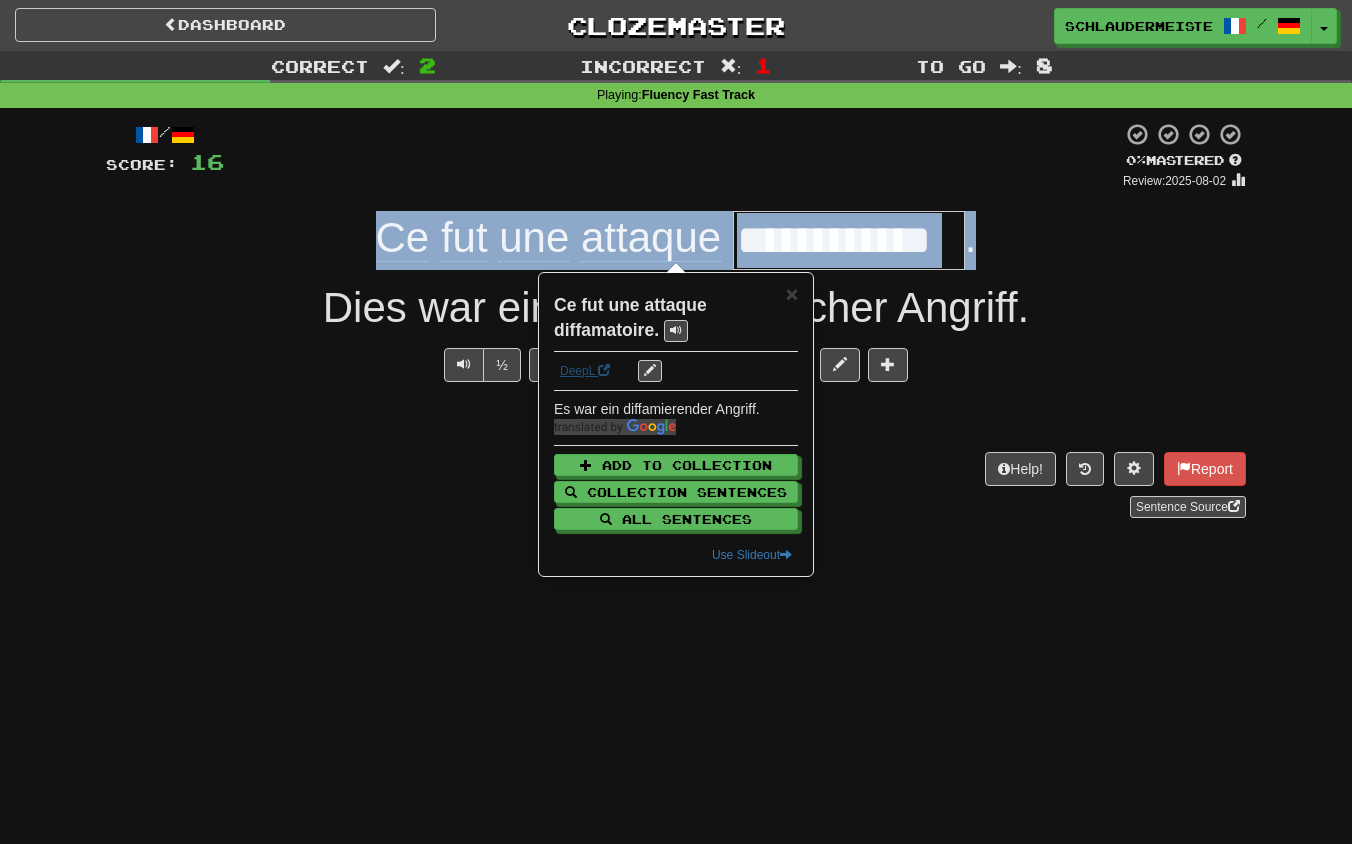 click on "DeepL" at bounding box center [585, 371] 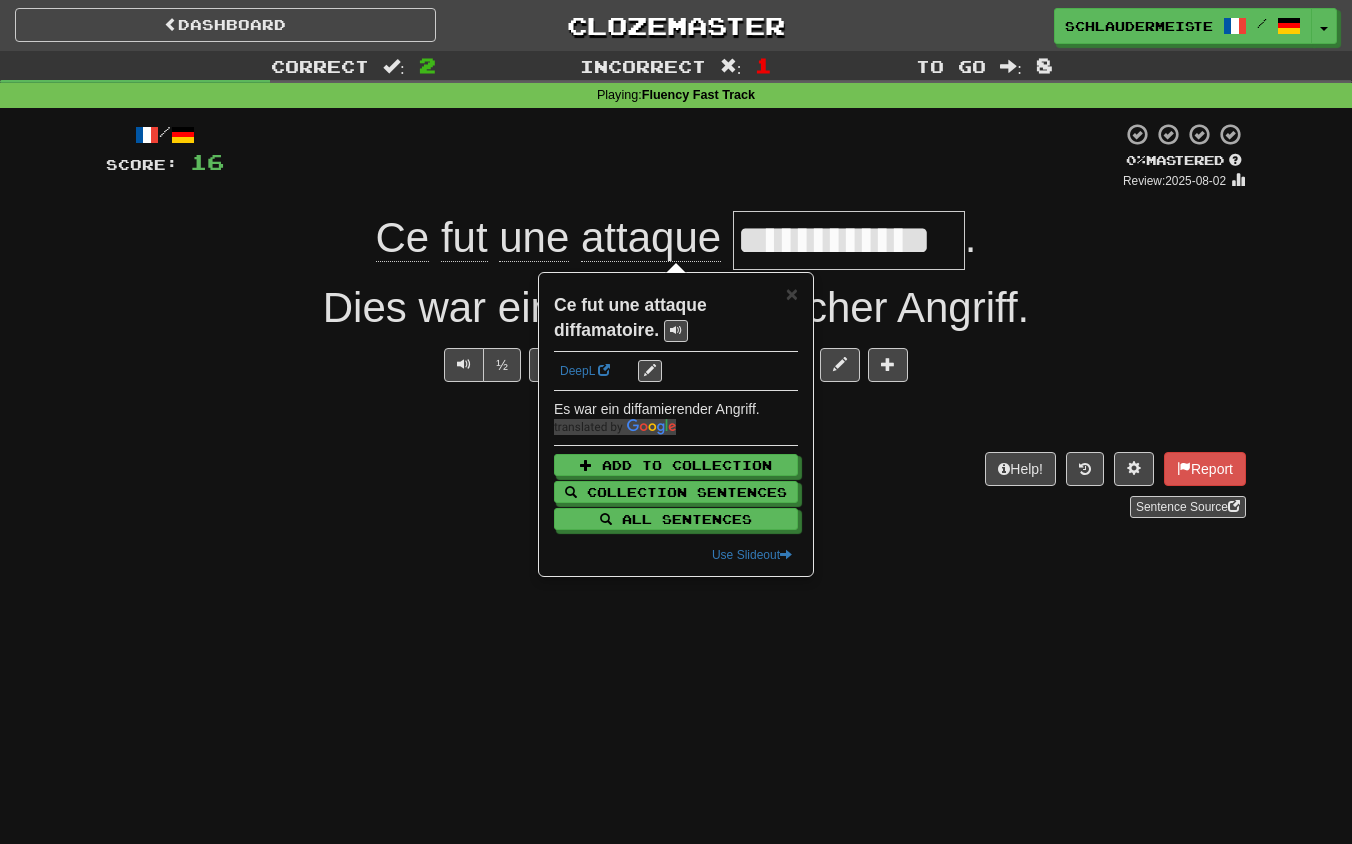 click on "Explain Next" at bounding box center [676, 419] 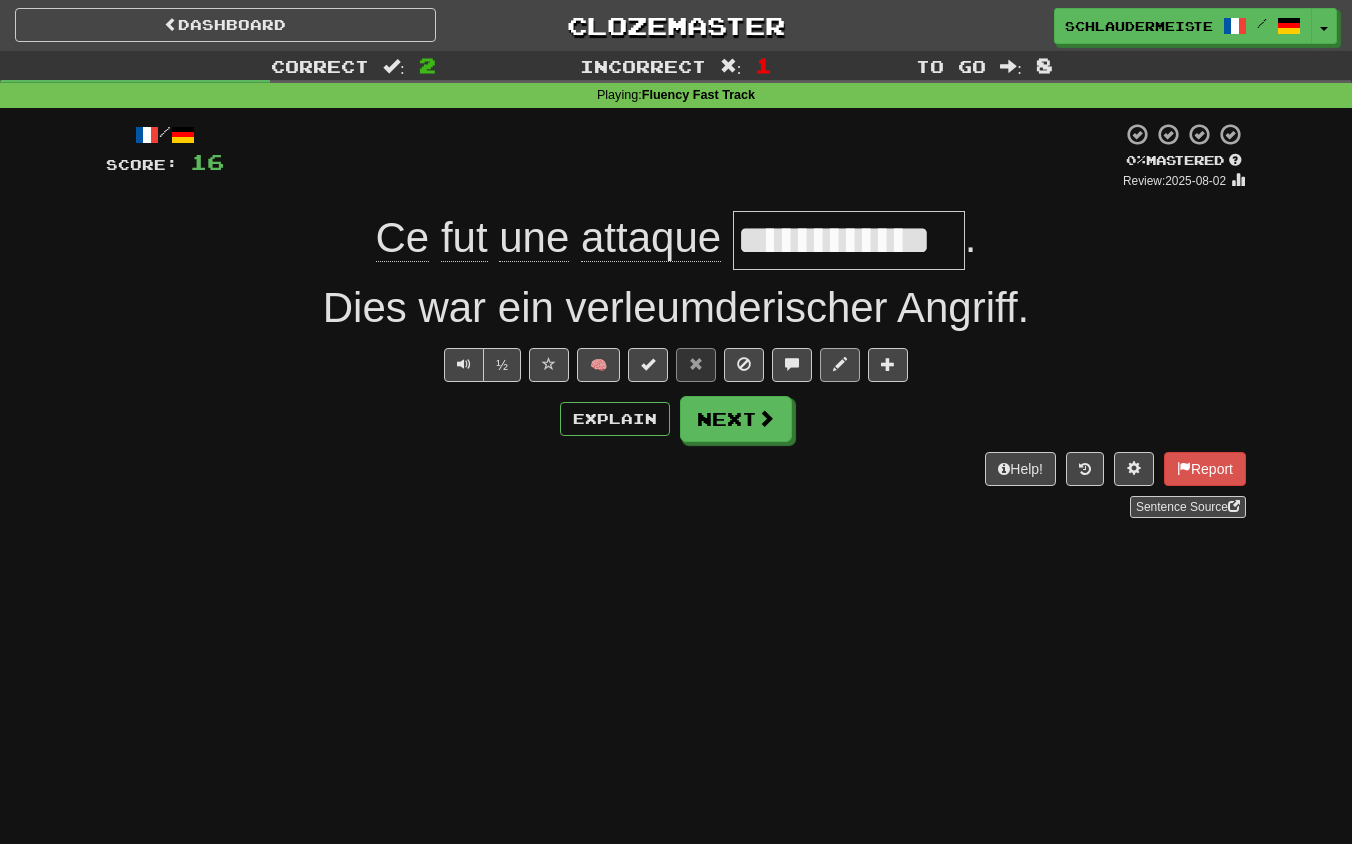 click at bounding box center [840, 364] 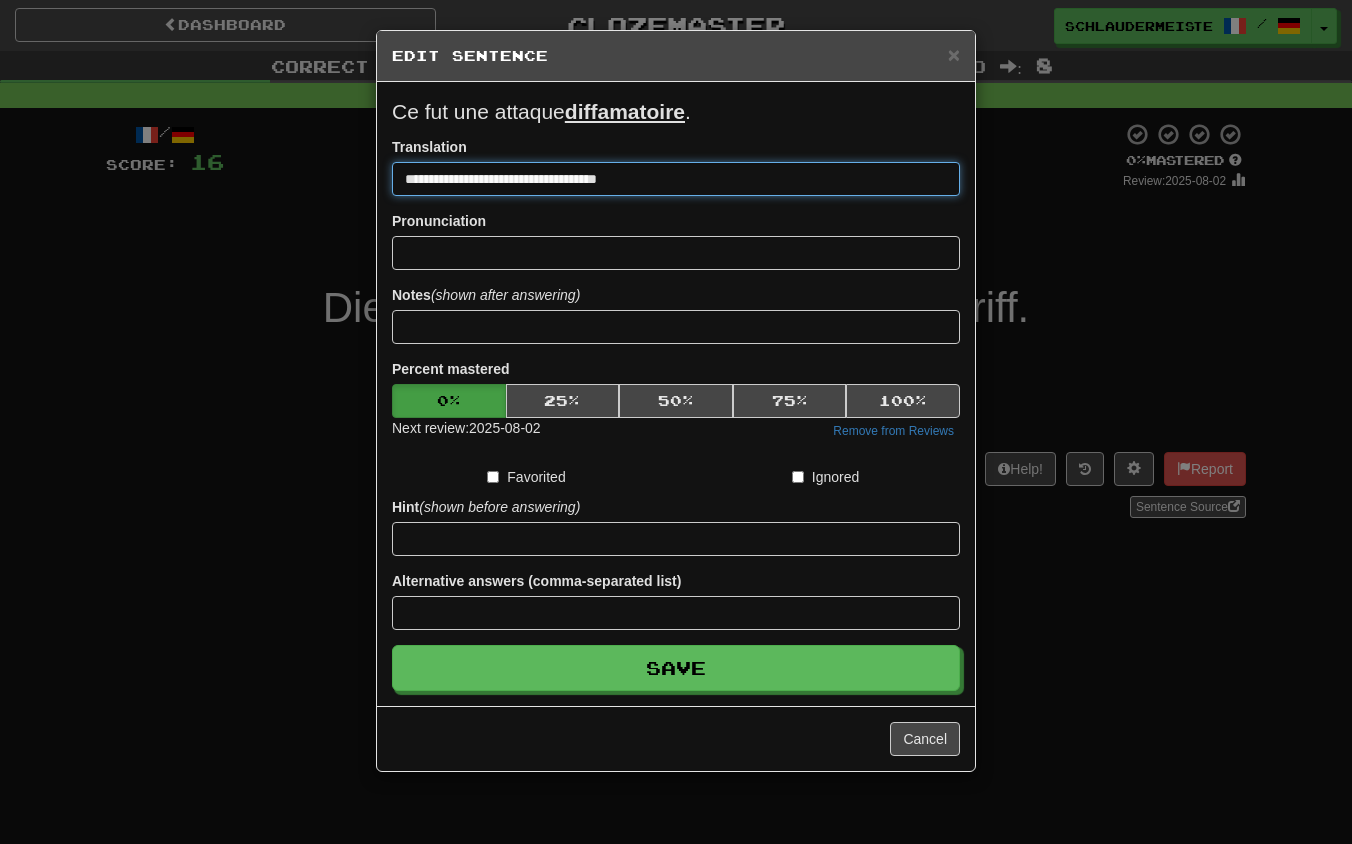 drag, startPoint x: 783, startPoint y: 182, endPoint x: 206, endPoint y: 141, distance: 578.45483 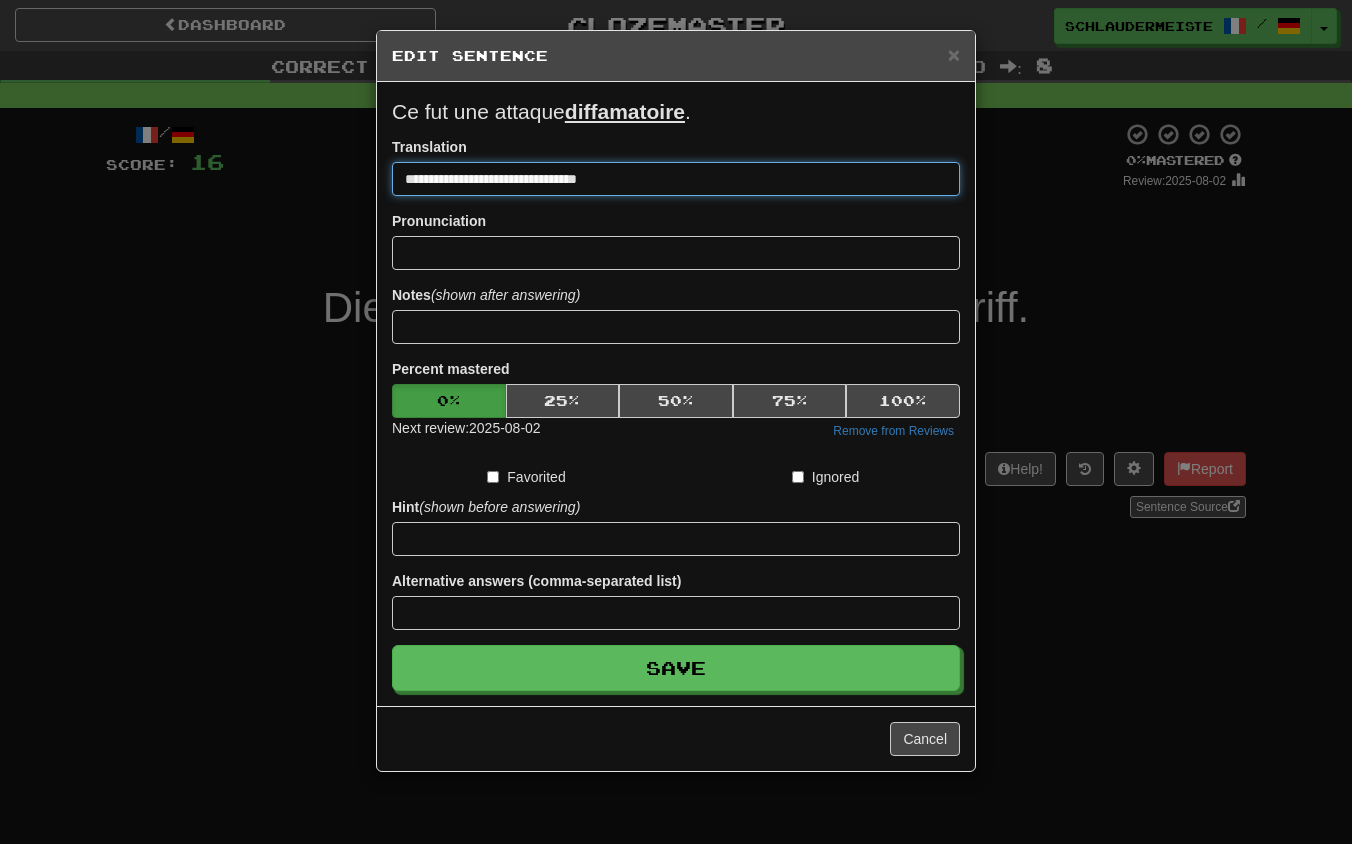 type on "**********" 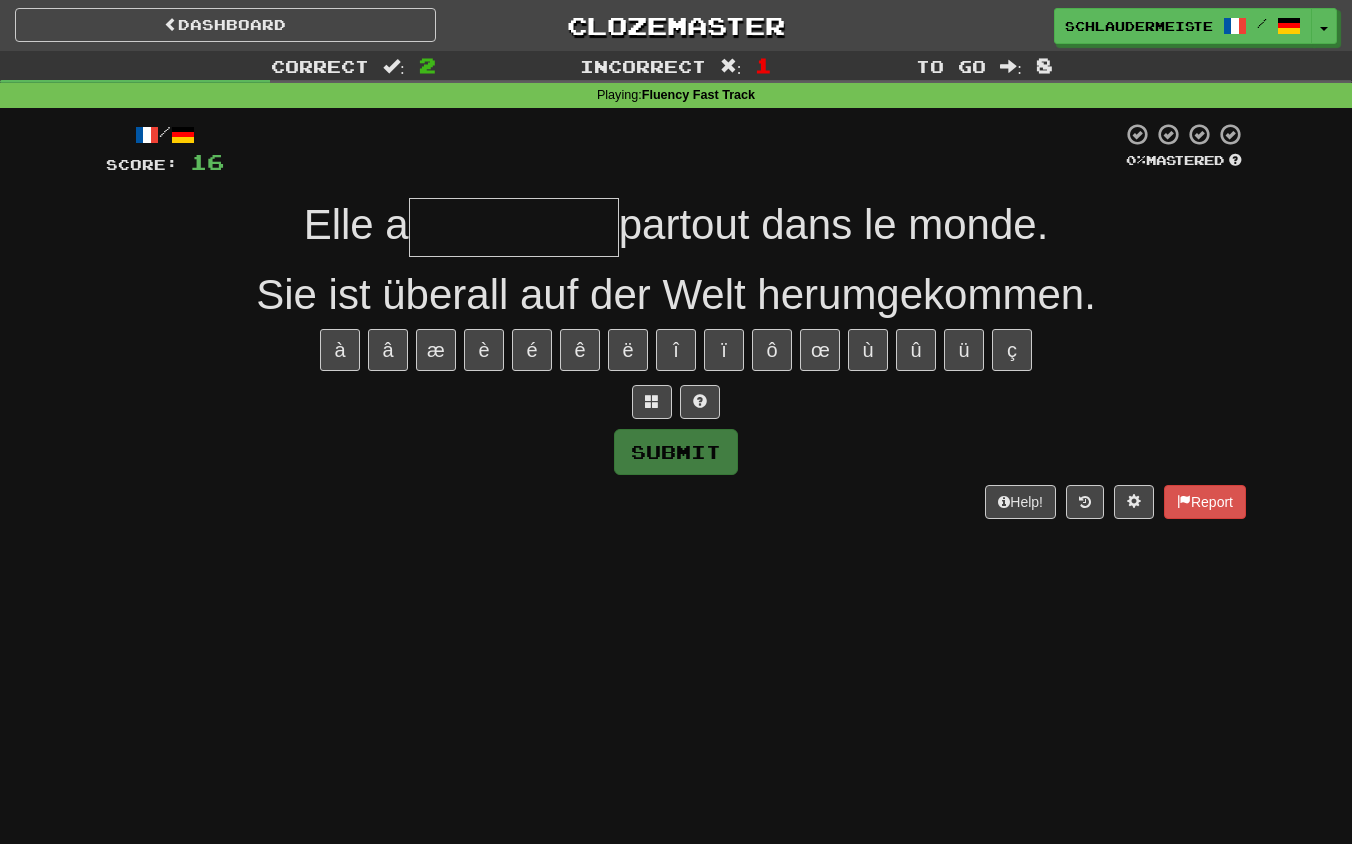 type on "*" 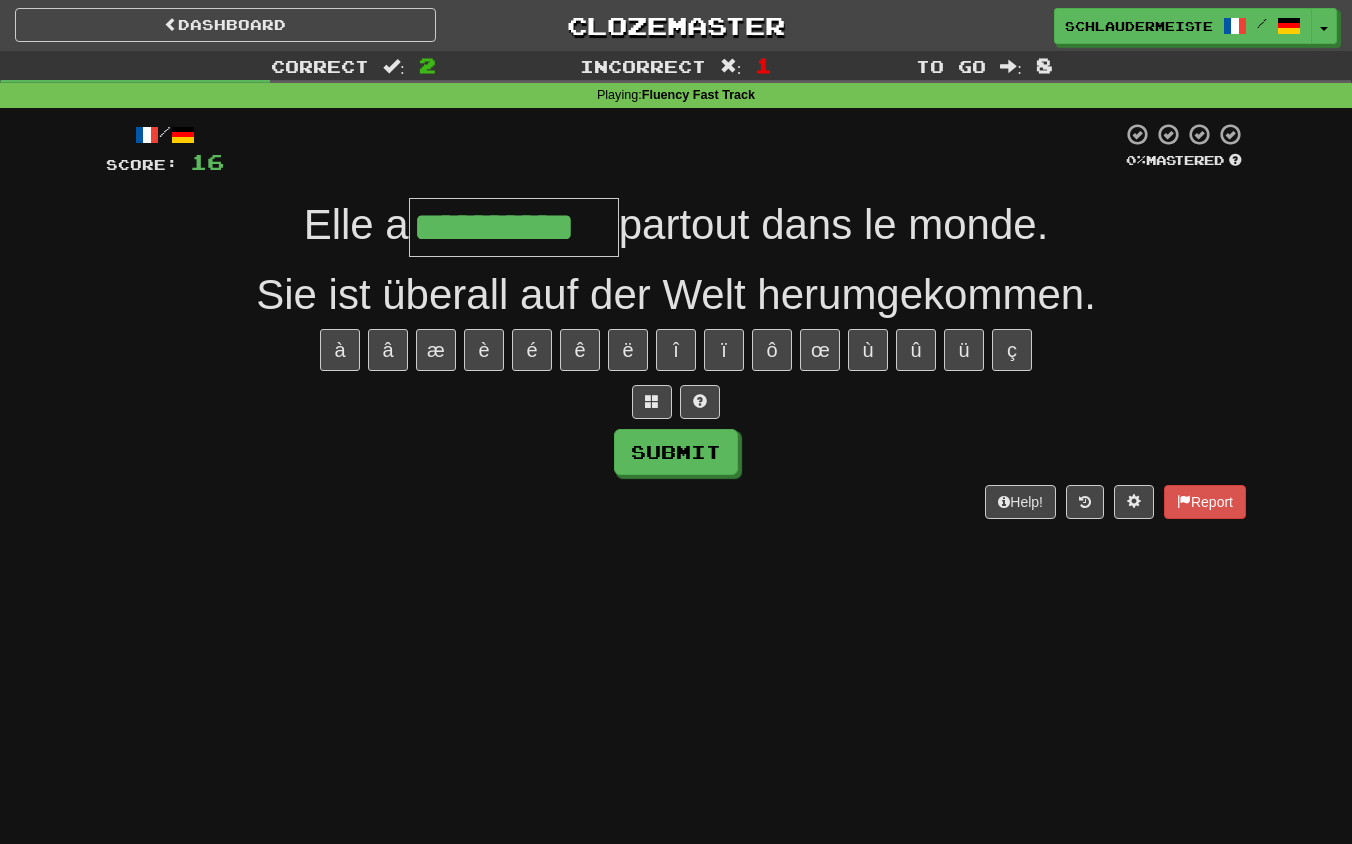 type on "**********" 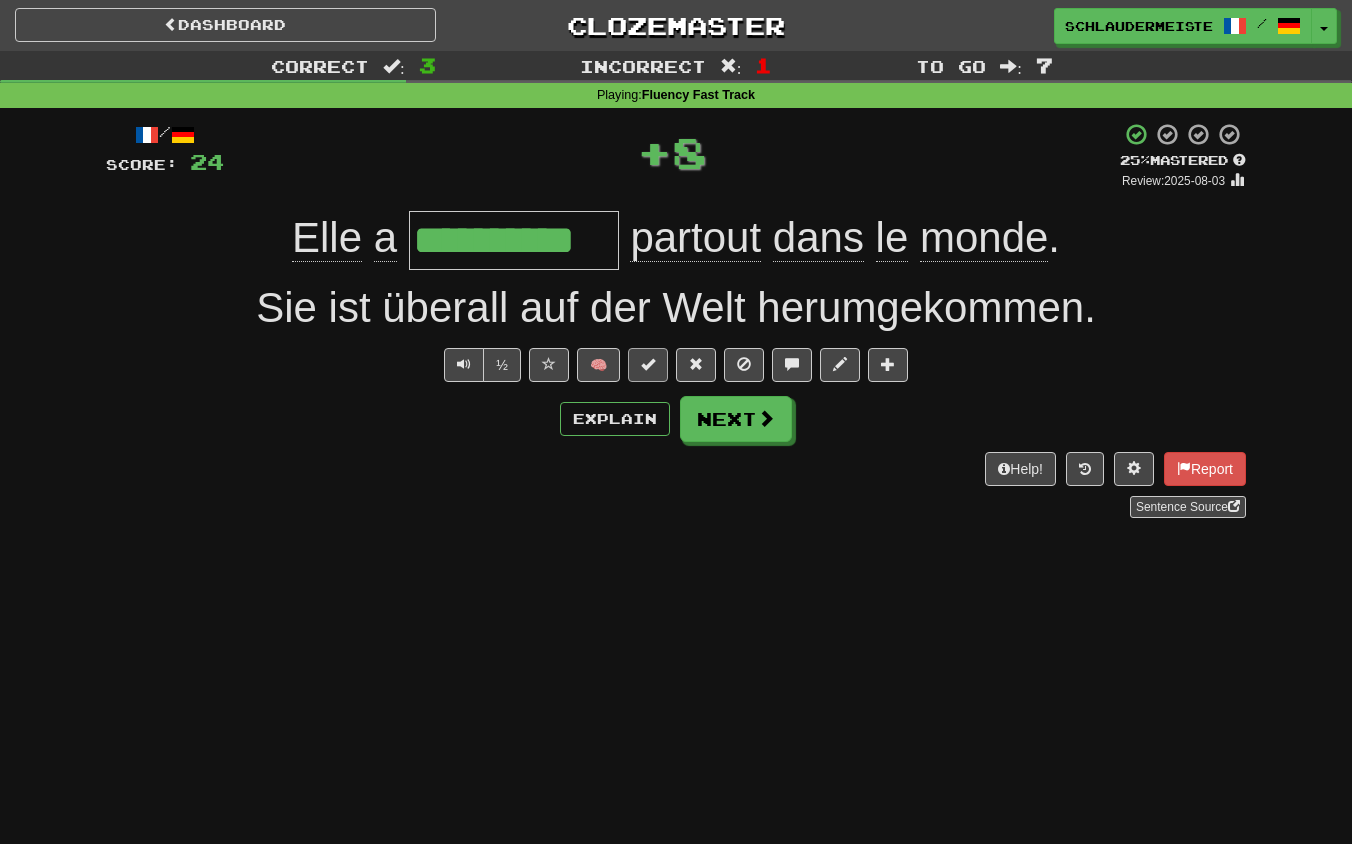 click at bounding box center [648, 364] 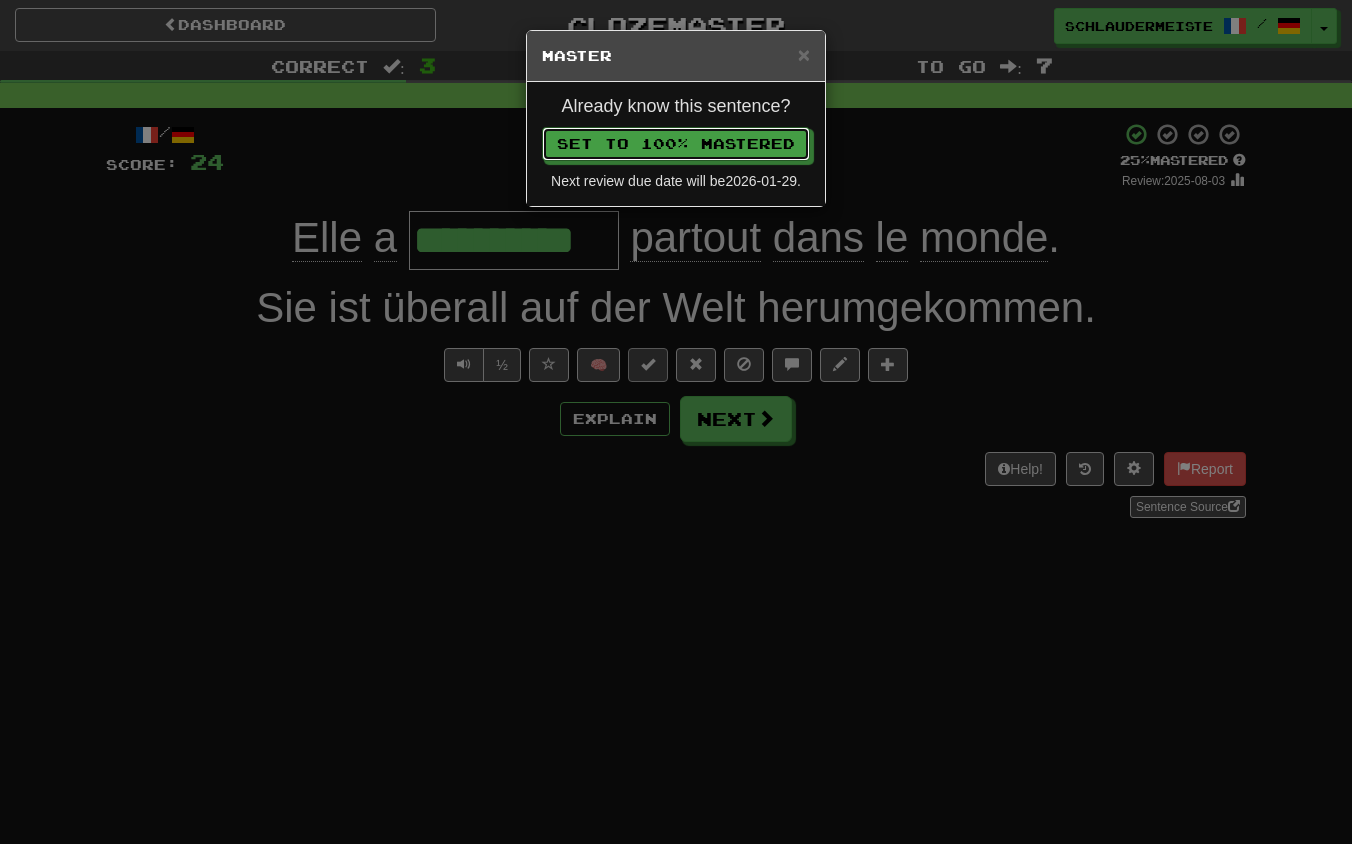 click on "Set to 100% Mastered" at bounding box center (676, 144) 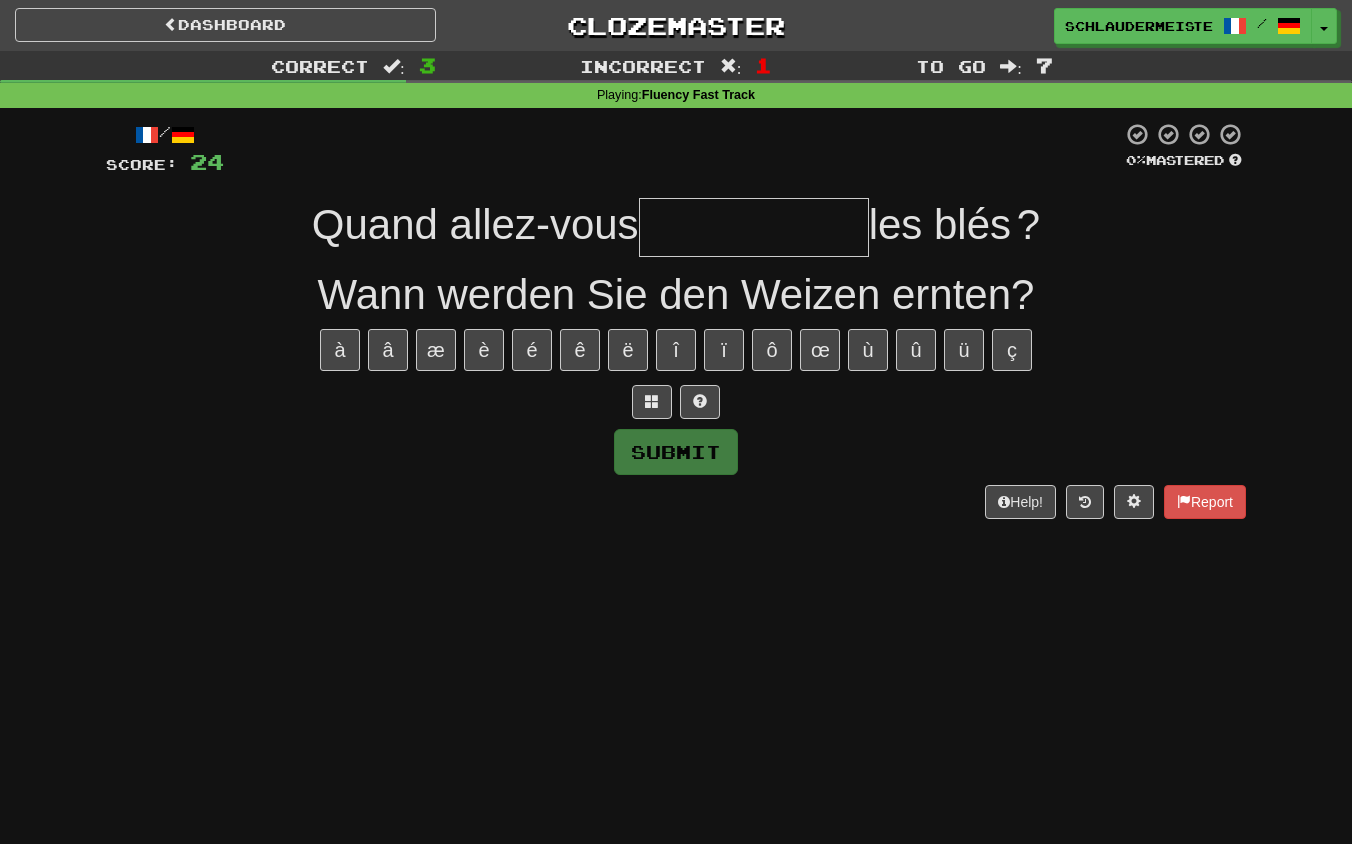 type on "*" 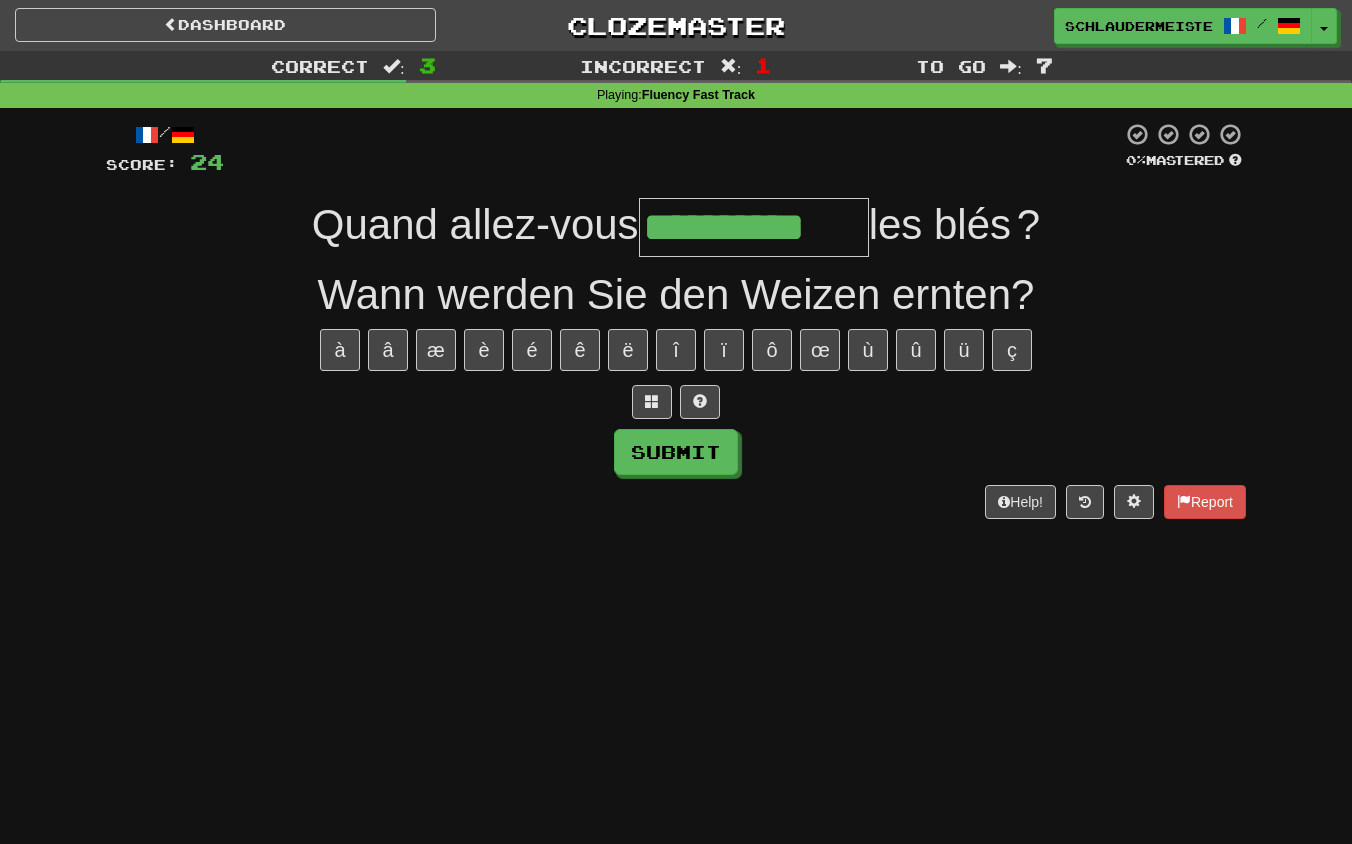 type on "**********" 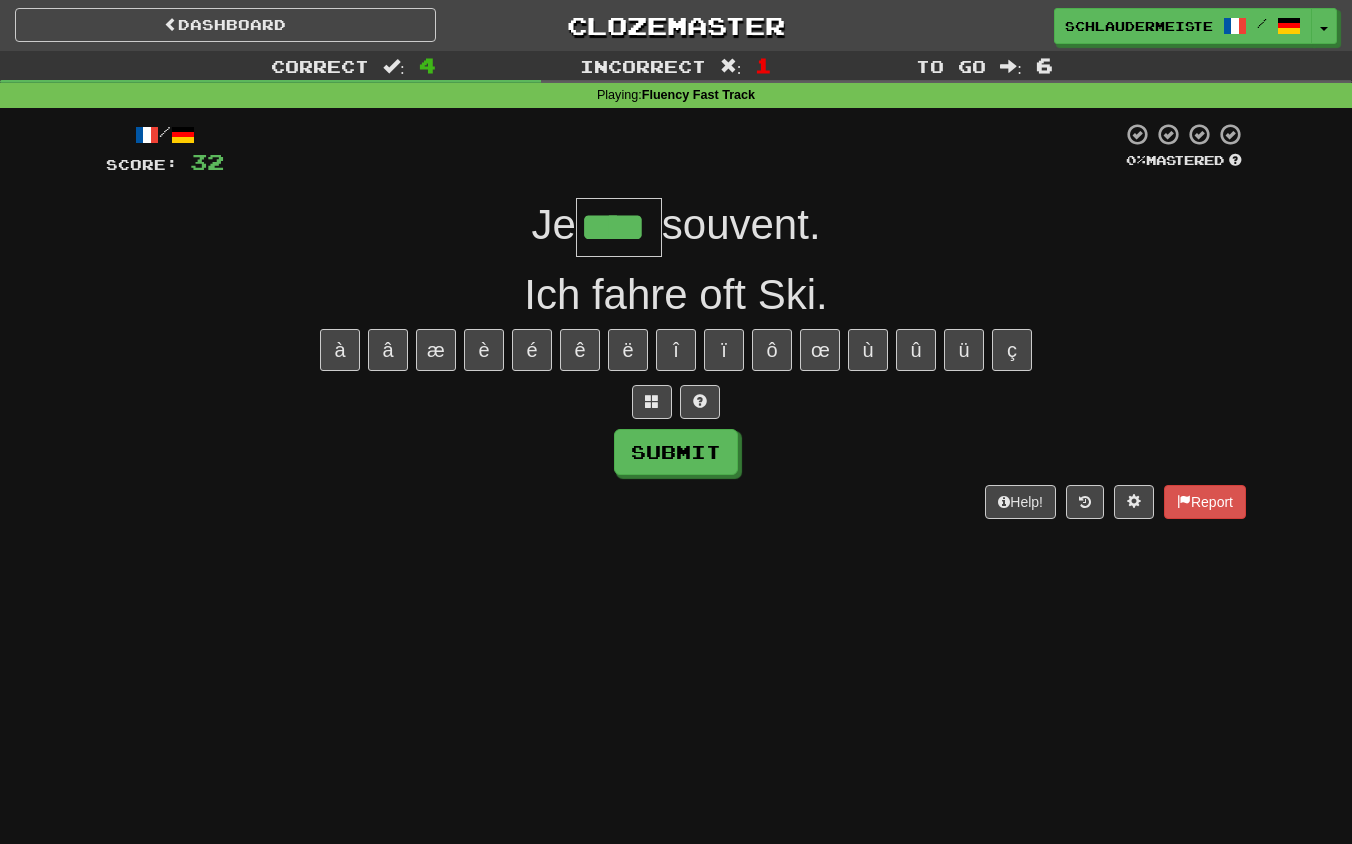 type on "****" 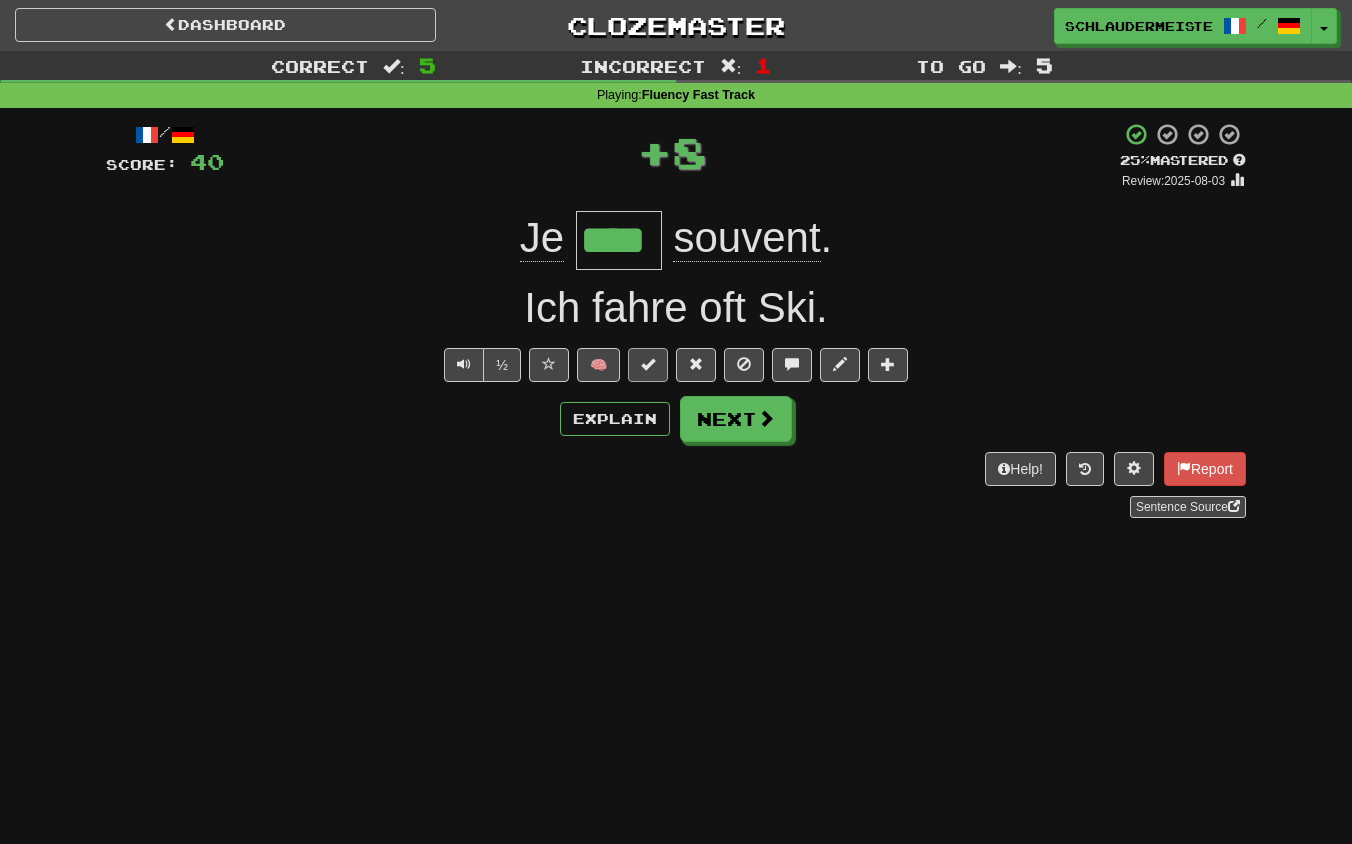 click at bounding box center [648, 364] 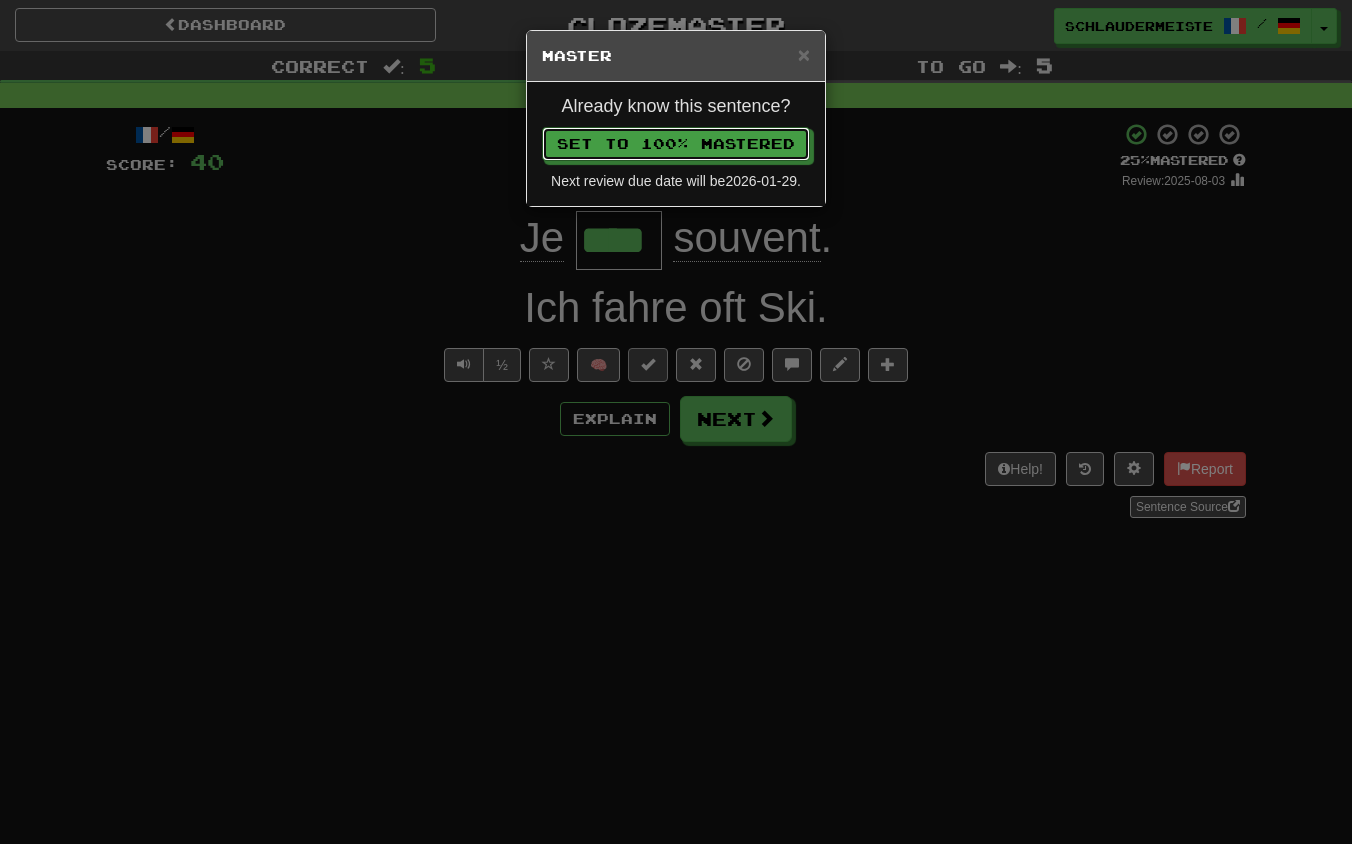 click on "Set to 100% Mastered" at bounding box center (676, 144) 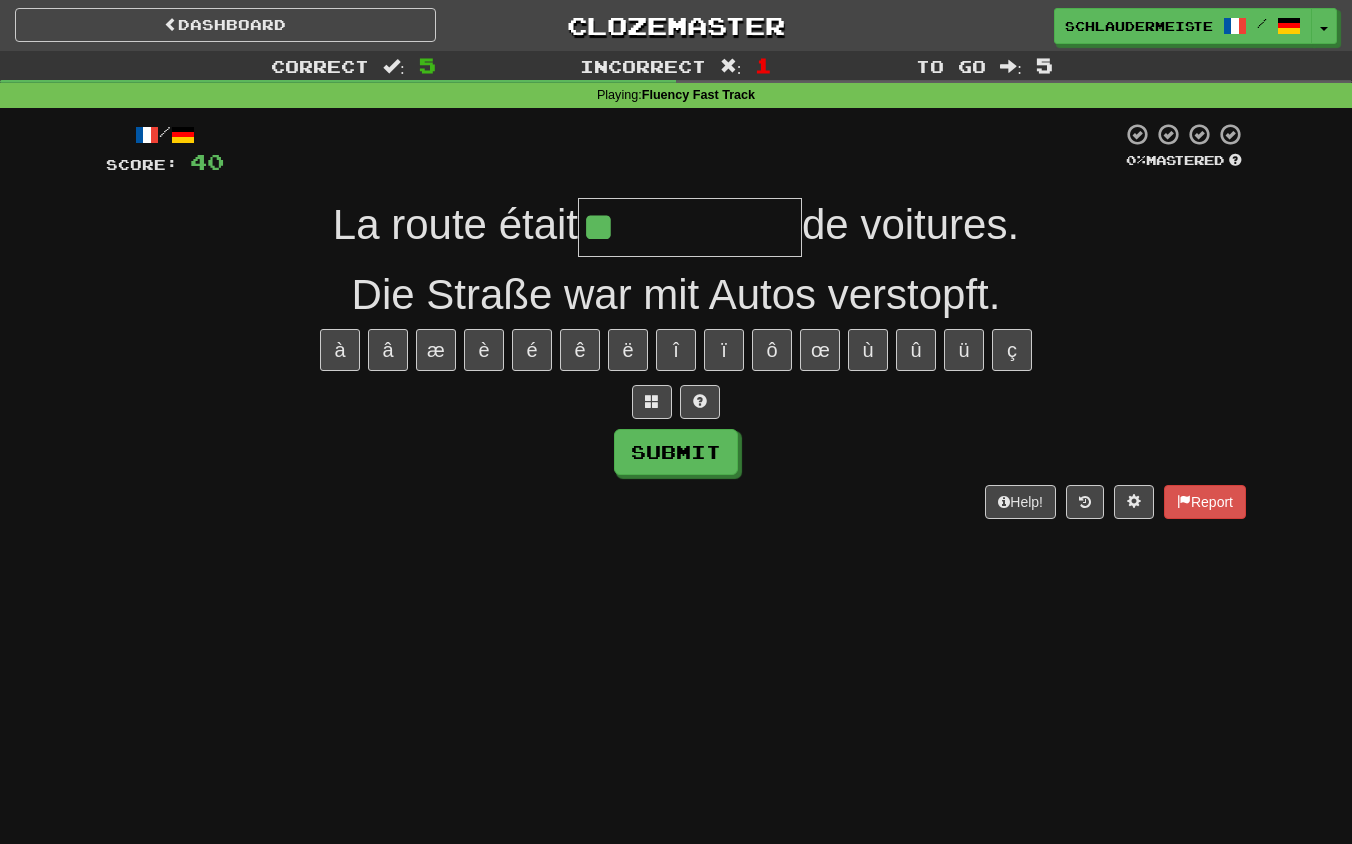 type on "*********" 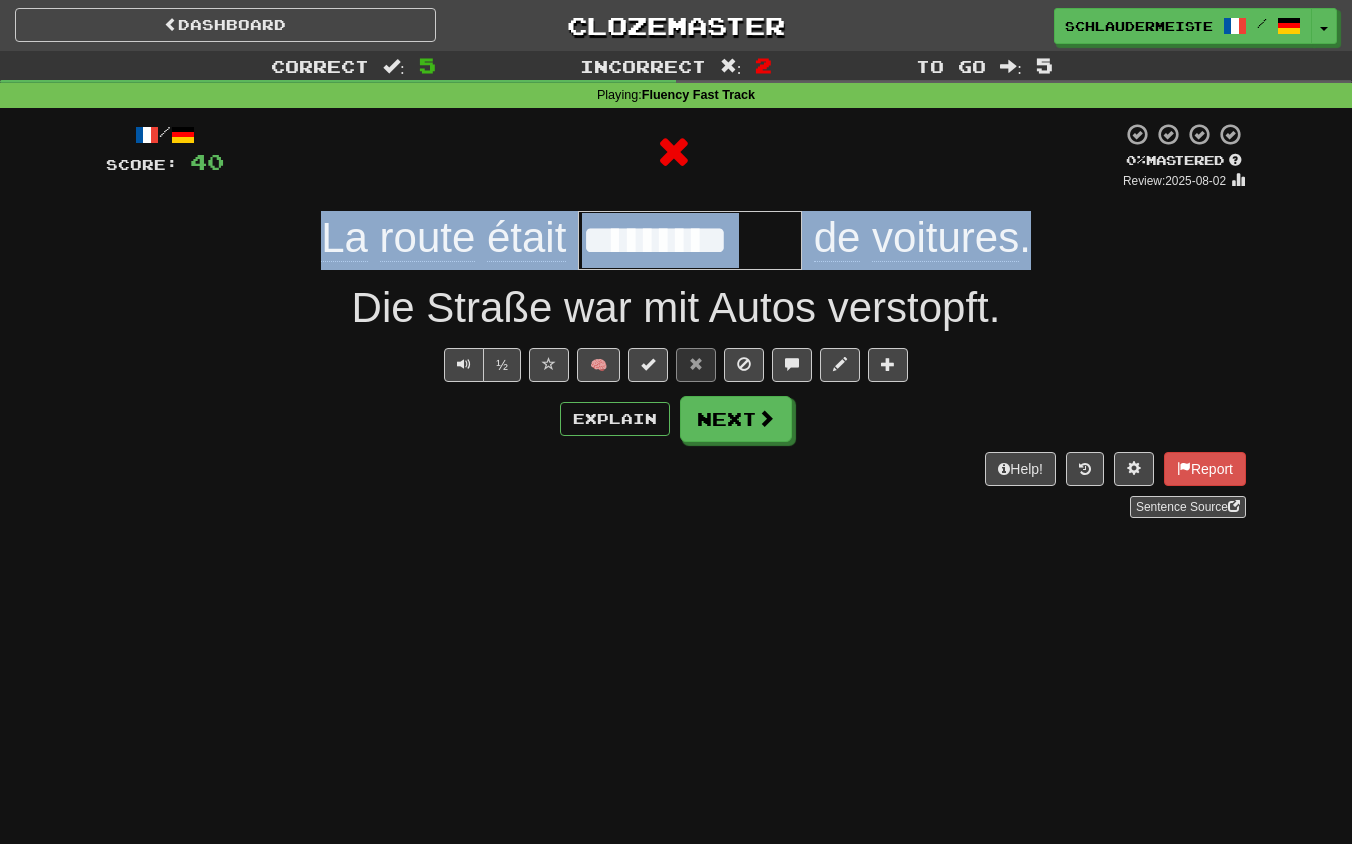 drag, startPoint x: 299, startPoint y: 226, endPoint x: 1098, endPoint y: 227, distance: 799.0006 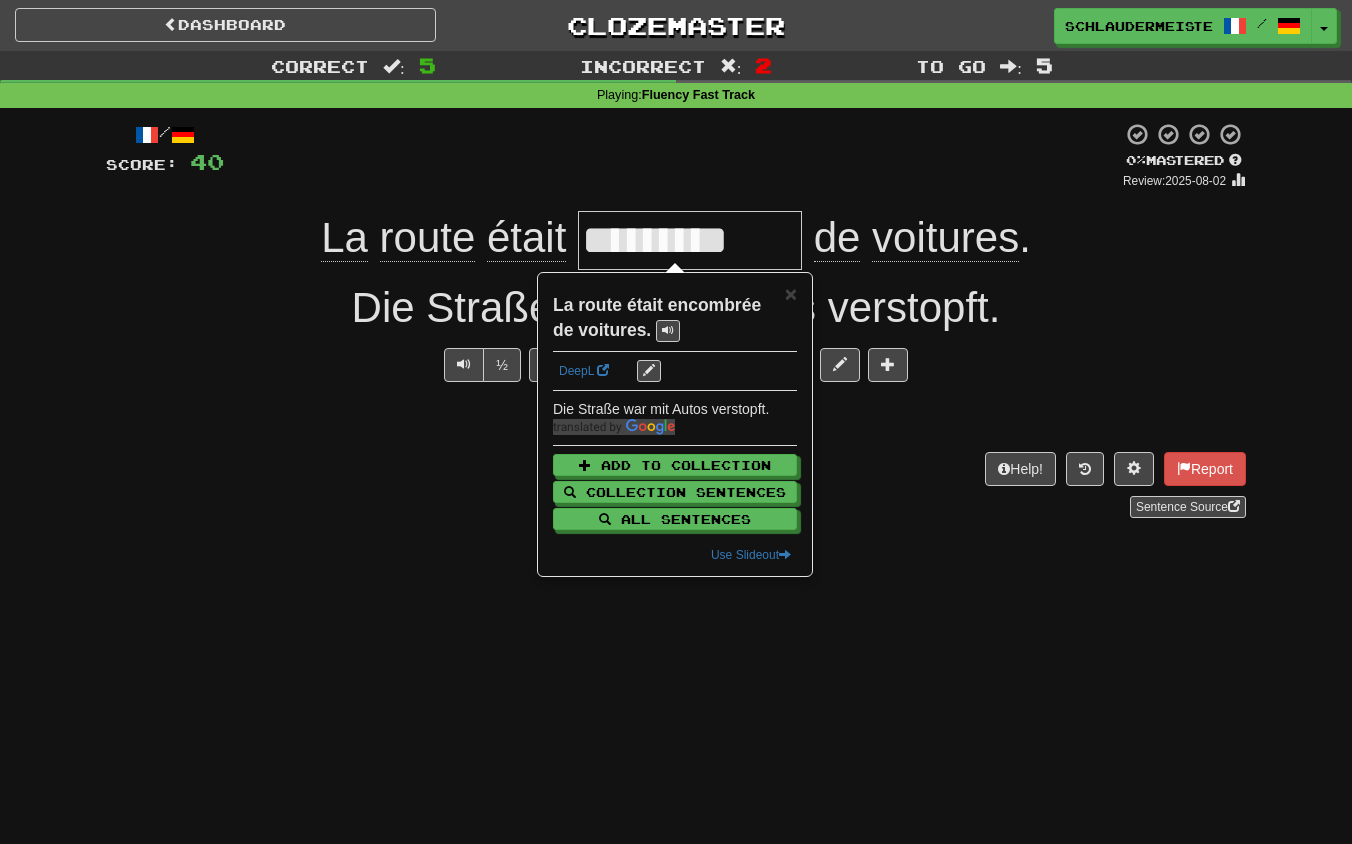 click on "Help!  Report Sentence Source" at bounding box center (676, 485) 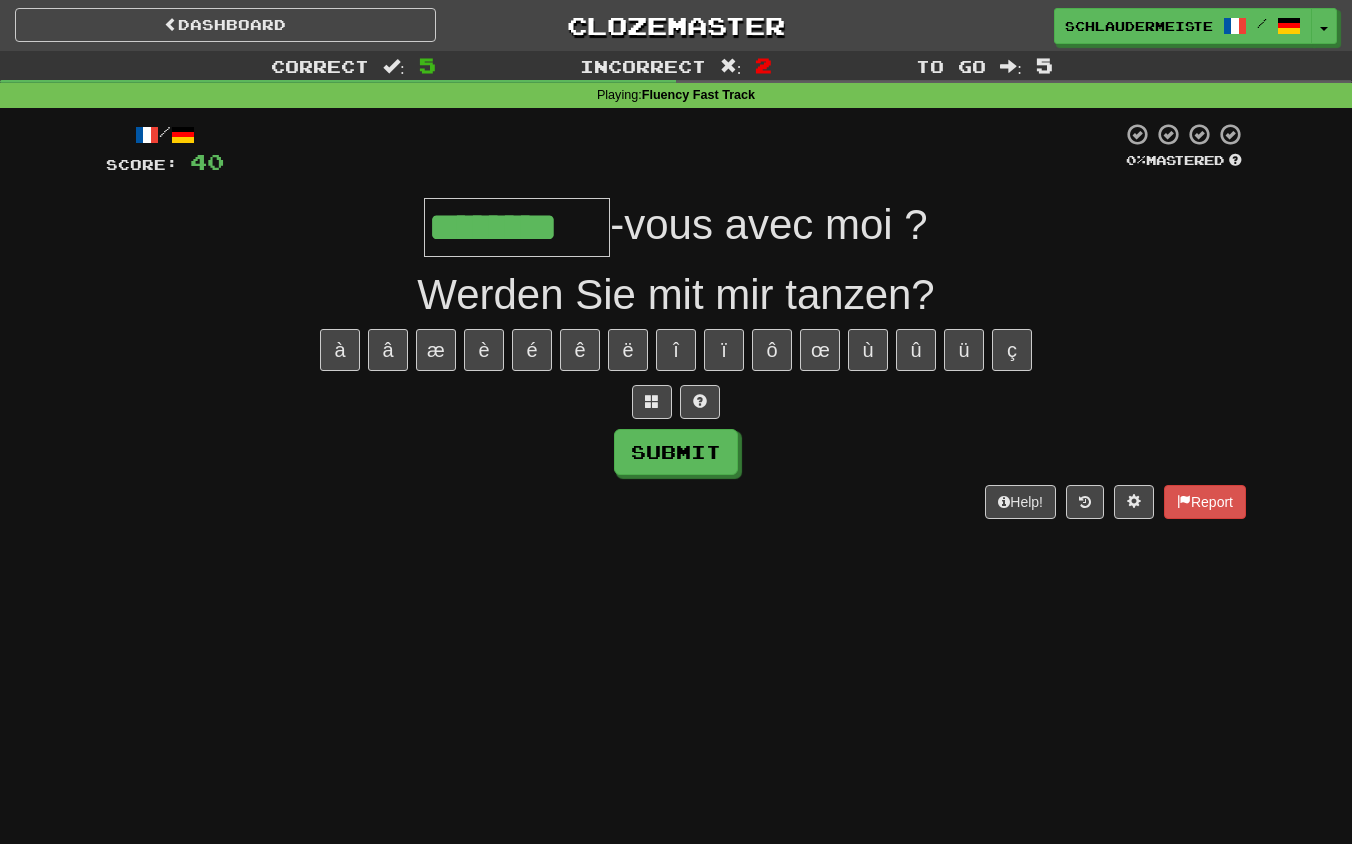 type on "********" 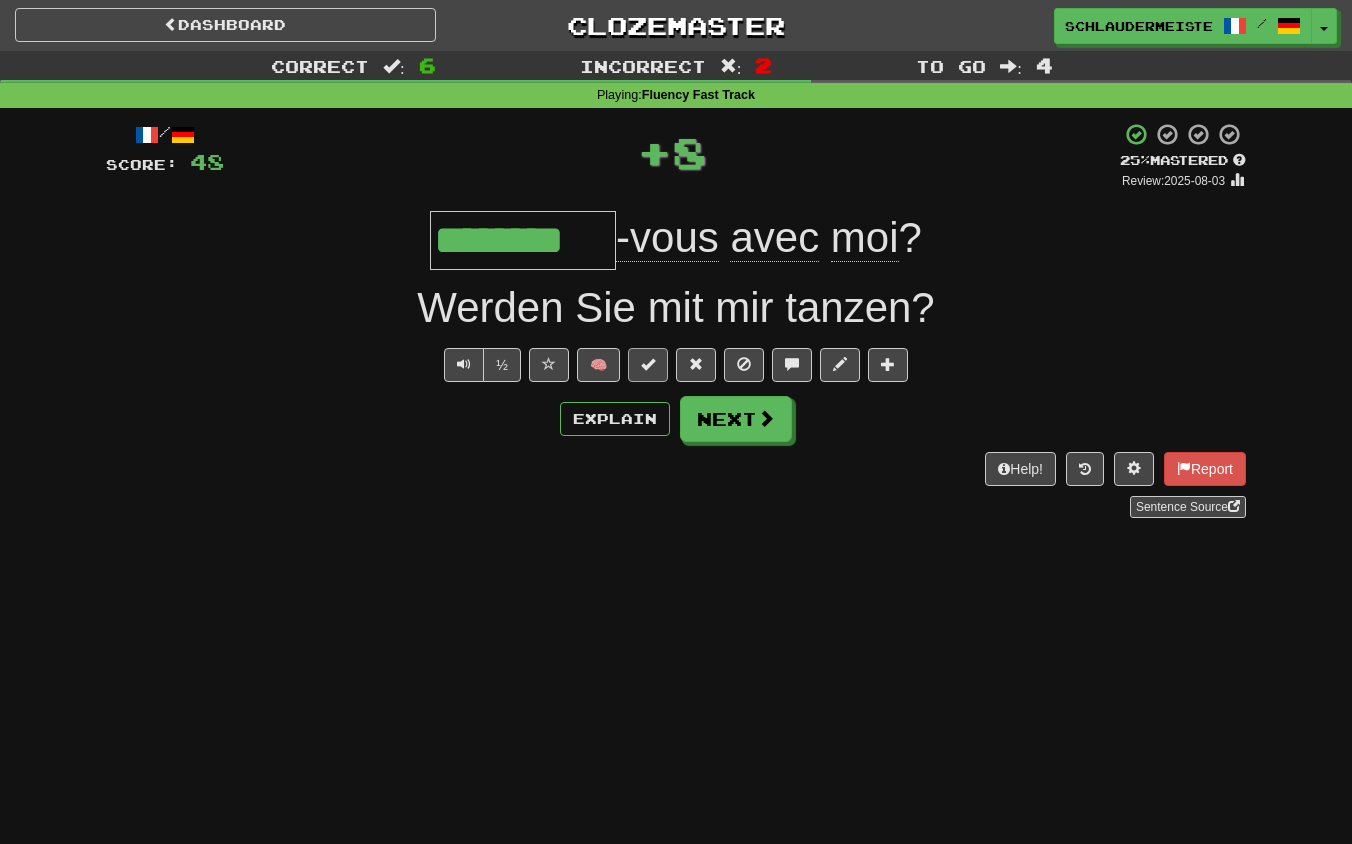 click at bounding box center (648, 364) 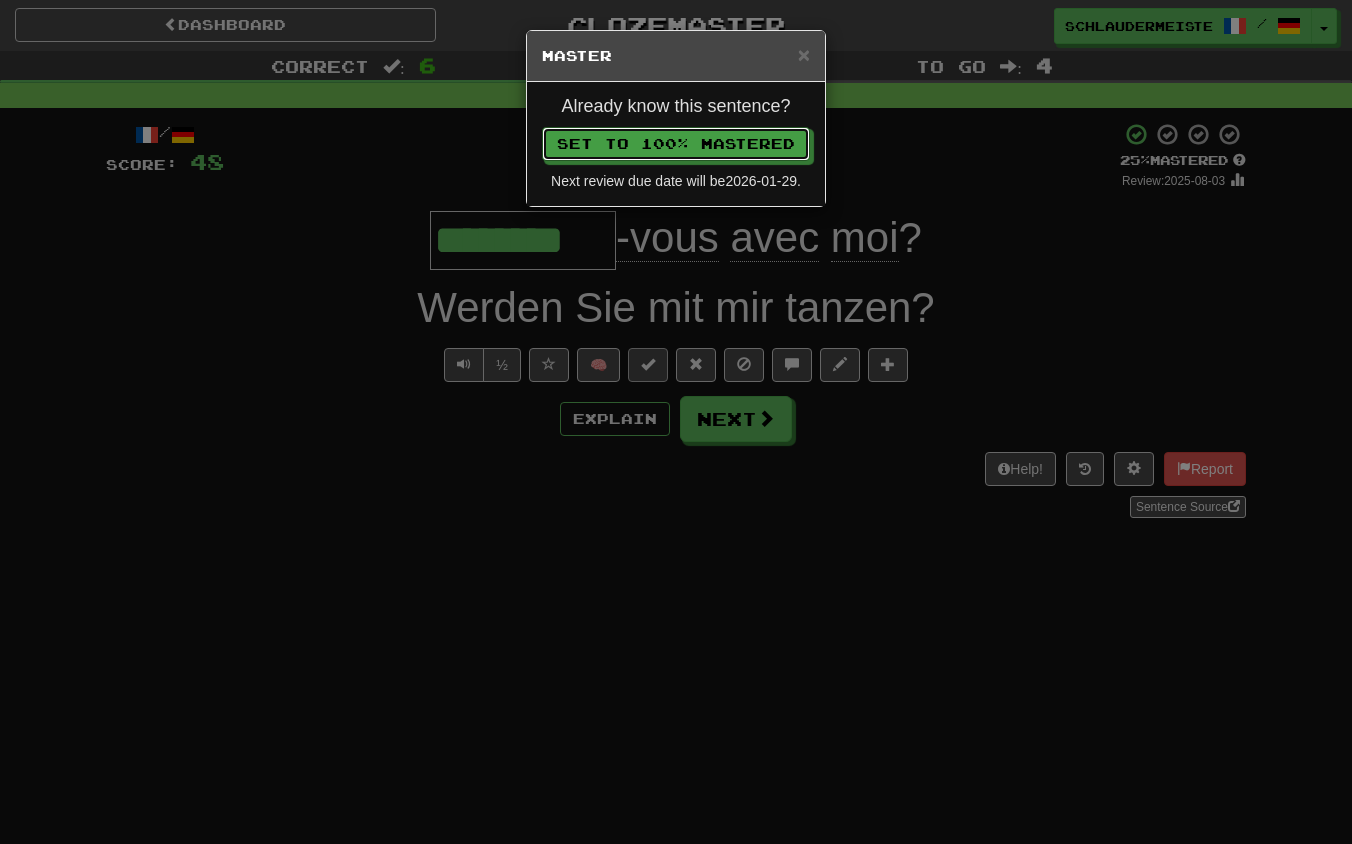 click on "Set to 100% Mastered" at bounding box center [676, 144] 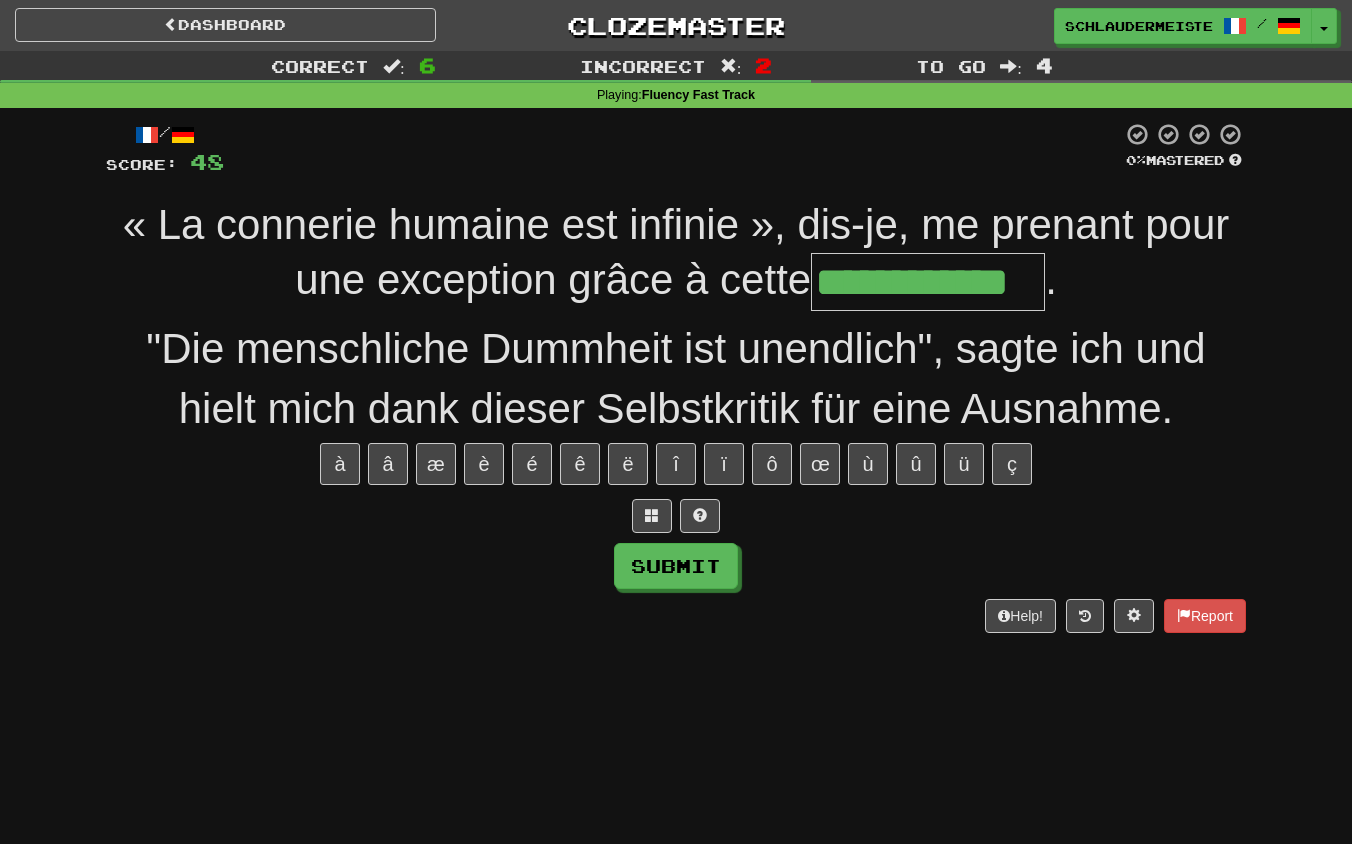 type on "**********" 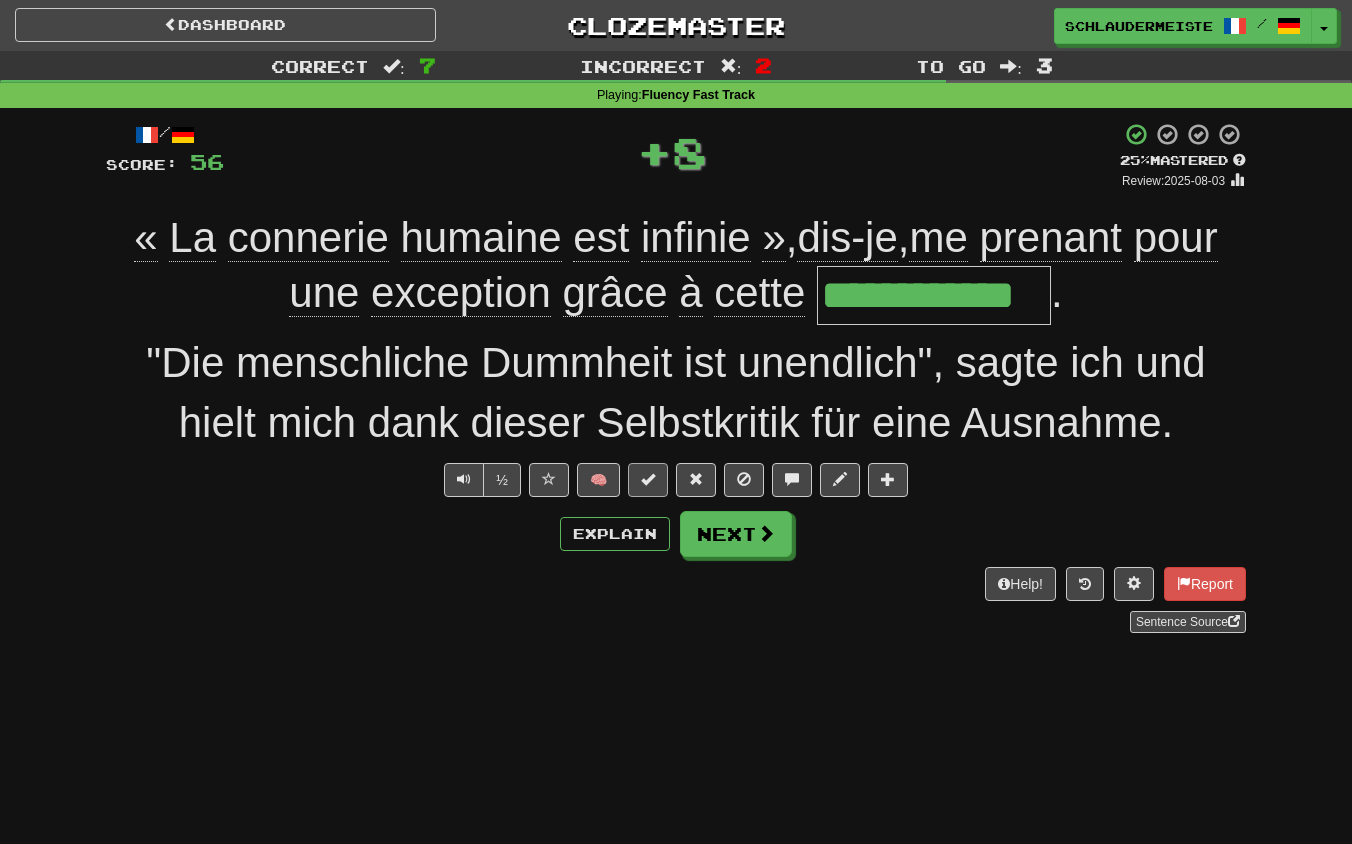 click at bounding box center (648, 479) 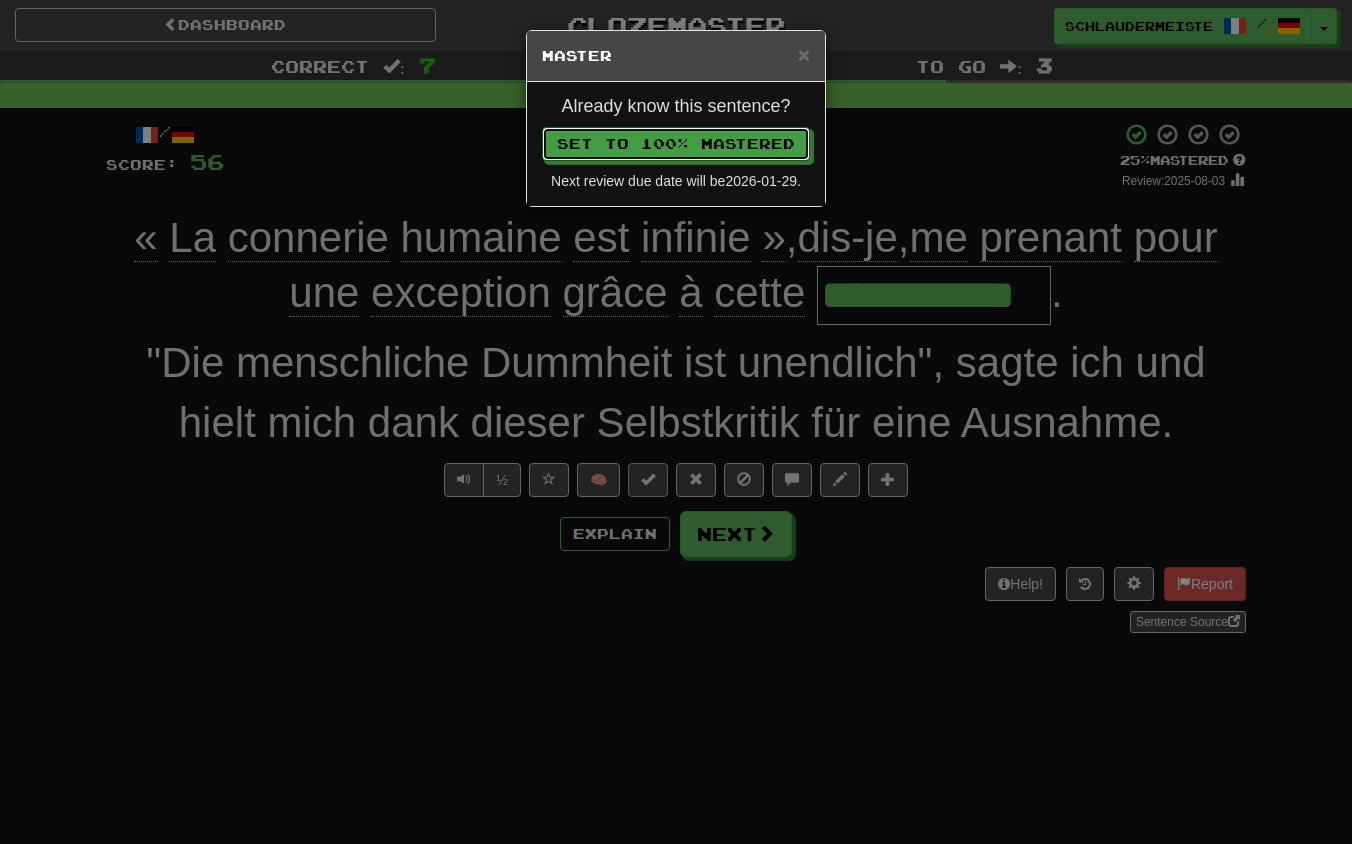 click on "Set to 100% Mastered" at bounding box center [676, 144] 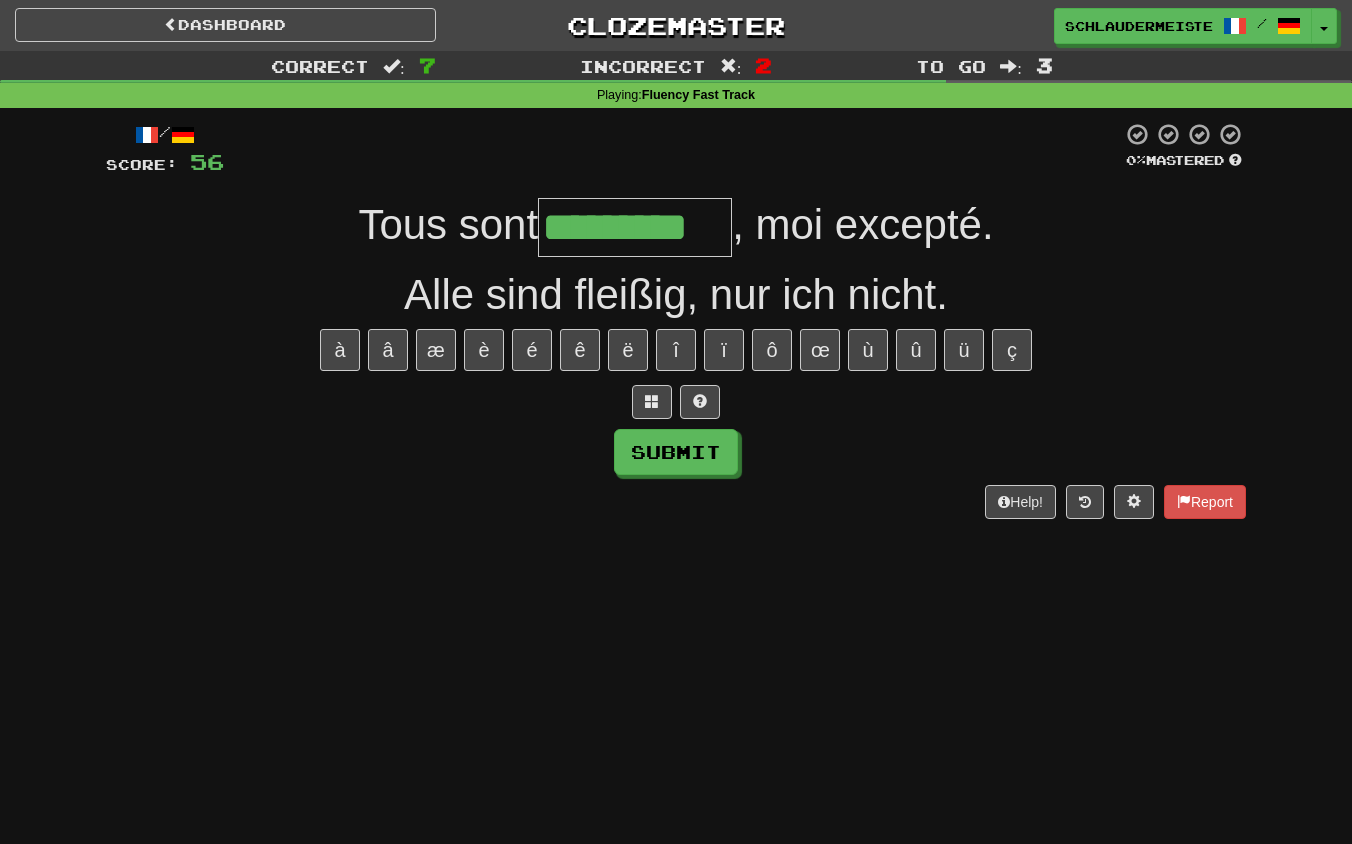 type on "*********" 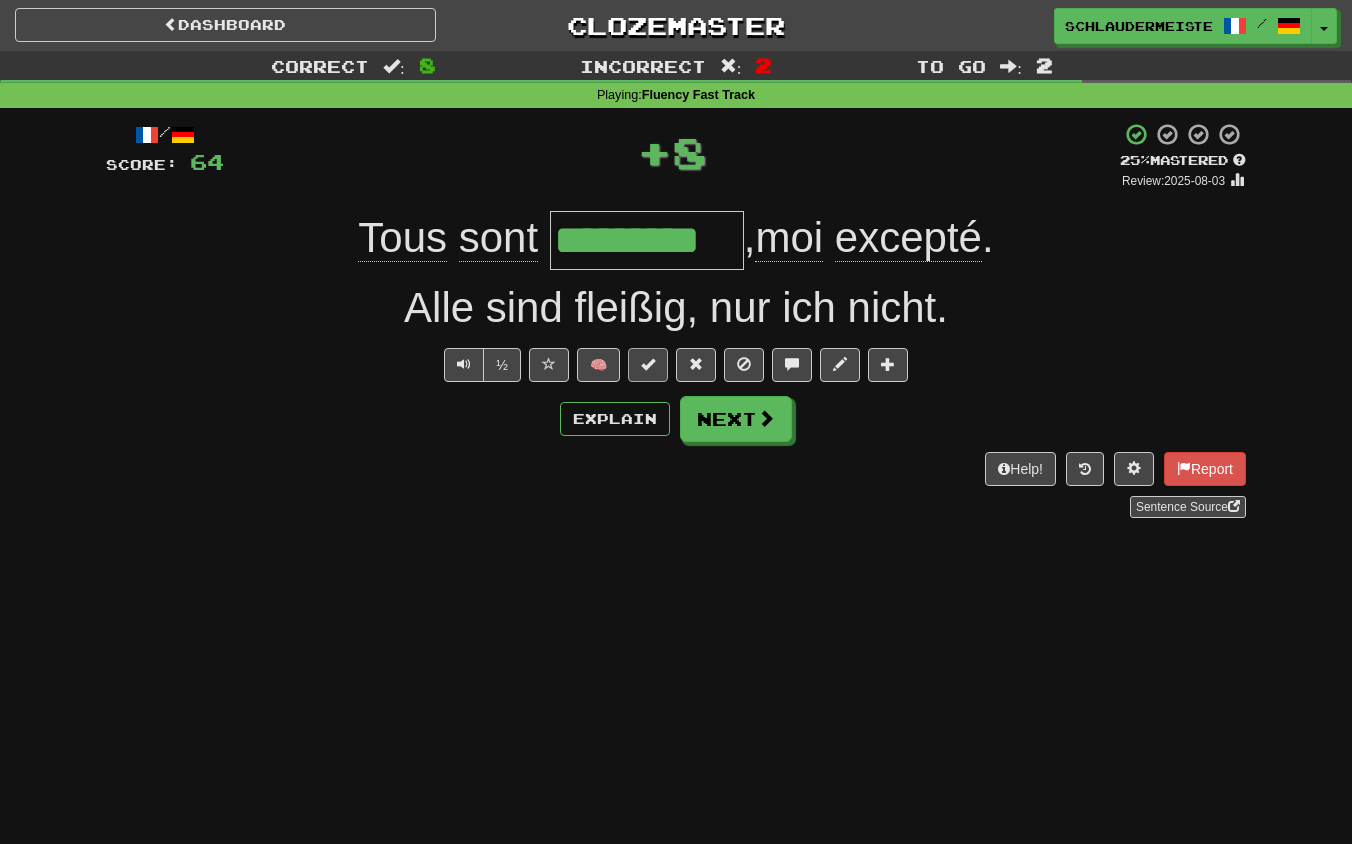 click at bounding box center [648, 364] 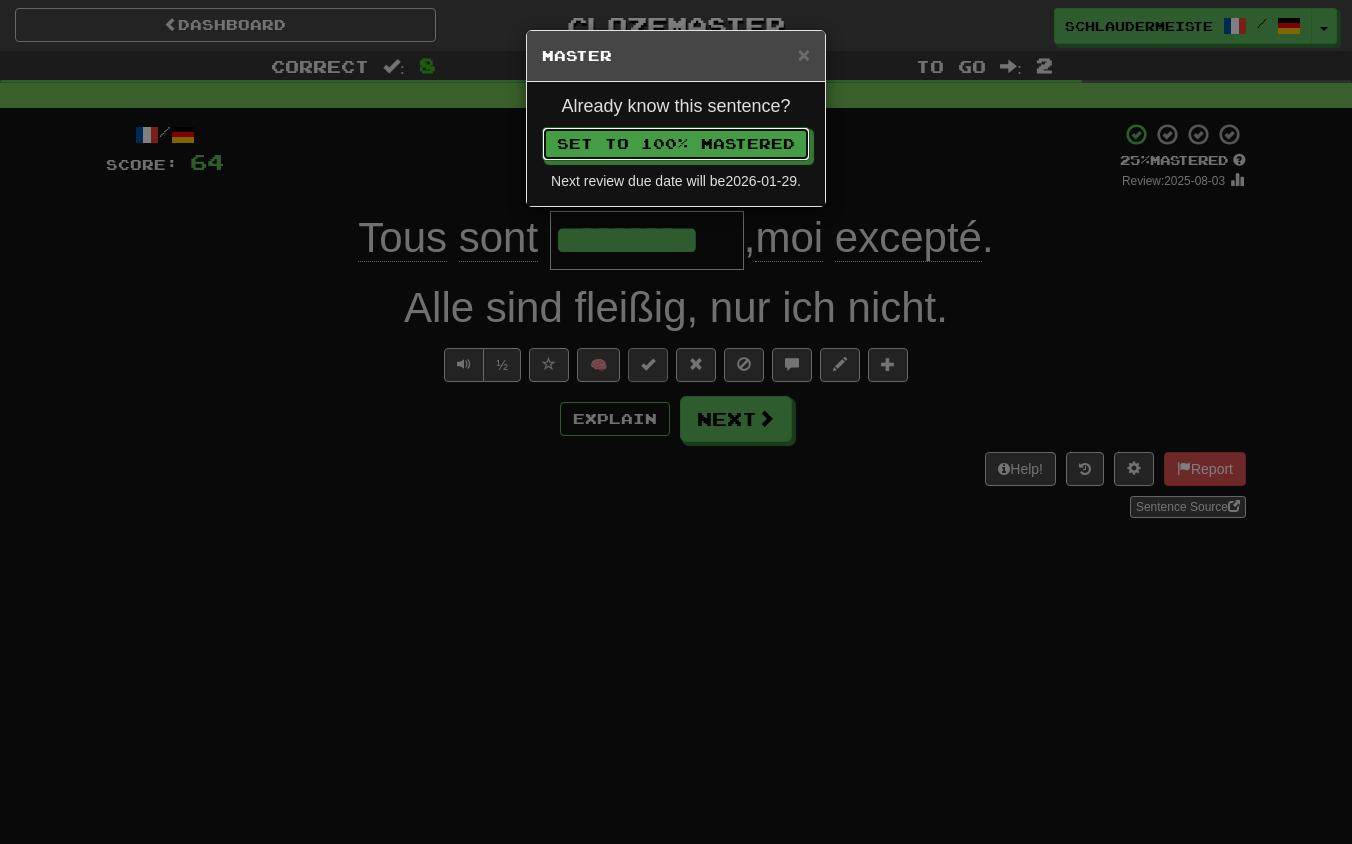click on "Set to 100% Mastered" at bounding box center (676, 144) 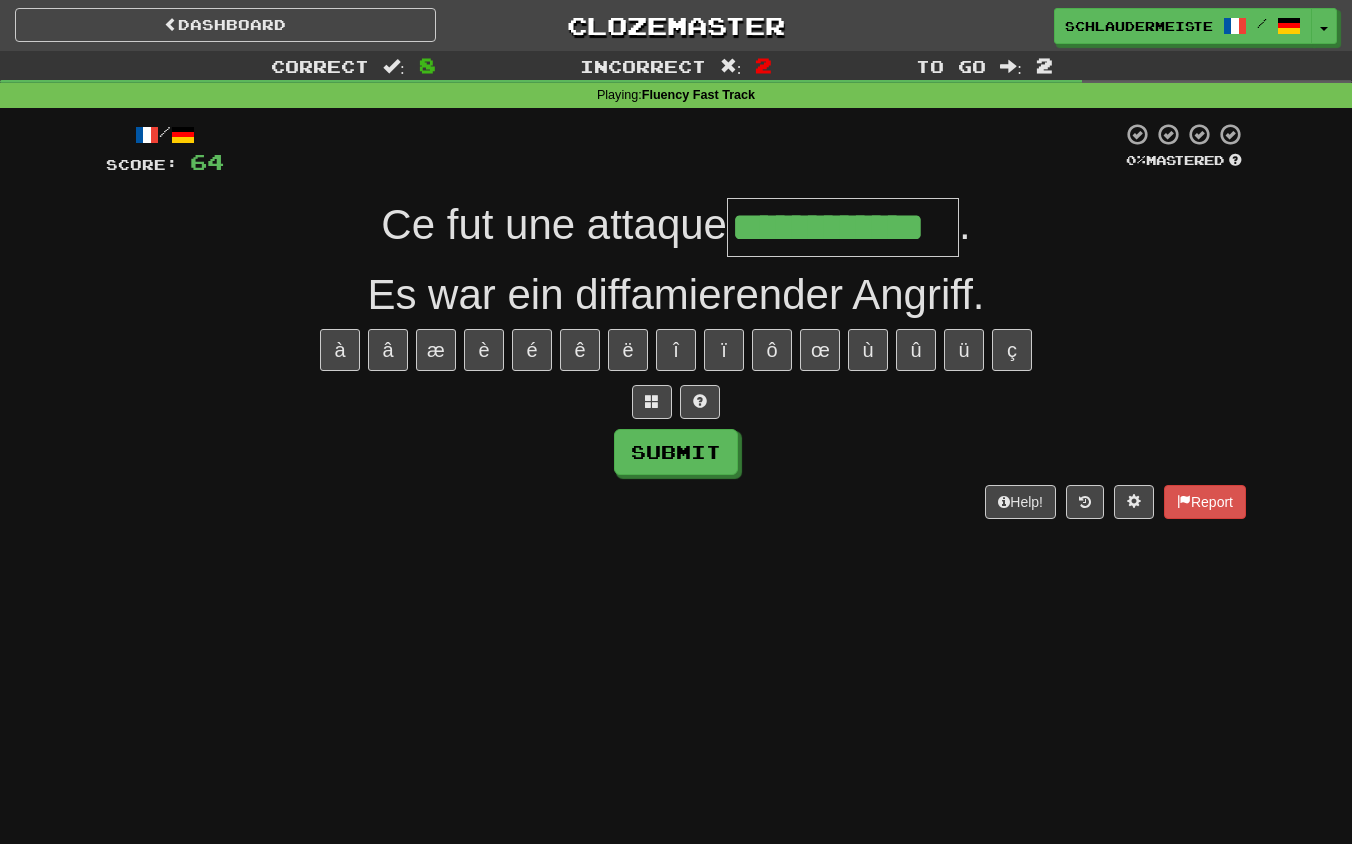 type on "**********" 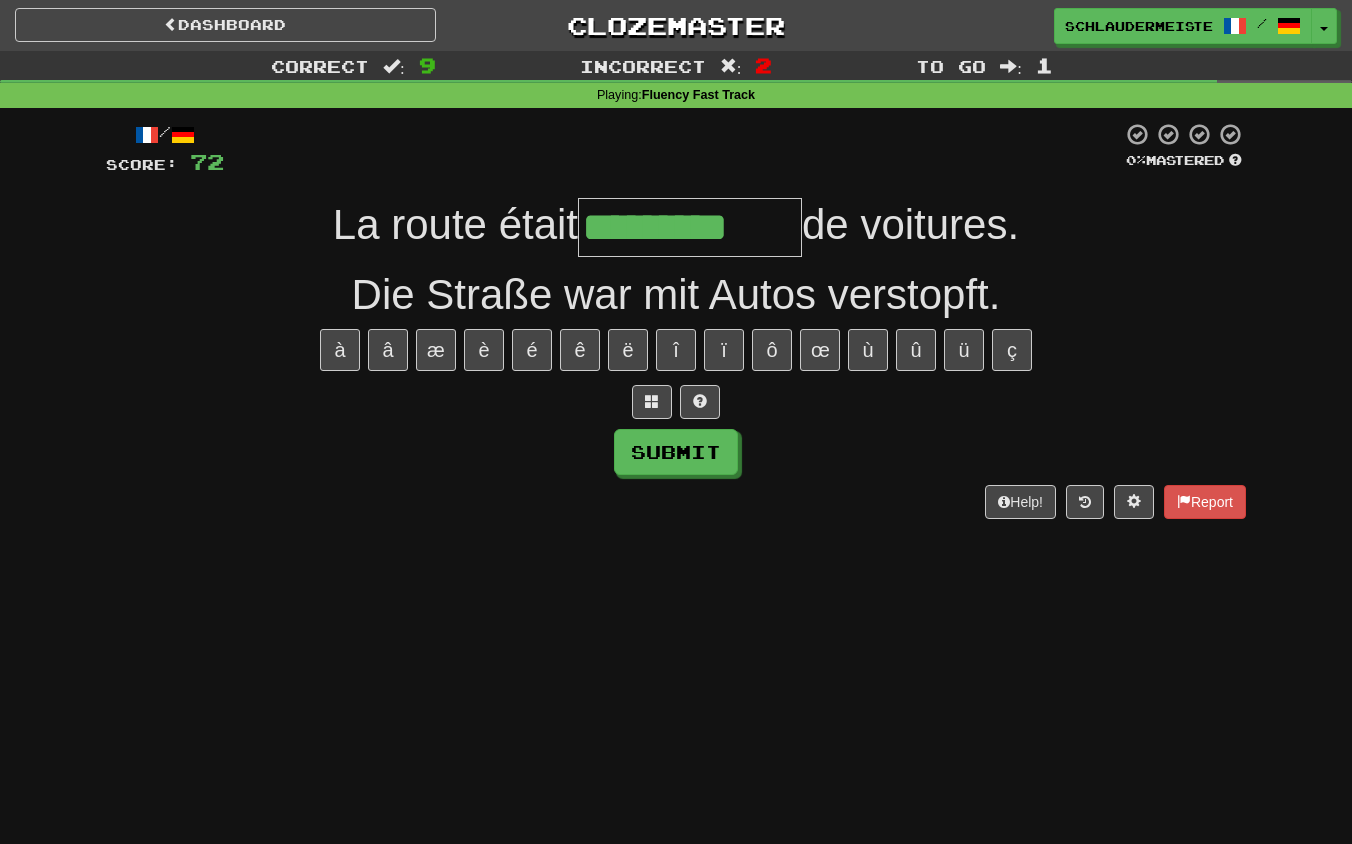 type on "*********" 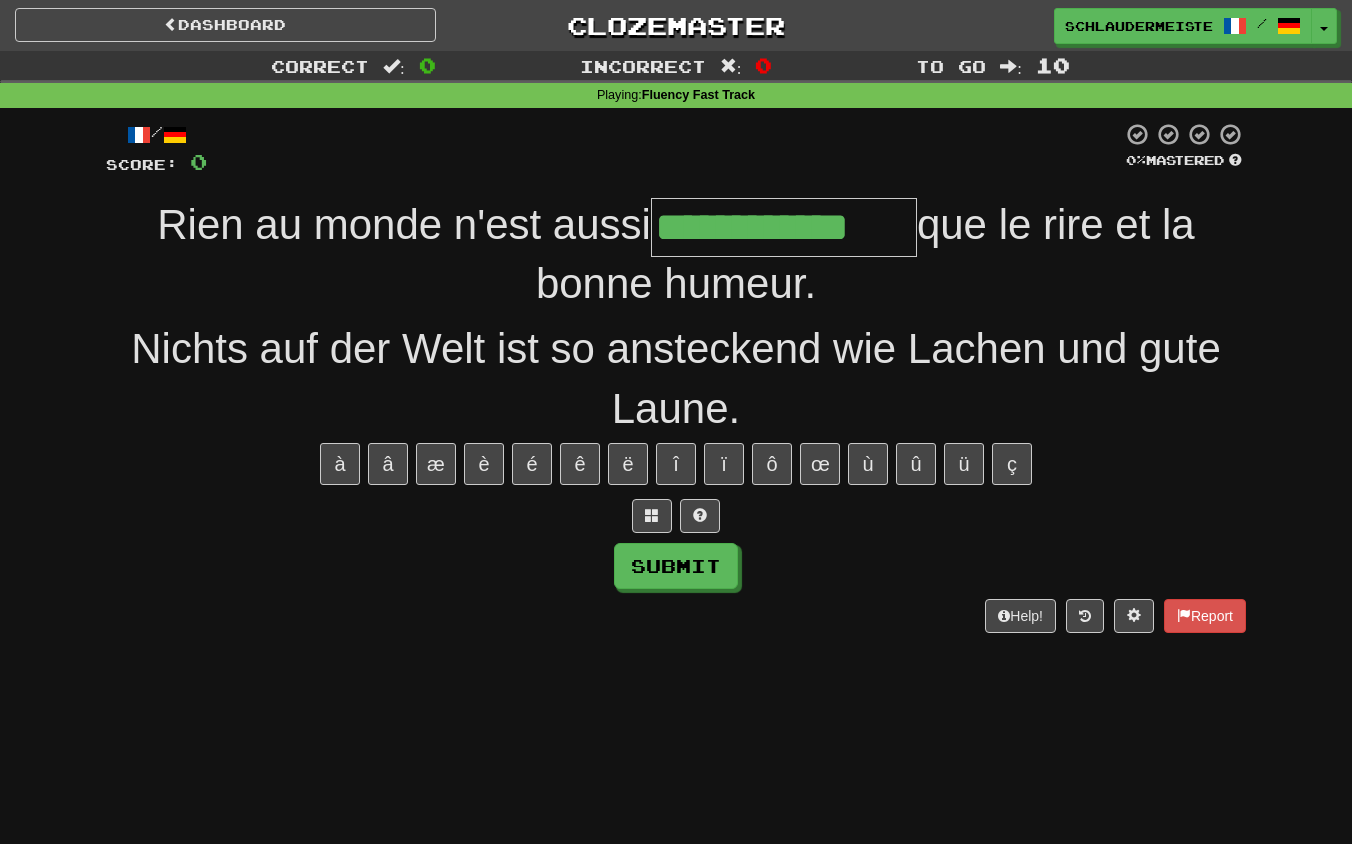 type on "**********" 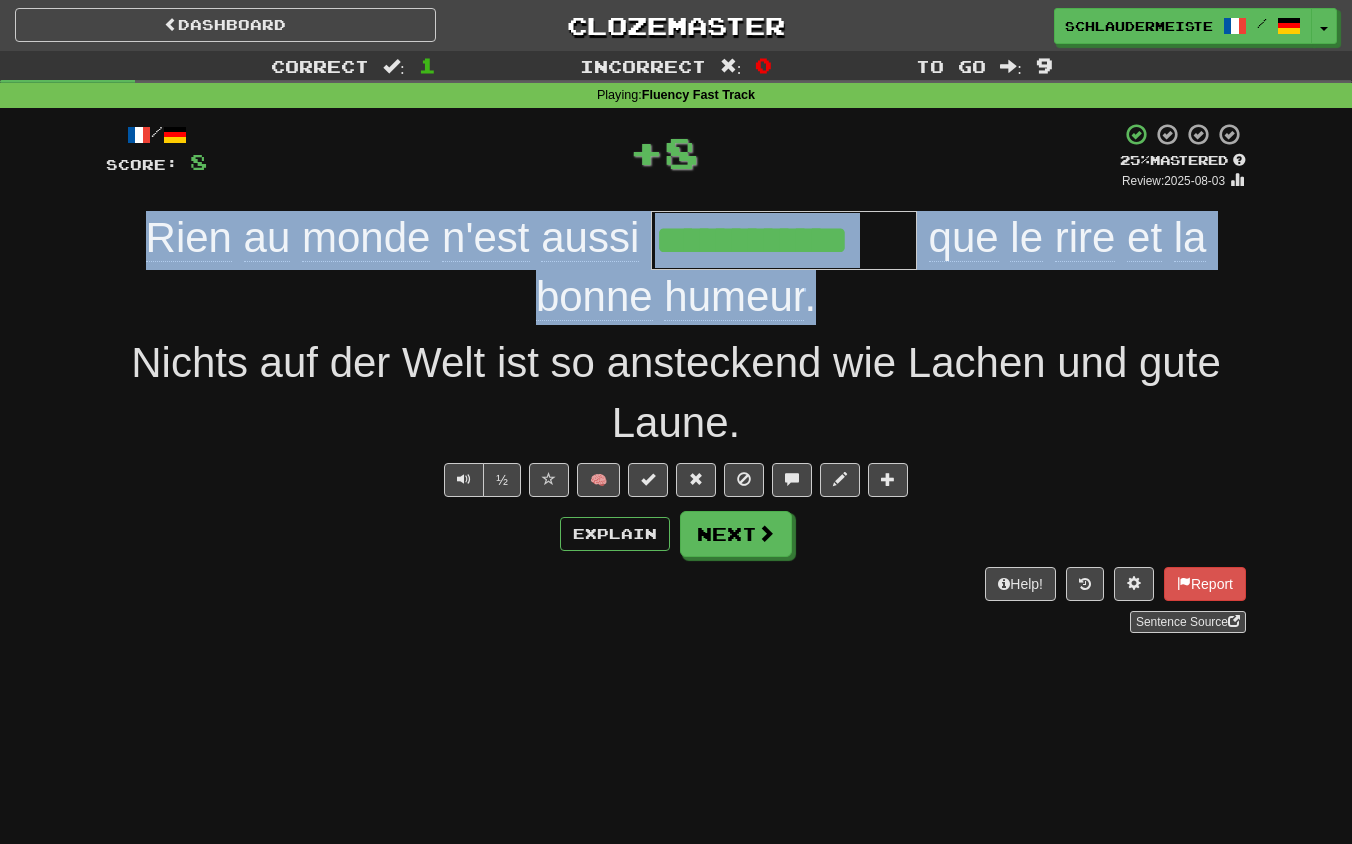 drag, startPoint x: 123, startPoint y: 225, endPoint x: 958, endPoint y: 306, distance: 838.91956 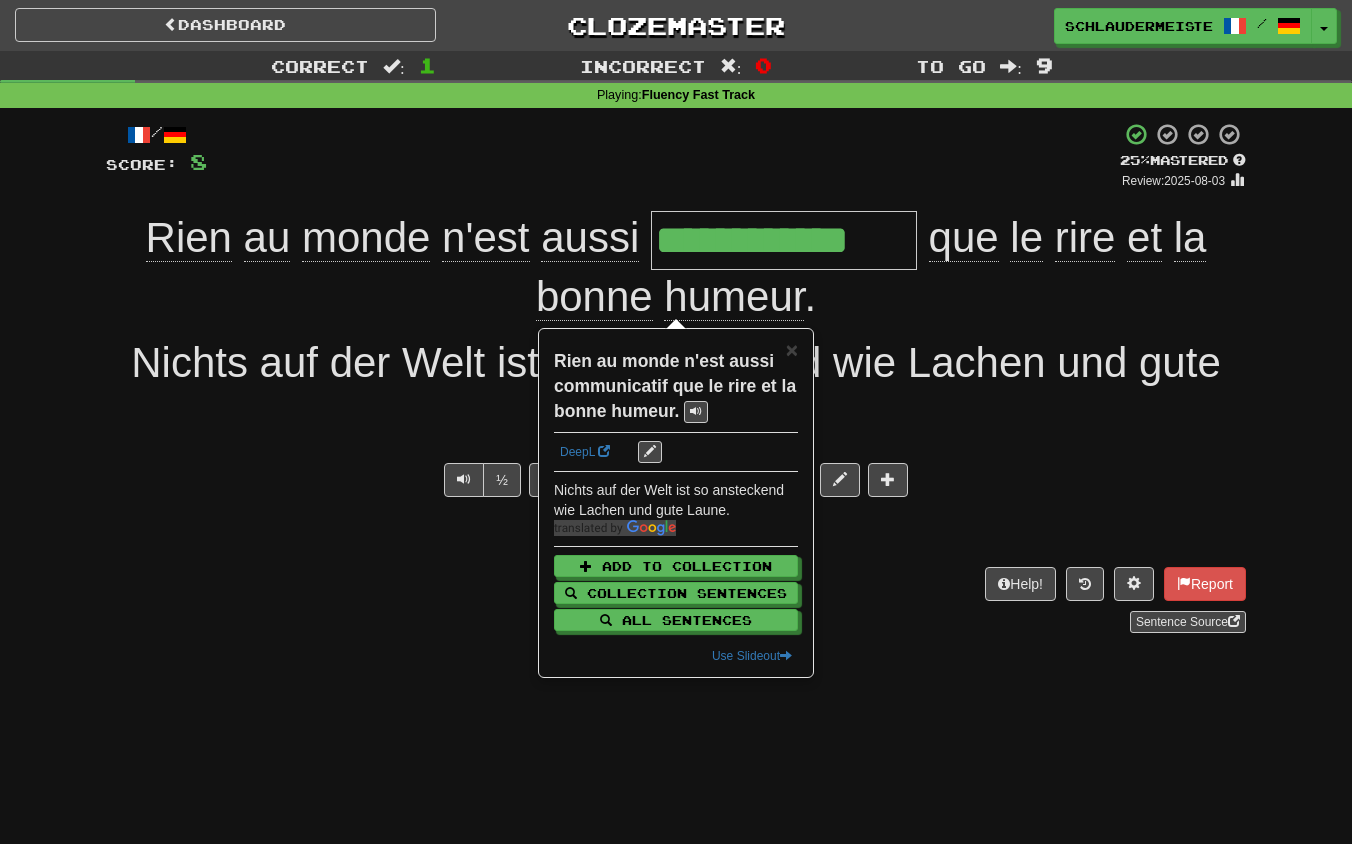 click on "**********" at bounding box center (676, 377) 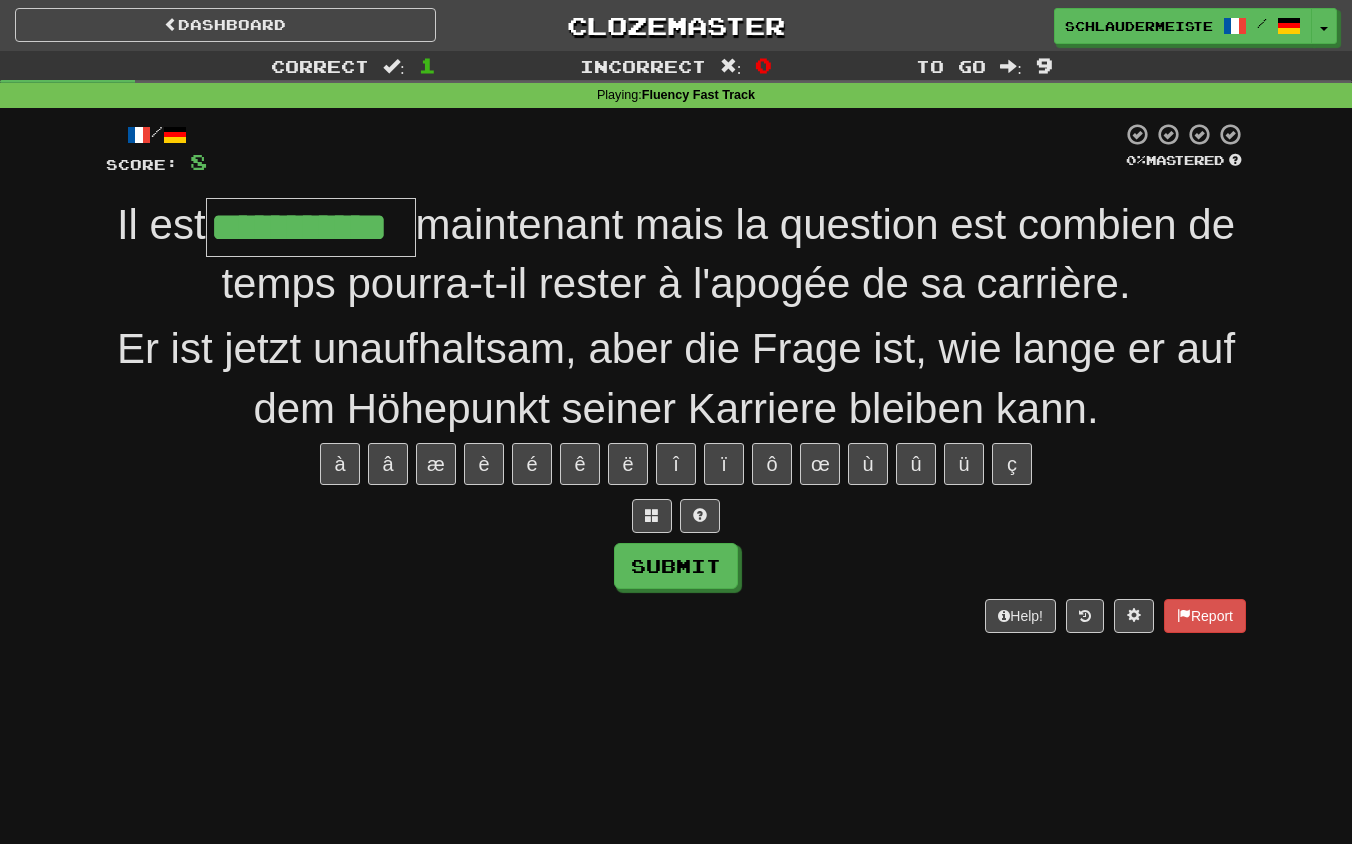 type on "**********" 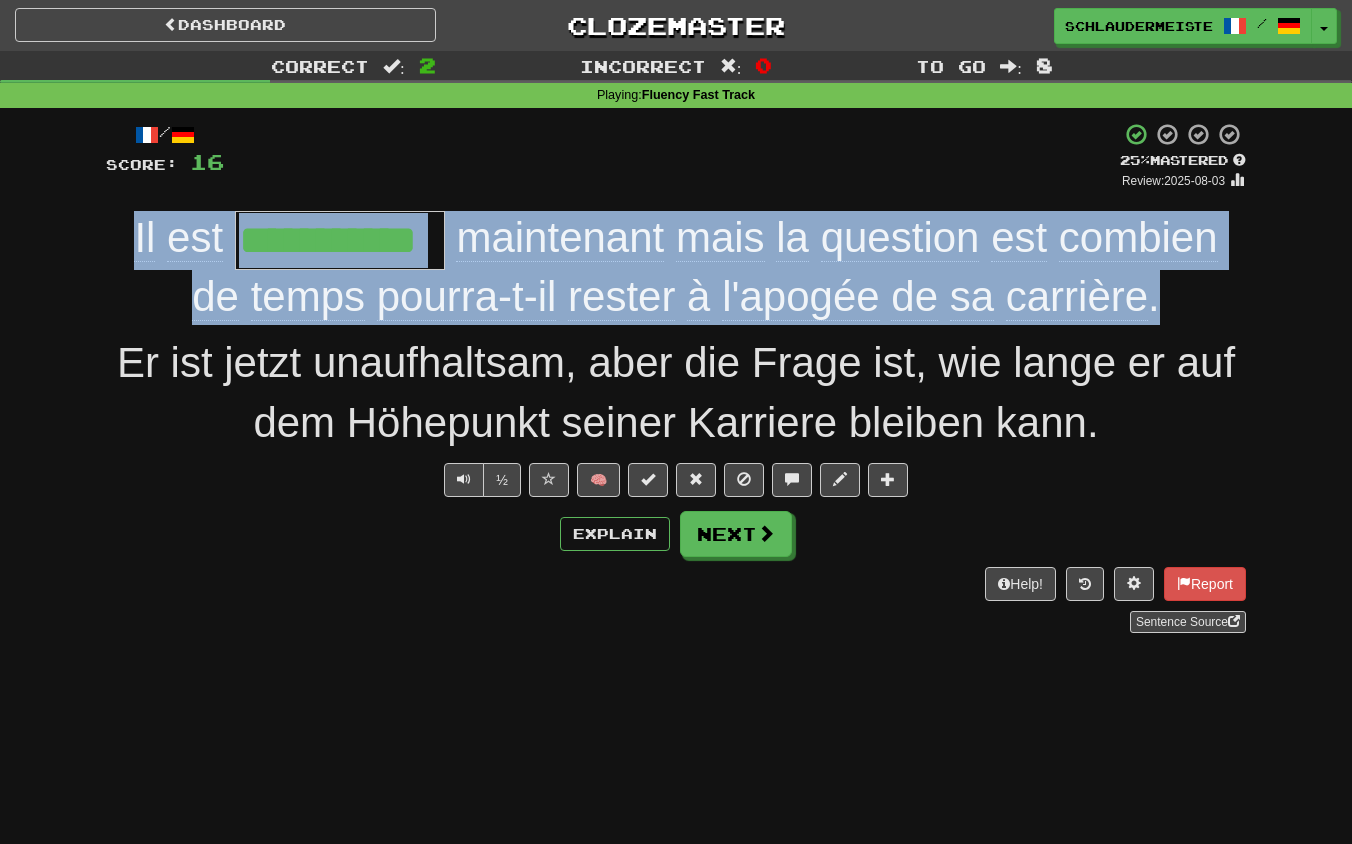 drag, startPoint x: 106, startPoint y: 229, endPoint x: 1197, endPoint y: 301, distance: 1093.3732 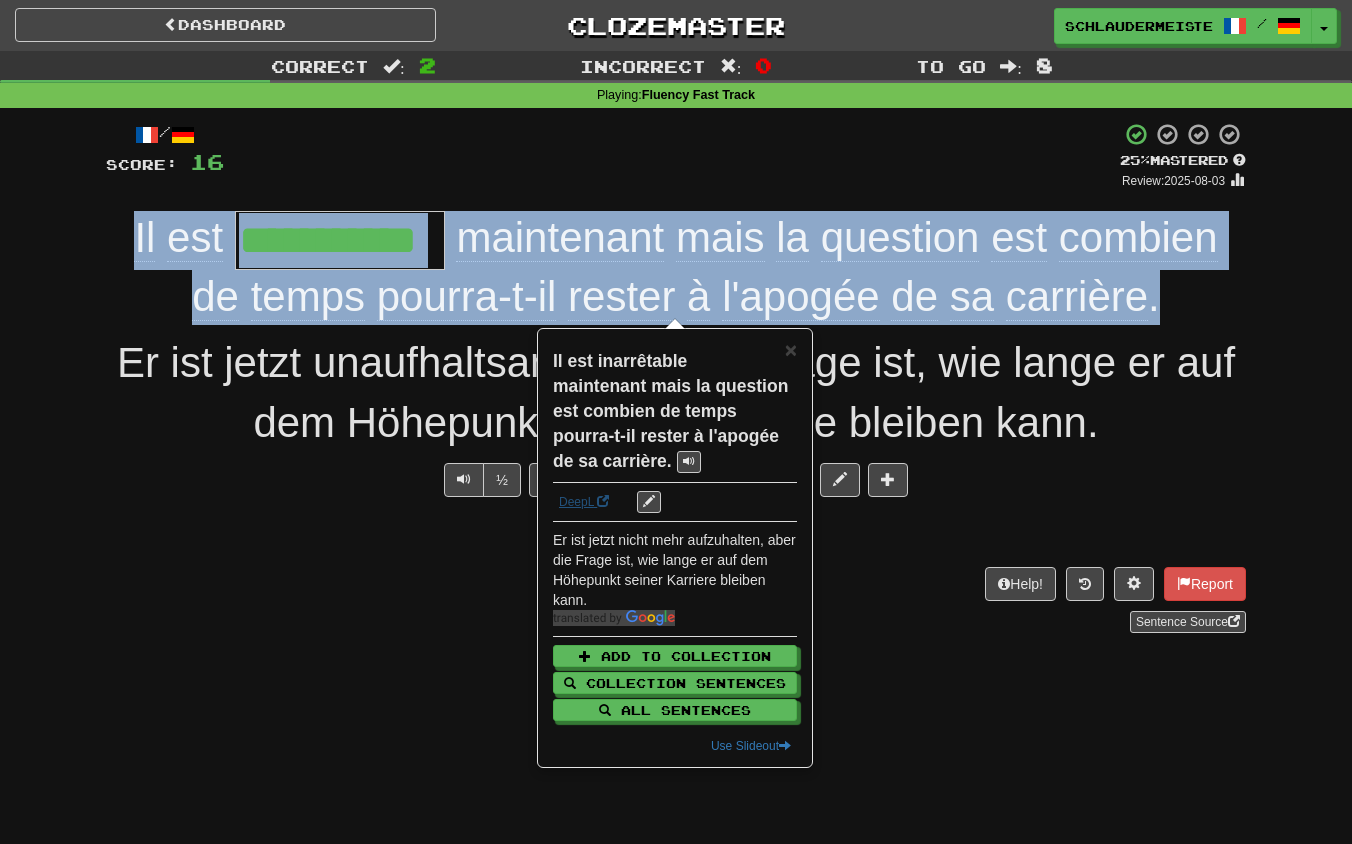 click on "DeepL" at bounding box center [584, 502] 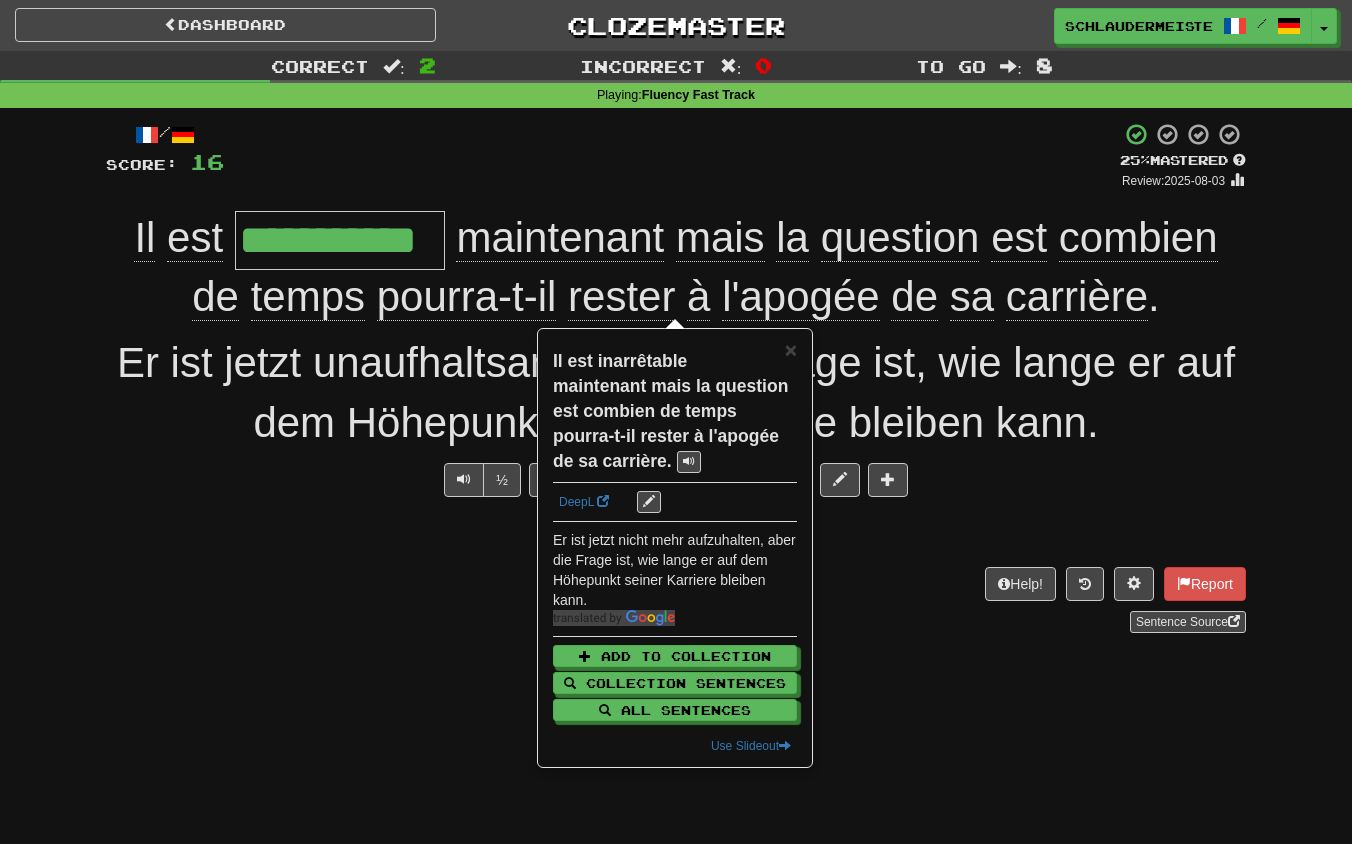click on "Help!  Report Sentence Source" at bounding box center [676, 600] 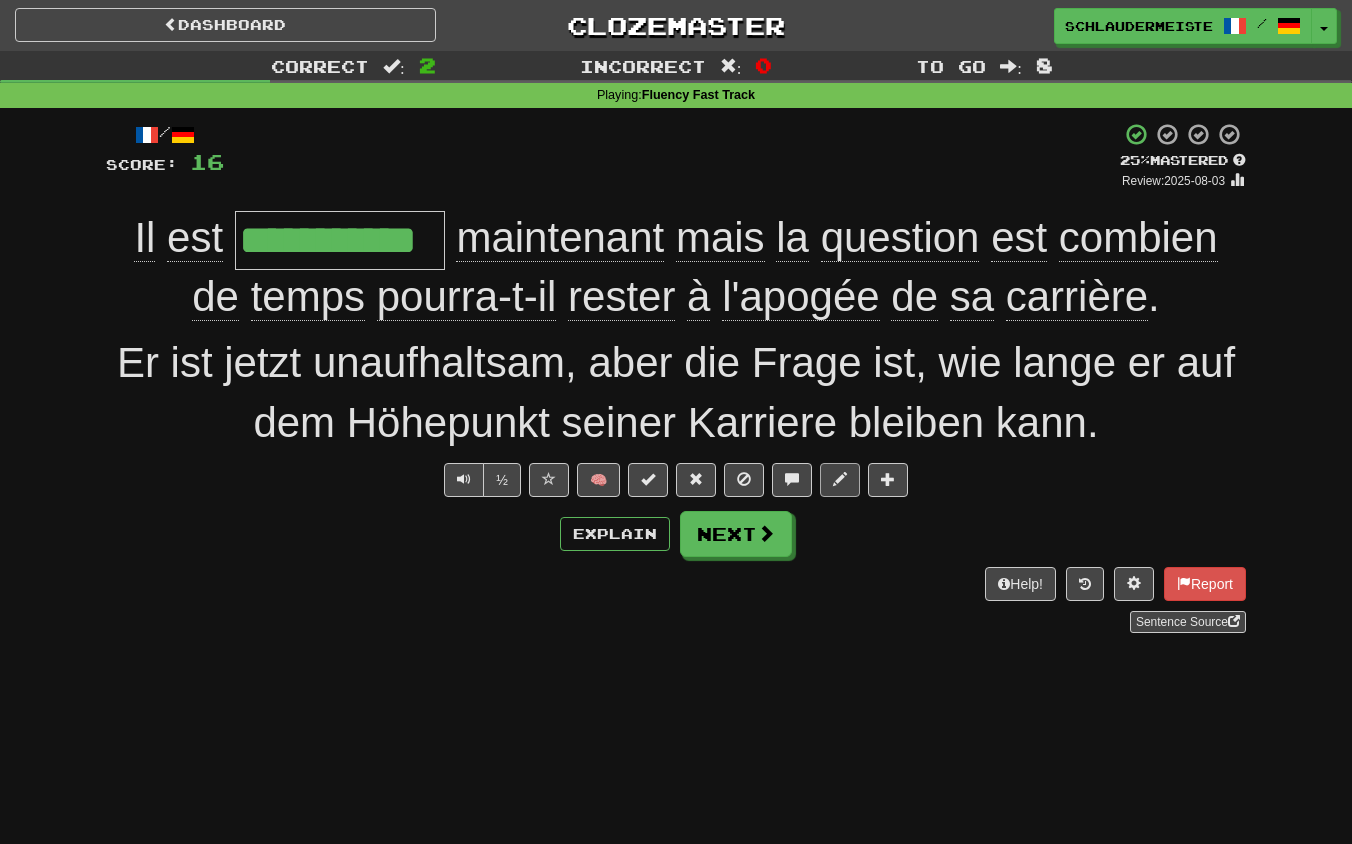 click at bounding box center (840, 480) 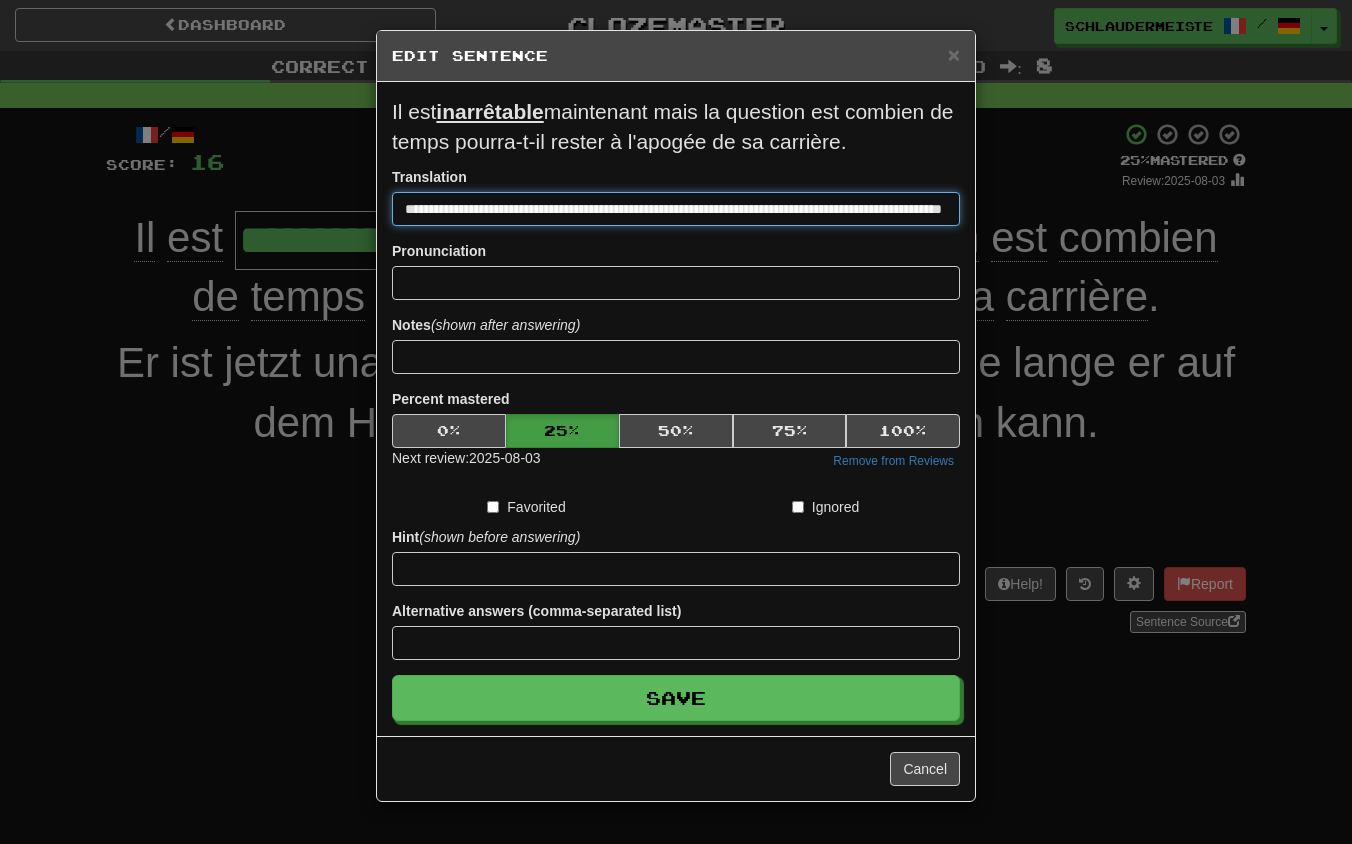 drag, startPoint x: 950, startPoint y: 210, endPoint x: 272, endPoint y: 170, distance: 679.1789 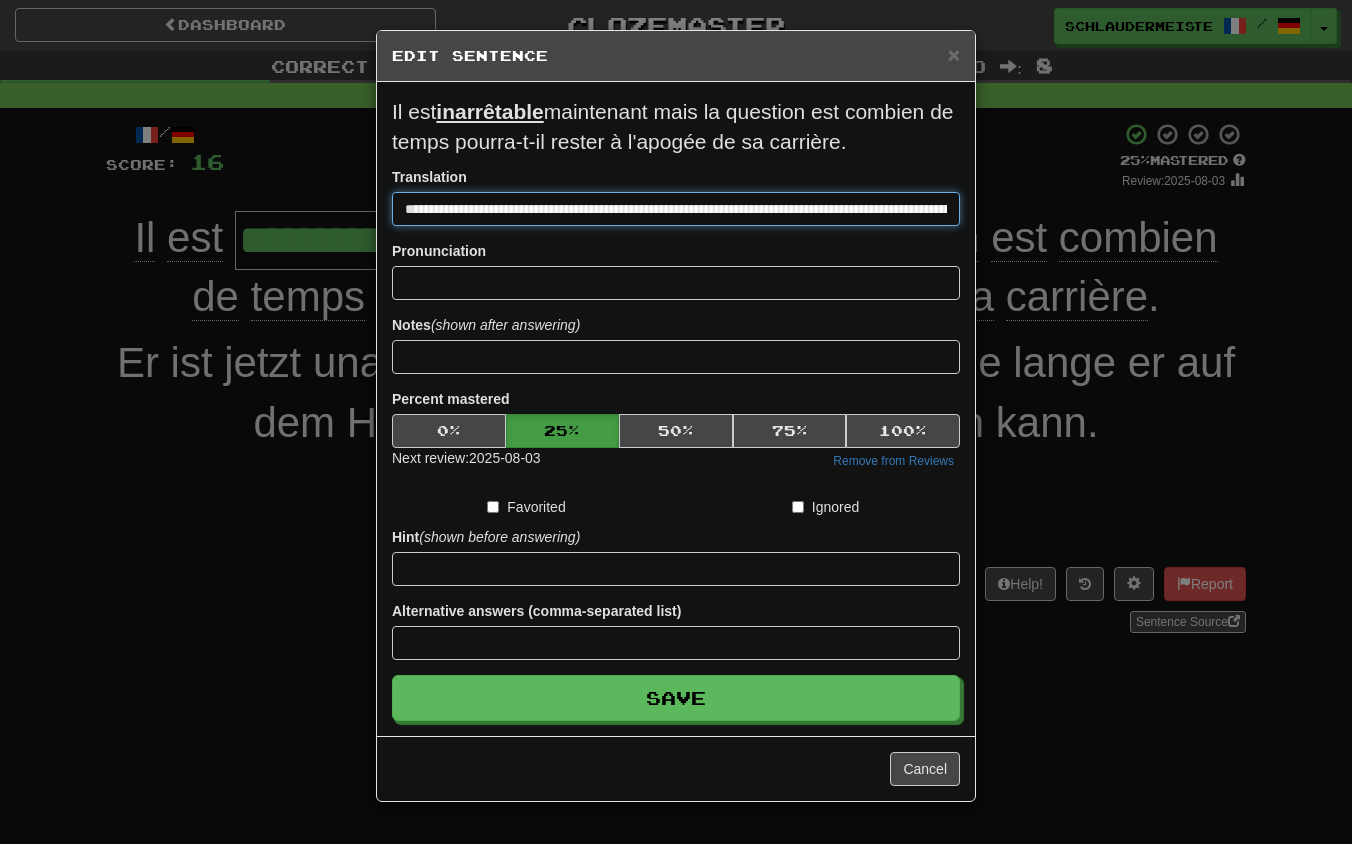 type on "**********" 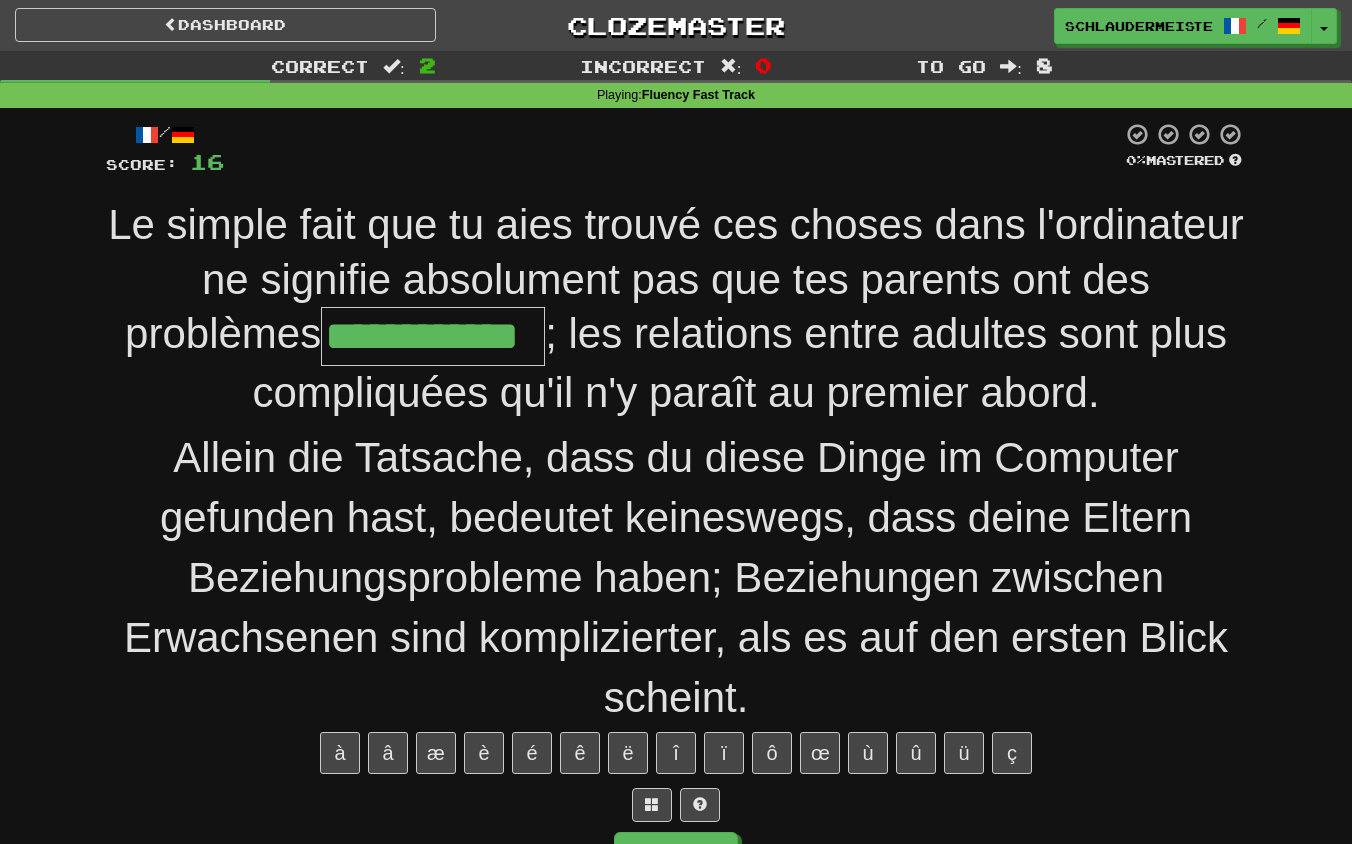 type on "**********" 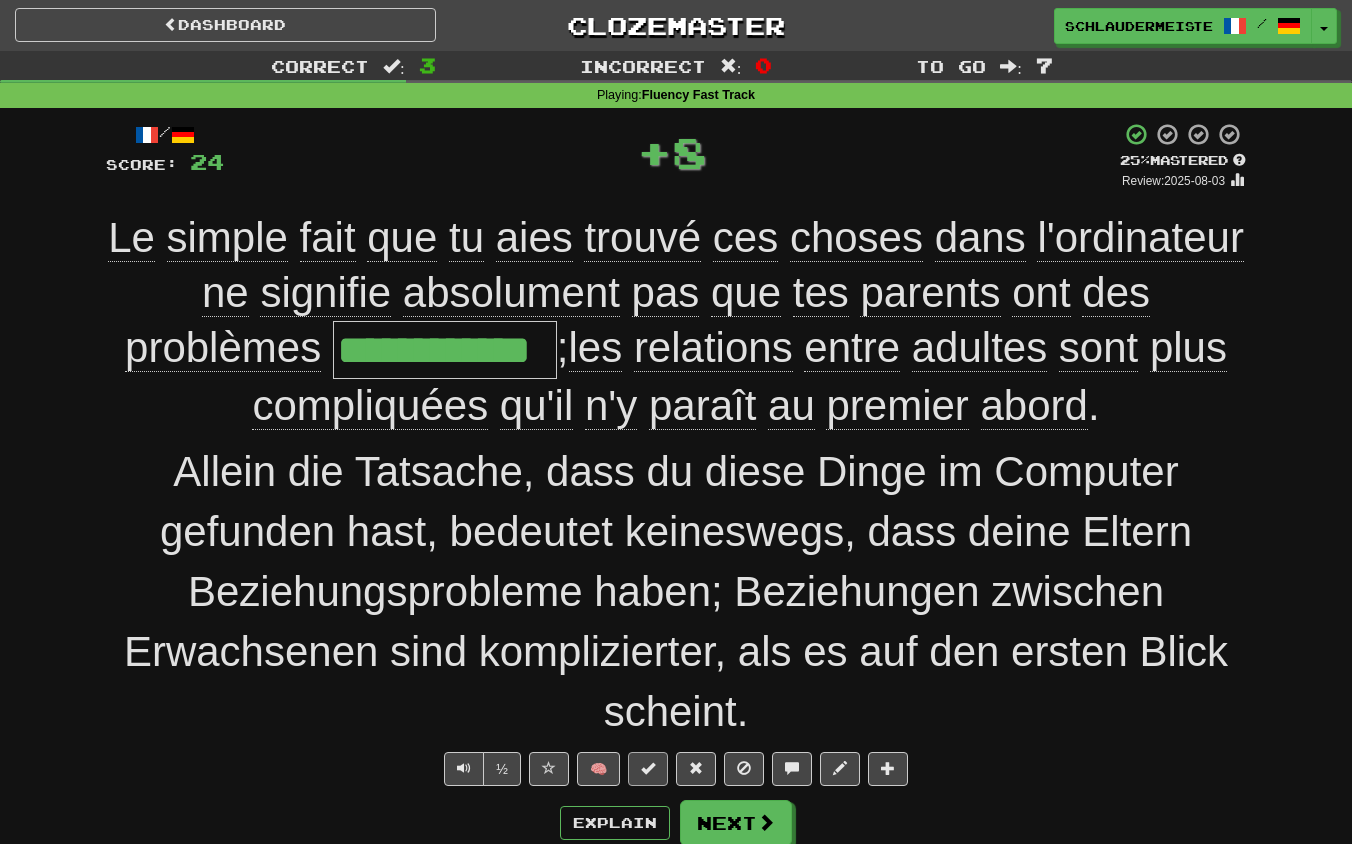 click at bounding box center [648, 768] 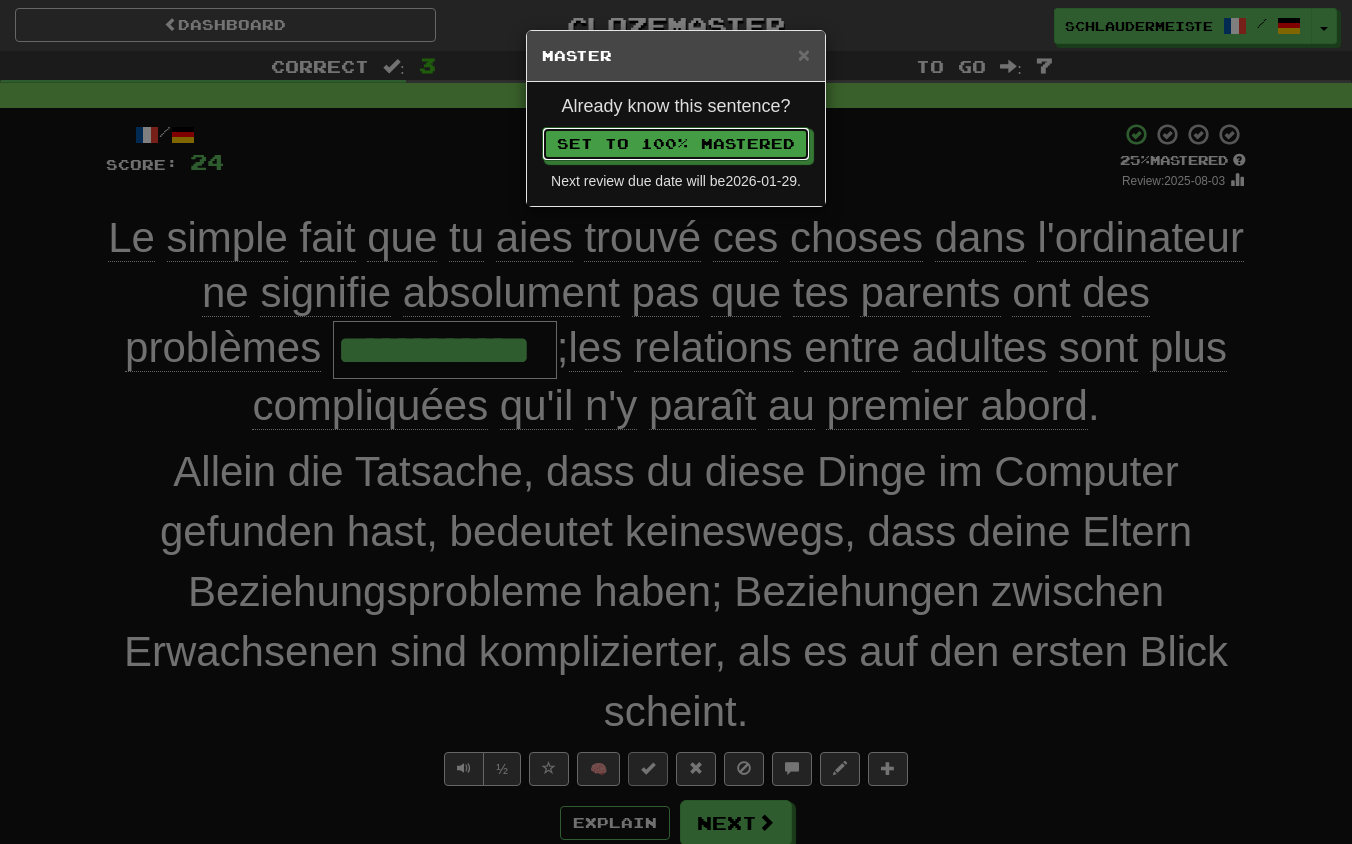 type 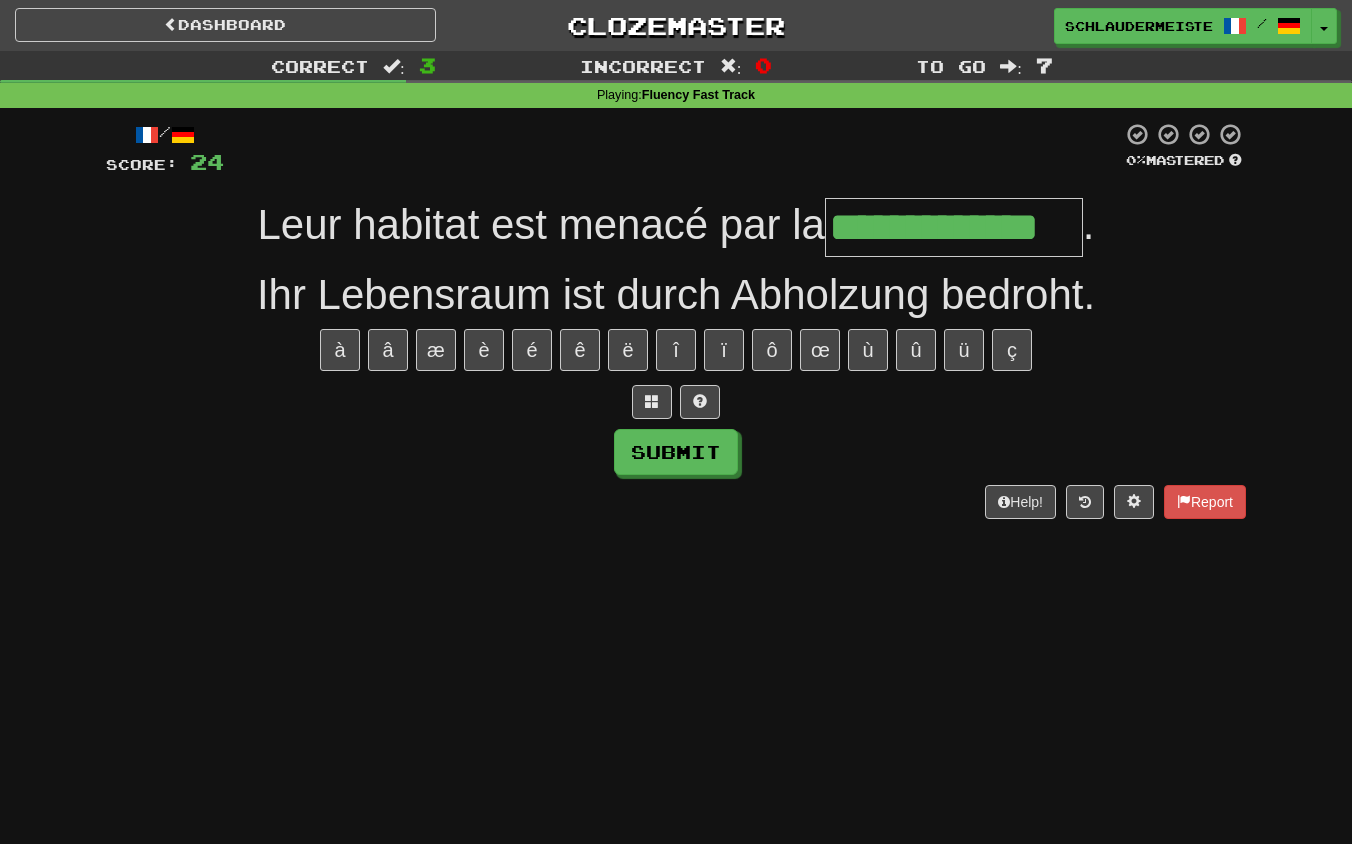 type on "**********" 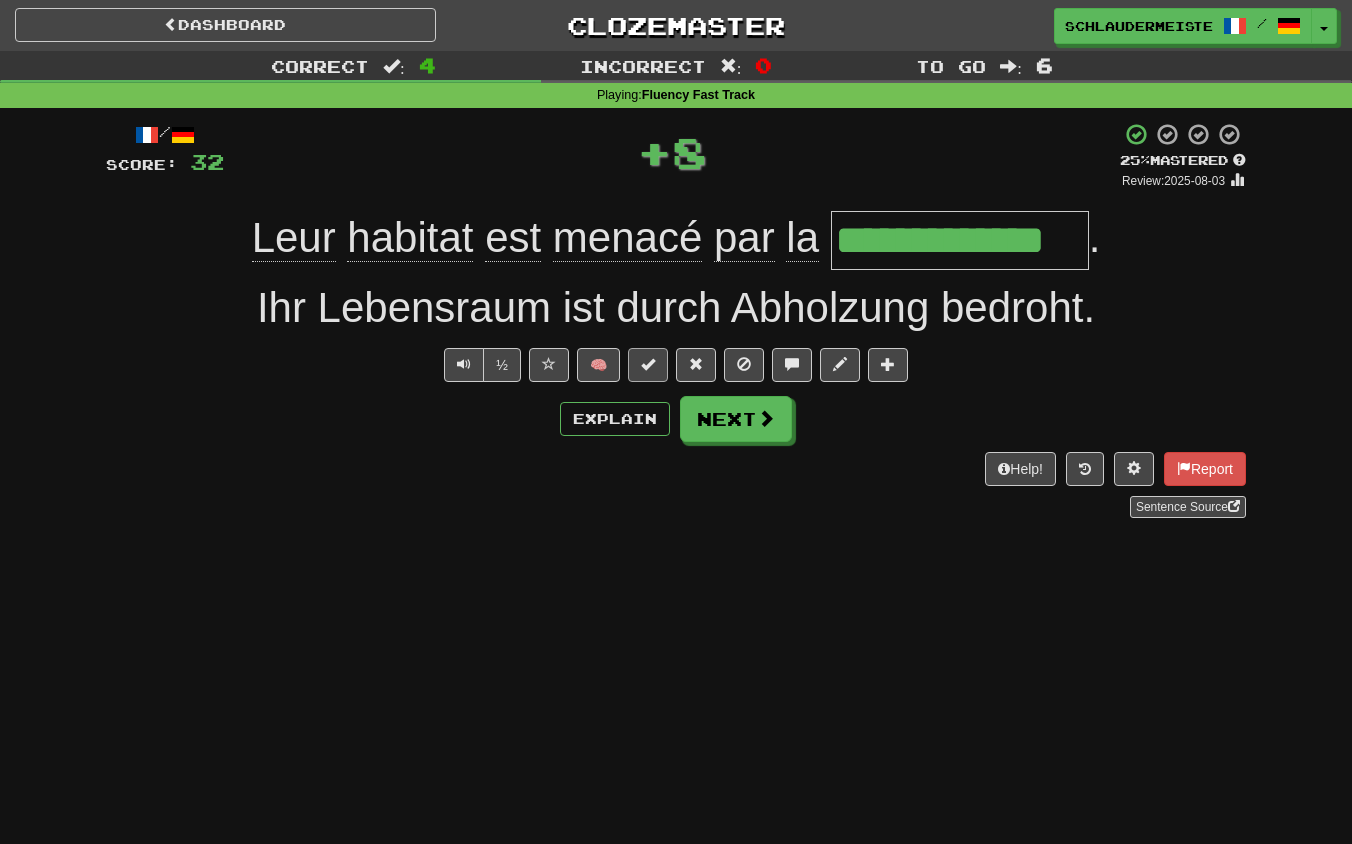 click at bounding box center [648, 365] 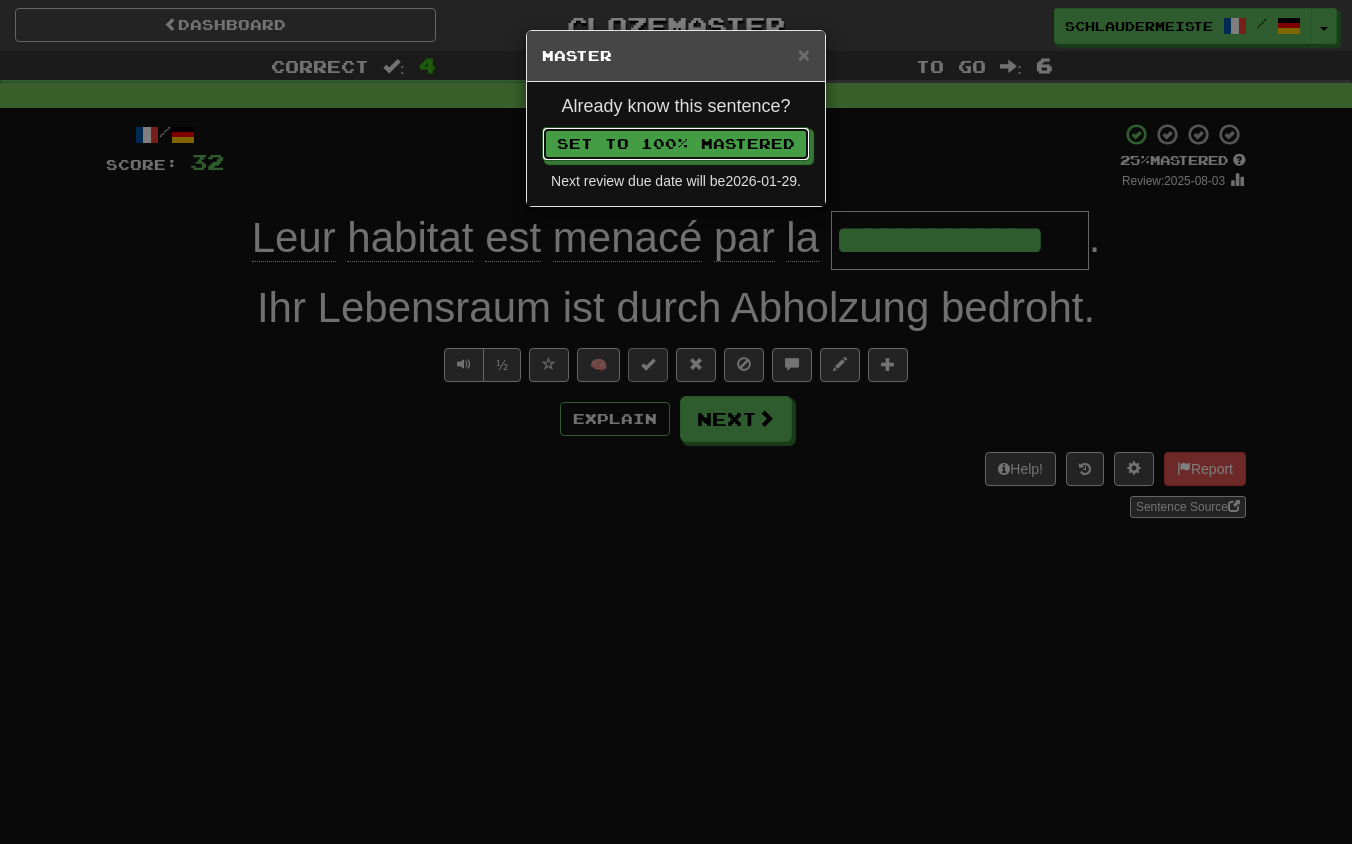 click on "Set to 100% Mastered" at bounding box center [676, 144] 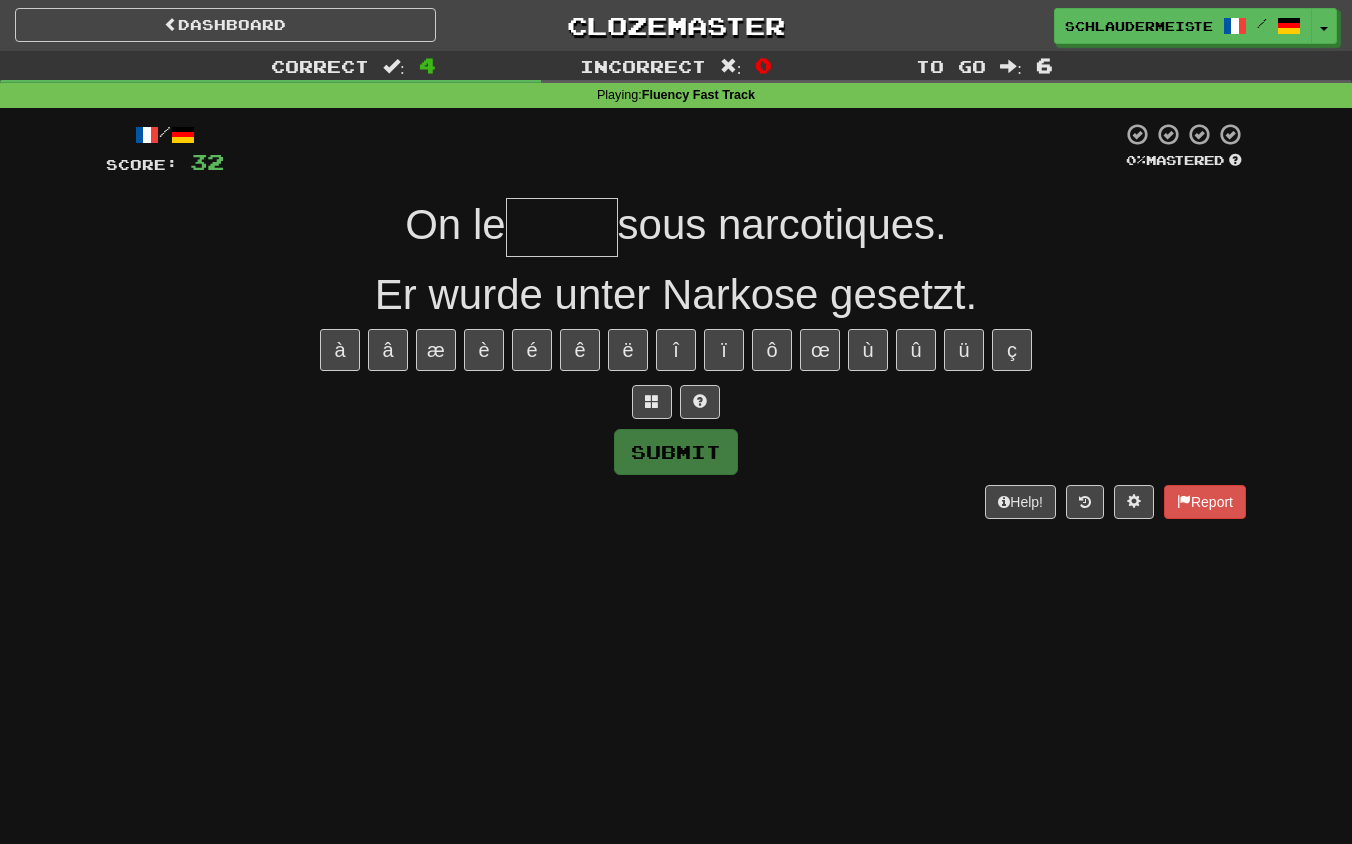 type on "*" 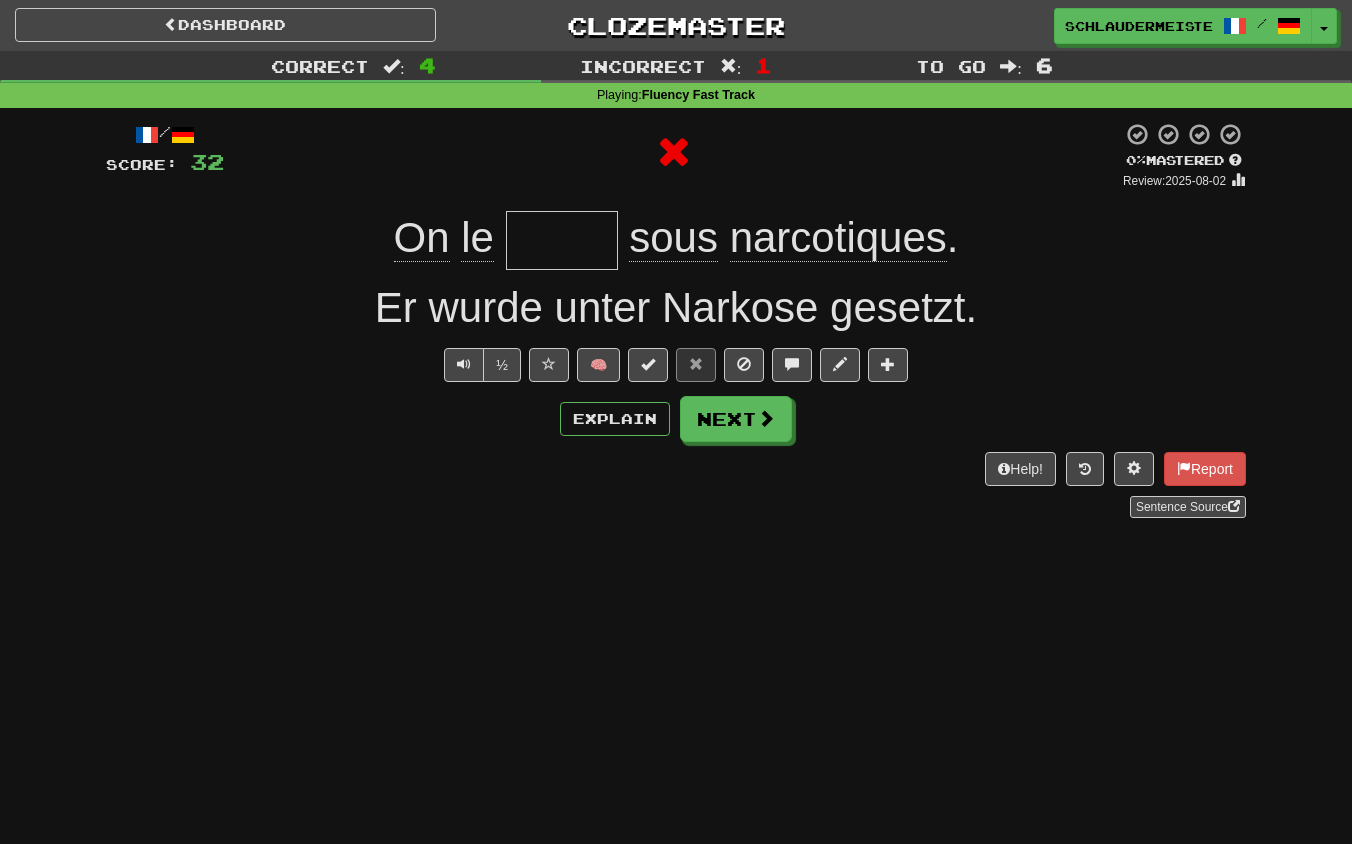 type on "*****" 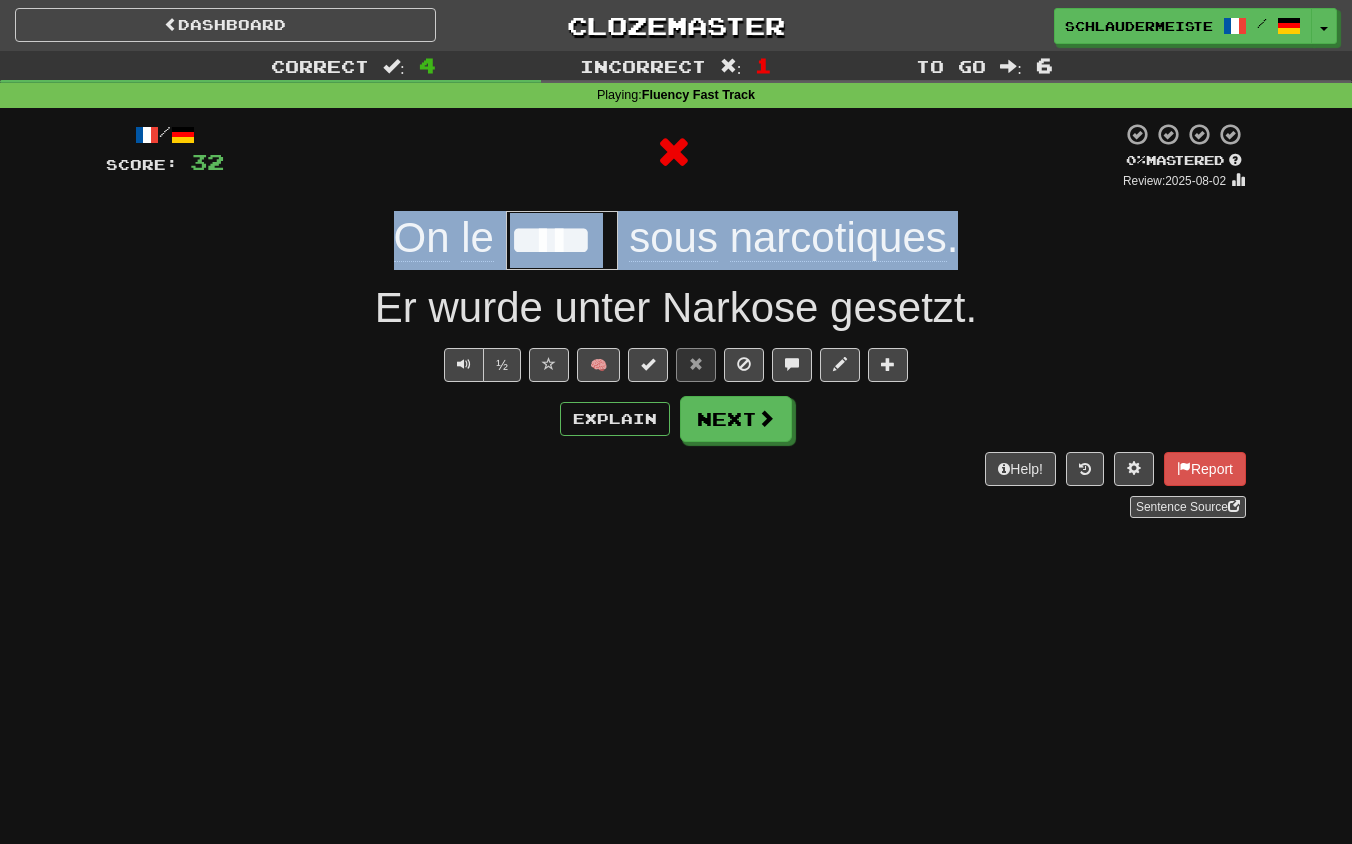 drag, startPoint x: 348, startPoint y: 235, endPoint x: 985, endPoint y: 250, distance: 637.1766 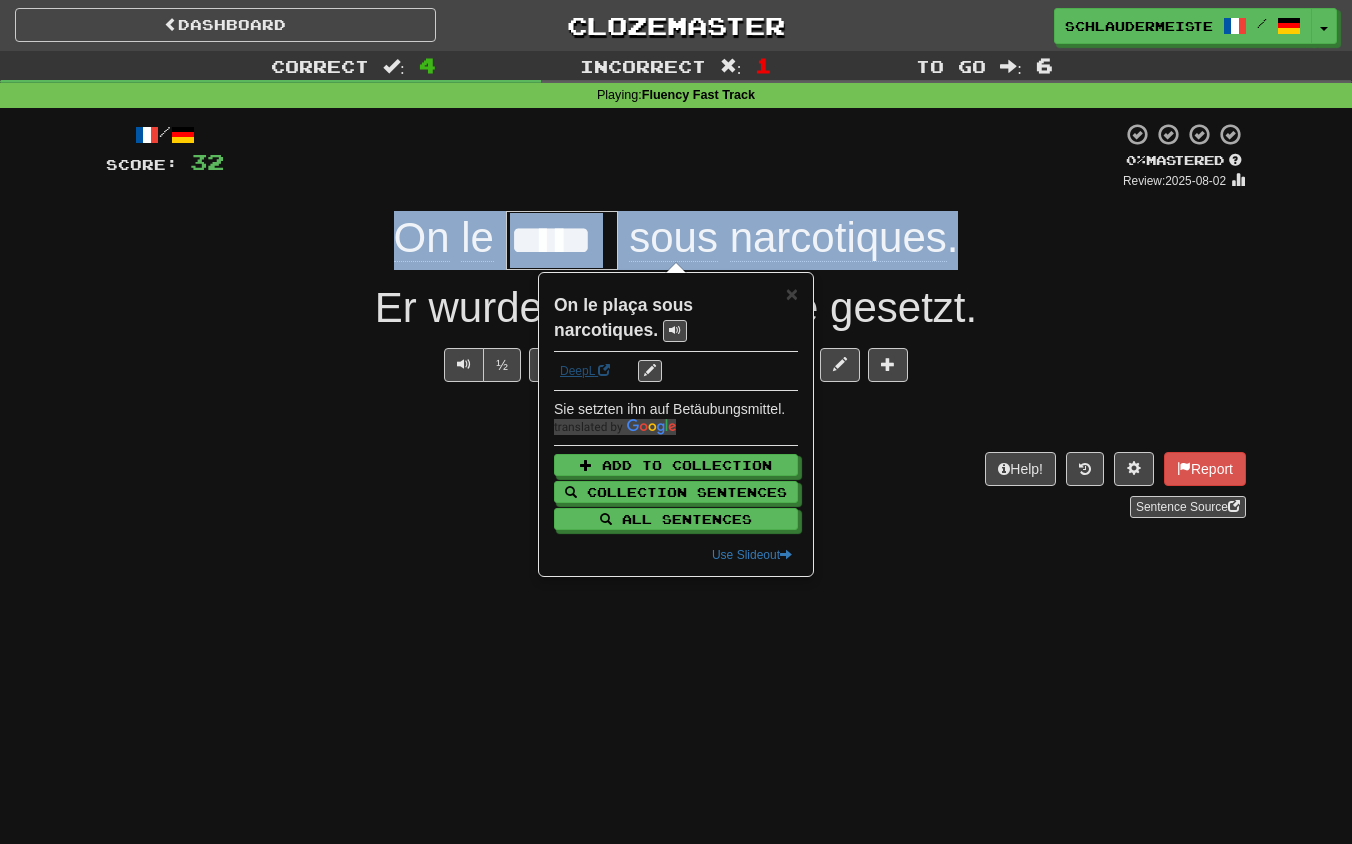 click on "DeepL" at bounding box center (585, 371) 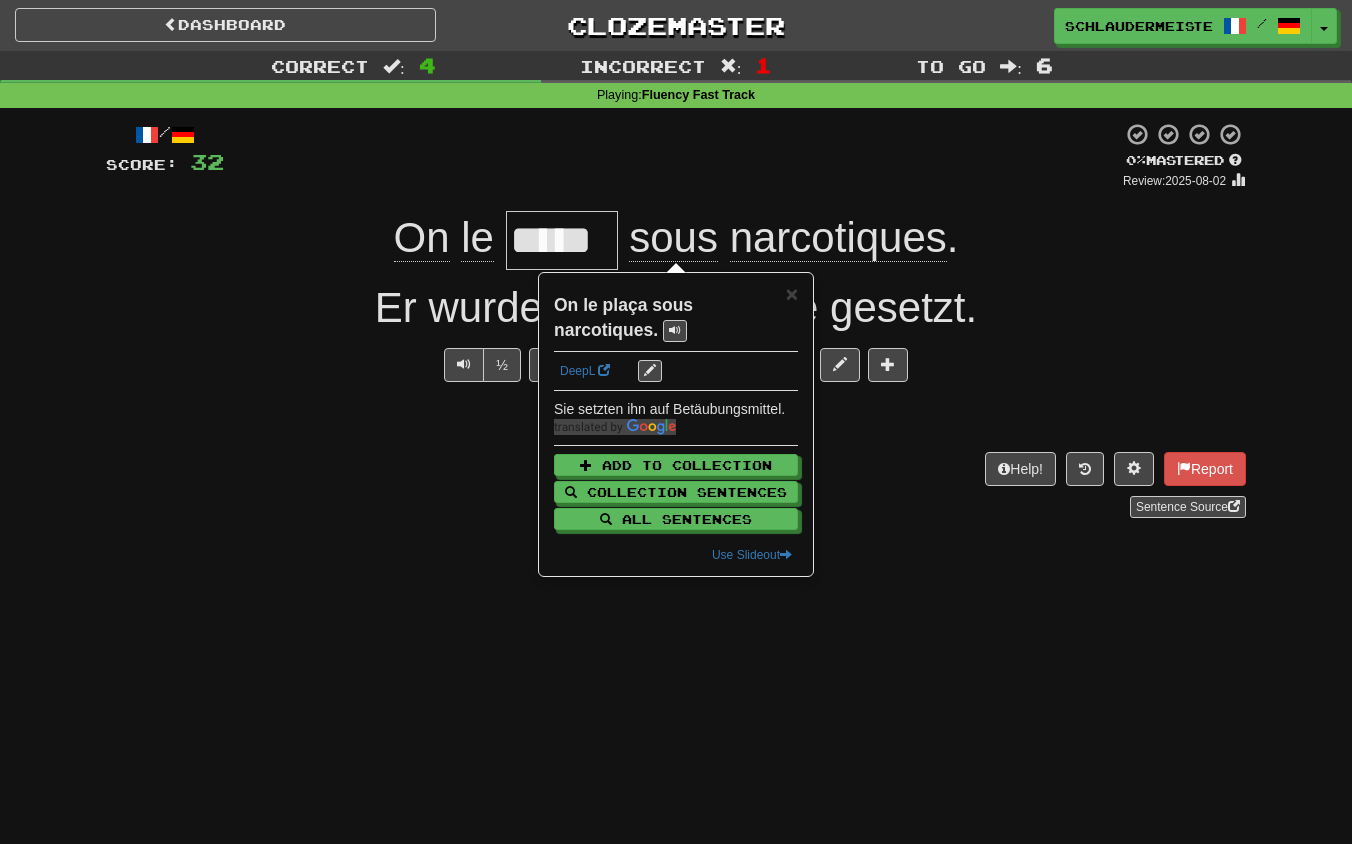 click on "/  Score:   32 0 %  Mastered Review:  2025-08-02 On   le   *****   sous   narcotiques . Er wurde unter Narkose gesetzt. ½ 🧠 Explain Next  Help!  Report Sentence Source" at bounding box center (676, 327) 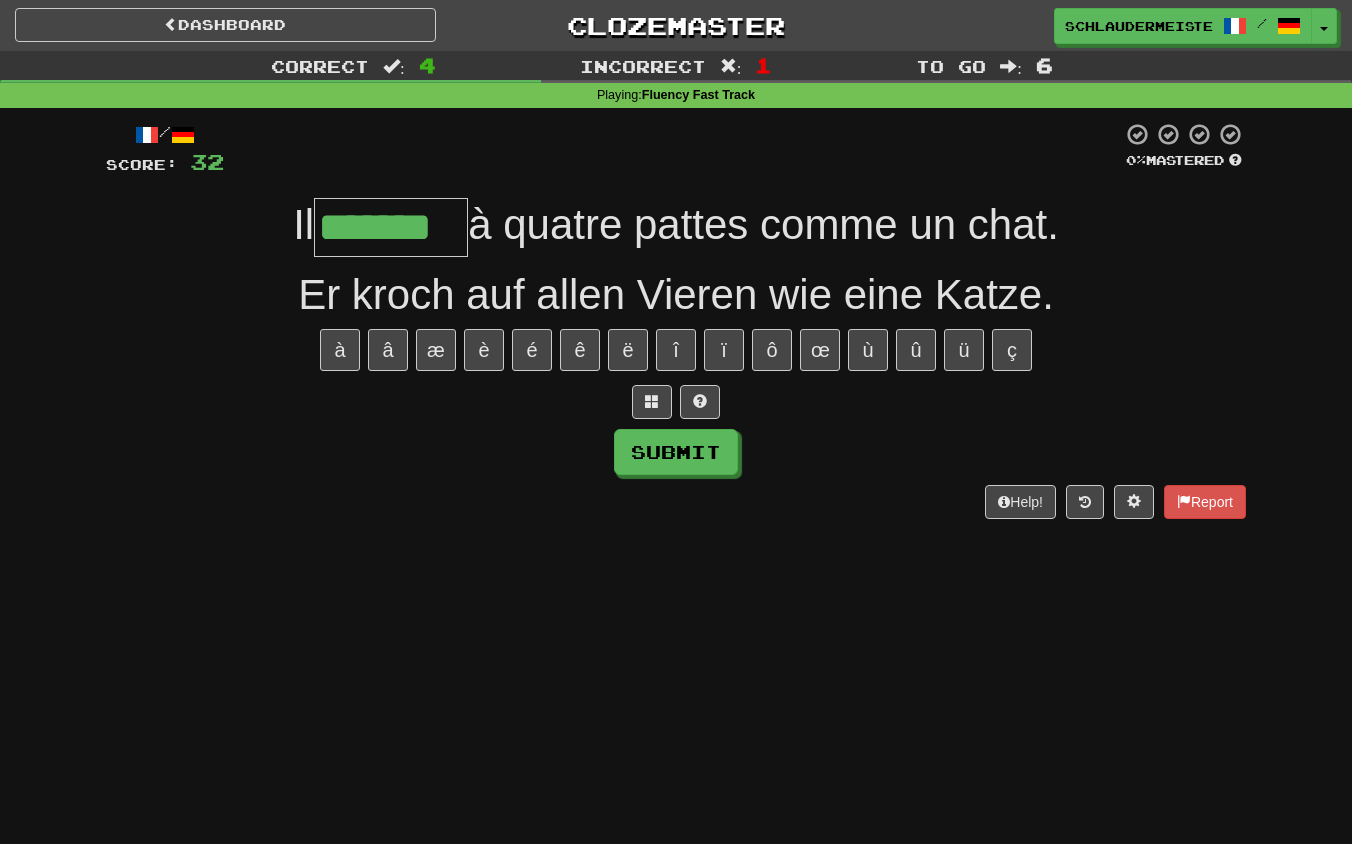 type on "*******" 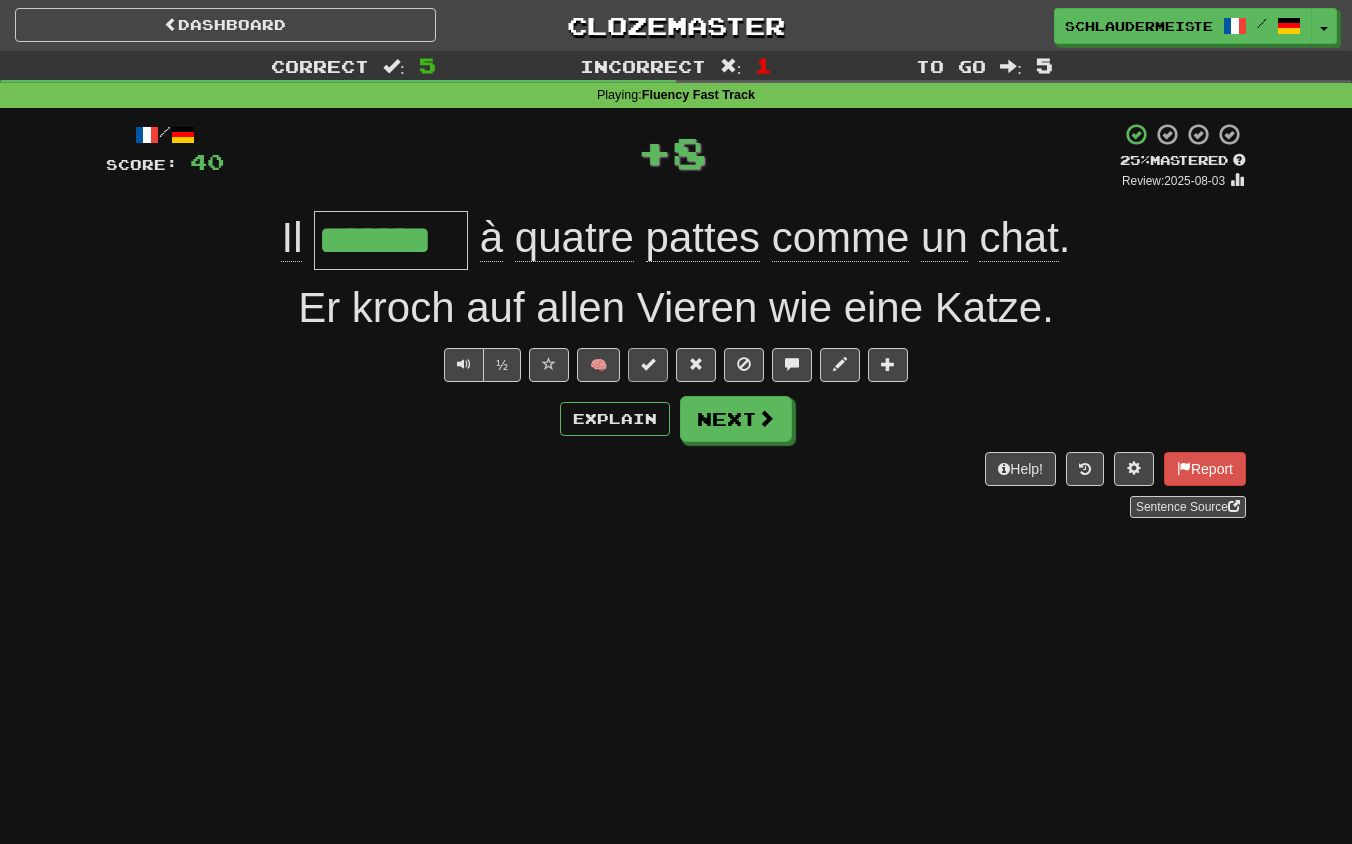 click at bounding box center (648, 364) 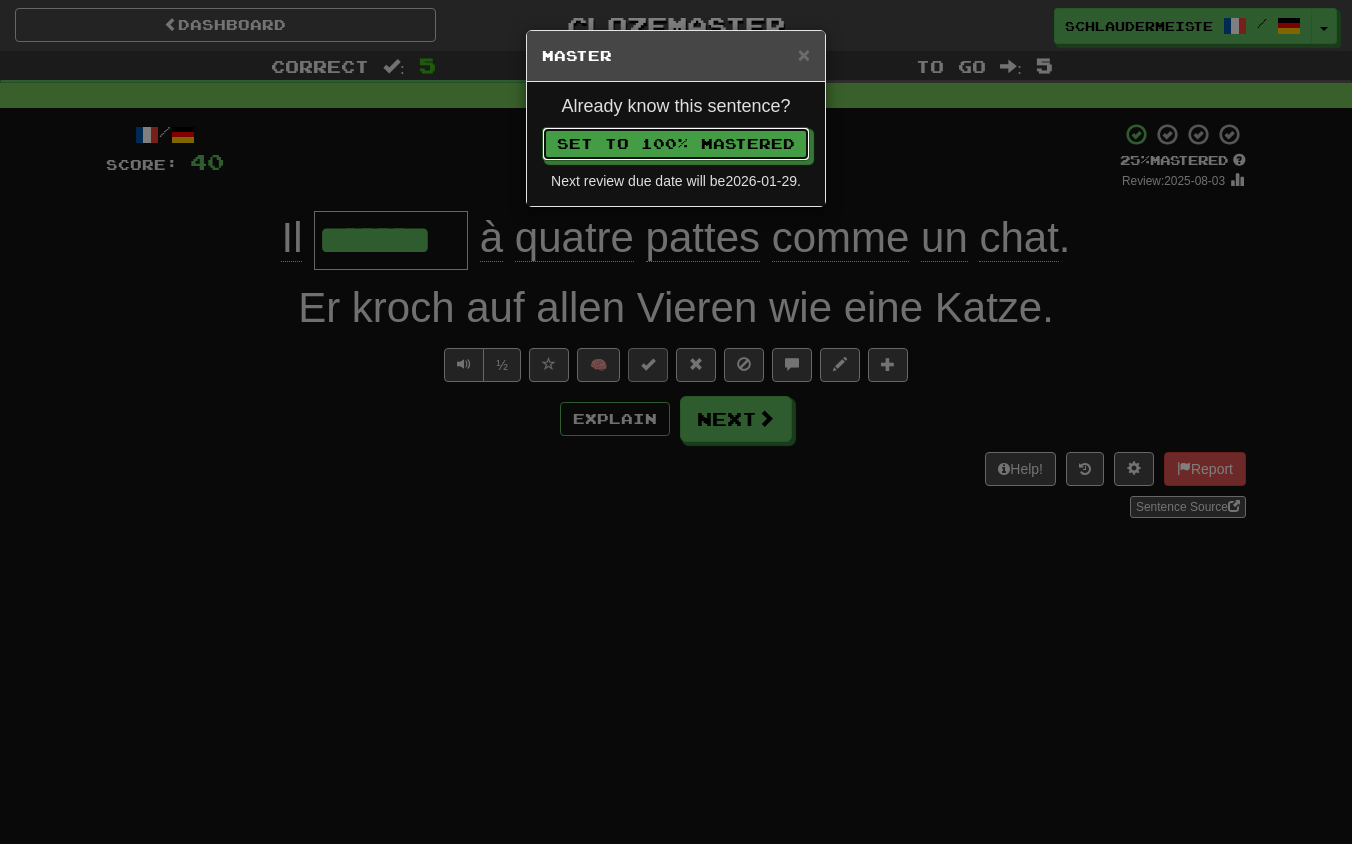 click on "Set to 100% Mastered" at bounding box center [676, 144] 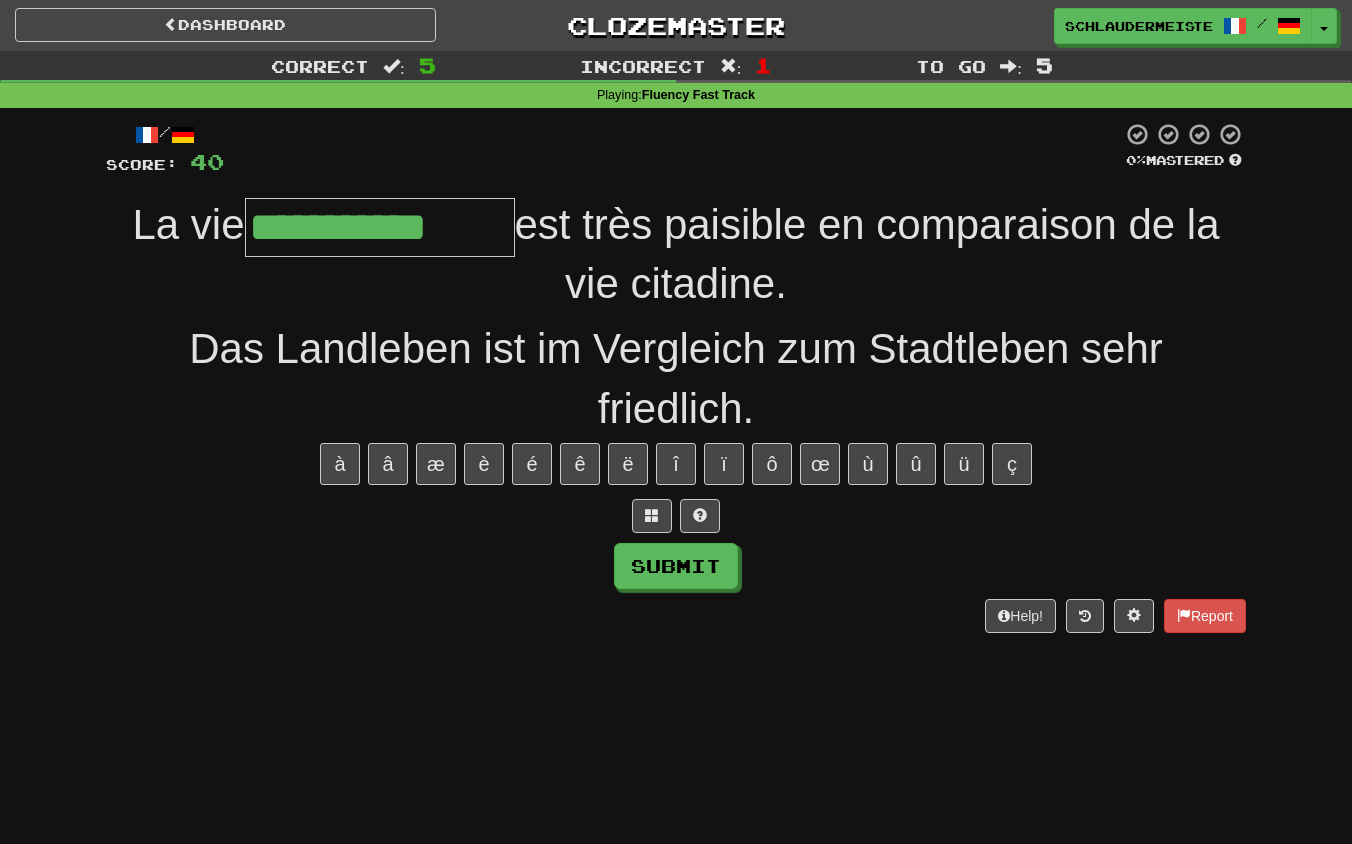 type on "**********" 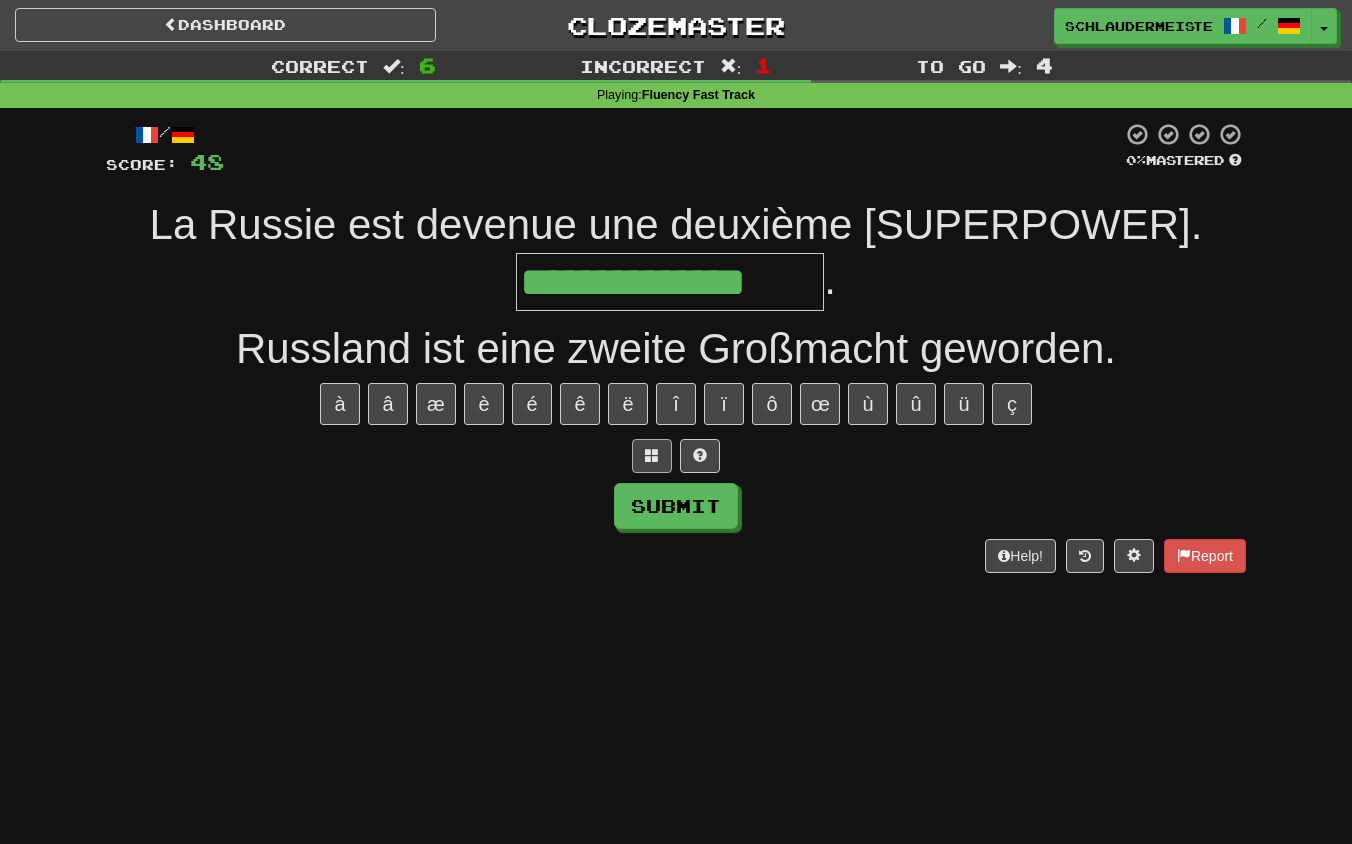 type on "**********" 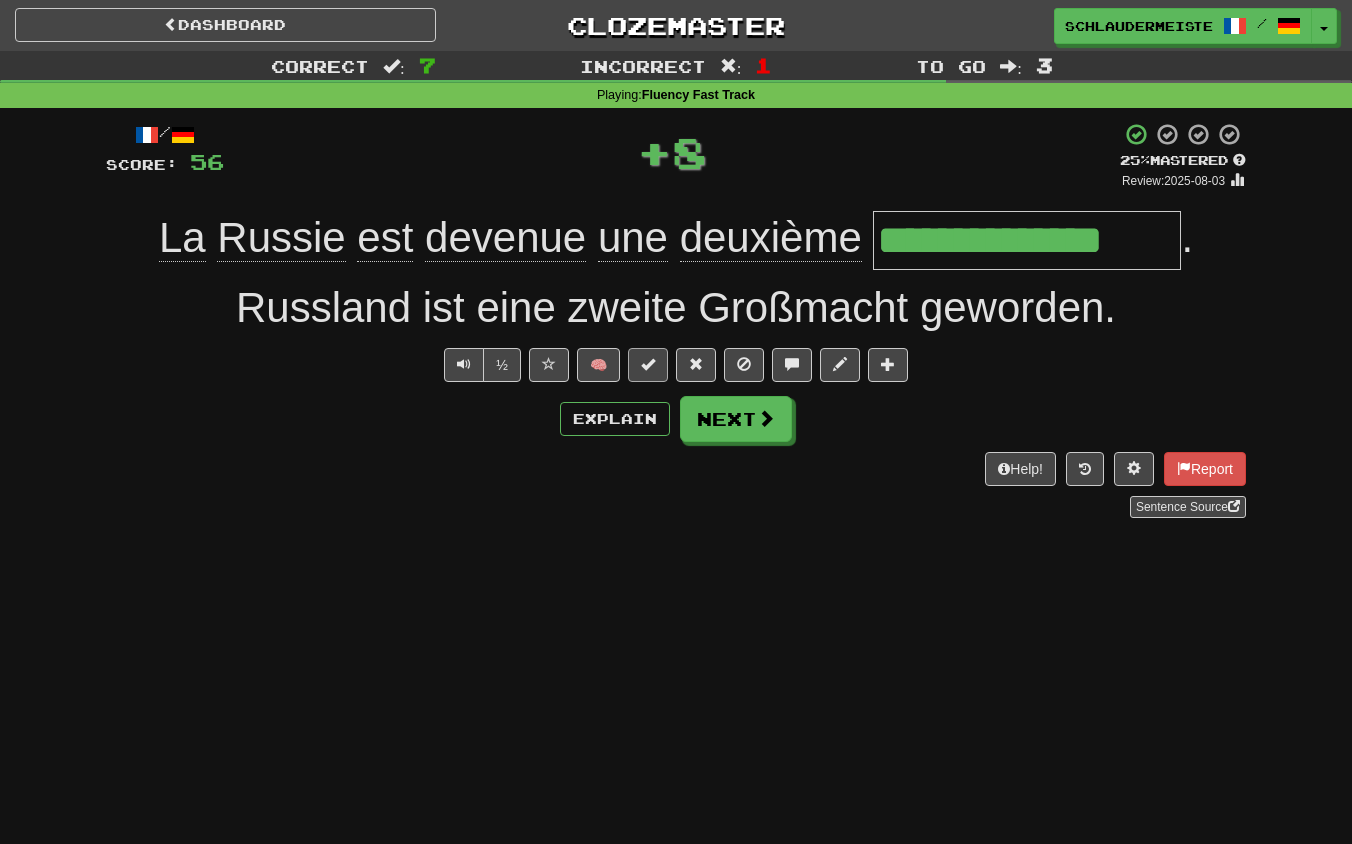 click at bounding box center (648, 364) 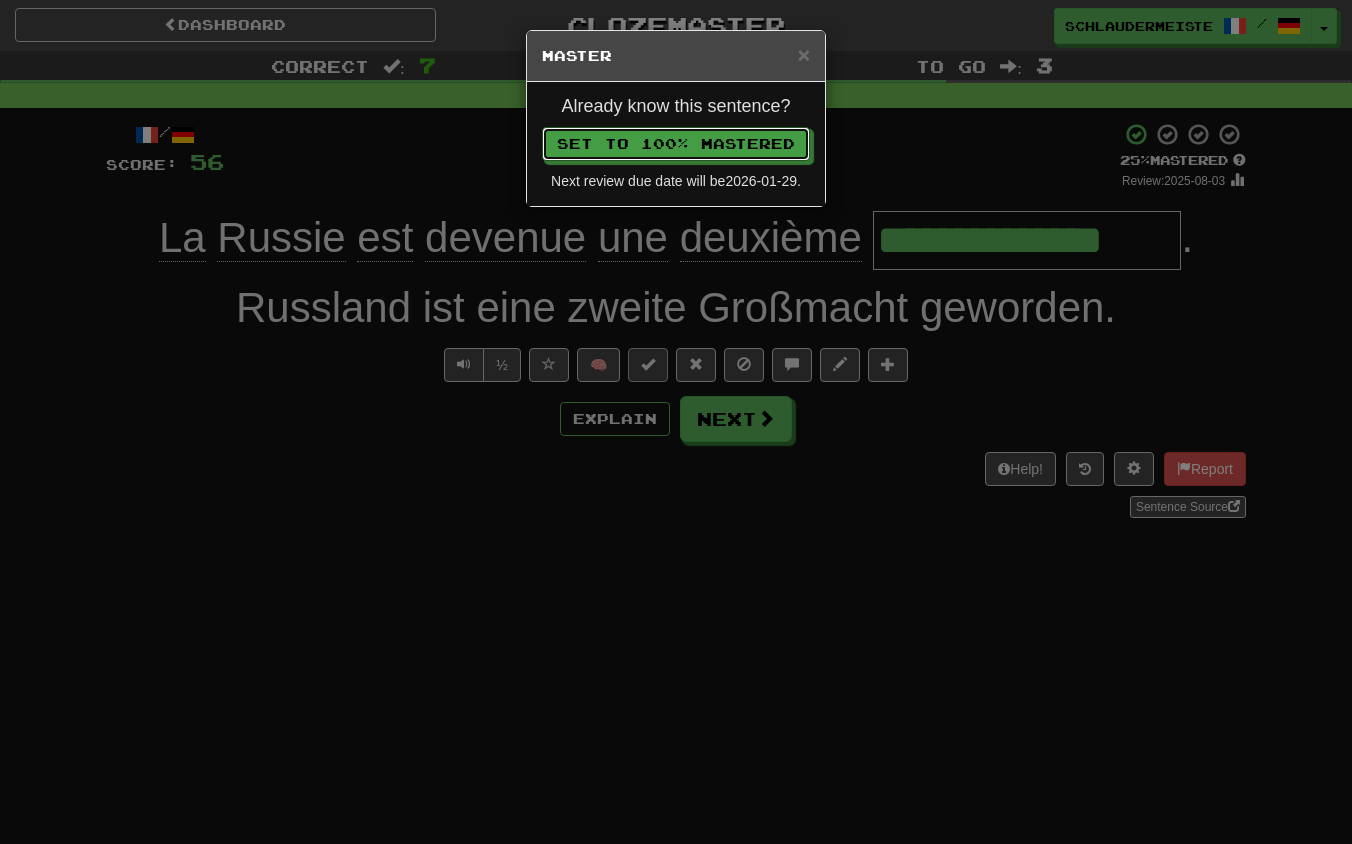 click on "Set to 100% Mastered" at bounding box center [676, 144] 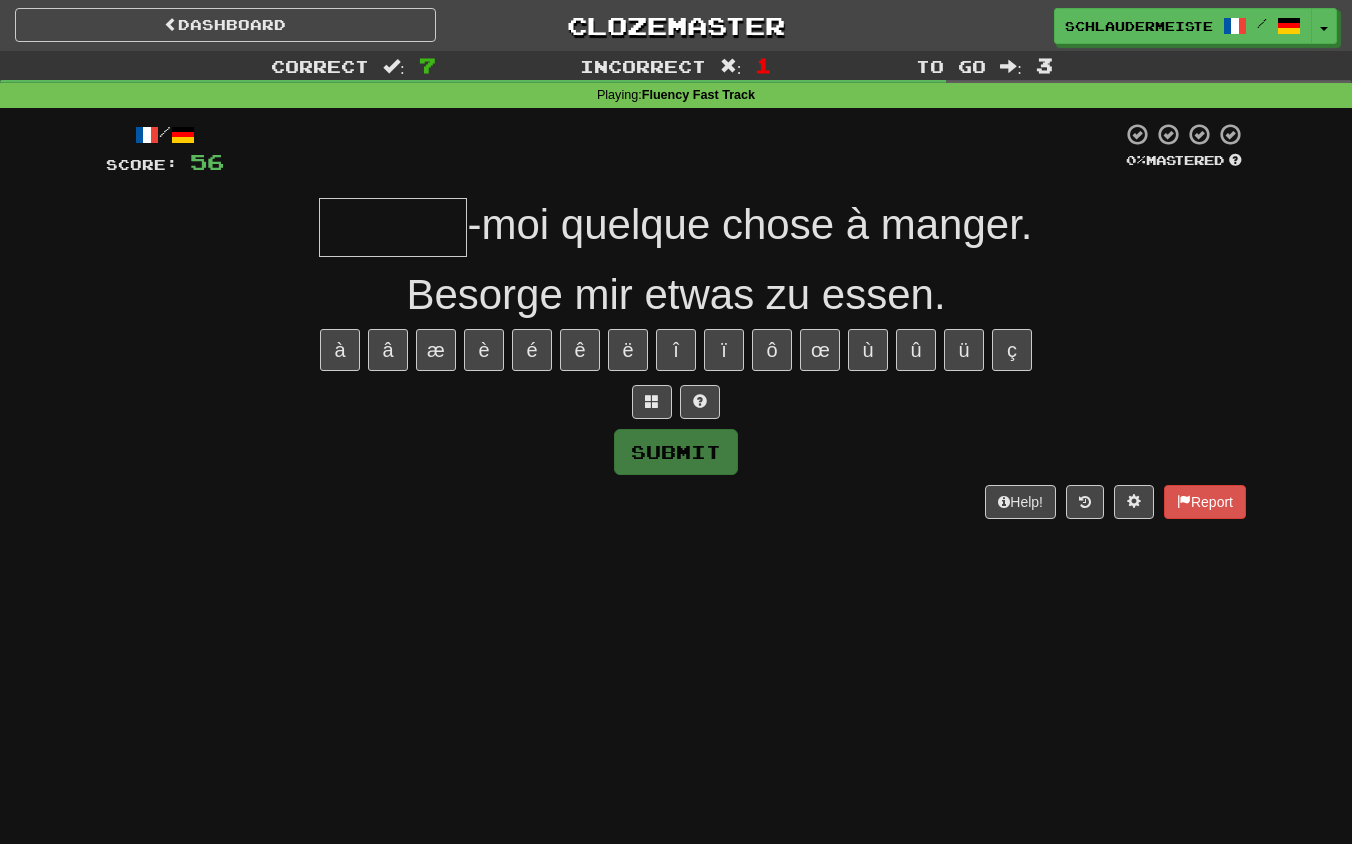 type on "*" 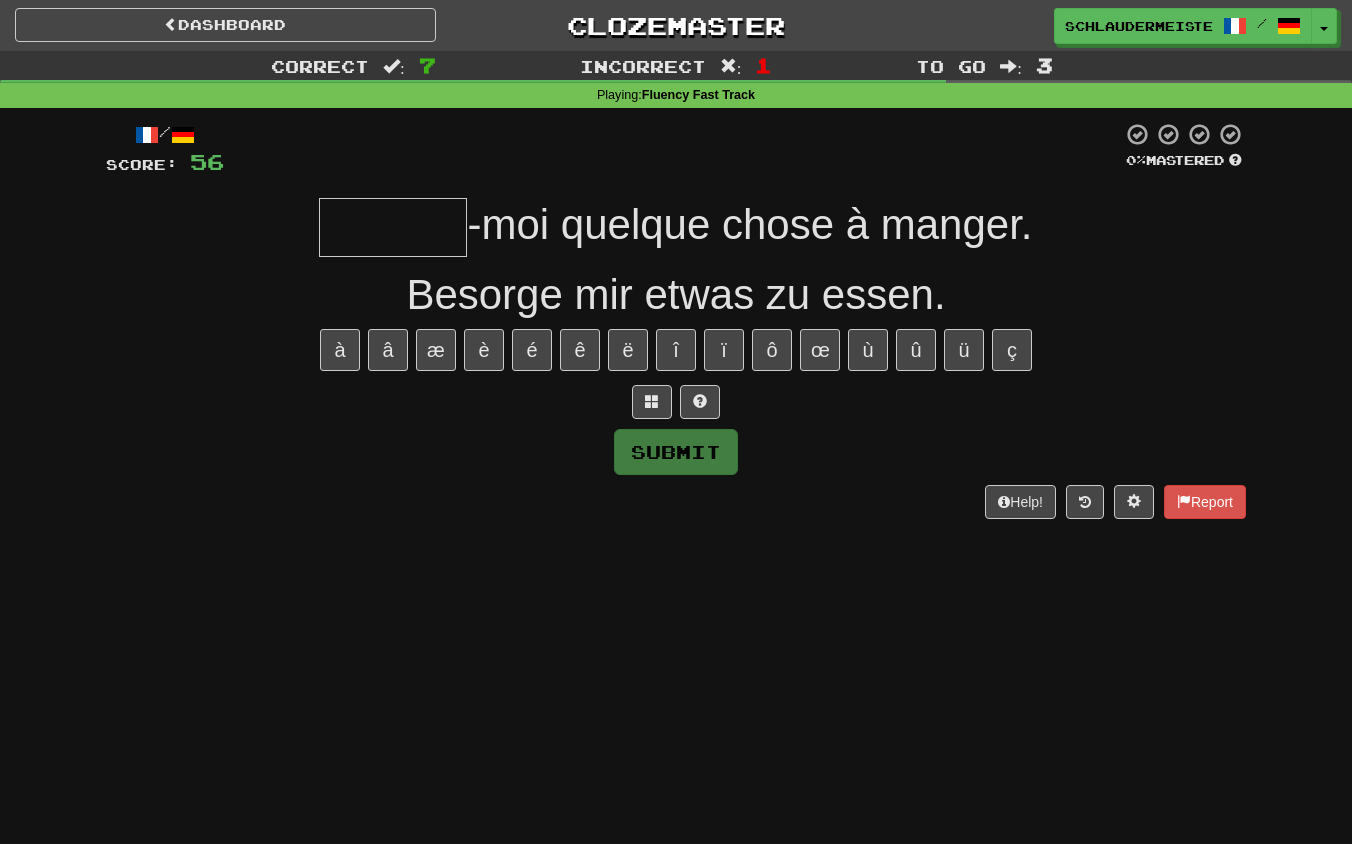type on "******" 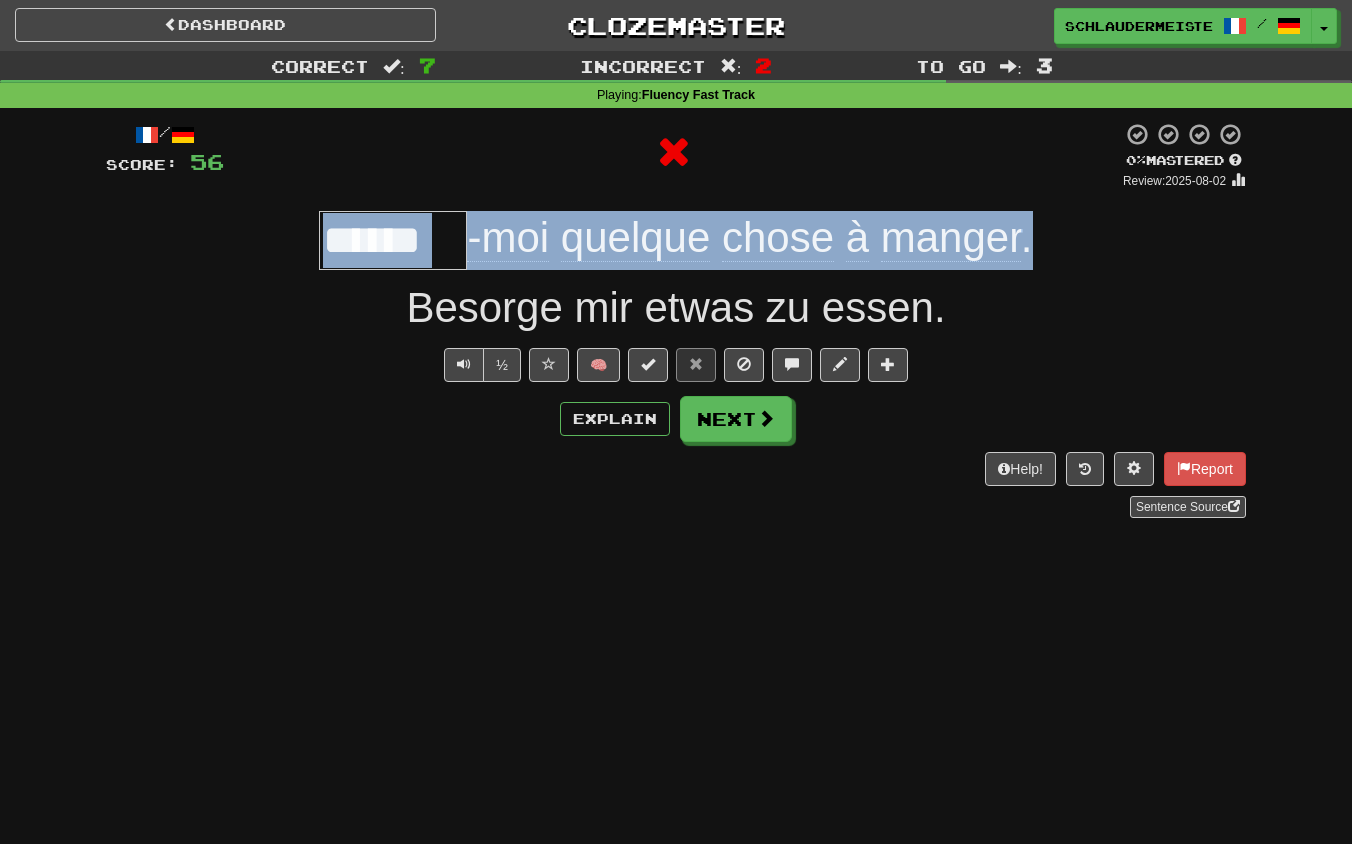 drag, startPoint x: 264, startPoint y: 221, endPoint x: 1100, endPoint y: 239, distance: 836.1938 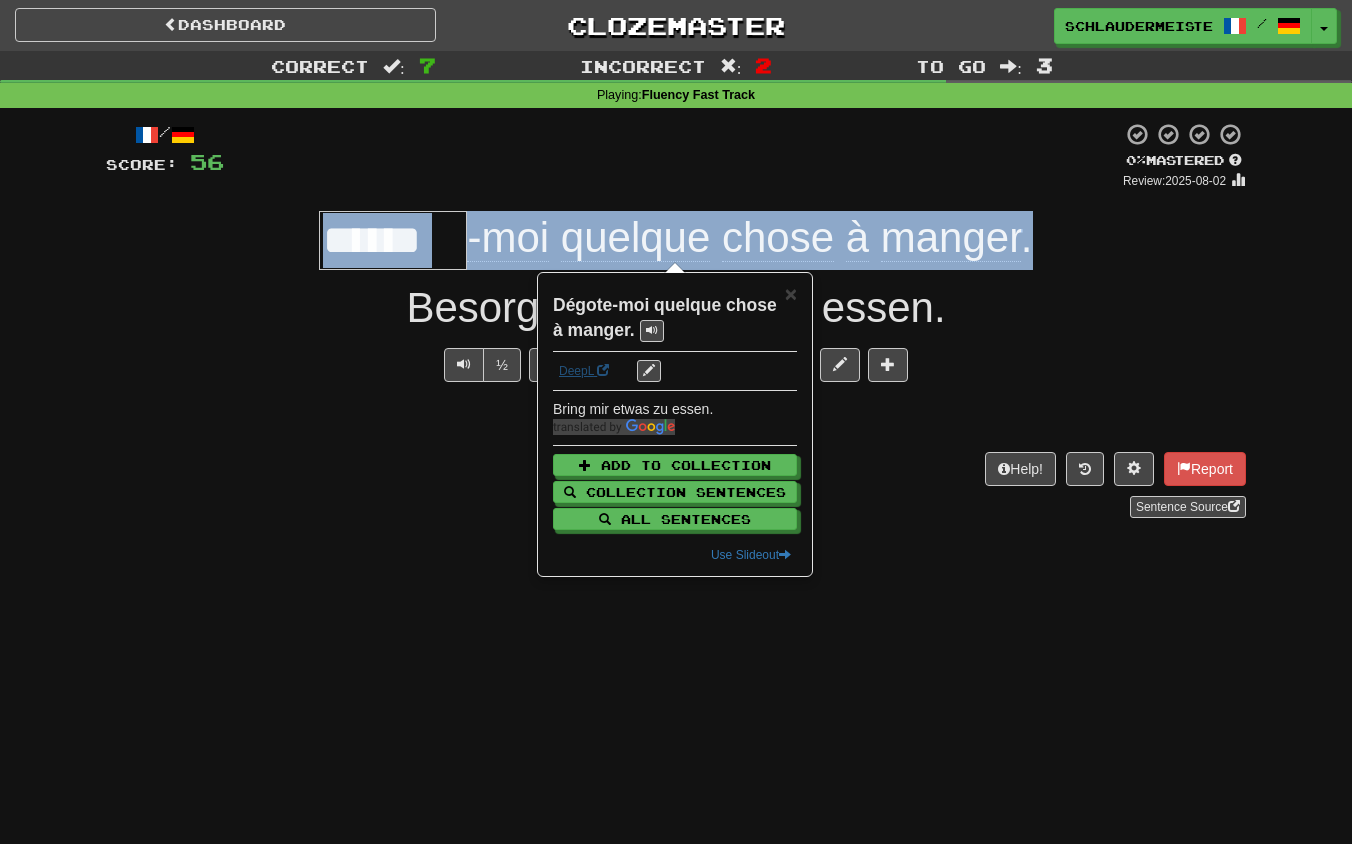 click on "DeepL" at bounding box center [584, 371] 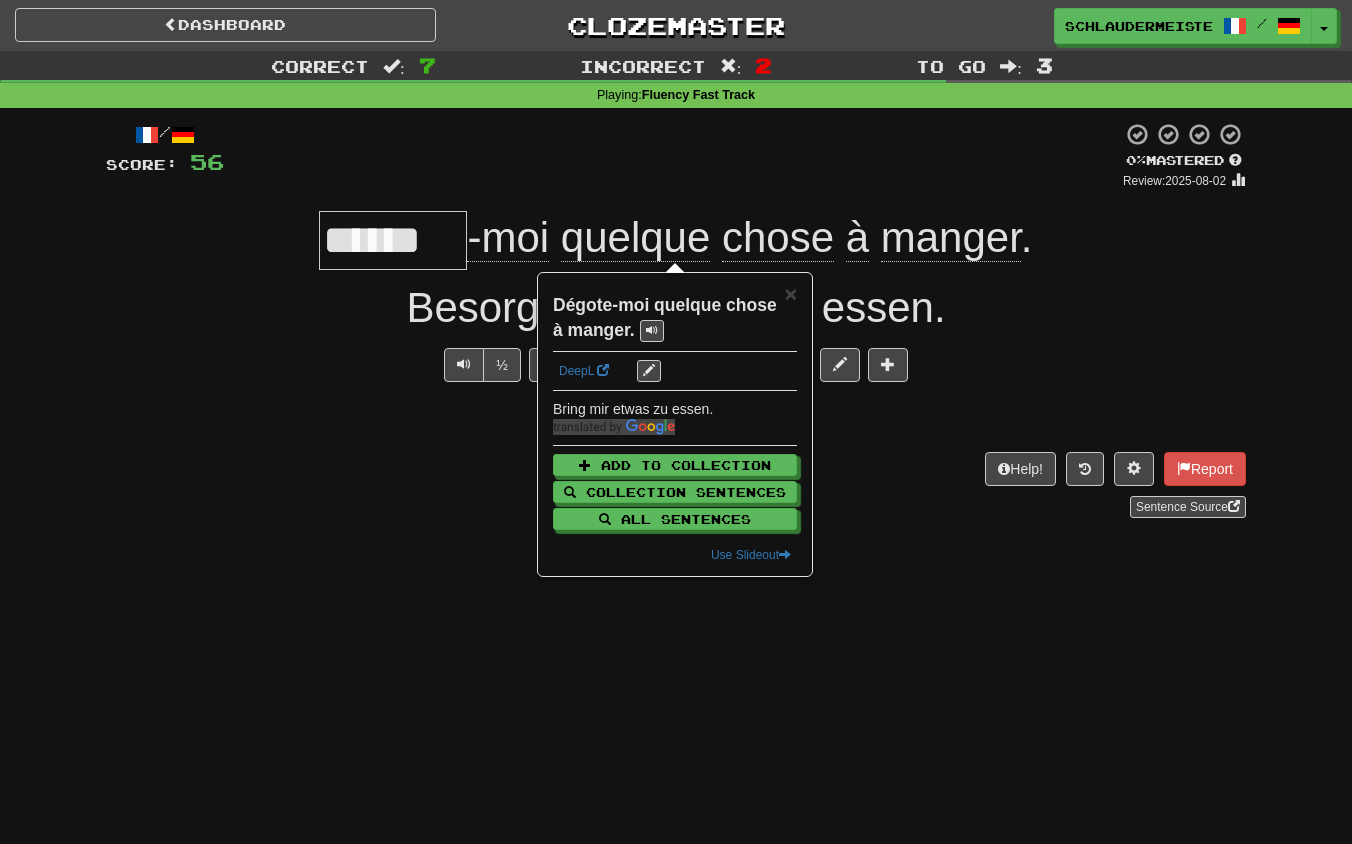 click on "/  Score:   56 0 %  Mastered Review:  2025-08-02 ****** -moi   quelque   chose   à   manger . Besorge mir etwas zu essen. ½ 🧠 Explain Next  Help!  Report Sentence Source" at bounding box center [676, 327] 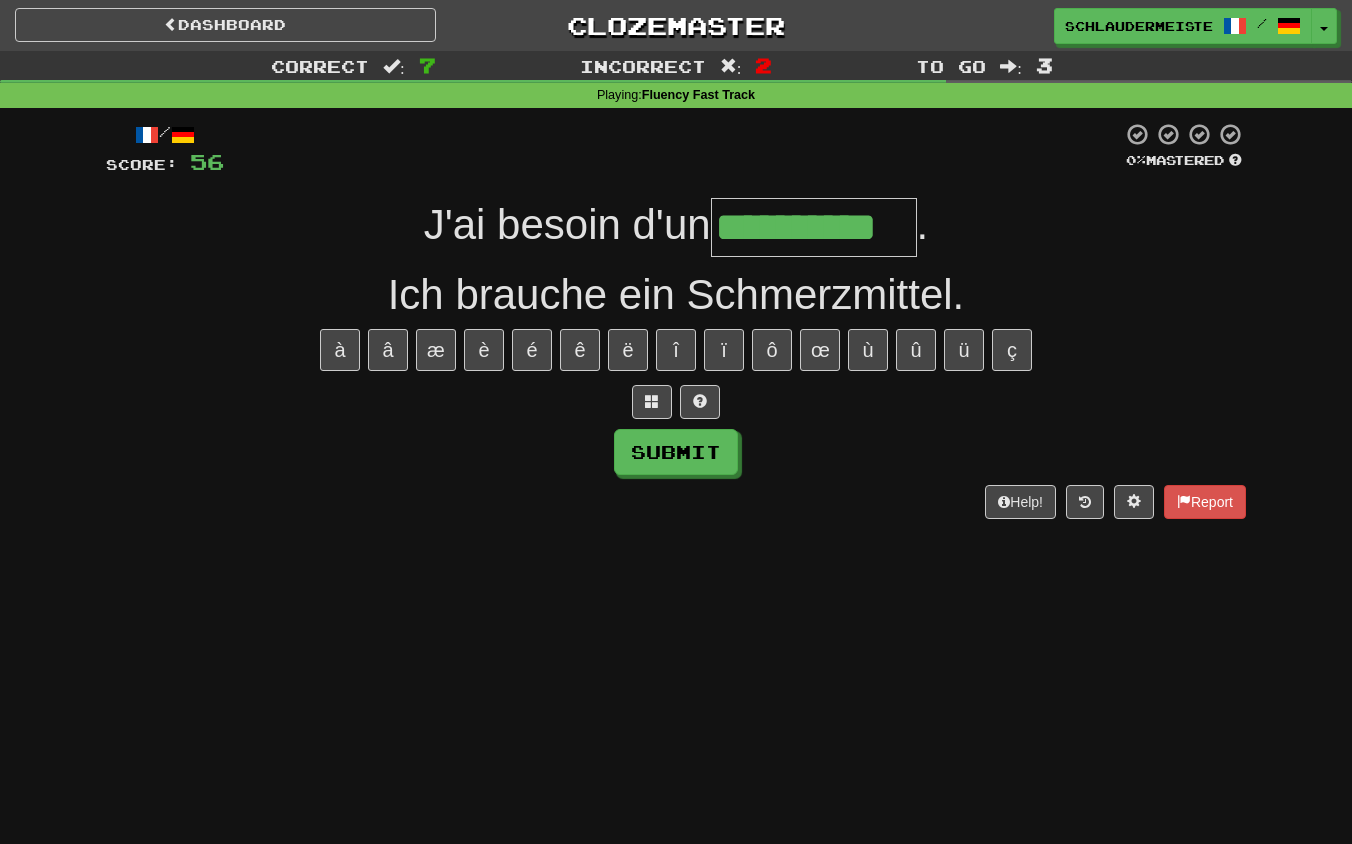 type on "**********" 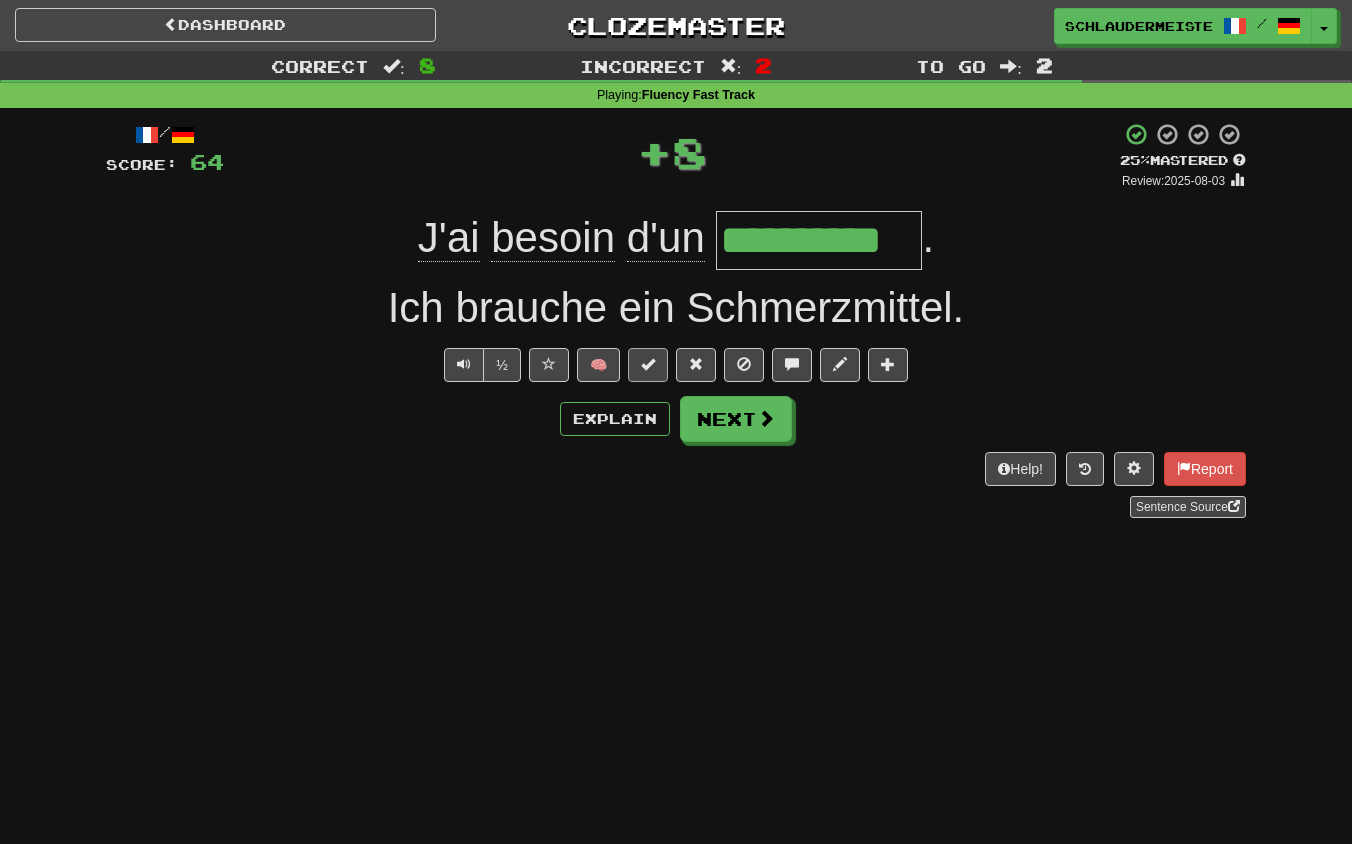 click at bounding box center [648, 364] 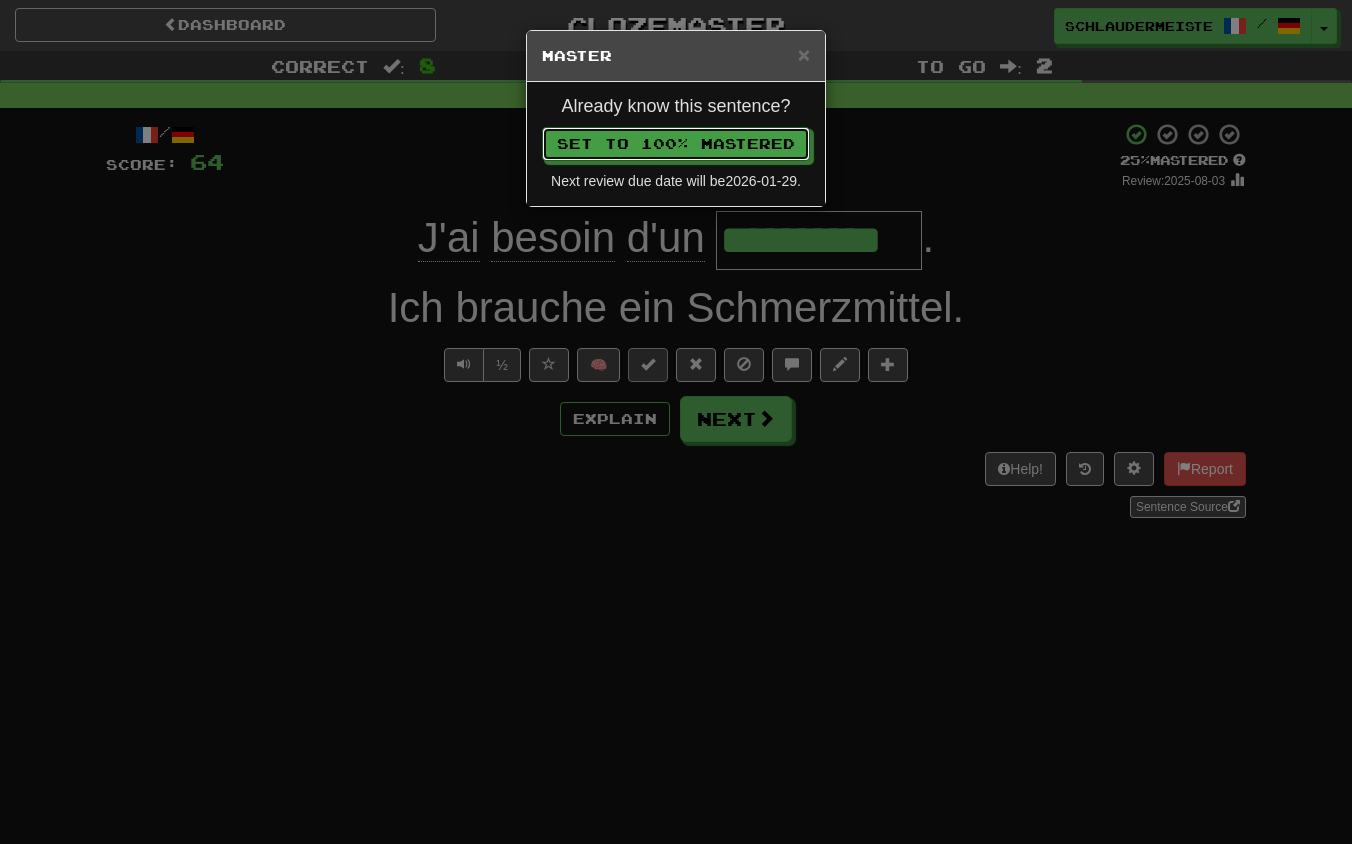 click on "Set to 100% Mastered" at bounding box center [676, 144] 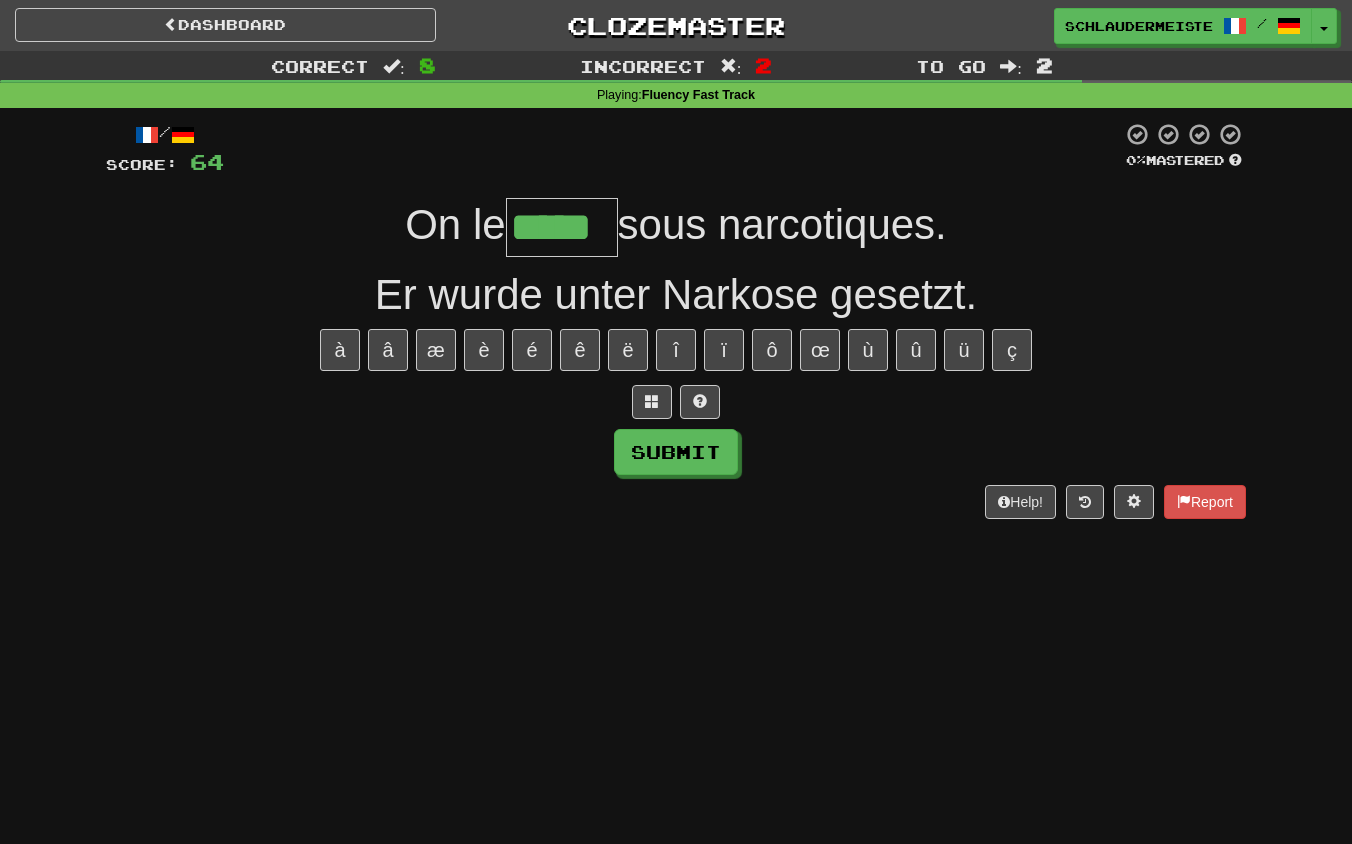 type on "*****" 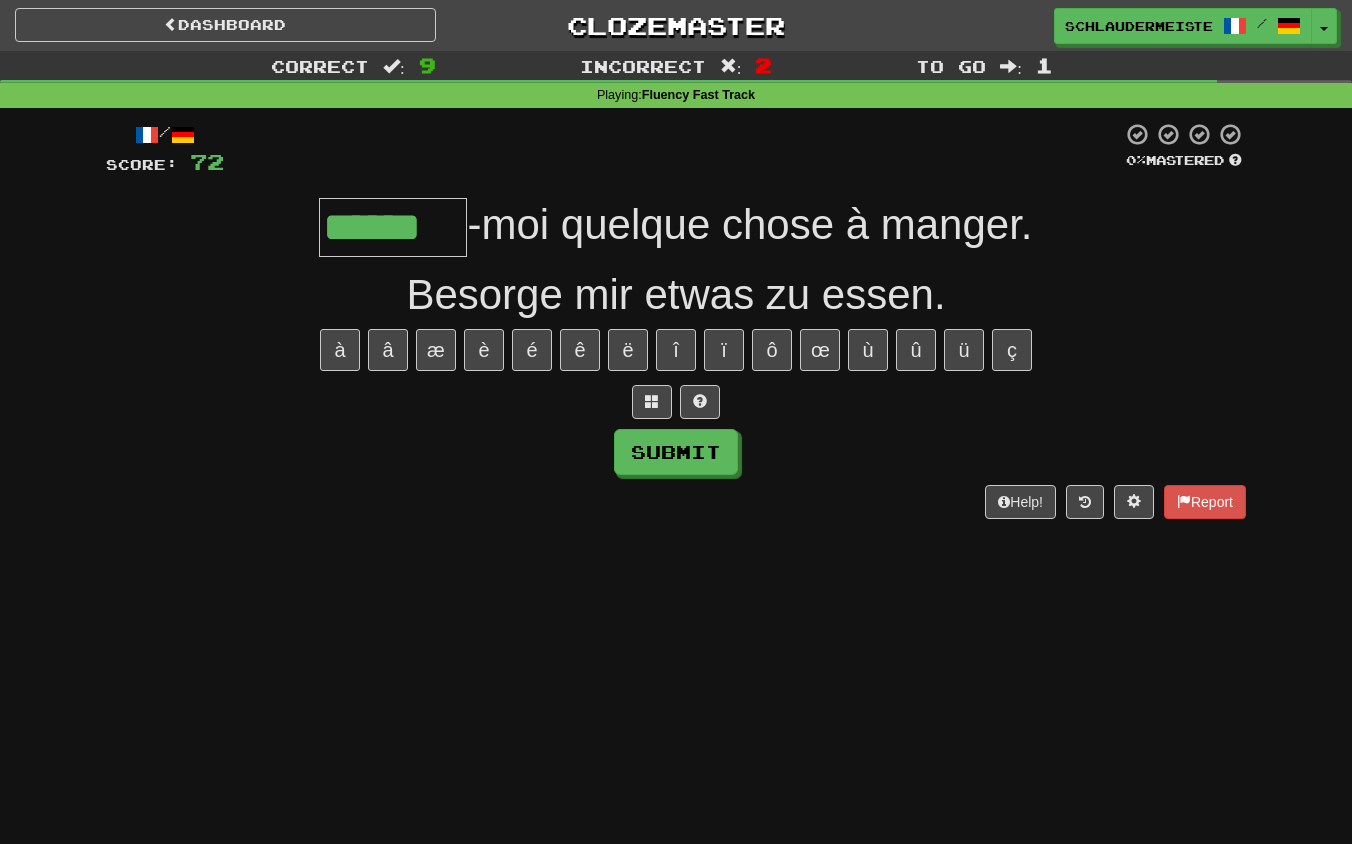 type on "******" 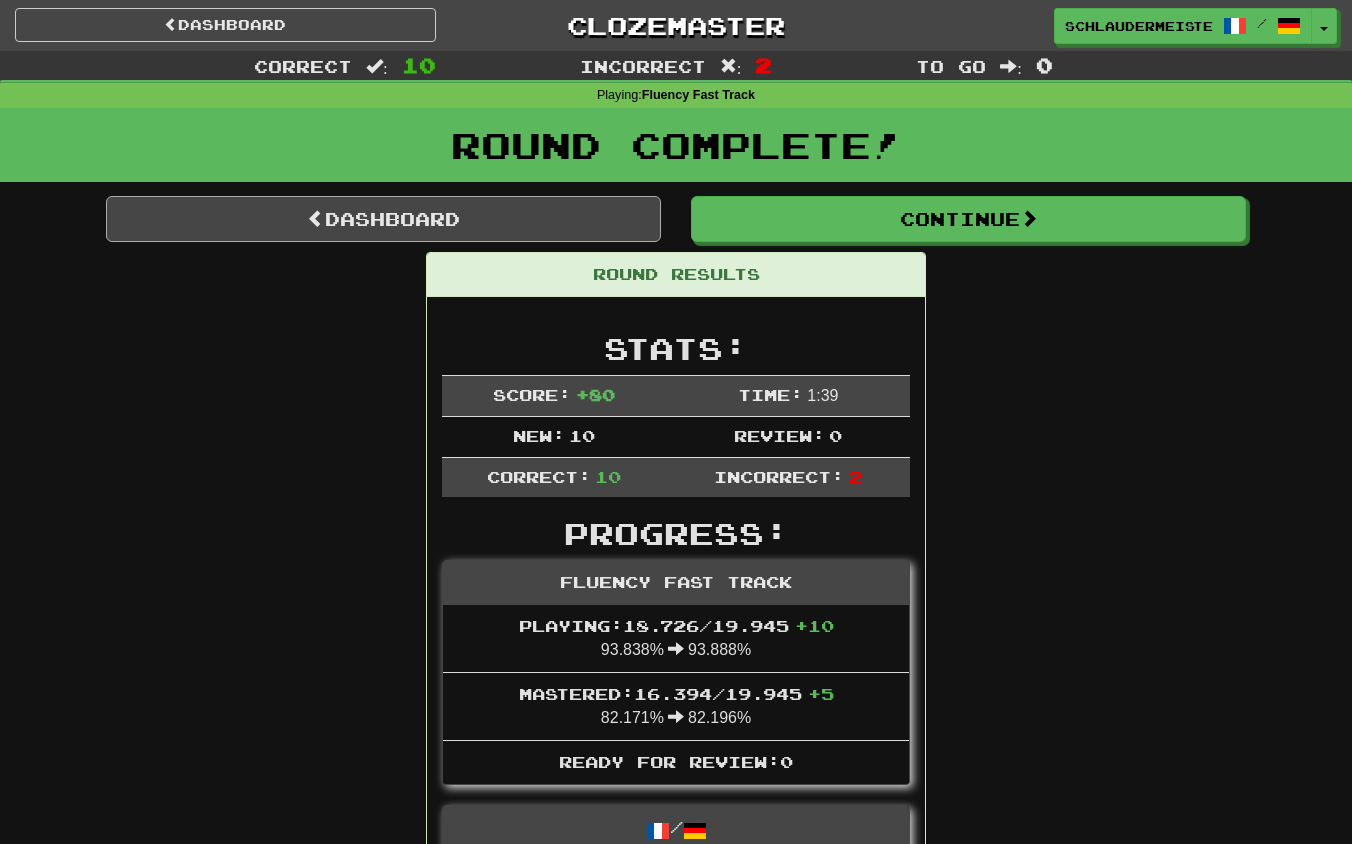 scroll, scrollTop: 0, scrollLeft: 0, axis: both 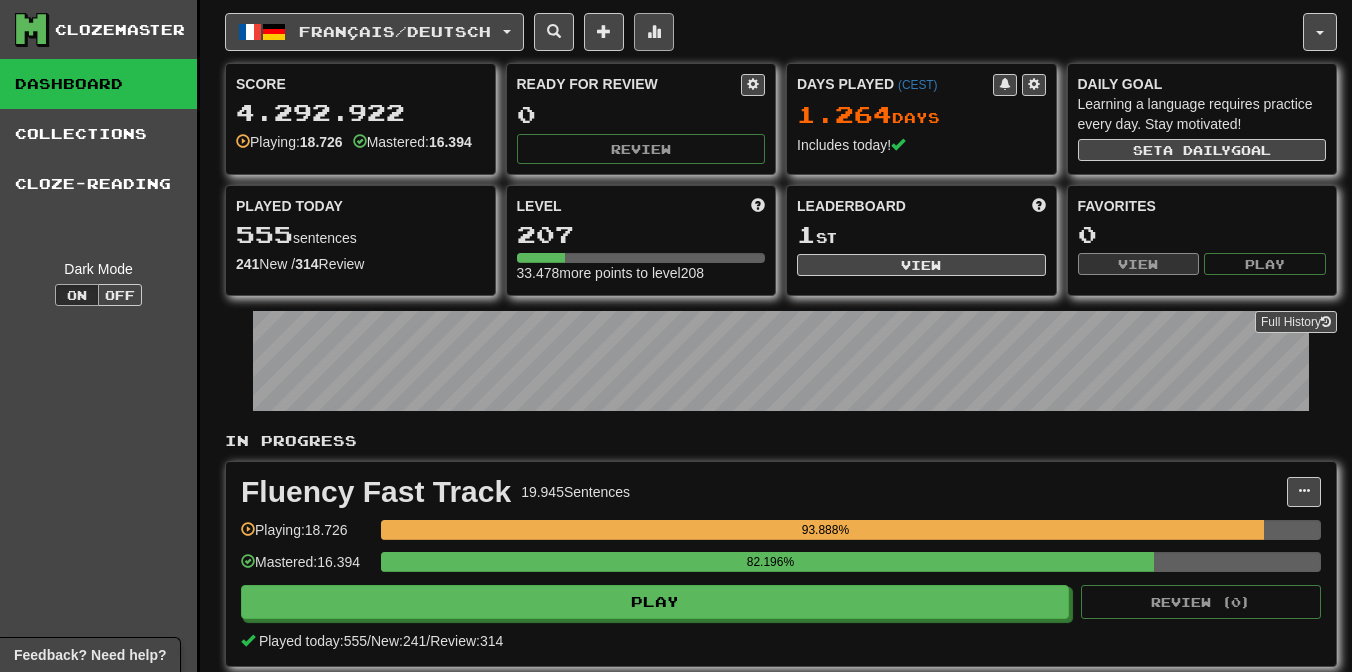 click at bounding box center [654, 31] 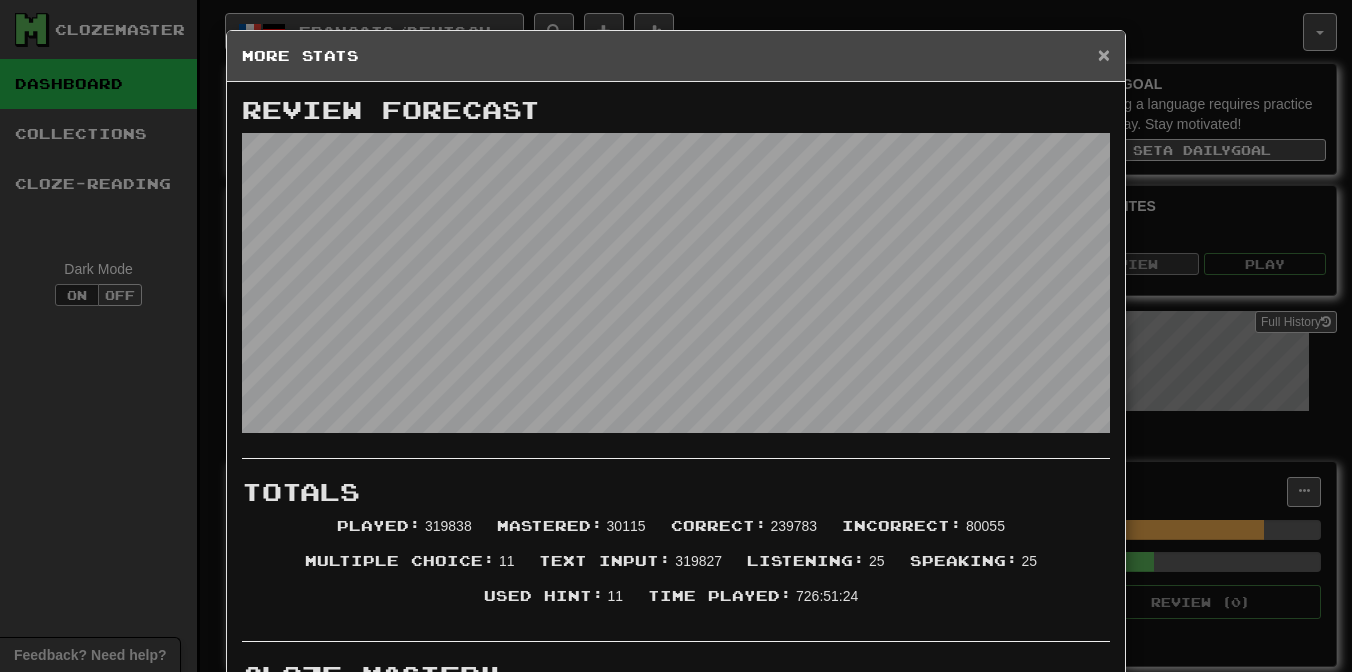 click on "×" at bounding box center (1104, 54) 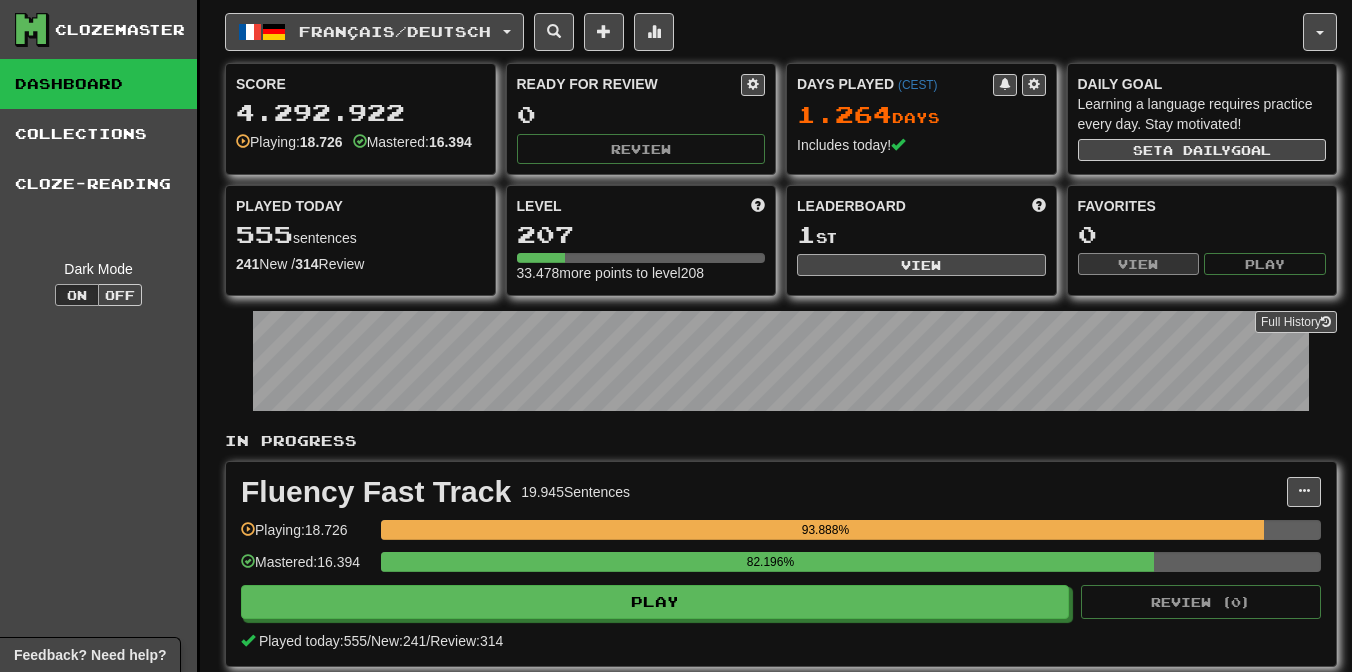 click on "View" at bounding box center (921, 265) 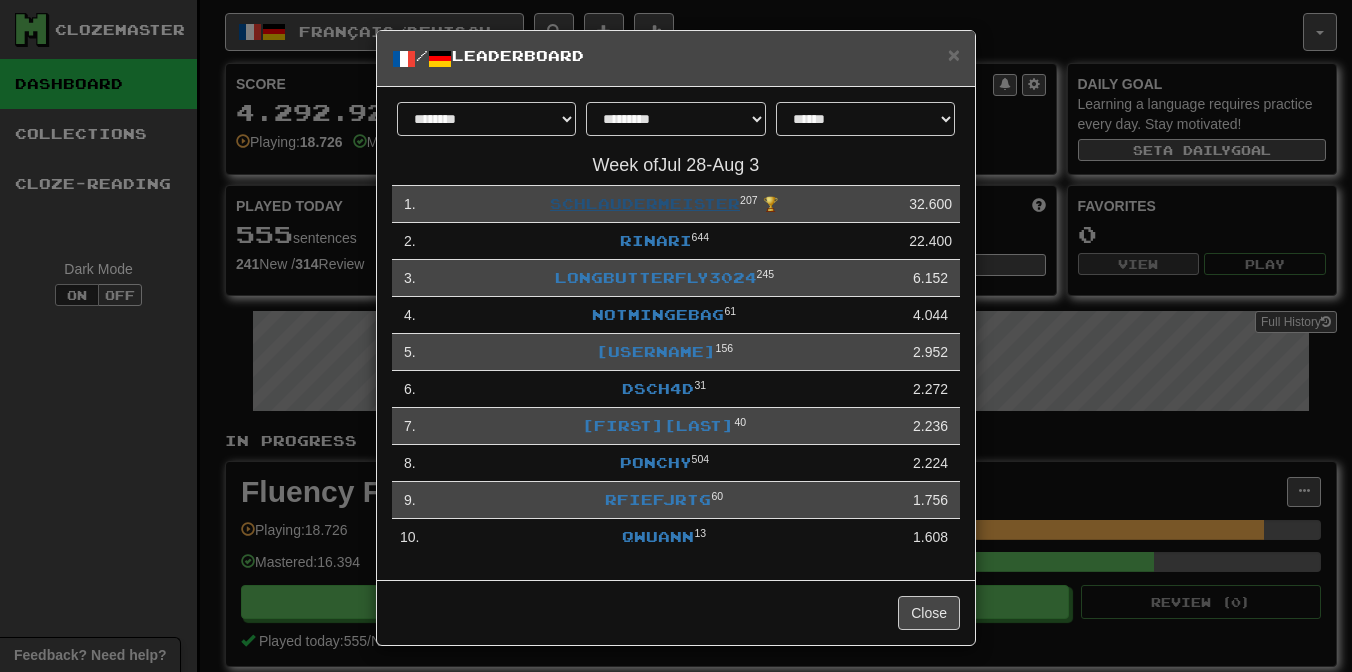 click on "schlaudermeister" at bounding box center [645, 203] 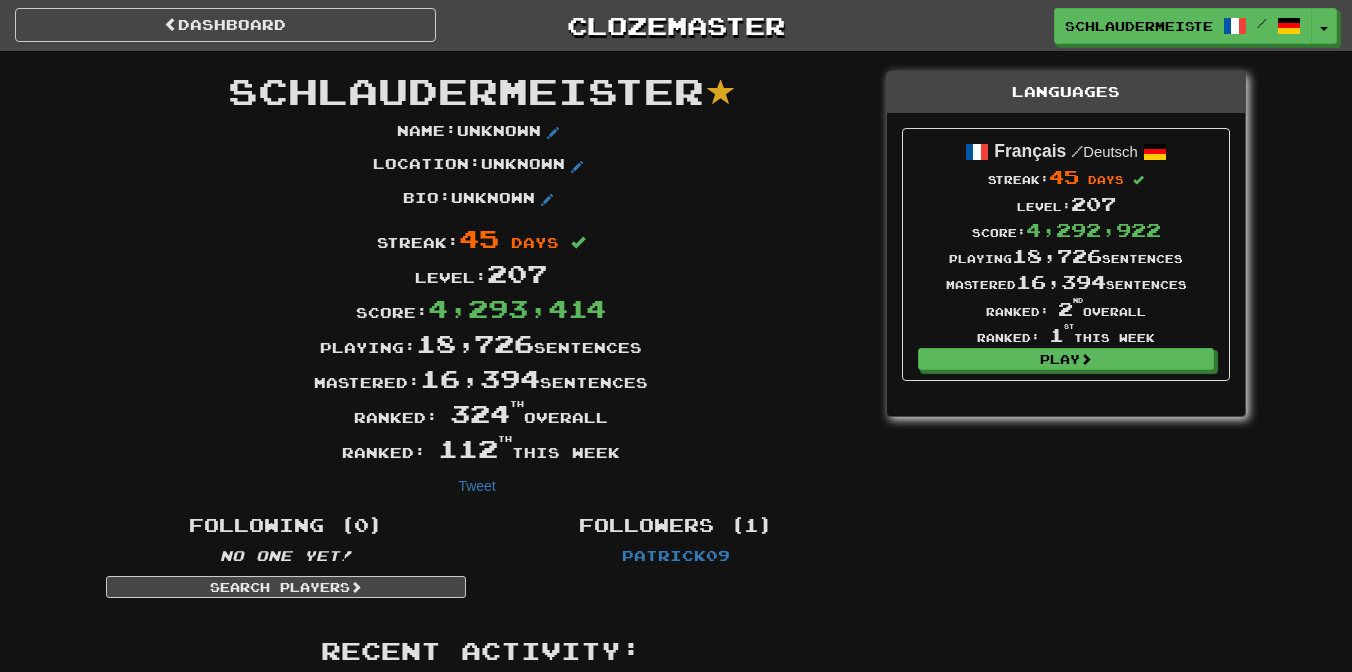 scroll, scrollTop: 0, scrollLeft: 0, axis: both 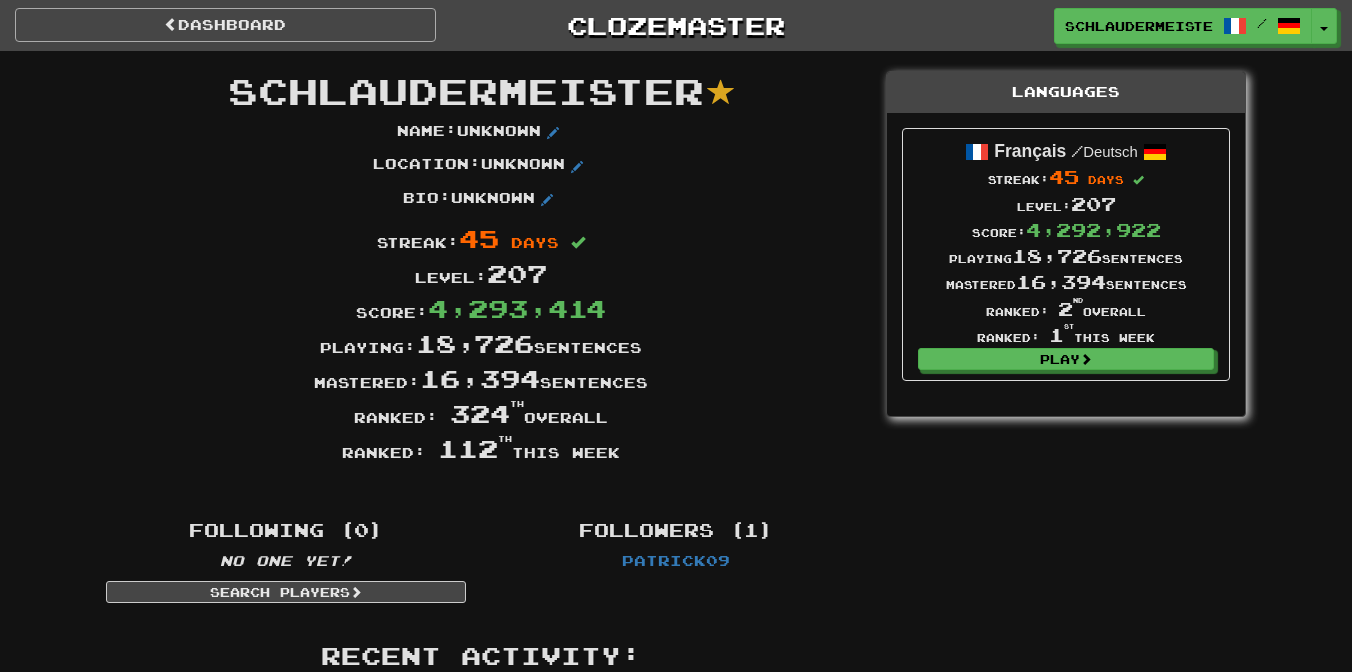 click on "Dashboard" at bounding box center [225, 25] 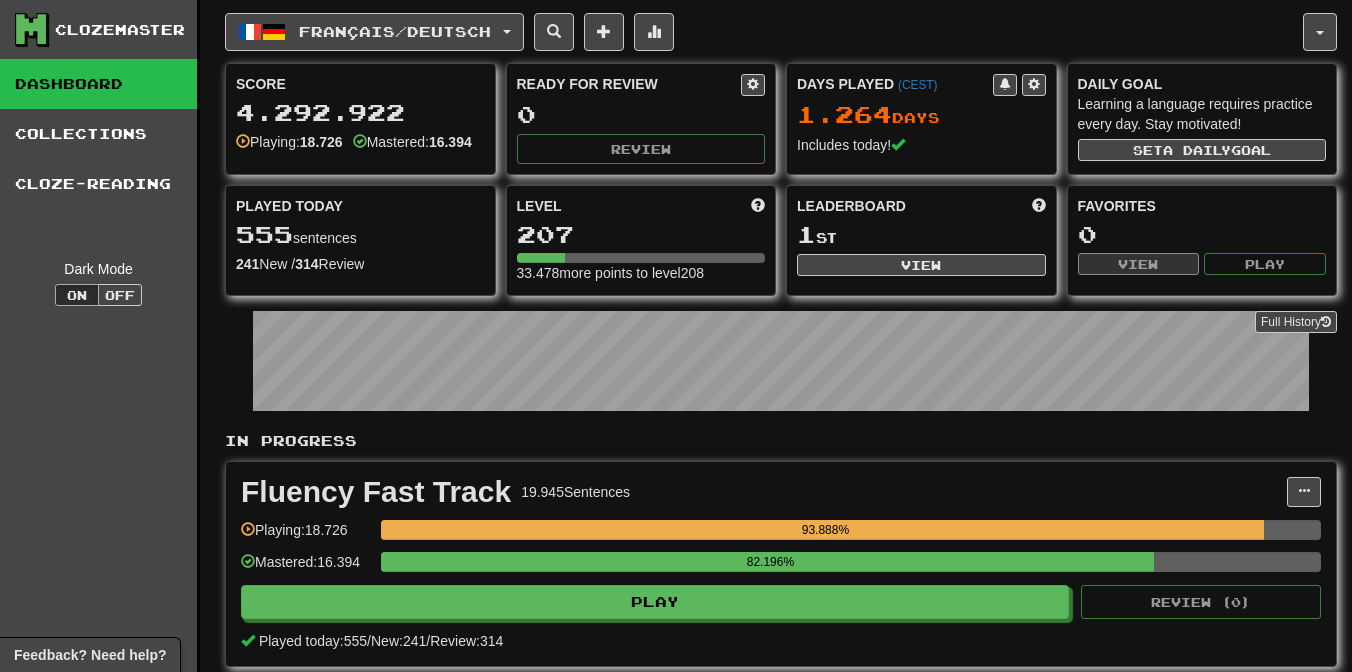 scroll, scrollTop: 0, scrollLeft: 0, axis: both 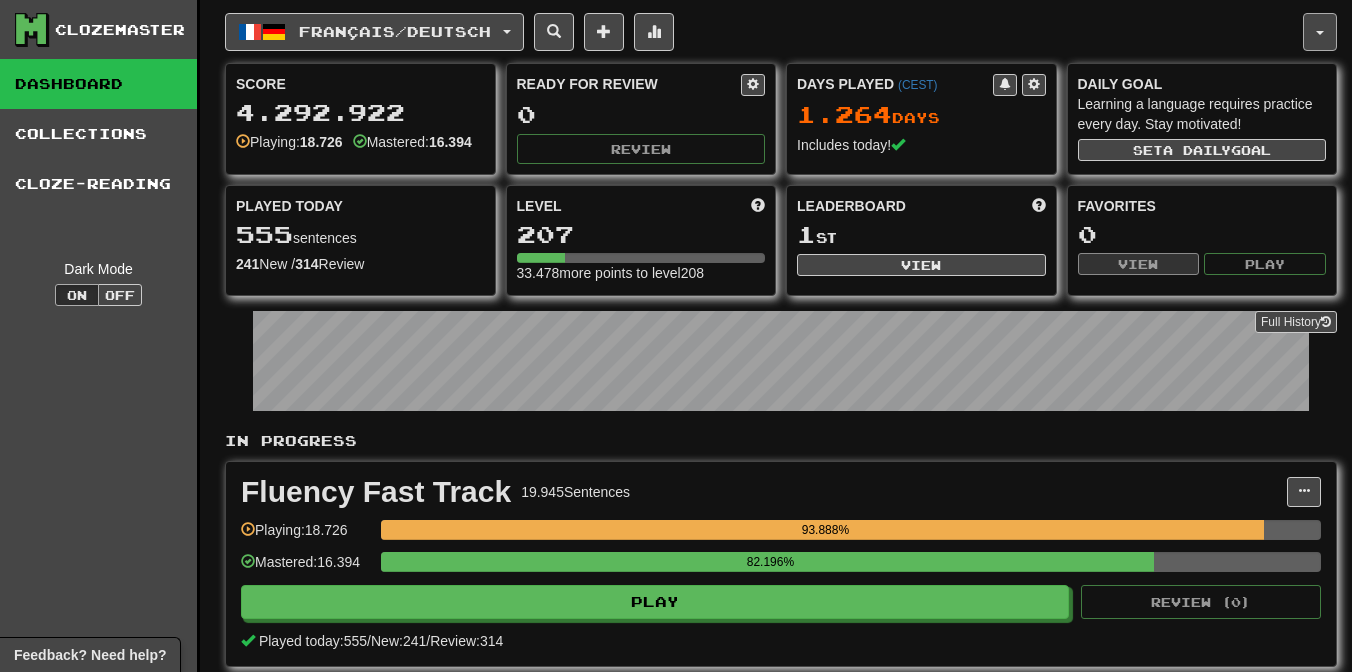 click at bounding box center (1320, 33) 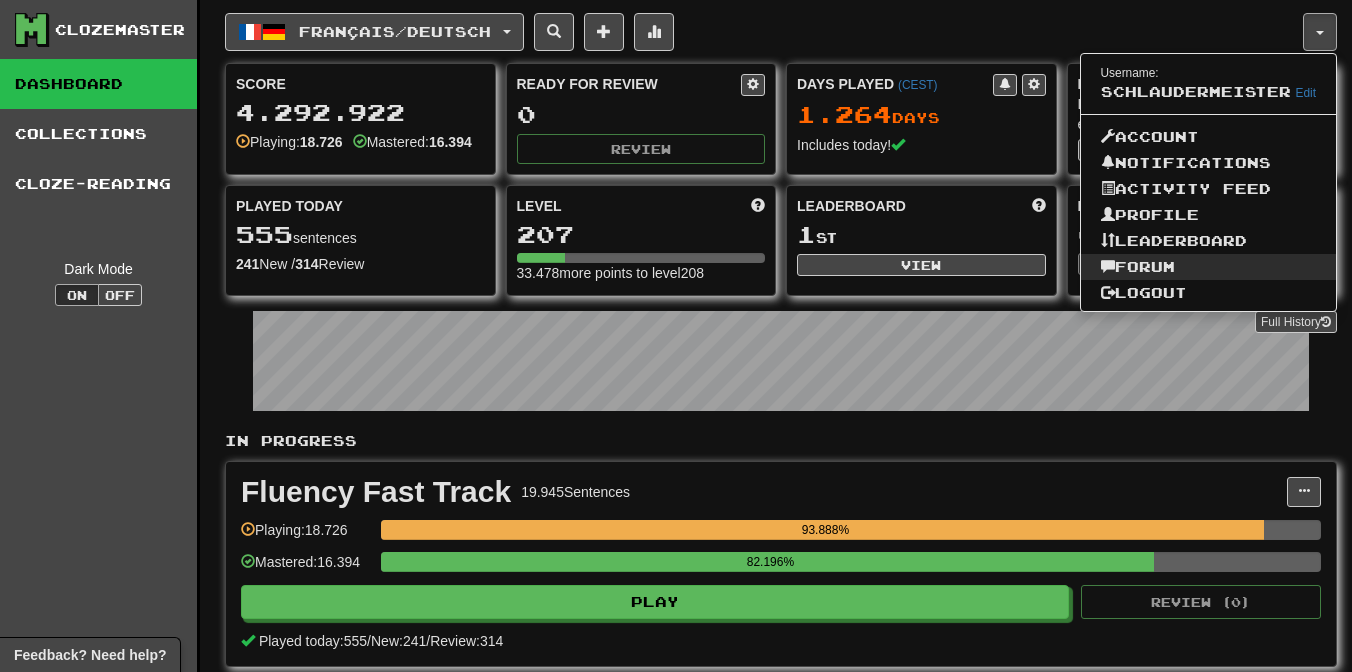 click on "Forum" at bounding box center [1209, 267] 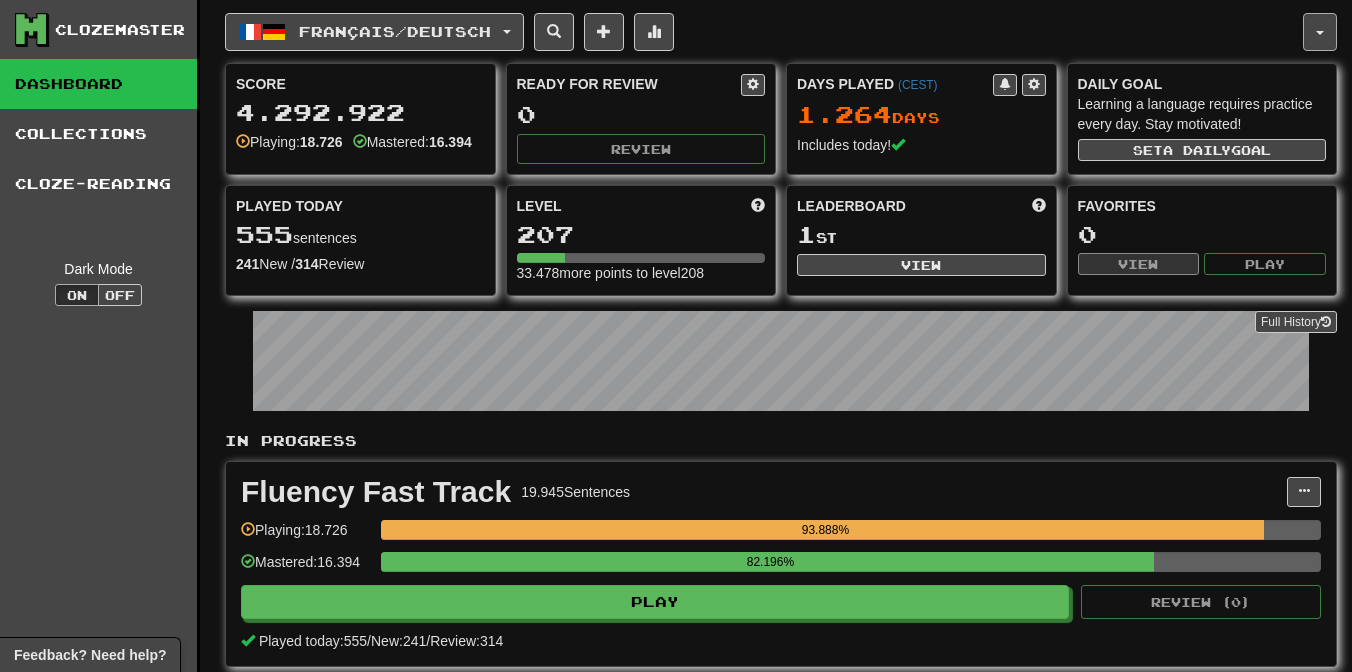 click at bounding box center (1320, 33) 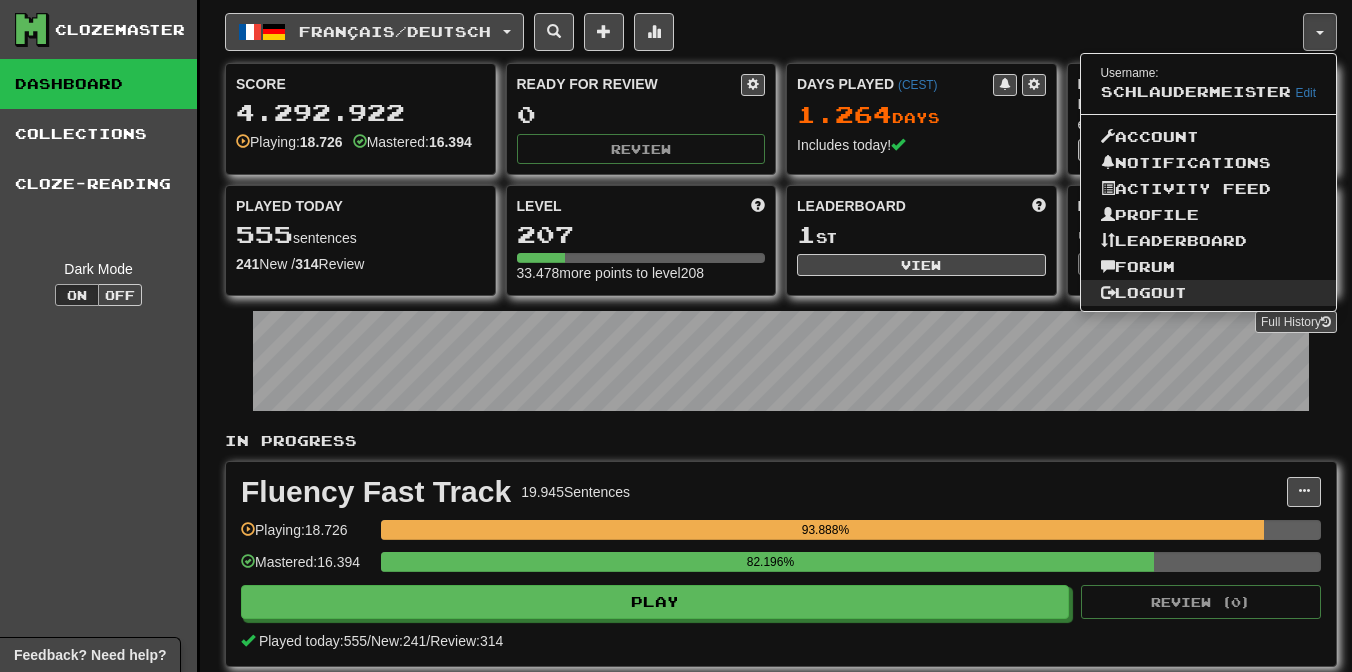 click on "Logout" at bounding box center [1209, 293] 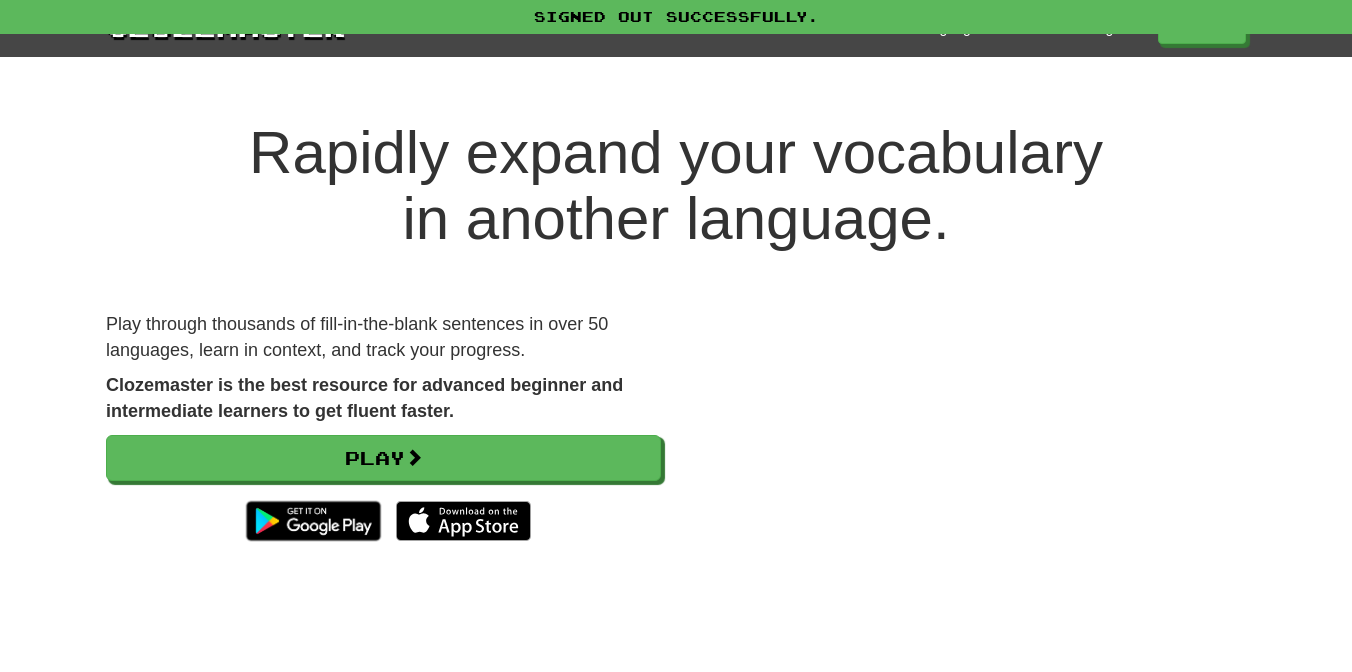 scroll, scrollTop: 0, scrollLeft: 0, axis: both 